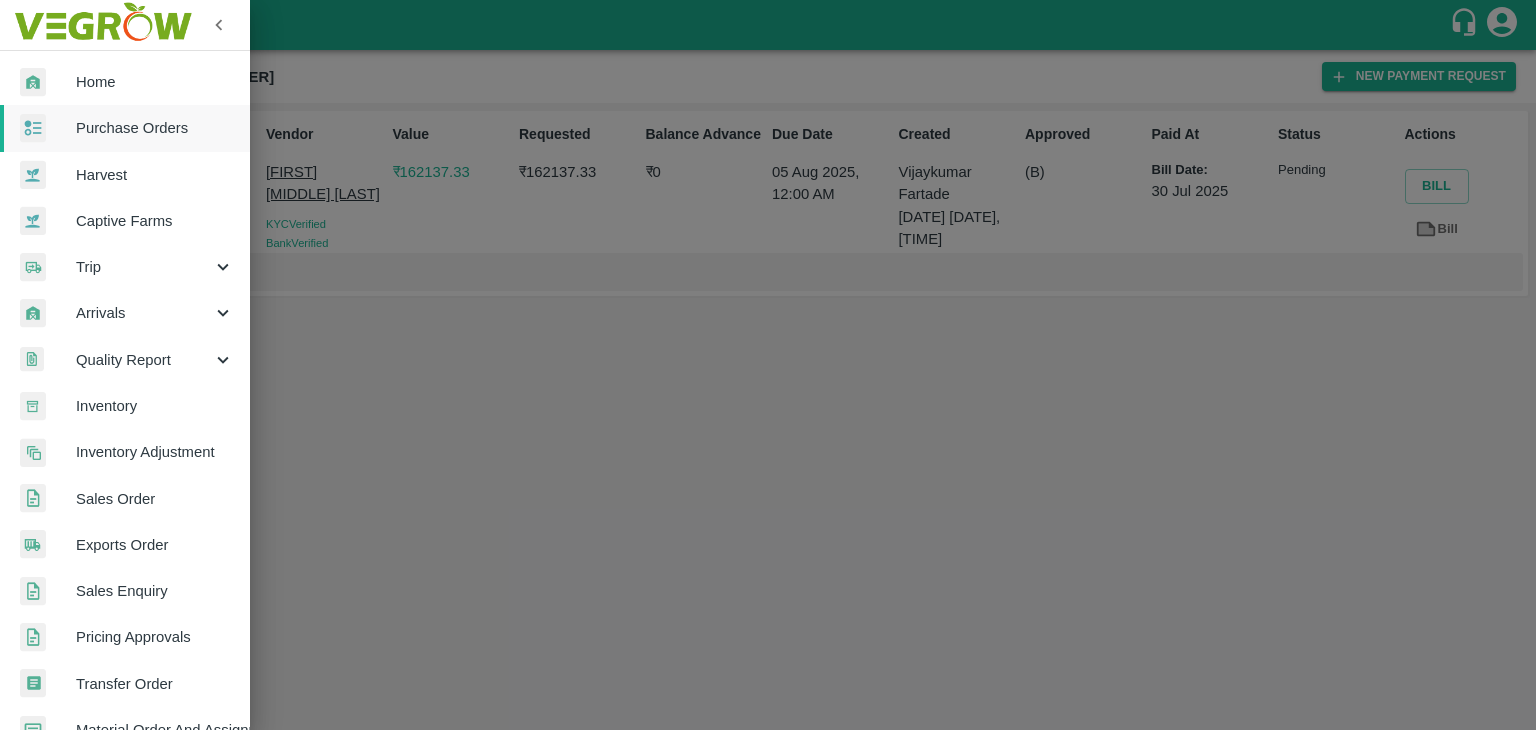 scroll, scrollTop: 0, scrollLeft: 0, axis: both 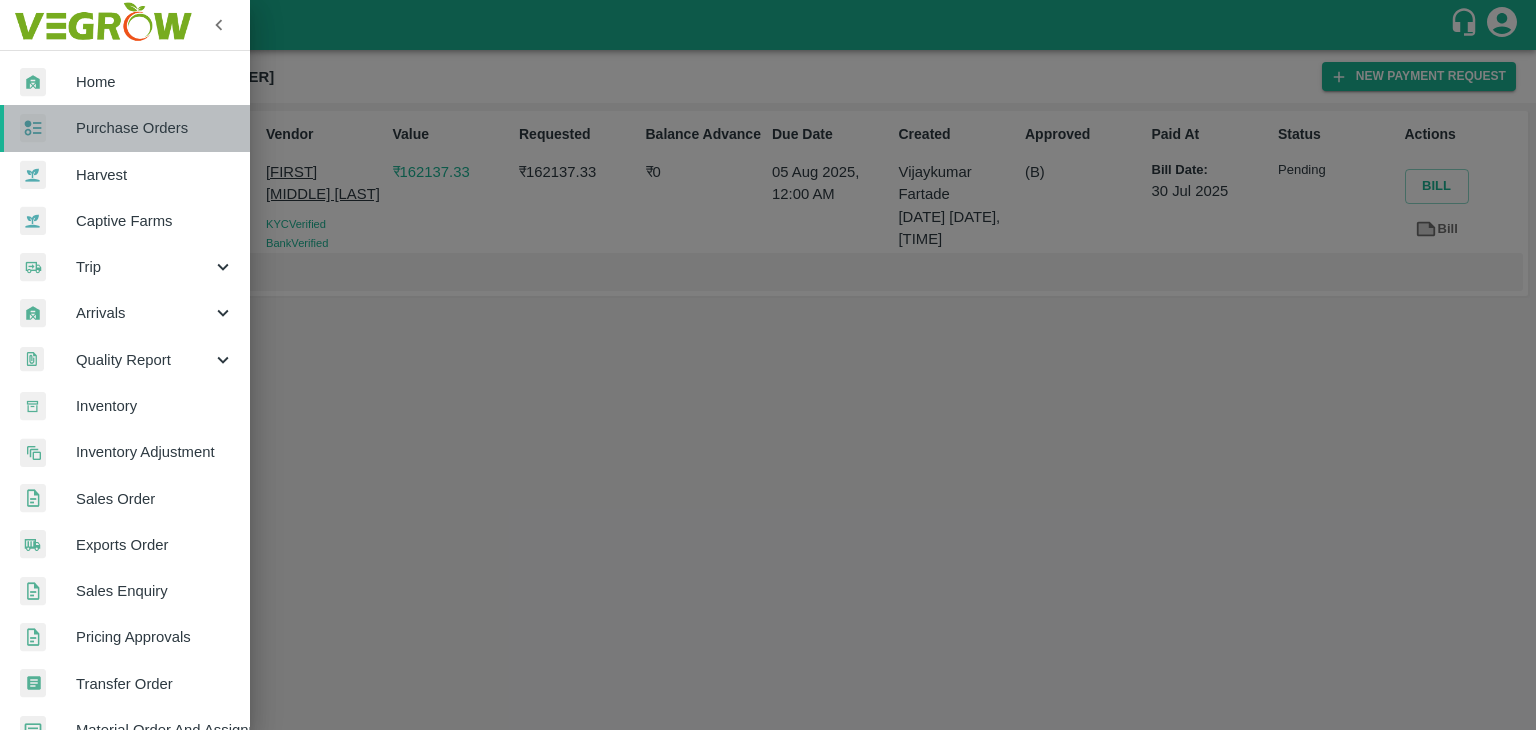 click on "Purchase Orders" at bounding box center (155, 128) 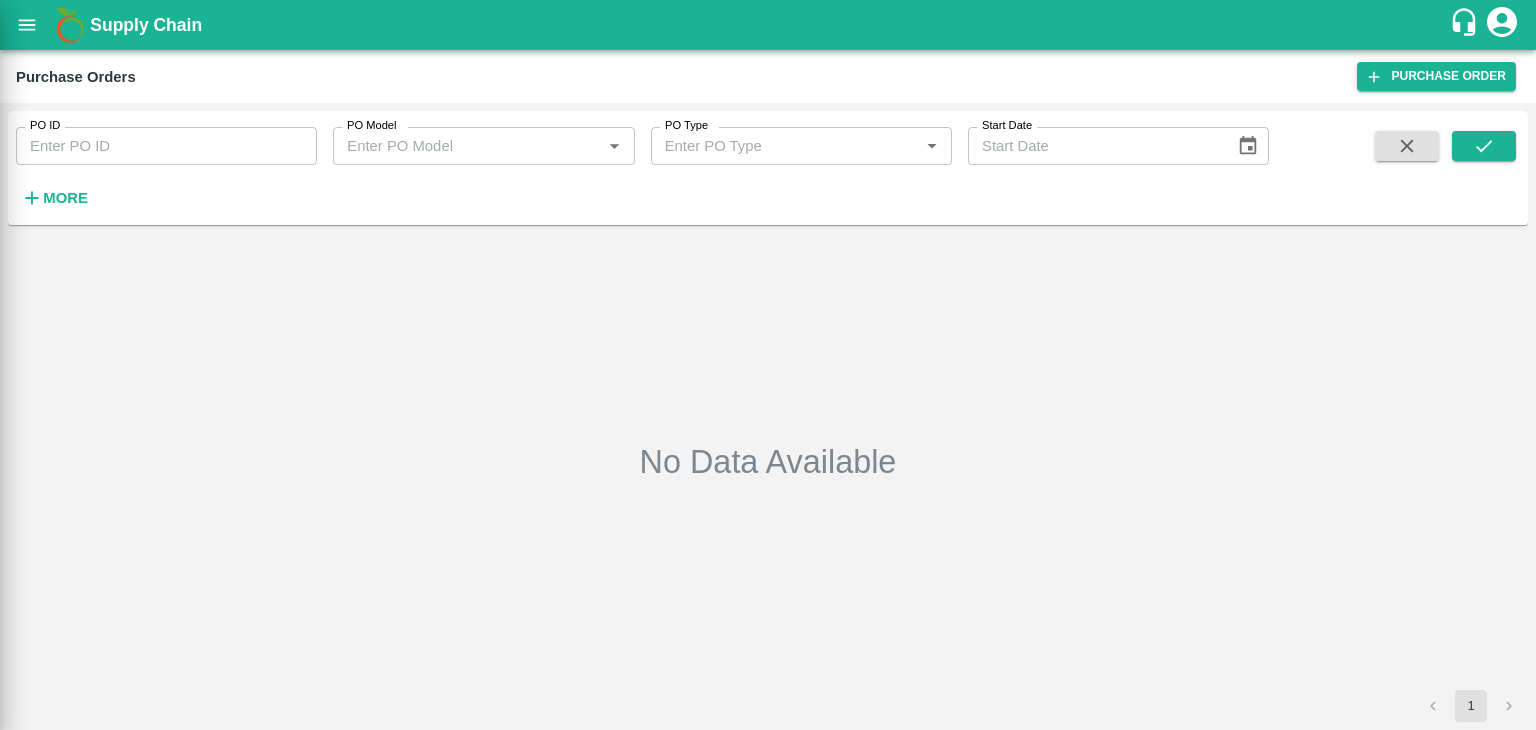 click at bounding box center (768, 365) 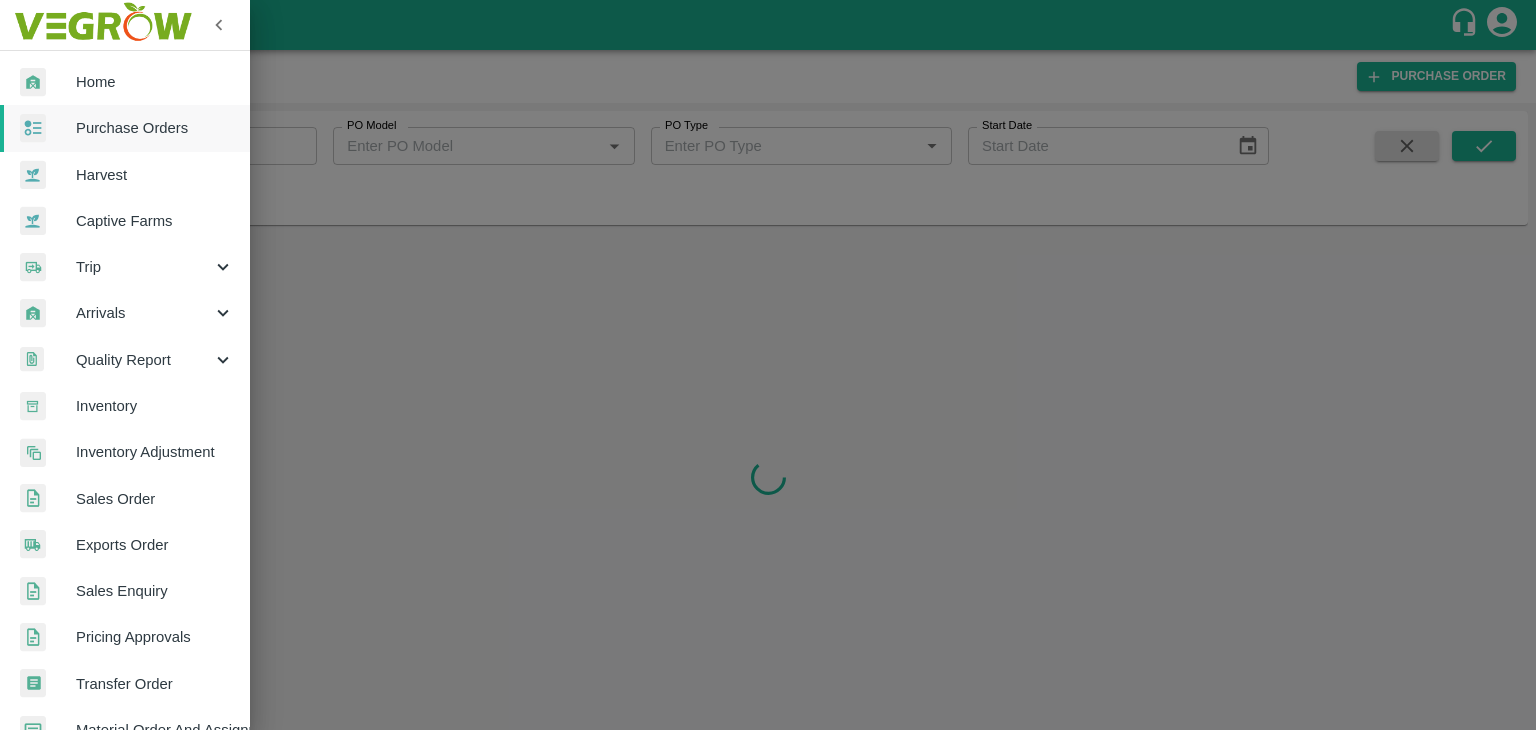 click at bounding box center [768, 365] 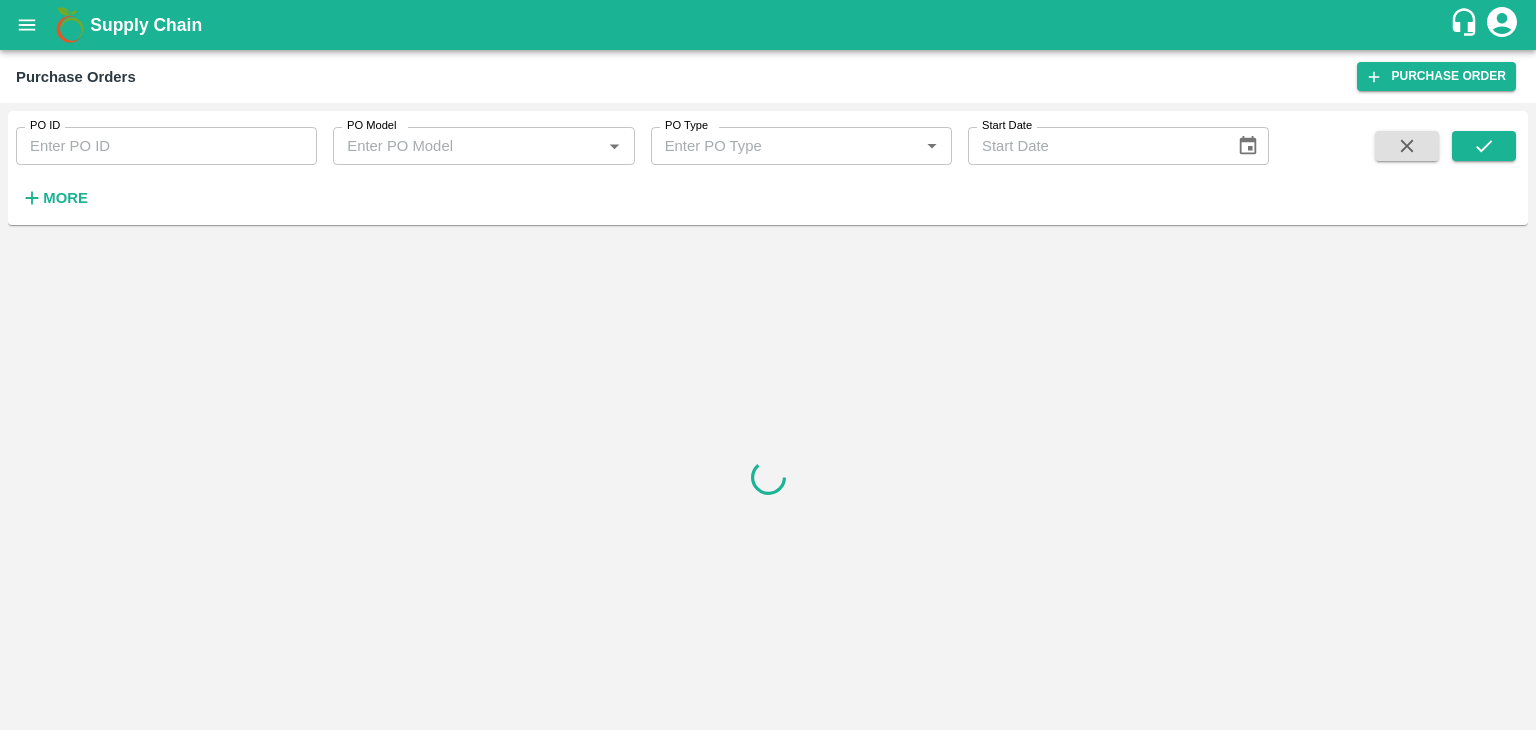 click on "PO ID" at bounding box center [166, 146] 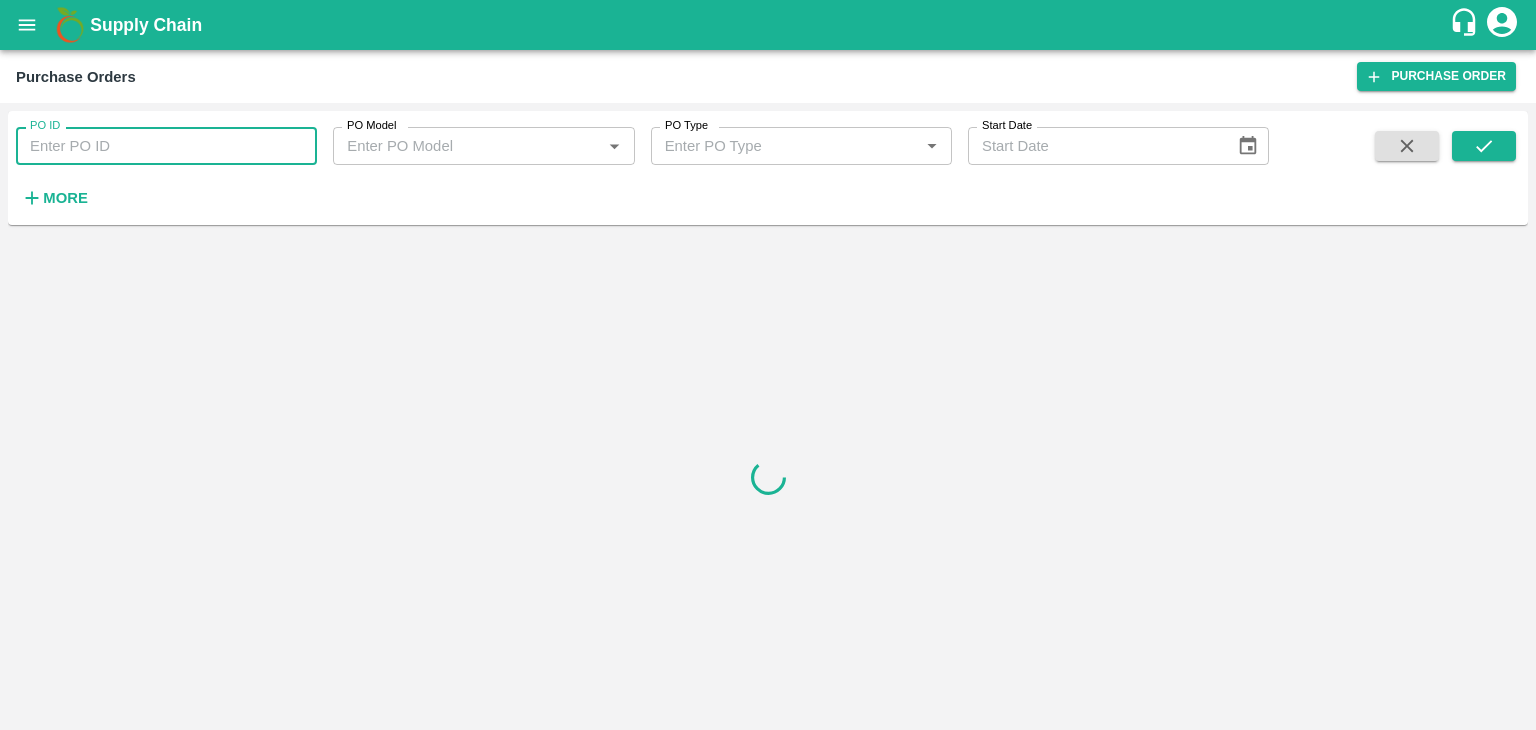paste on "163266" 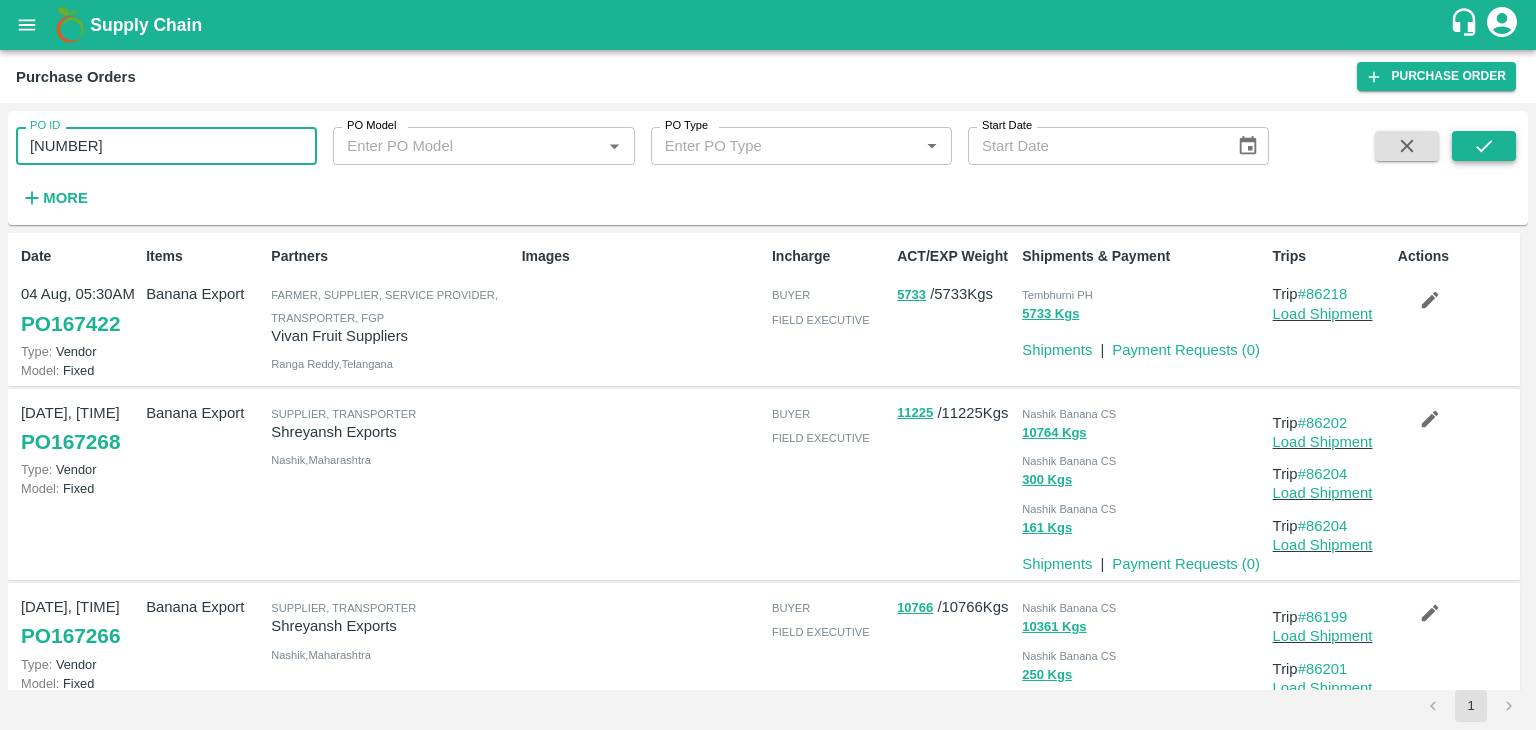 type on "163266" 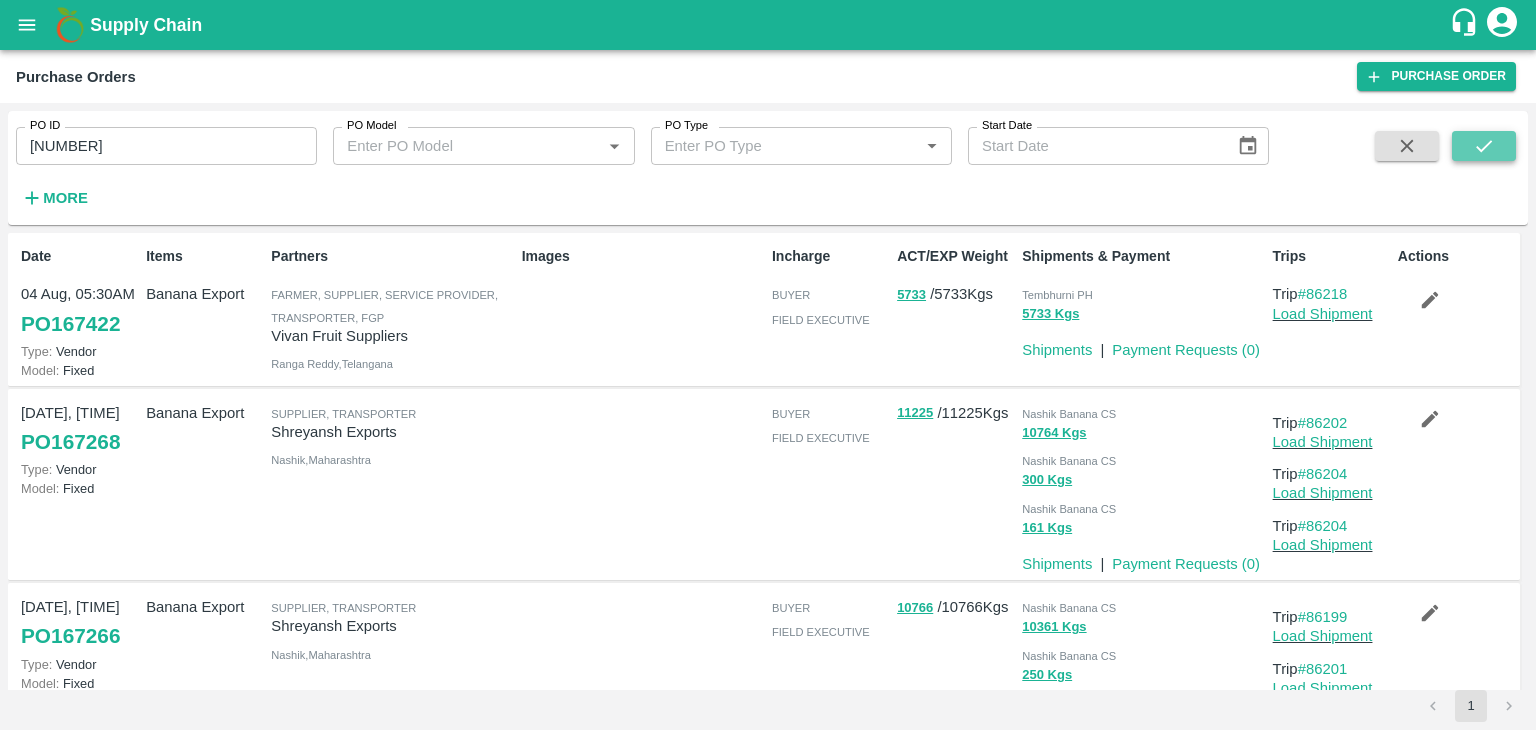 click 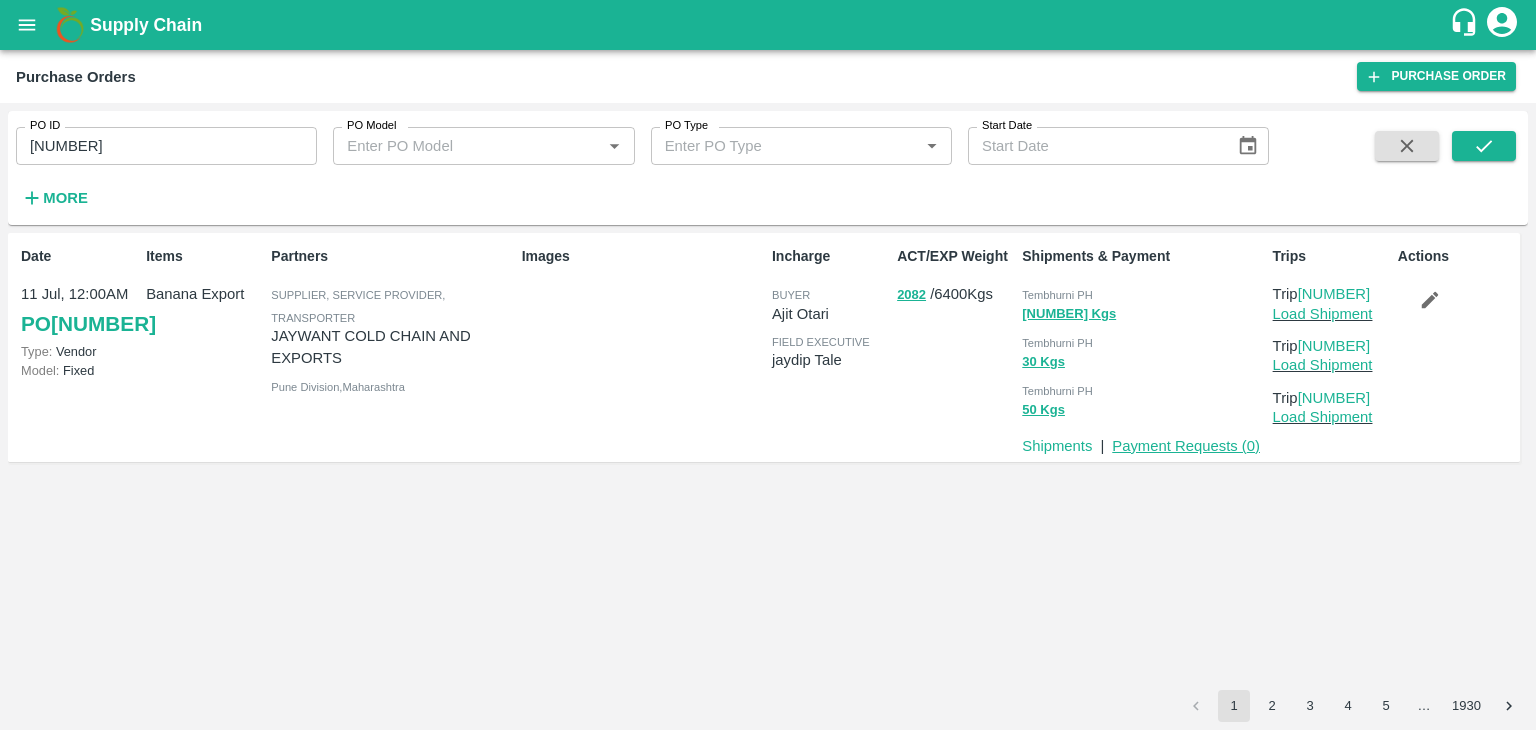 click on "Payment Requests ( 0 )" at bounding box center [1186, 446] 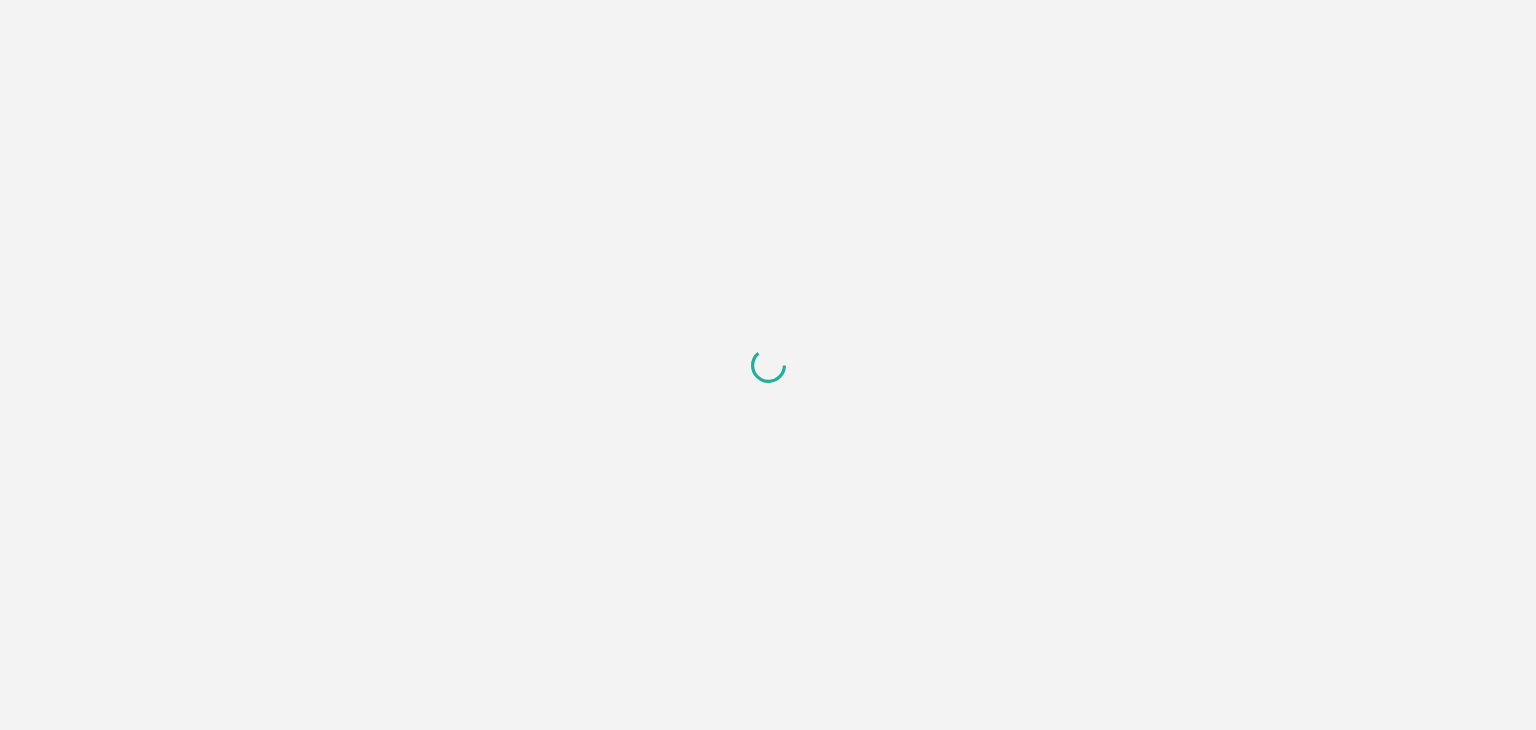 scroll, scrollTop: 0, scrollLeft: 0, axis: both 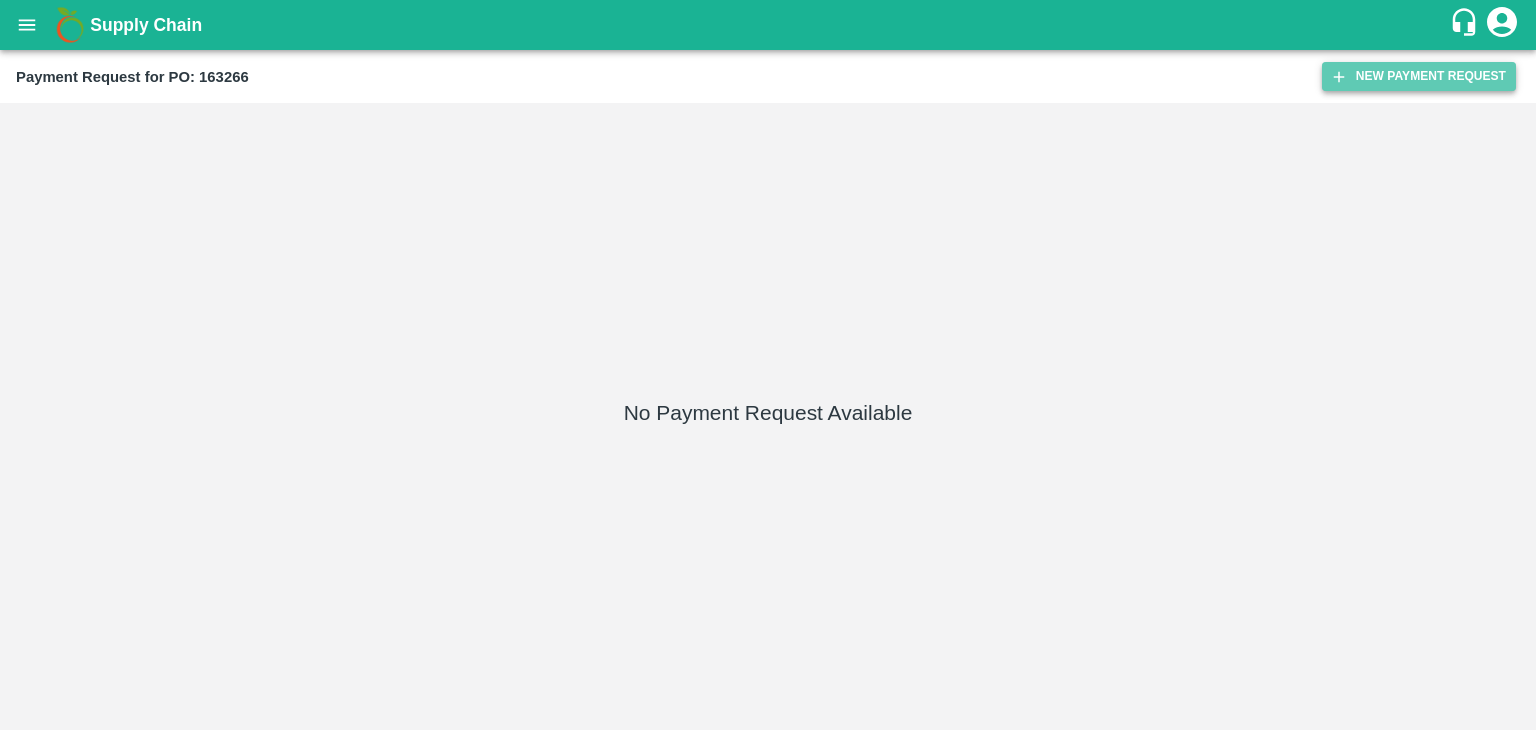click on "New Payment Request" at bounding box center [1419, 76] 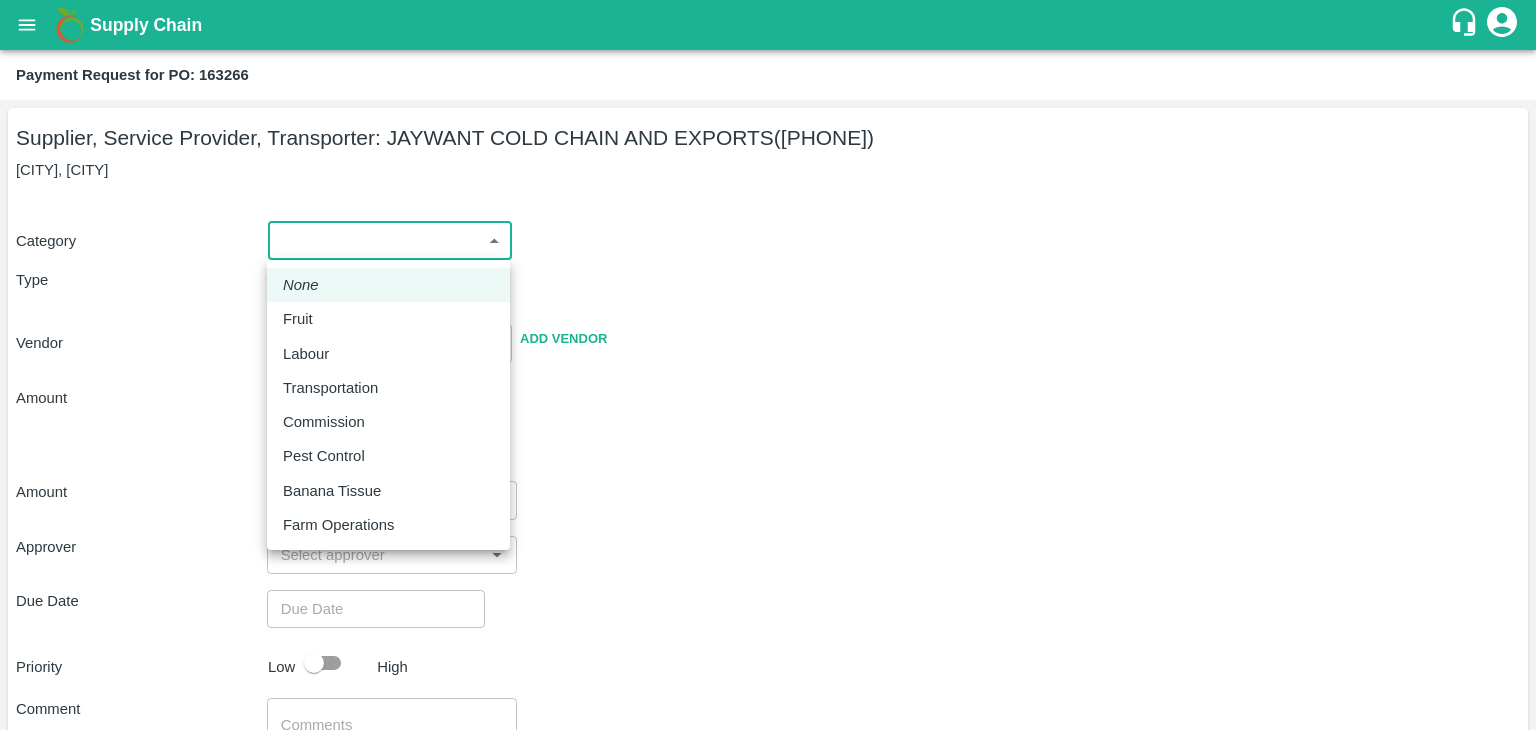 click on "Supply Chain Payment Request for PO: 163266 Supplier, Service Provider, Transporter:    JAYWANT COLD CHAIN AND EXPORTS  (91302 96930) Karkamb, Solapur Category ​ ​ Type Advance Bill Vendor ​ Add Vendor Amount Total value Per Kg ​ Amount ​ Approver ​ Due Date ​  Priority  Low  High Comment x ​ Attach bill Cancel Save Tembhurni PH Nashik CC Shahada Banana Export PH Savda Banana Export PH Nashik Banana CS Vijaykumar Fartade Logout None Fruit Labour Transportation Commission Pest Control Banana Tissue Farm Operations" at bounding box center (768, 365) 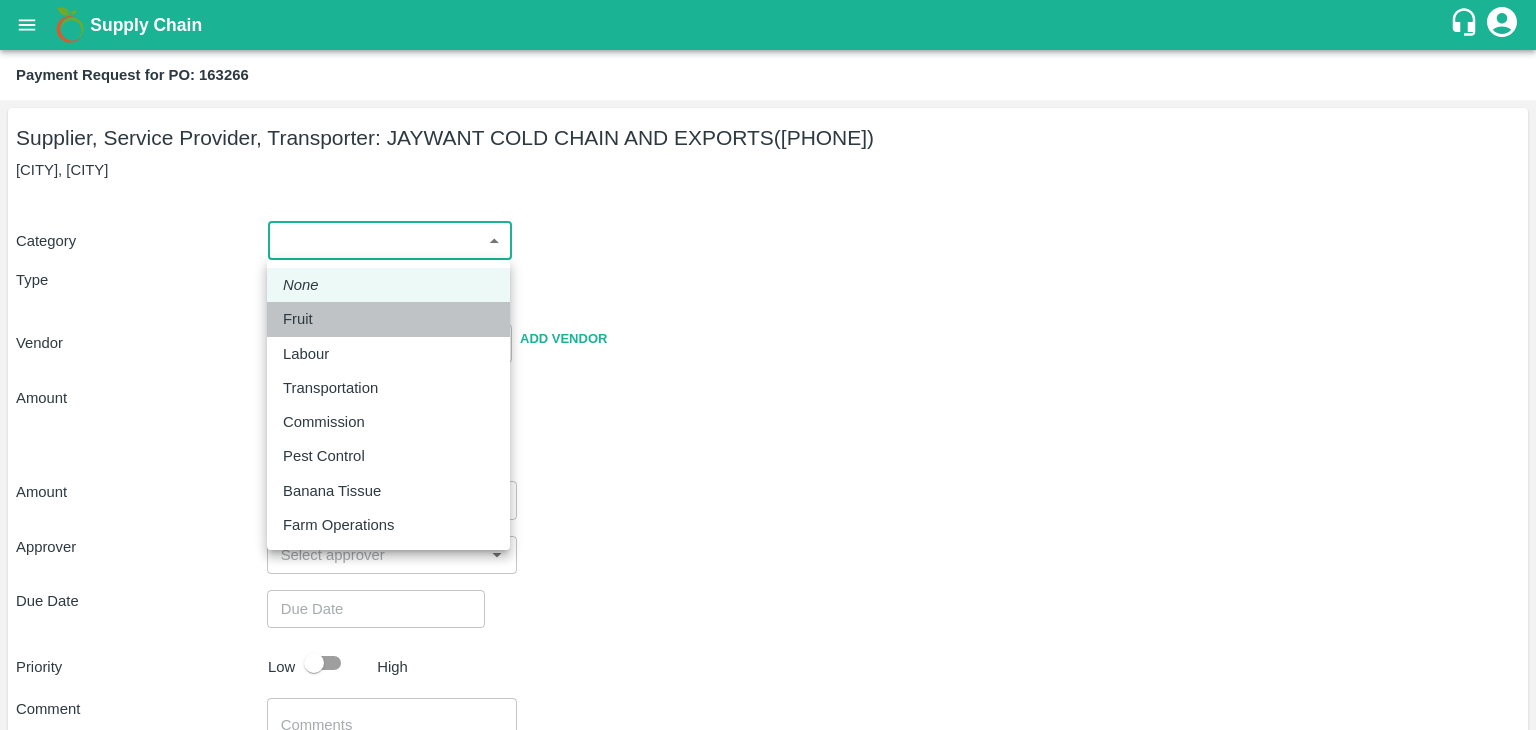 click on "Fruit" at bounding box center (388, 319) 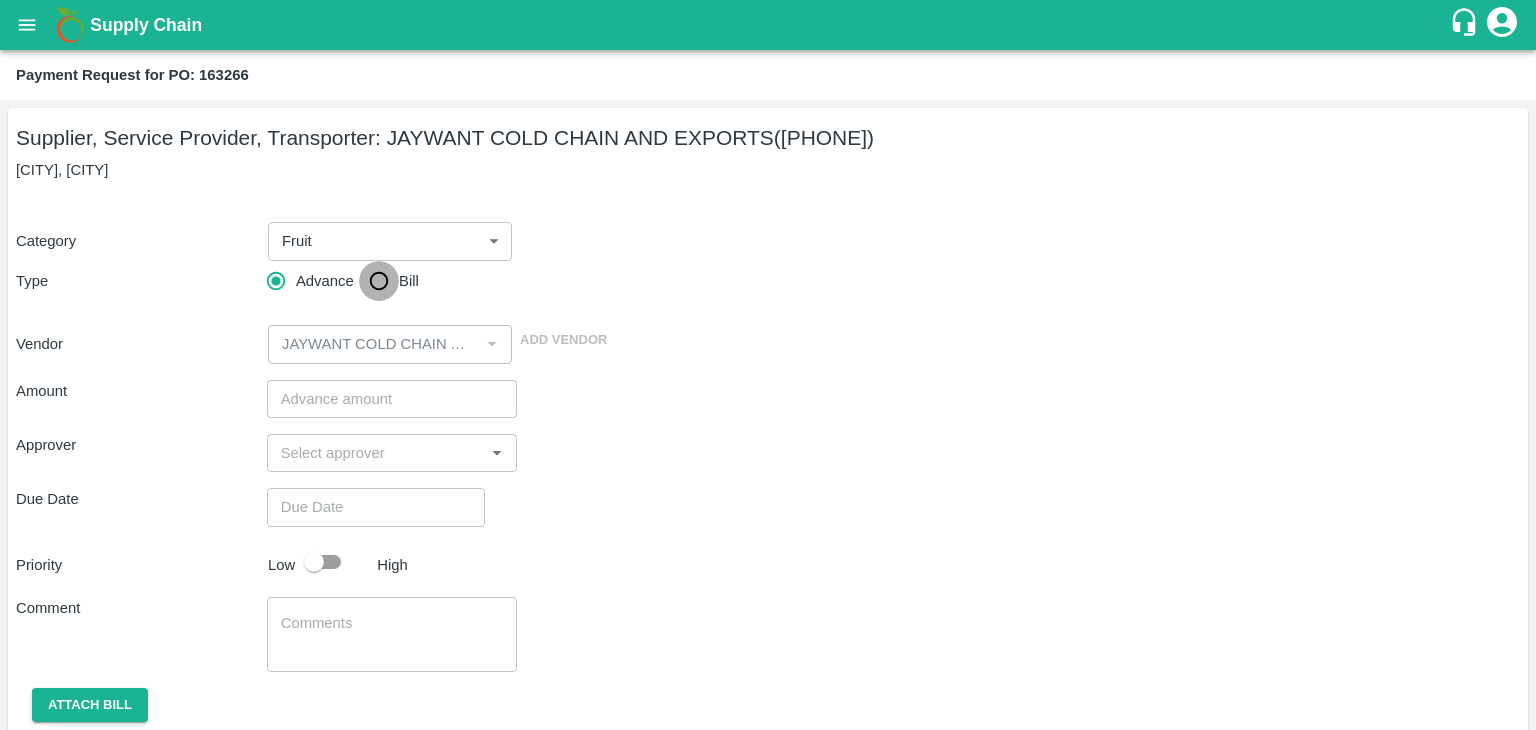 click on "Bill" at bounding box center (379, 281) 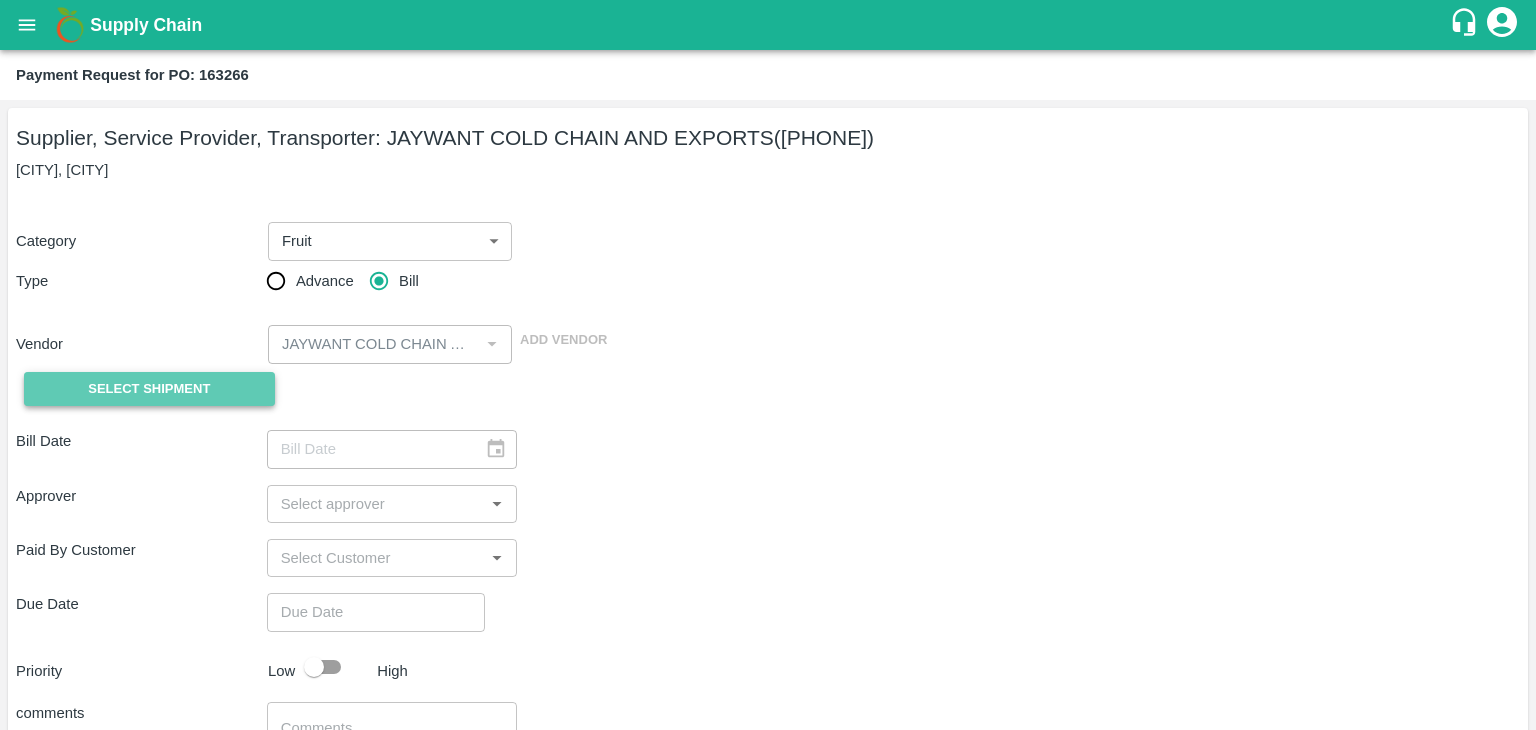 click on "Select Shipment" at bounding box center (149, 389) 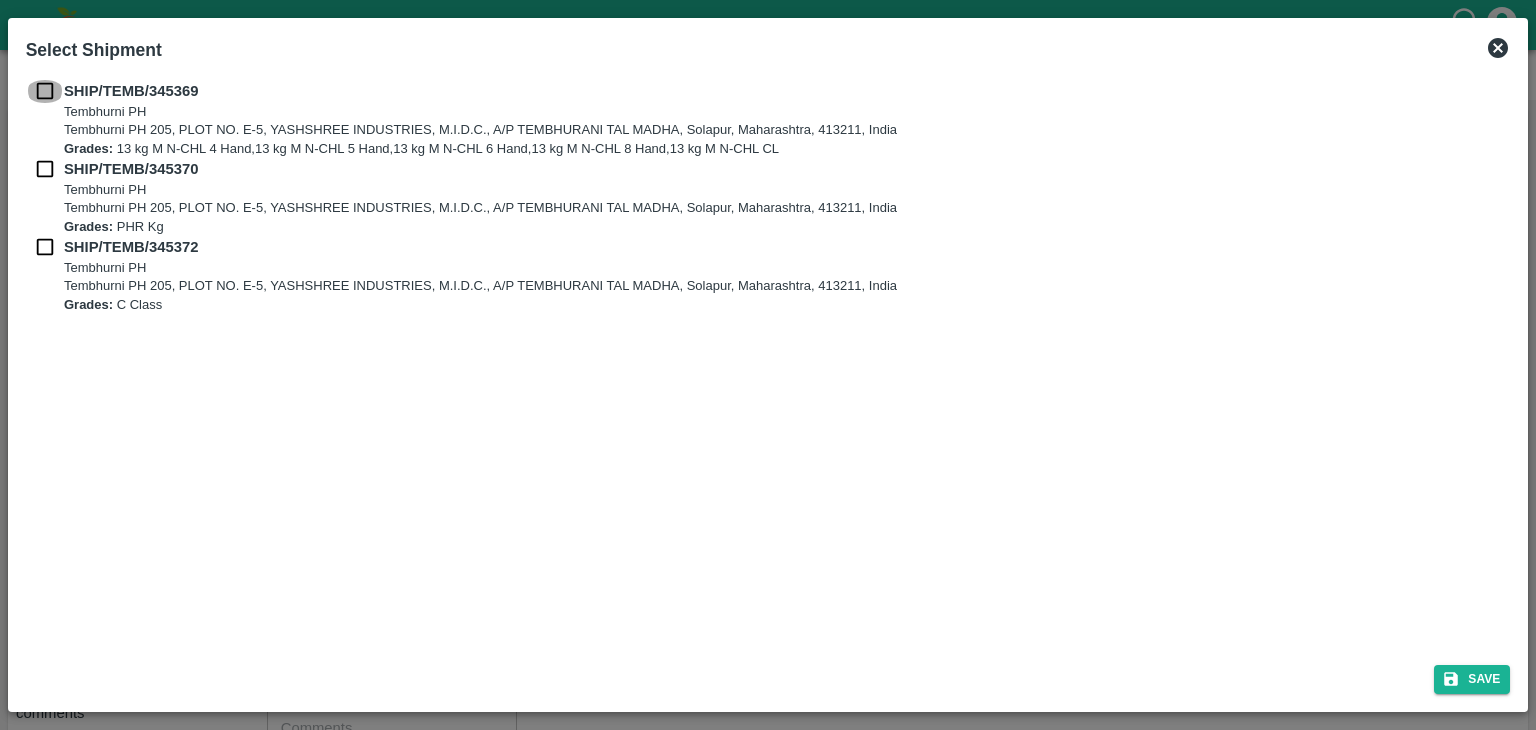 click at bounding box center [45, 91] 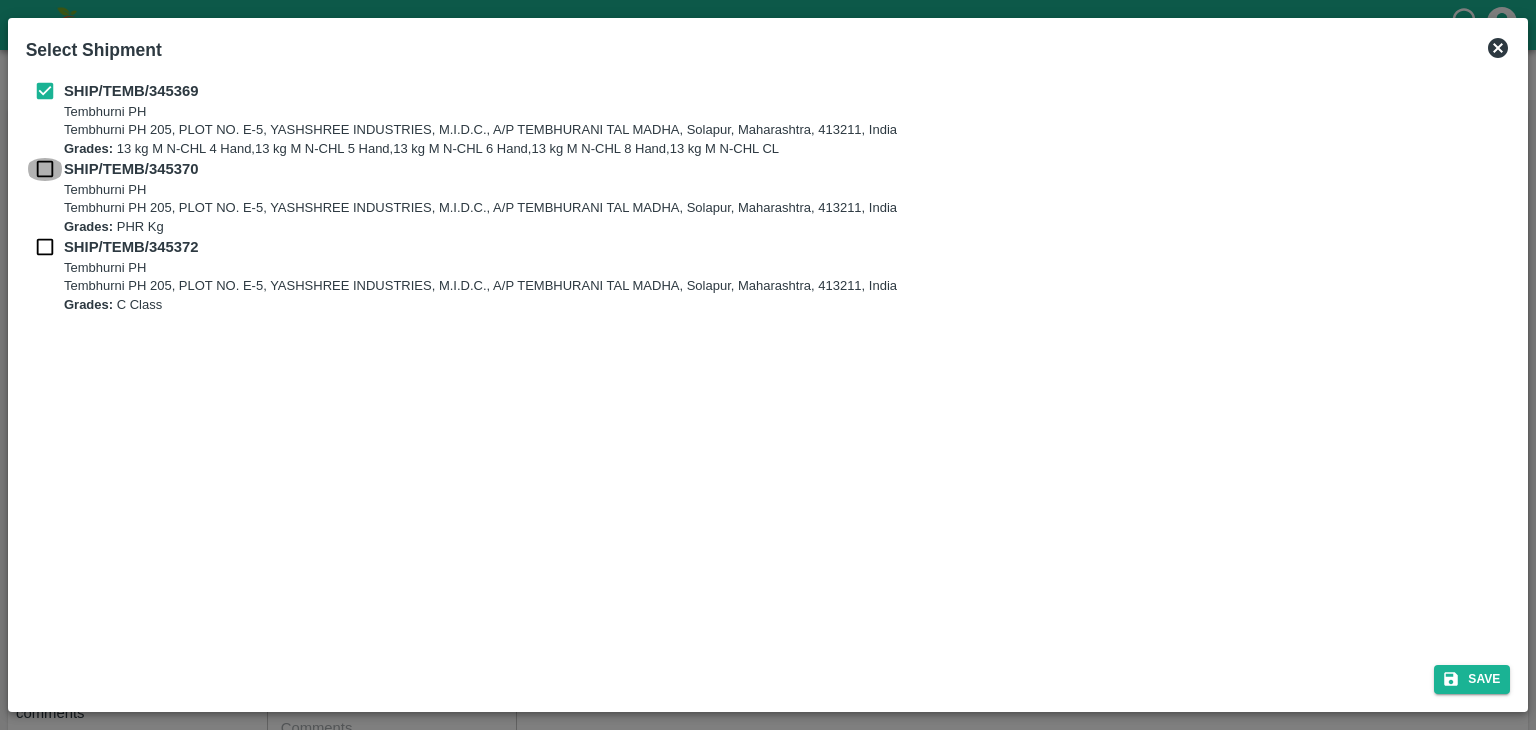 click at bounding box center (45, 169) 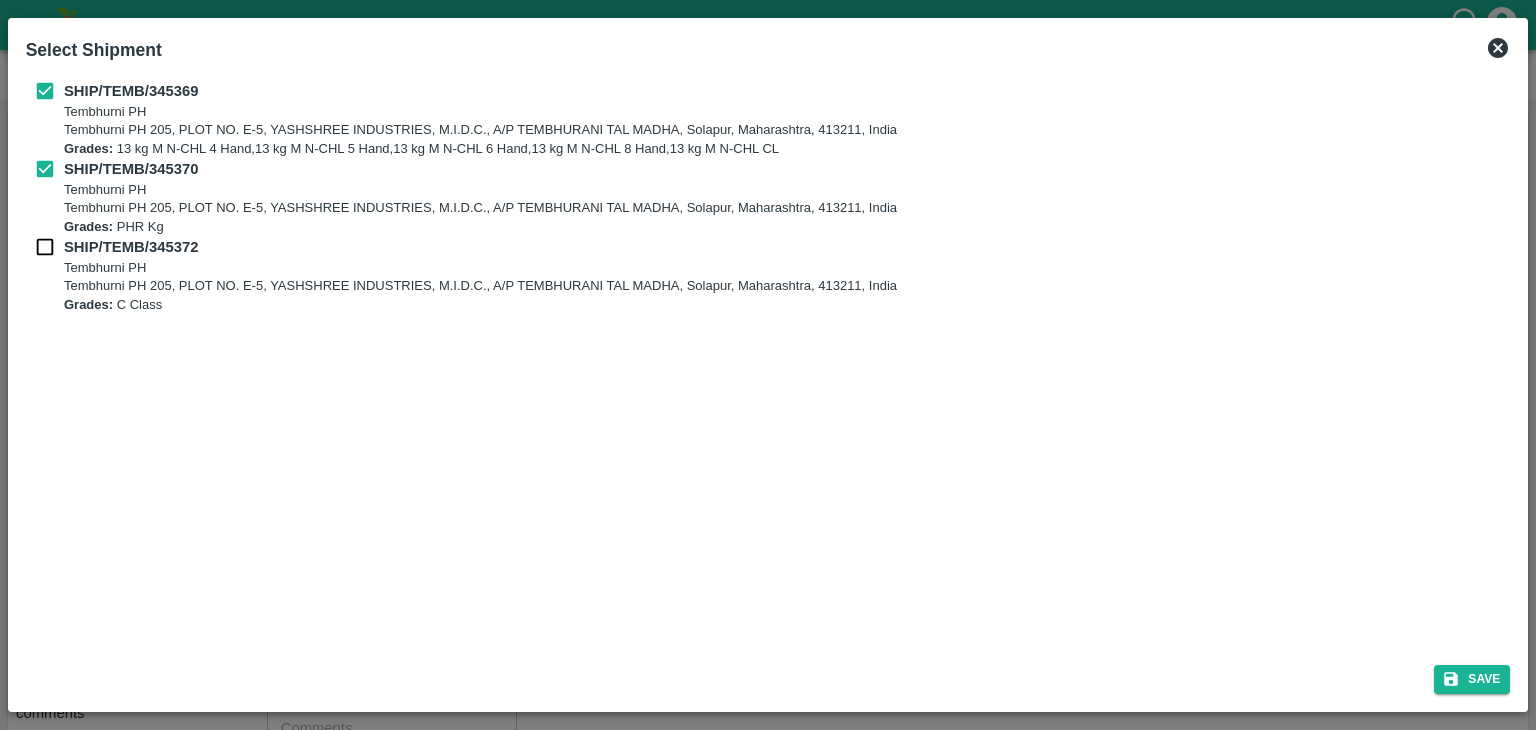 click at bounding box center (45, 247) 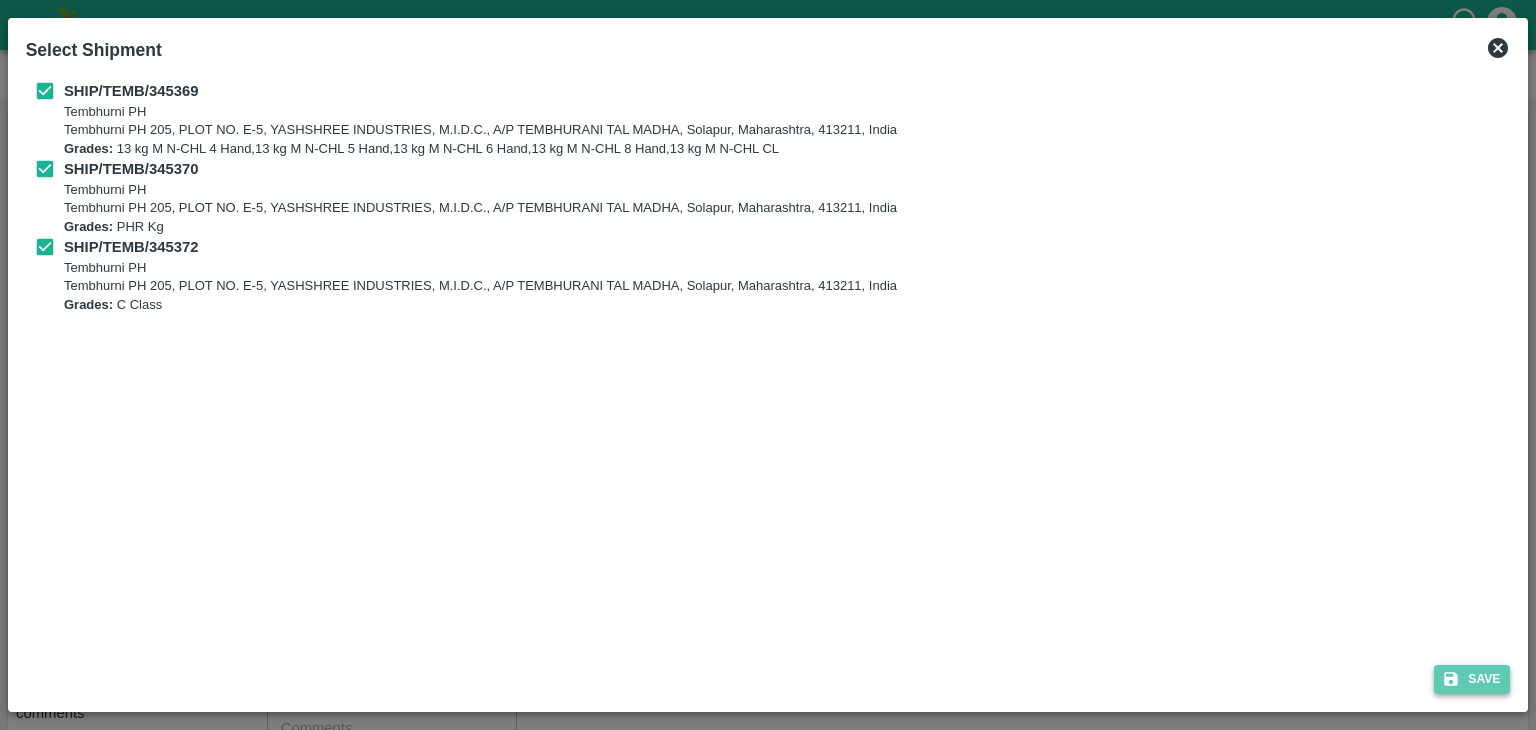 click on "Save" at bounding box center (1472, 679) 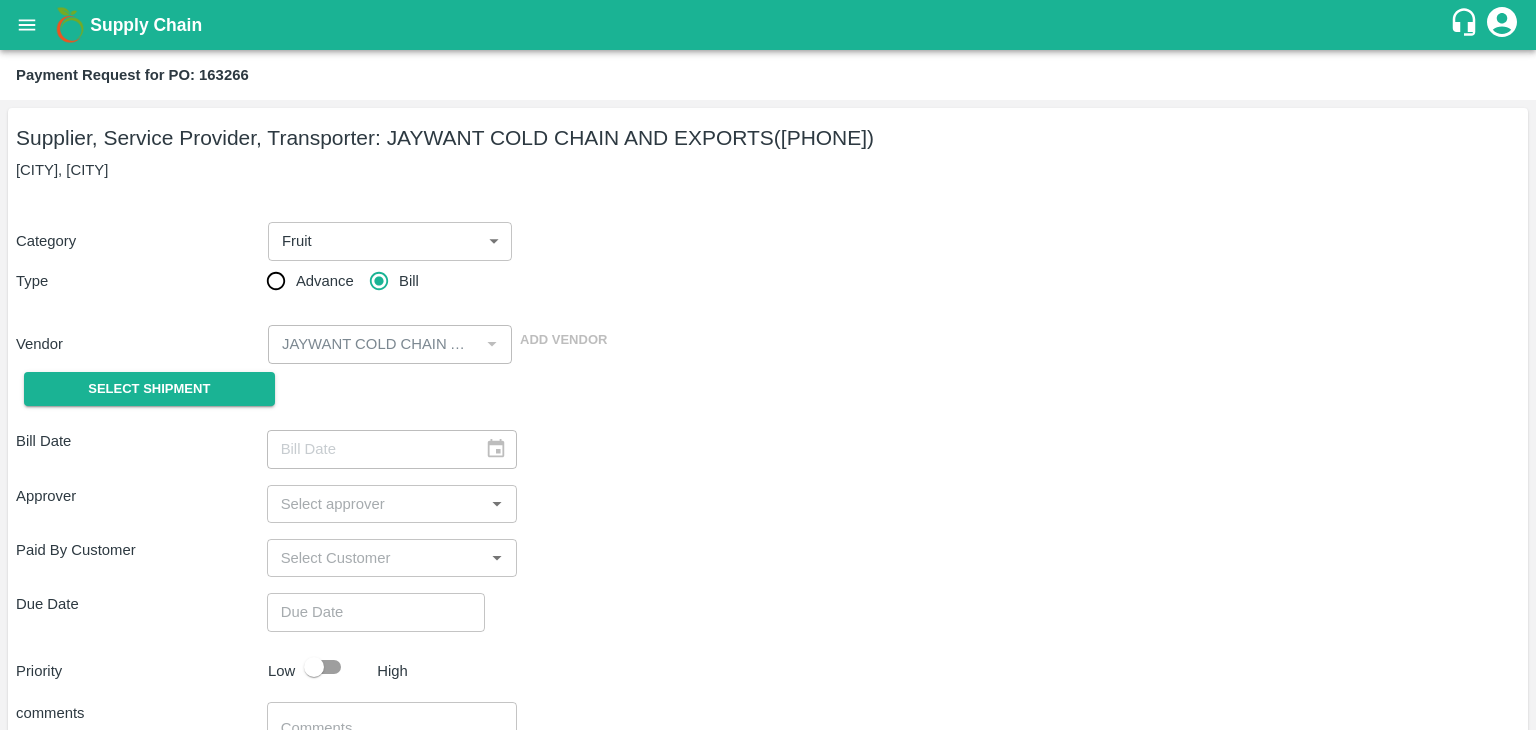 type on "12/07/2025" 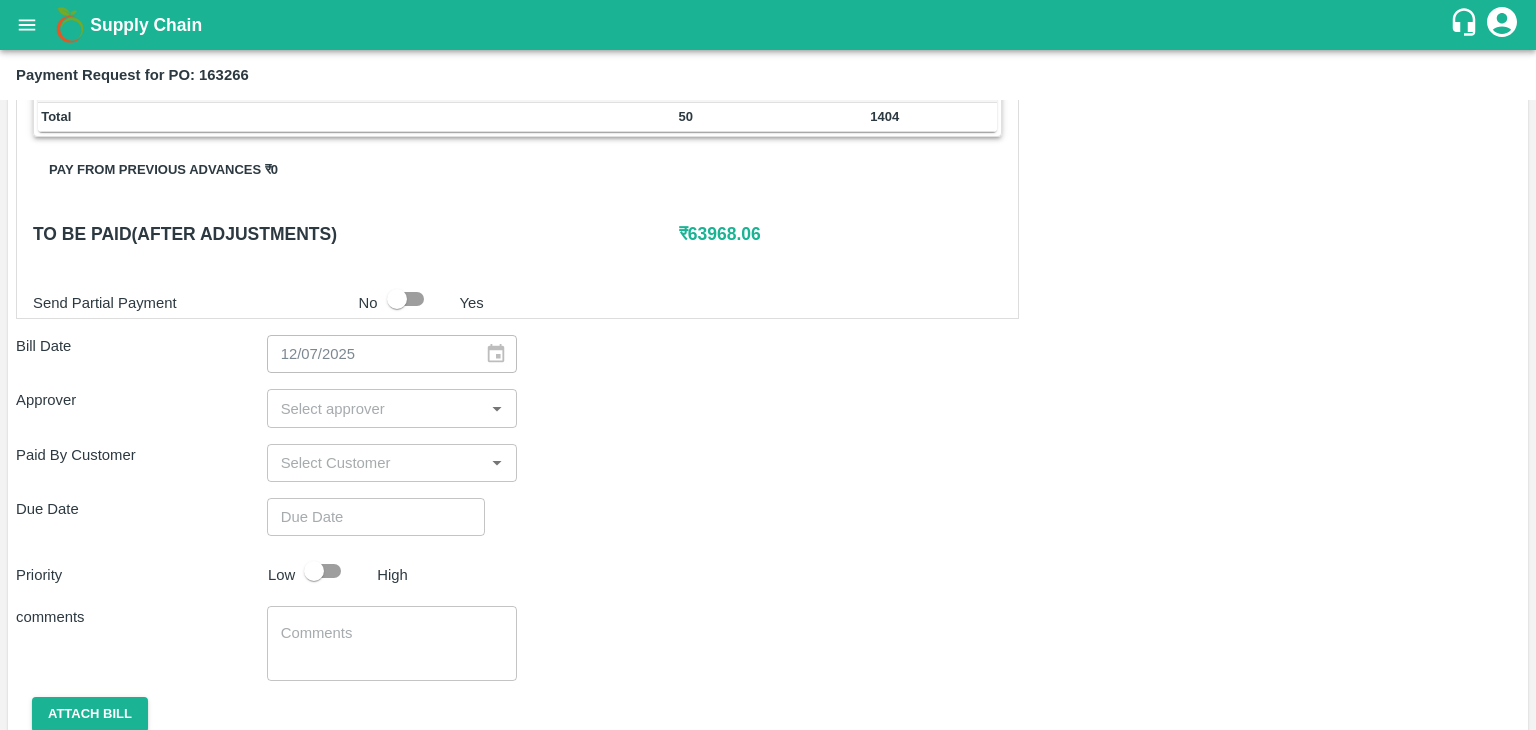 scroll, scrollTop: 980, scrollLeft: 0, axis: vertical 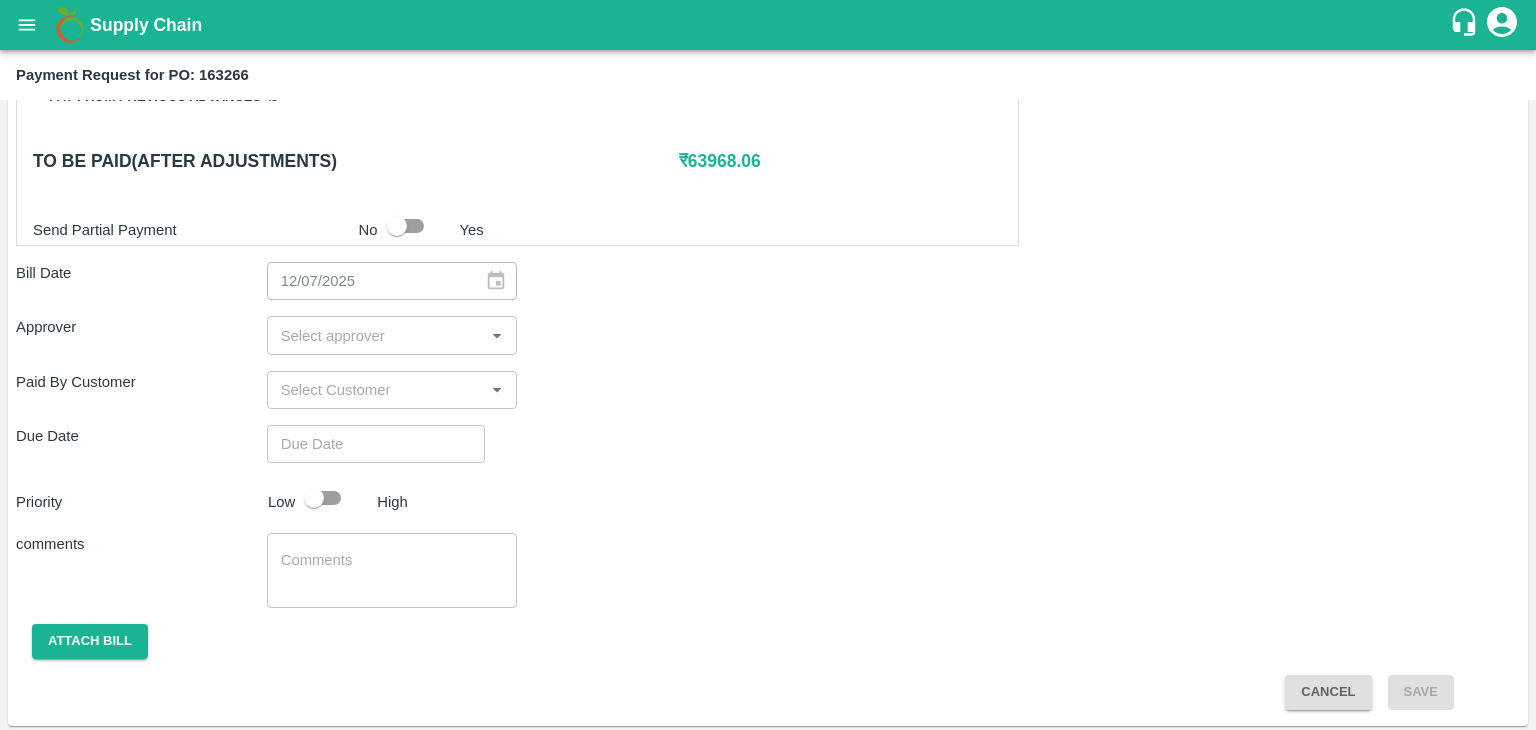 click at bounding box center [376, 335] 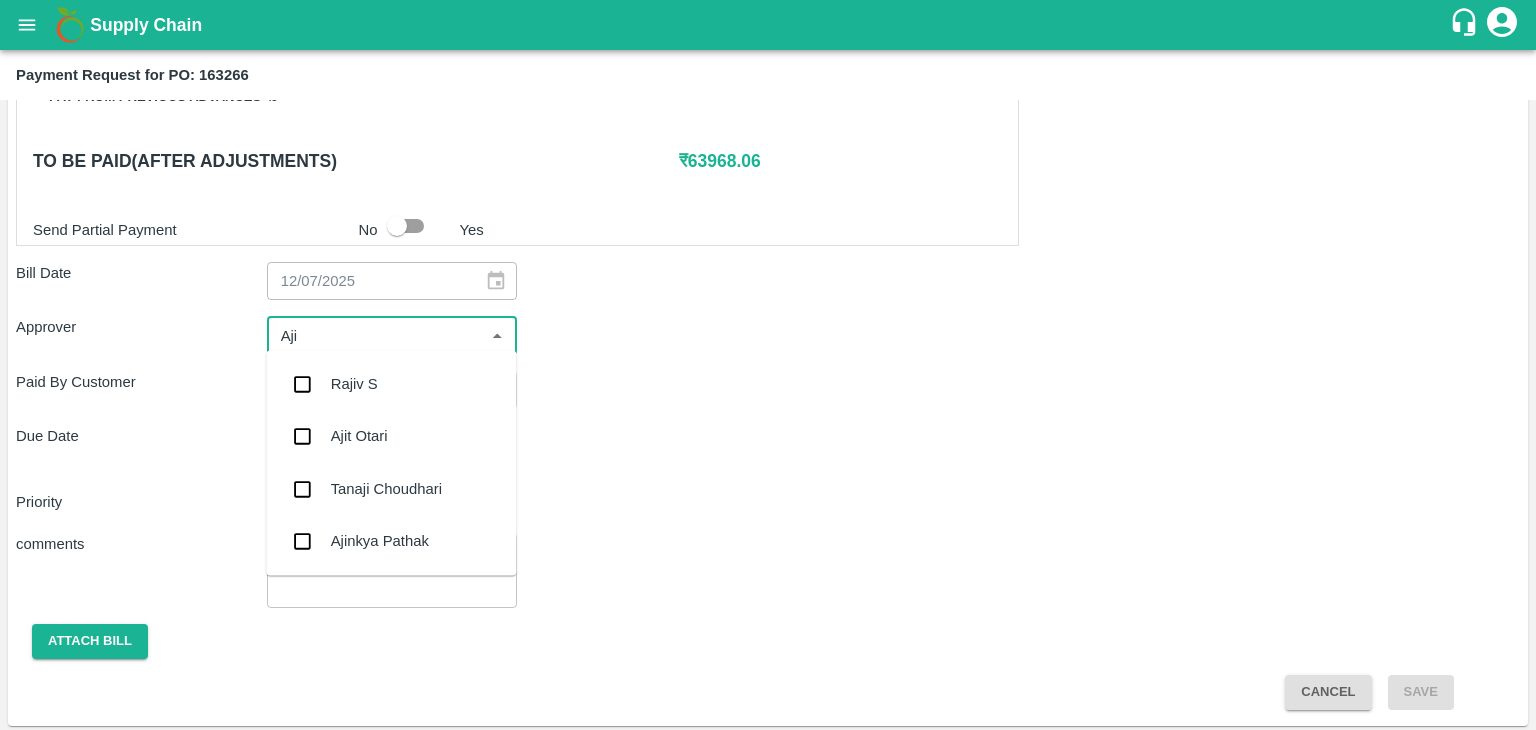 type on "Ajit" 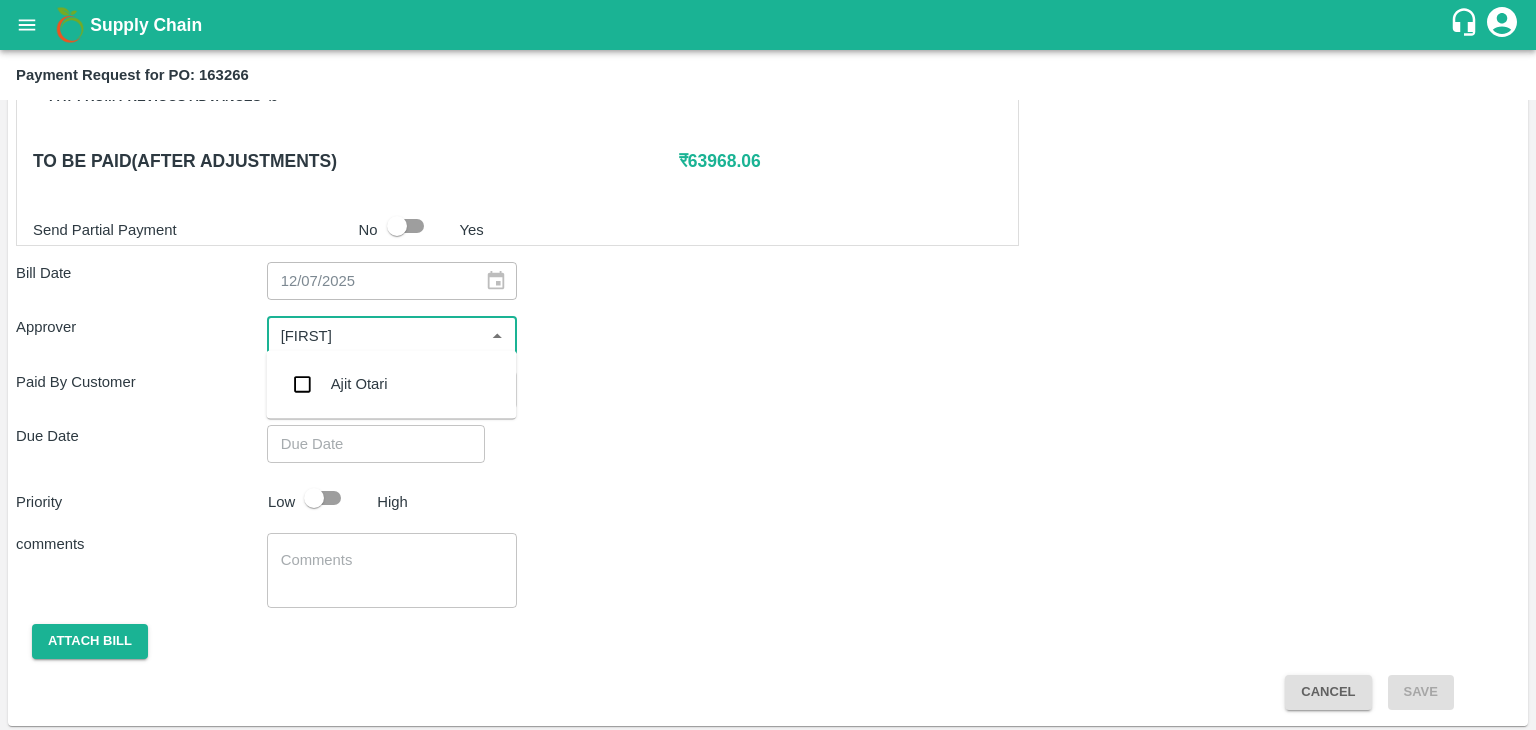 click on "Ajit Otari" at bounding box center [391, 384] 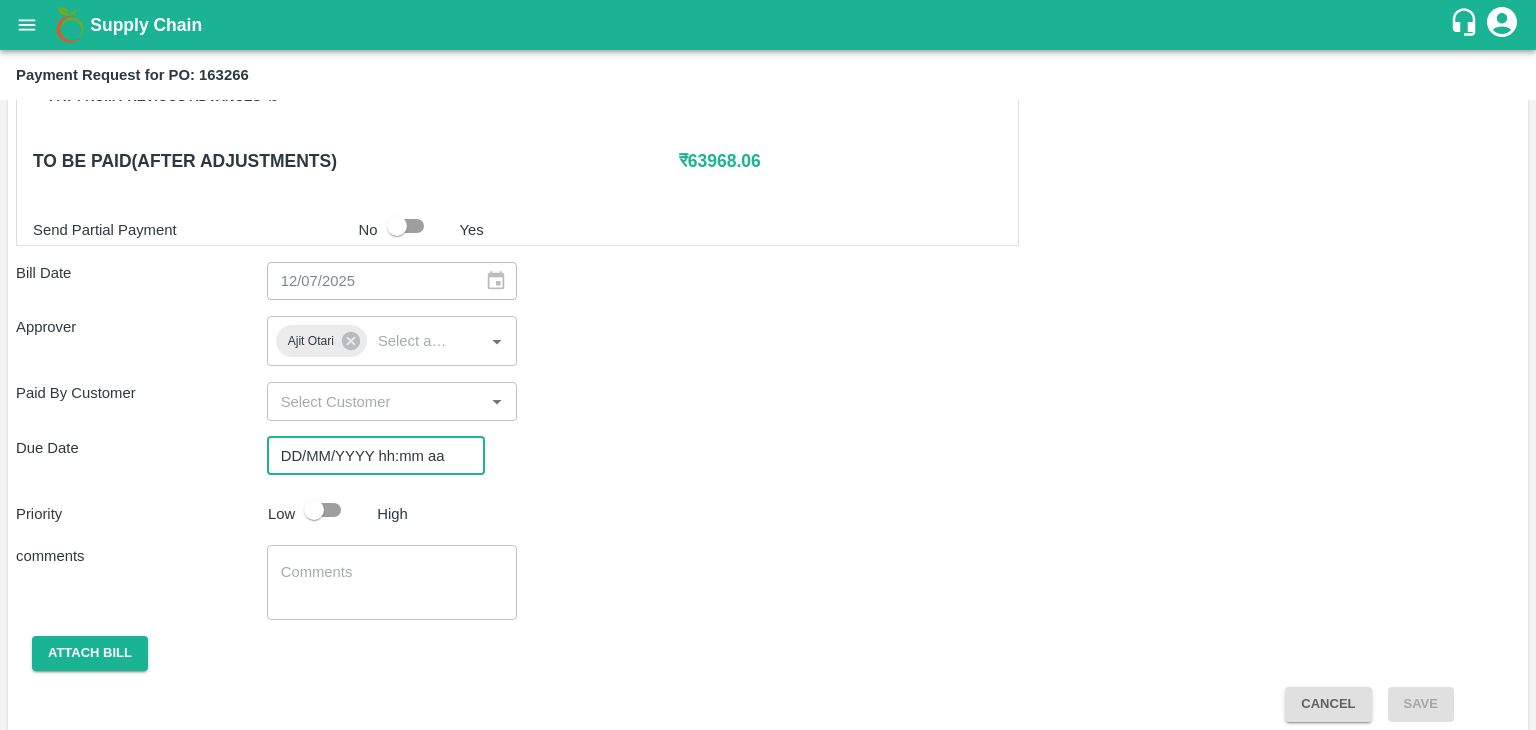 type on "DD/MM/YYYY hh:mm aa" 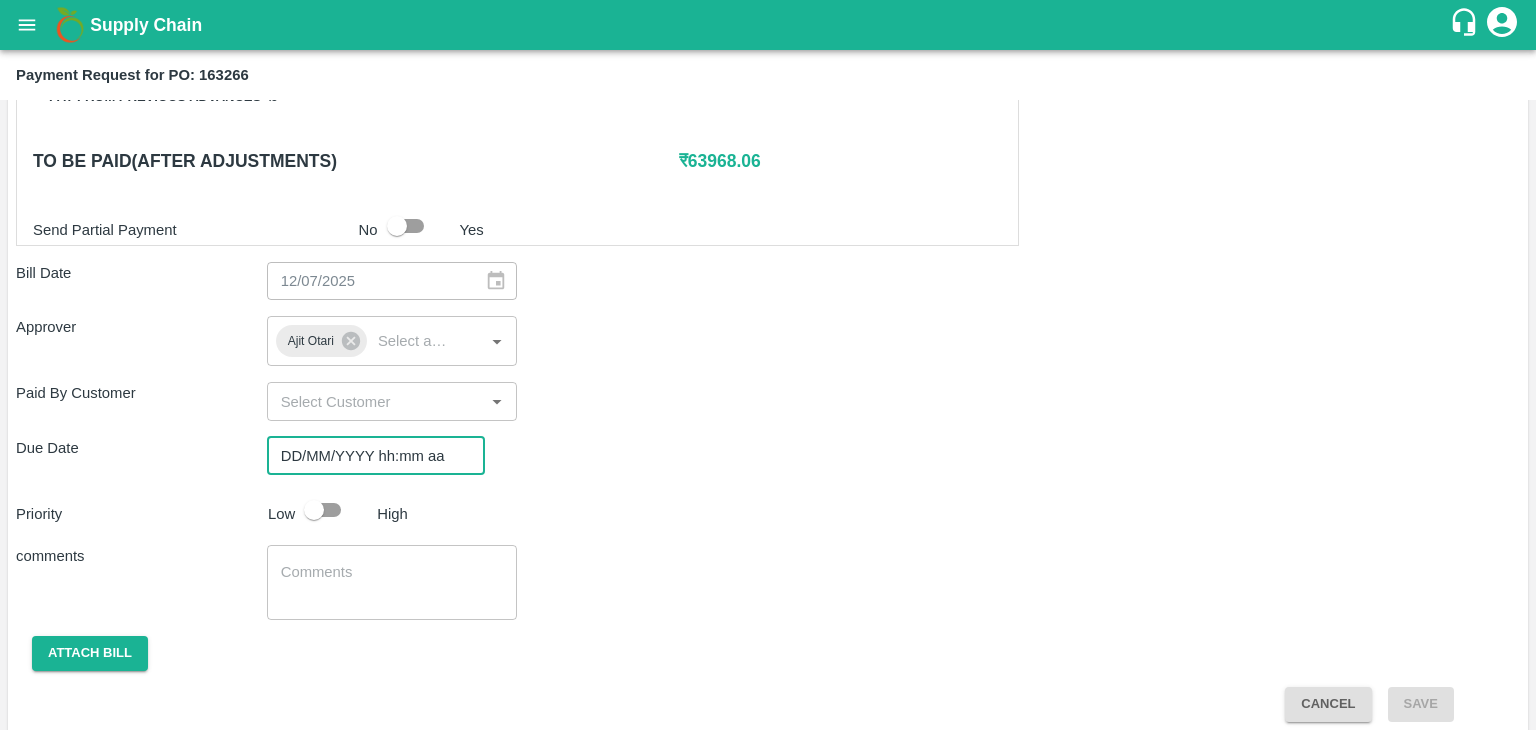 click on "DD/MM/YYYY hh:mm aa" at bounding box center (369, 456) 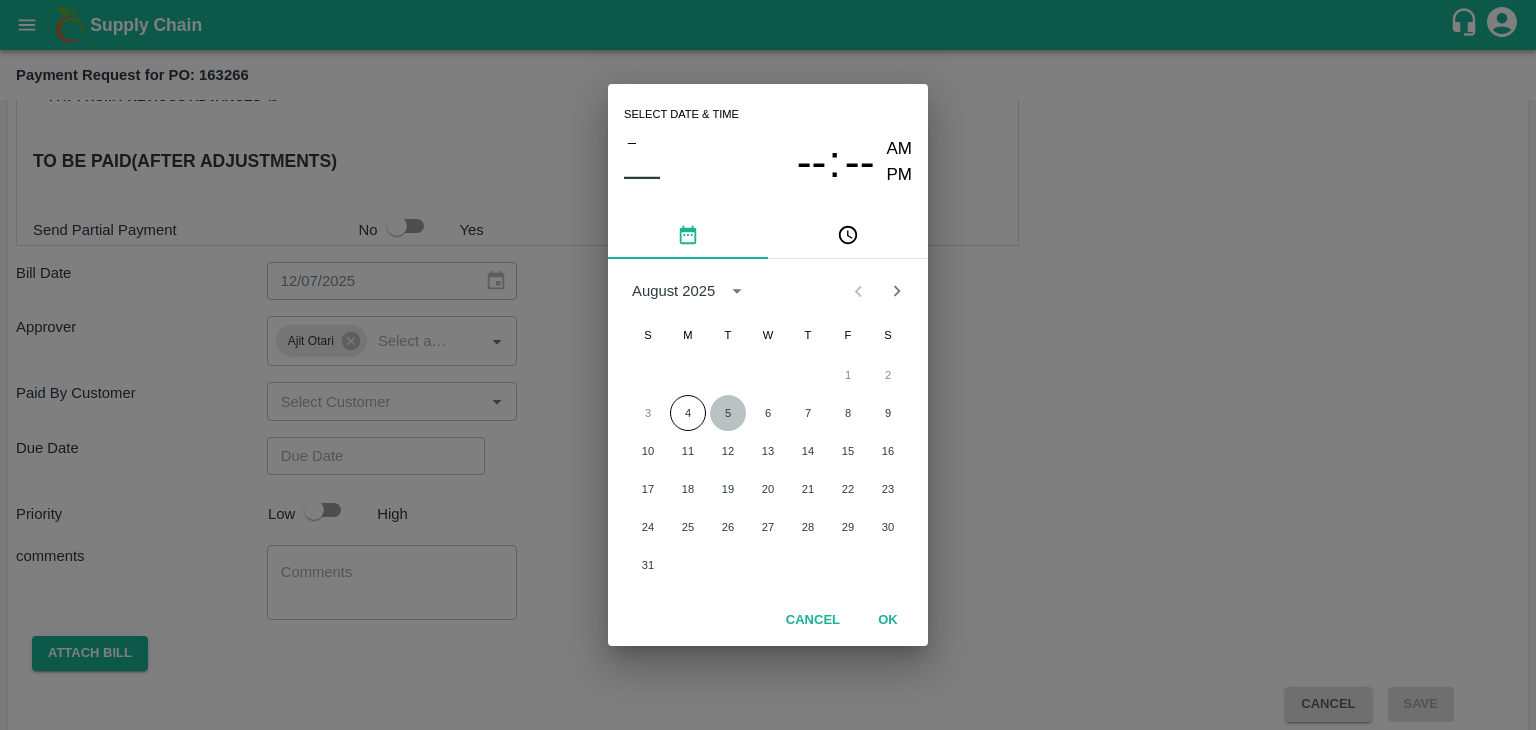 click on "5" at bounding box center [728, 413] 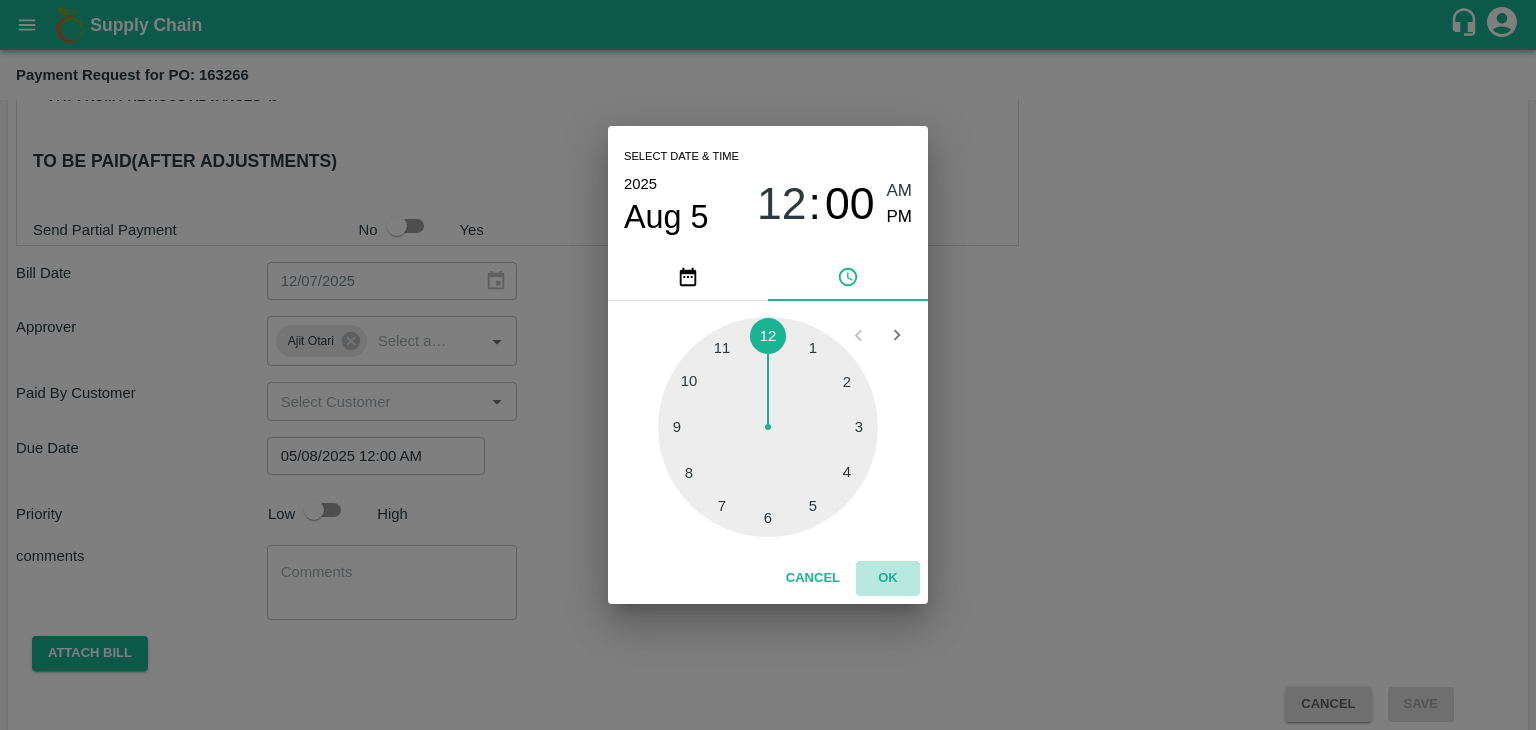 click on "OK" at bounding box center [888, 578] 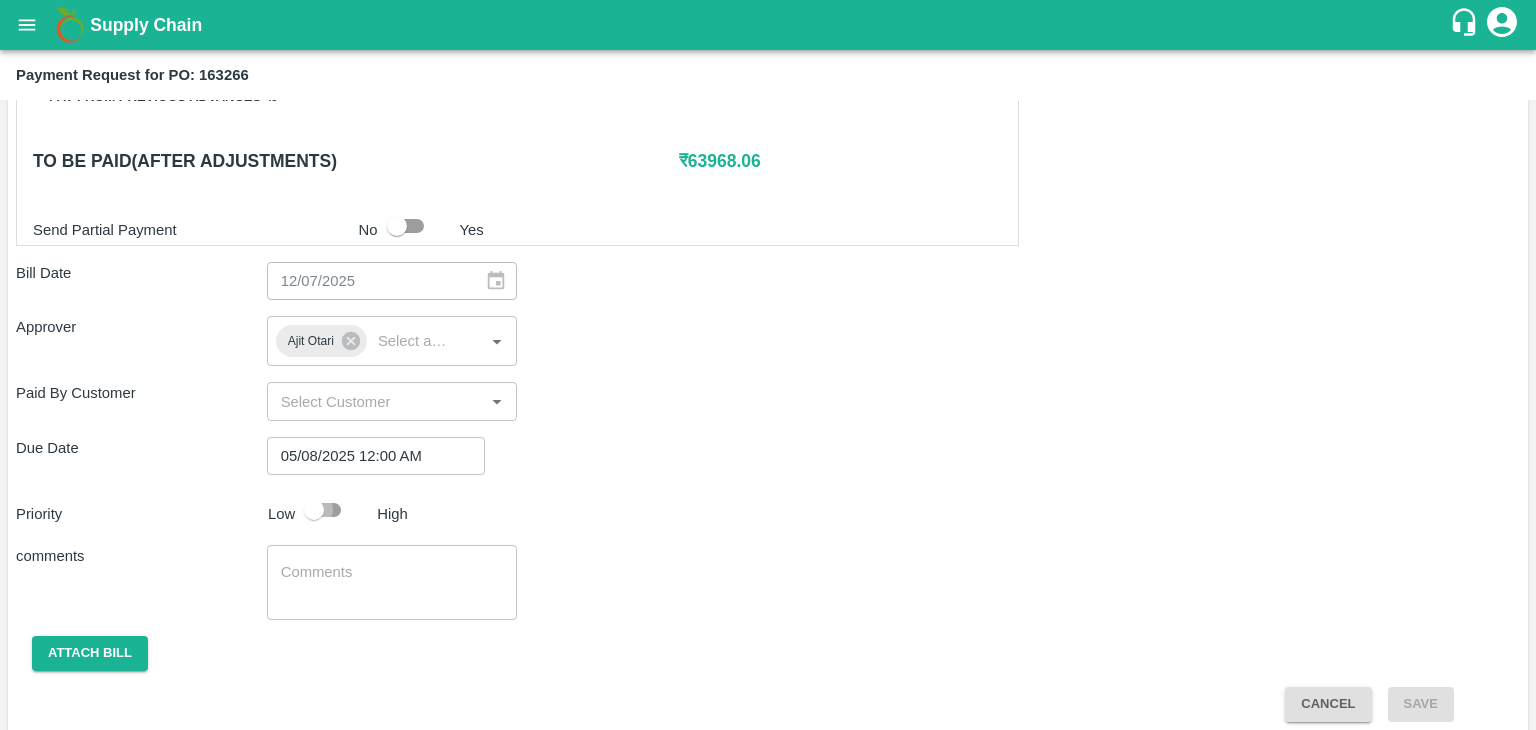 click at bounding box center (314, 510) 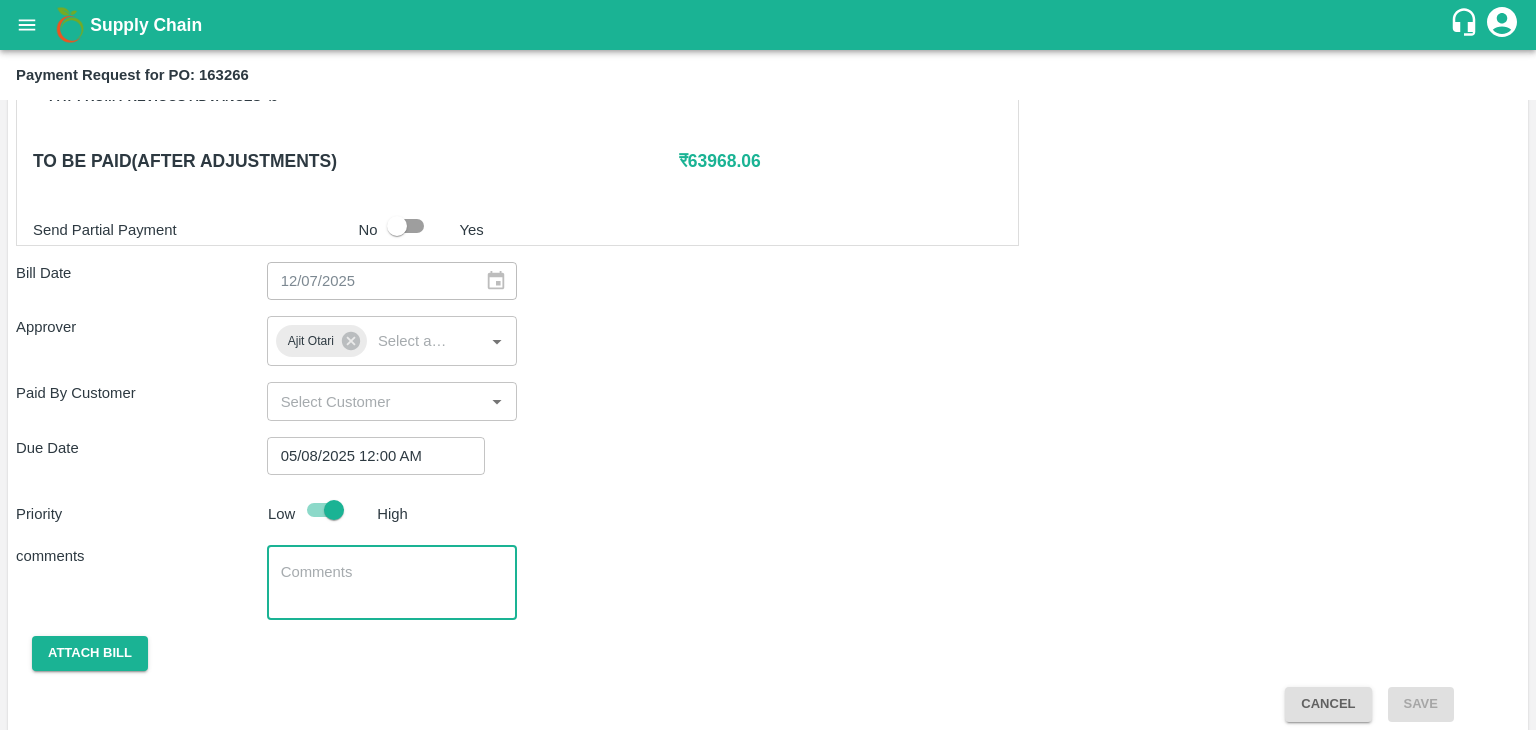 click at bounding box center [392, 583] 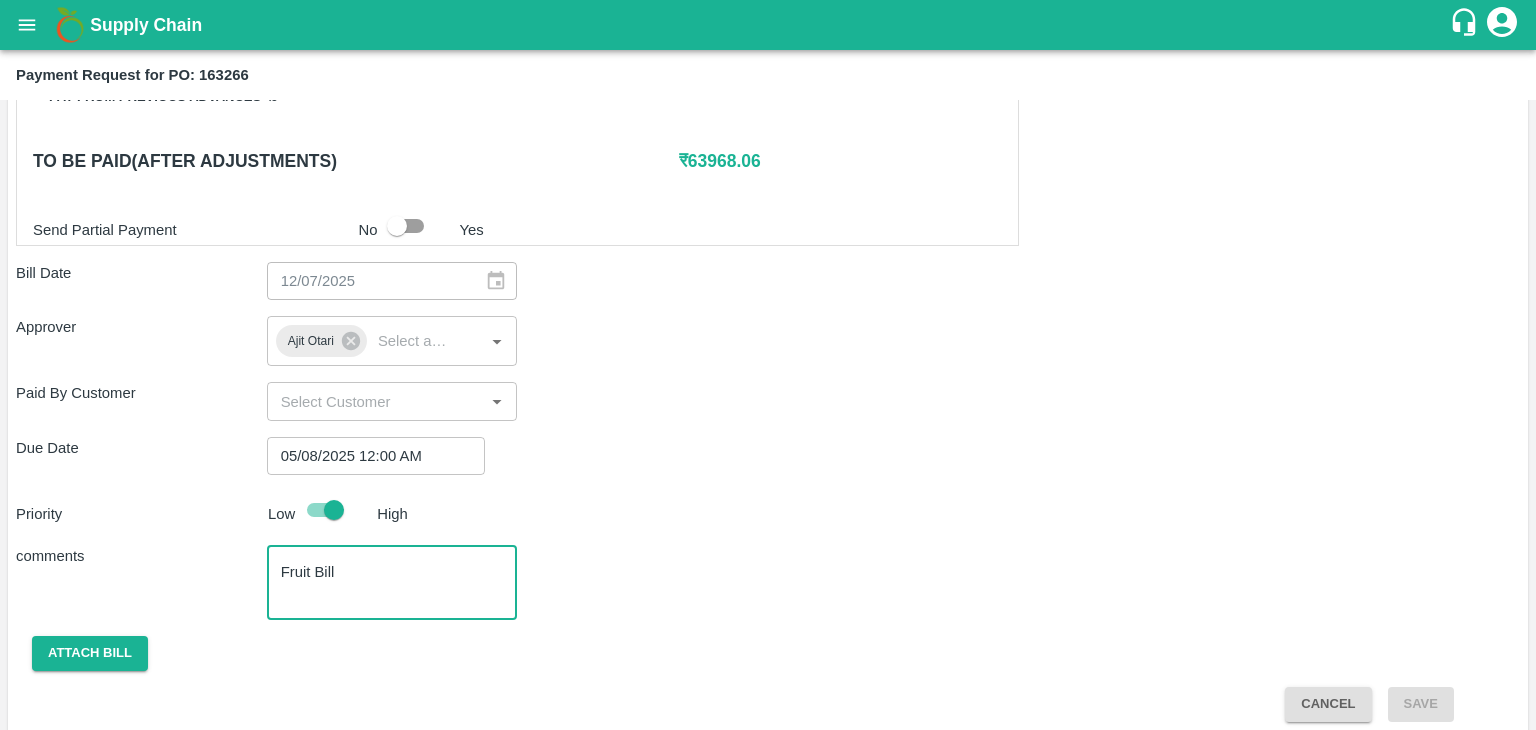scroll, scrollTop: 992, scrollLeft: 0, axis: vertical 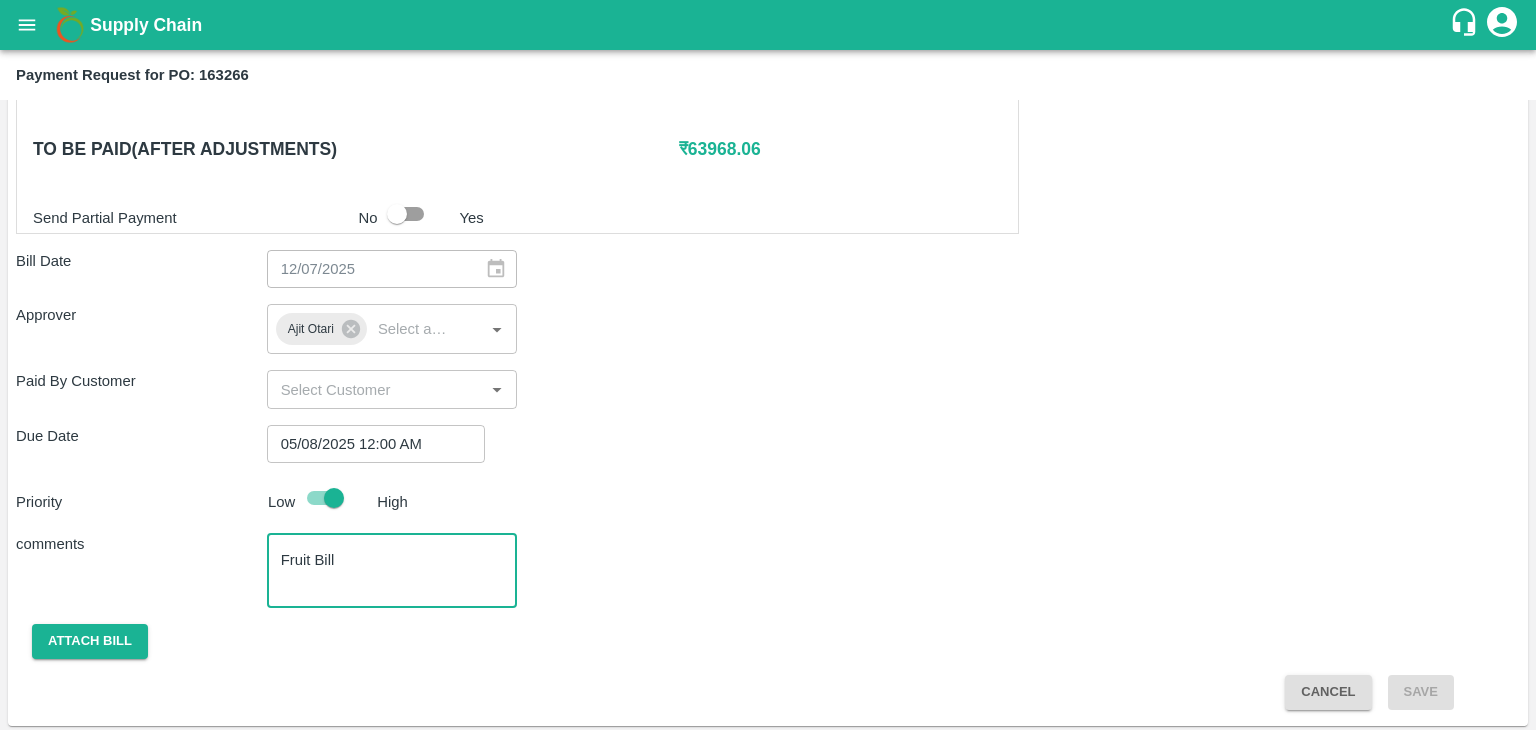 type on "Fruit Bill" 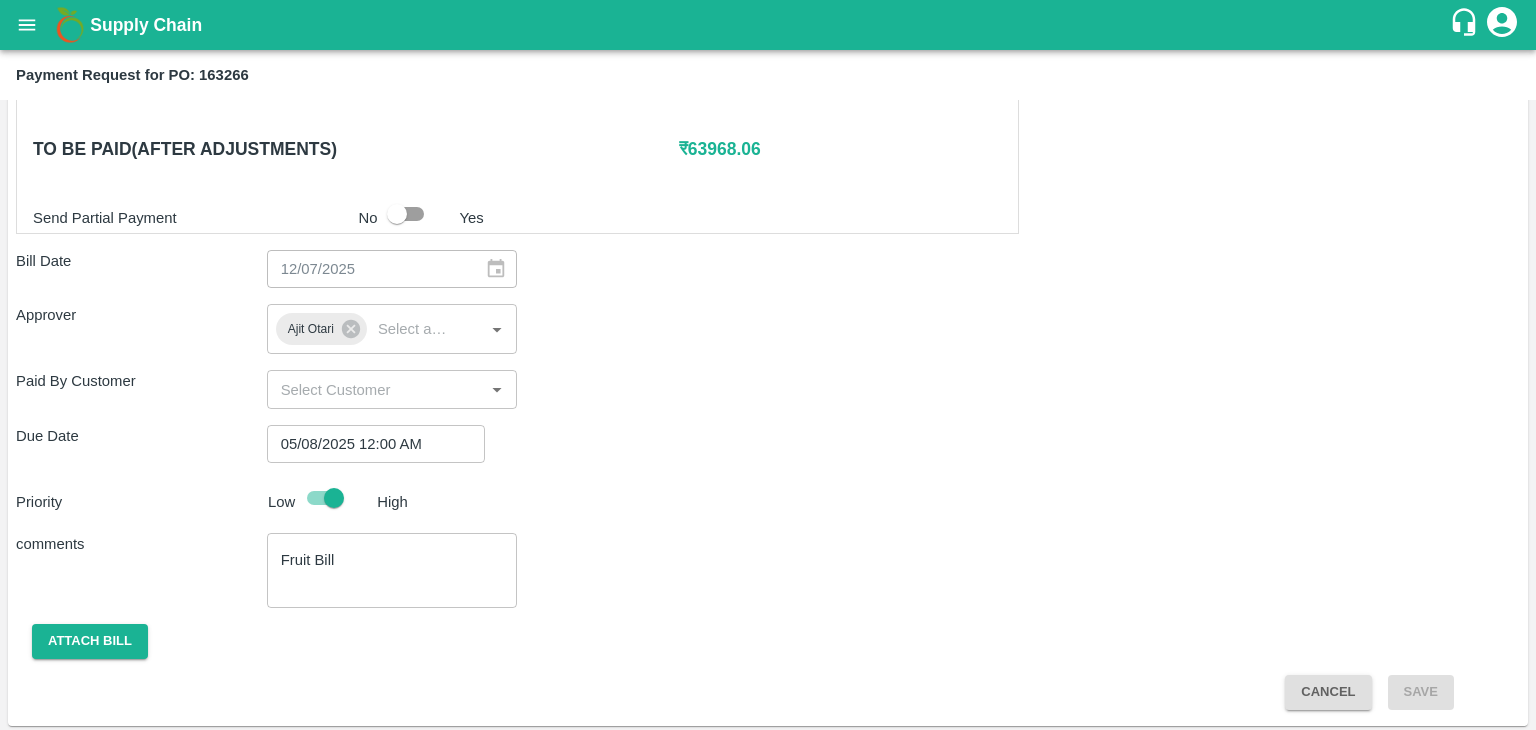 click on "Shipment -  SHIP/TEMB/345369 Lots (Labels) Weight (Kgs) Total Price (₹) BANANA-EXP/13 kg M N-CHL 4 Hand/V-MH-JAYWAN/466BFC/110725   26 ( 2  X   13   ) ₹ 801.58 ₹ 30.83  / kg BANANA-EXP/13 kg M N-CHL 5 Hand/V-MH-JAYWAN/466BFC/110725   195 ( 15  X   13   ) ₹ 6011.85 ₹ 30.83  / kg BANANA-EXP/13 kg M N-CHL 6 Hand/V-MH-JAYWAN/466BFC/110725   910 ( 70  X   13   ) ₹ 28055.3 ₹ 30.83  / kg BANANA-EXP/13 kg M N-CHL 8 Hand/V-MH-JAYWAN/466BFC/110725   806 ( 62  X   13   ) ₹ 24848.98 ₹ 30.83  / kg BANANA-EXP/13 kg M N-CHL CL/V-MH-JAYWAN/466BFC/110725   65 ( 5  X   13   ) ₹ 2003.95 ₹ 30.83  / kg Total 2002 61721.66 Shipment -  SHIP/TEMB/345370 Lots (Labels) Weight (Kgs) Total Price (₹) BANANA-EXP/PHR Kg/V-MH-JAYWAN/258BOM/110725   30 ( 1  X   30   ) ₹ 842.4 ₹ 28.08  / kg Total 30 842.4 Shipment -  SHIP/TEMB/345372 Lots (Labels) Weight (Kgs) Total Price (₹) BANANA-EXP/C Class/V-MH-JAYWAN/258BOM/110725   50 ( 1  X   50   ) ₹ 1404 ₹ 28.08  / kg Total 50 1404 Pay from previous advances ₹  0" at bounding box center (768, 65) 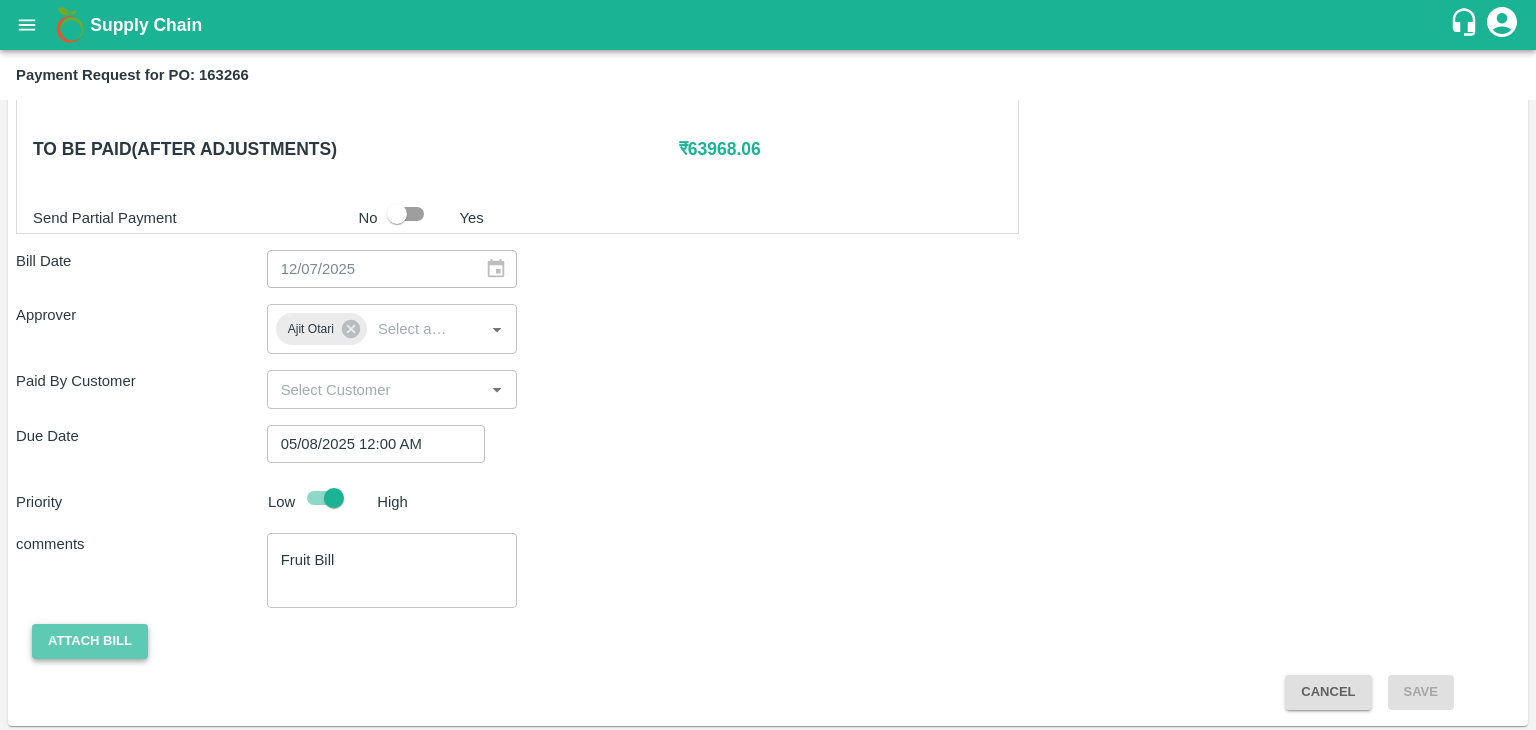 click on "Attach bill" at bounding box center (90, 641) 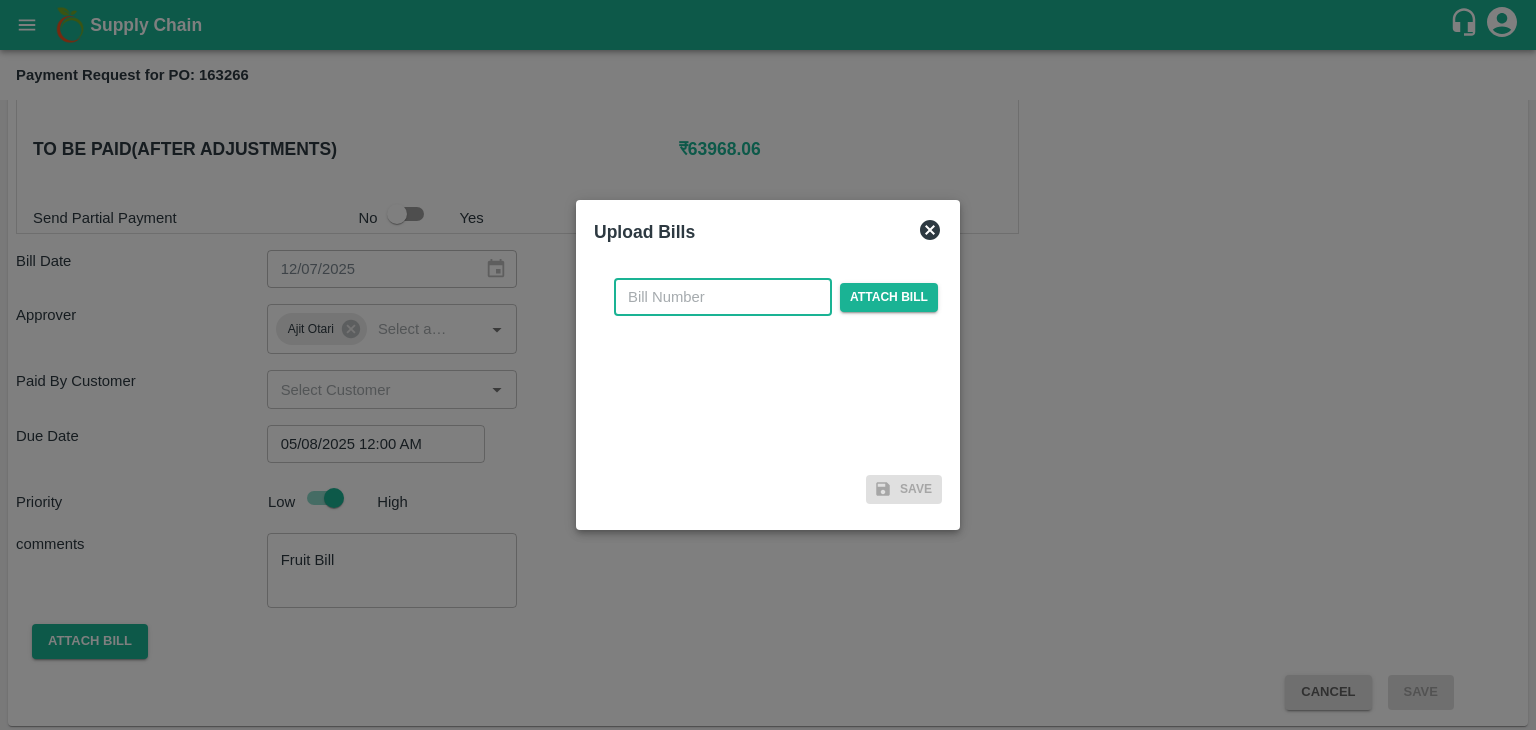 click at bounding box center (723, 297) 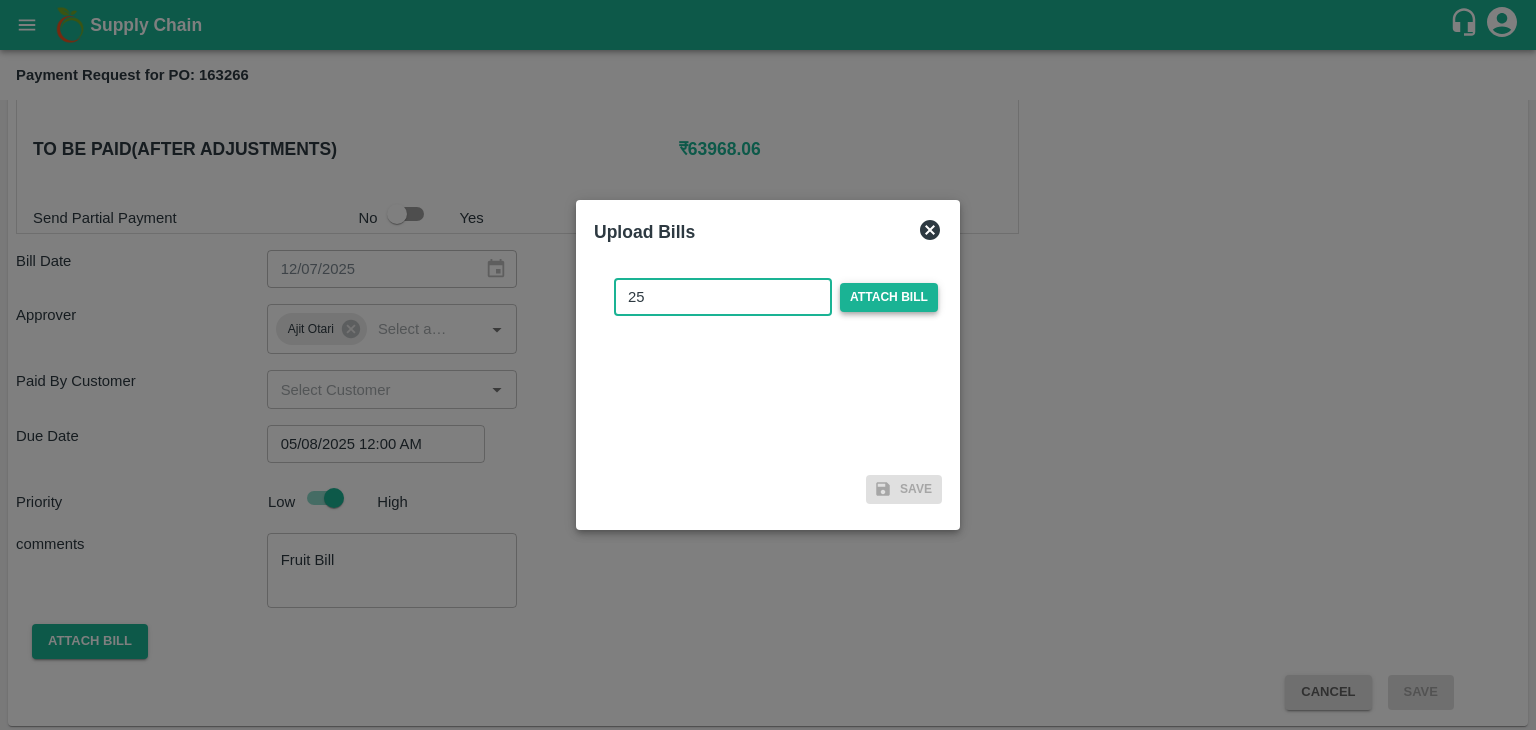 type on "25" 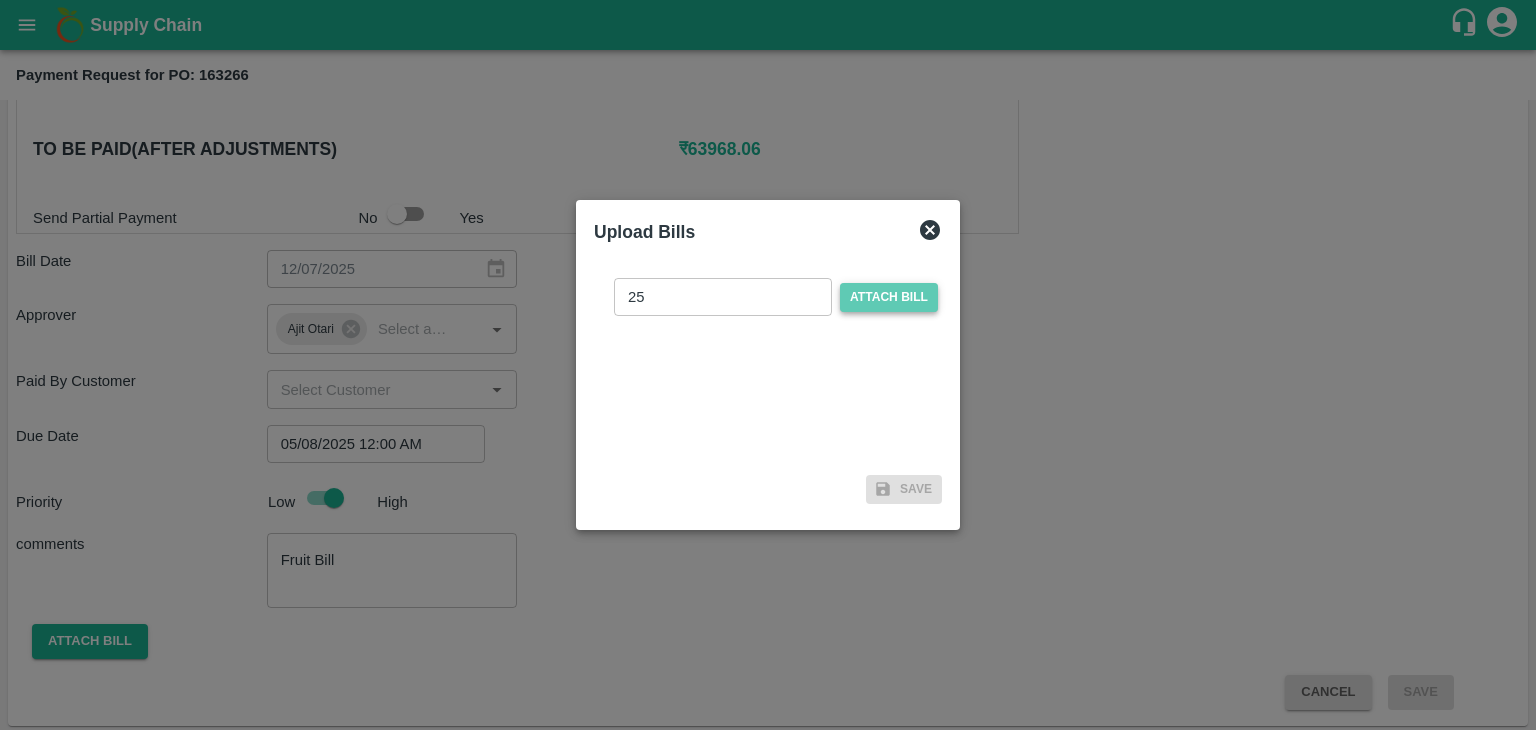 click on "Attach bill" at bounding box center (889, 297) 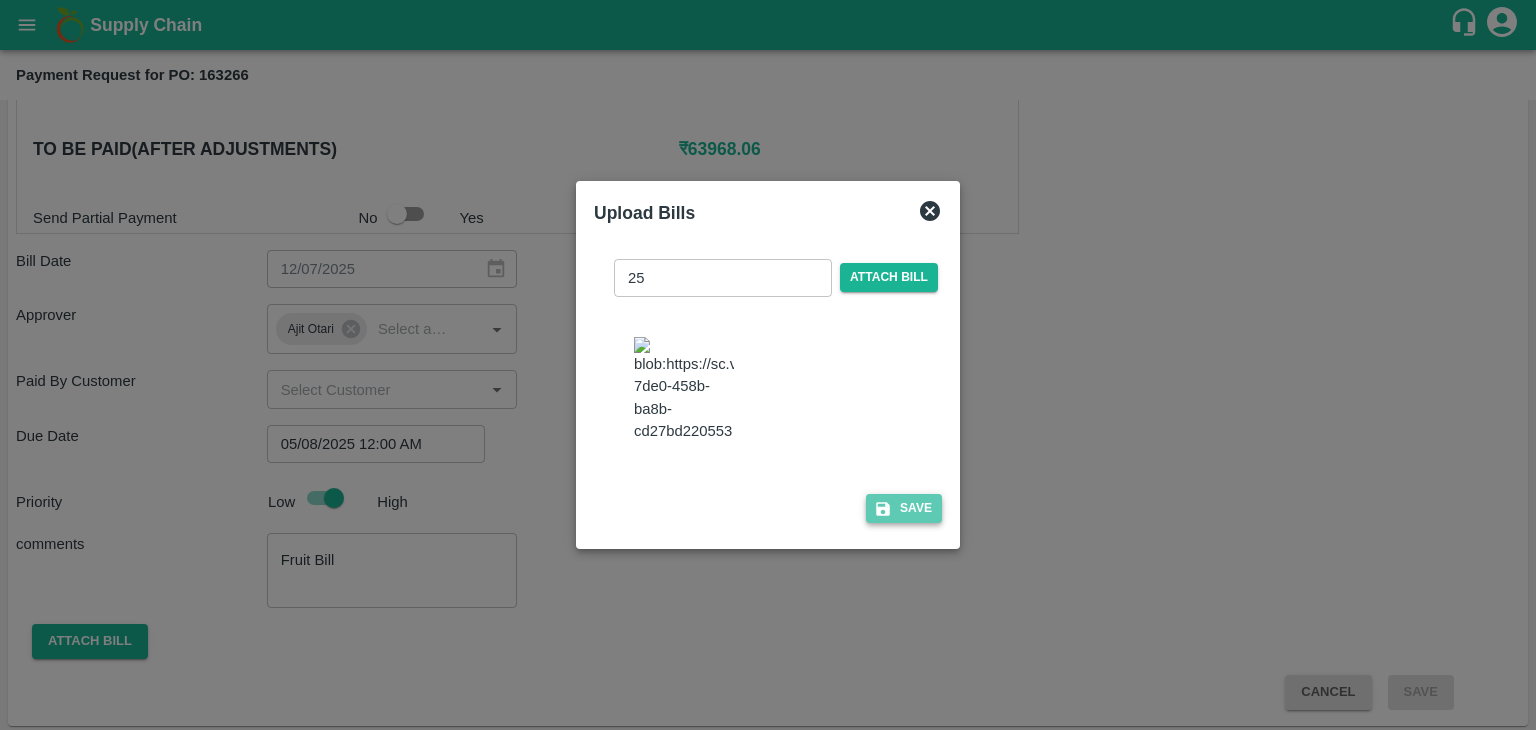 click on "Save" at bounding box center (904, 508) 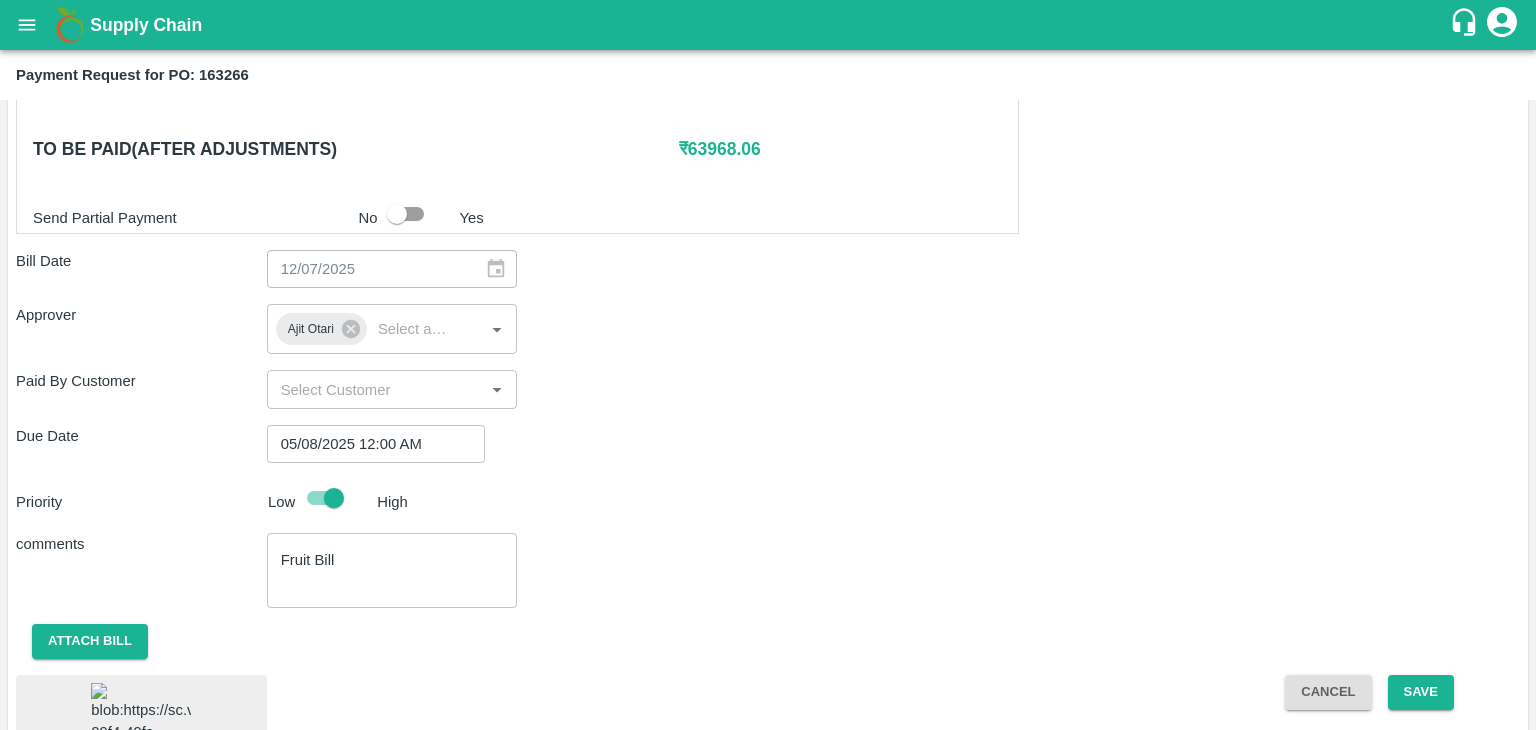 scroll, scrollTop: 1071, scrollLeft: 0, axis: vertical 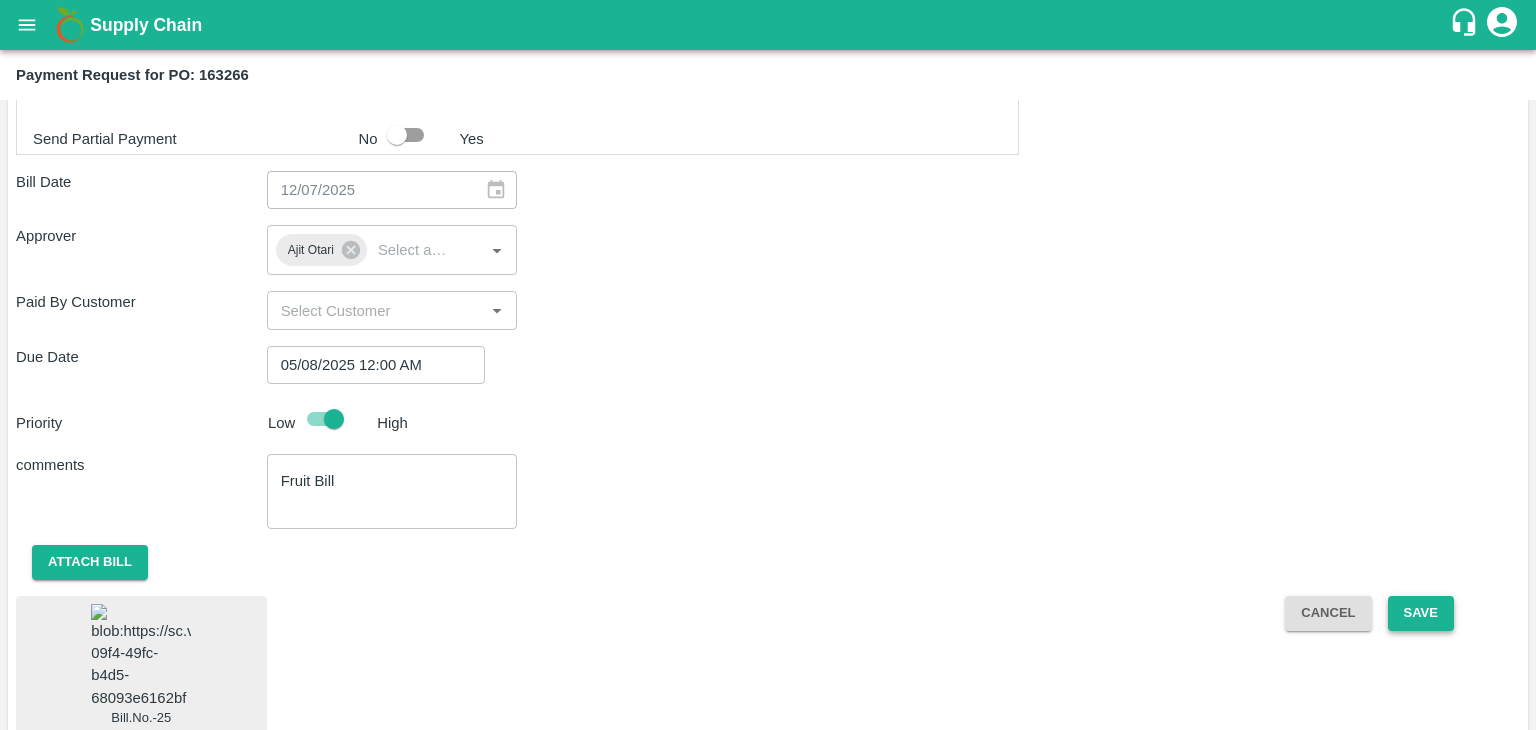 click on "Save" at bounding box center [1421, 613] 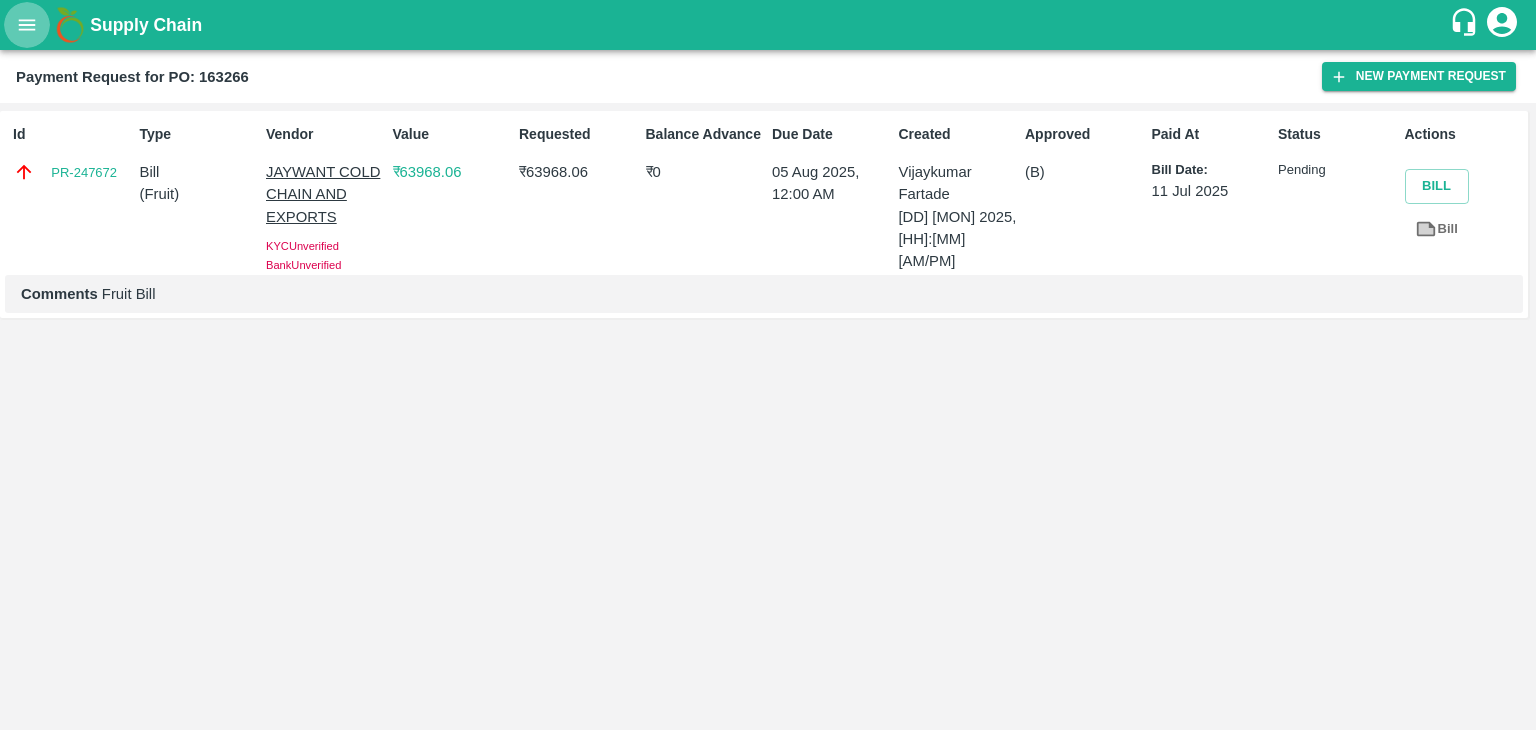 click 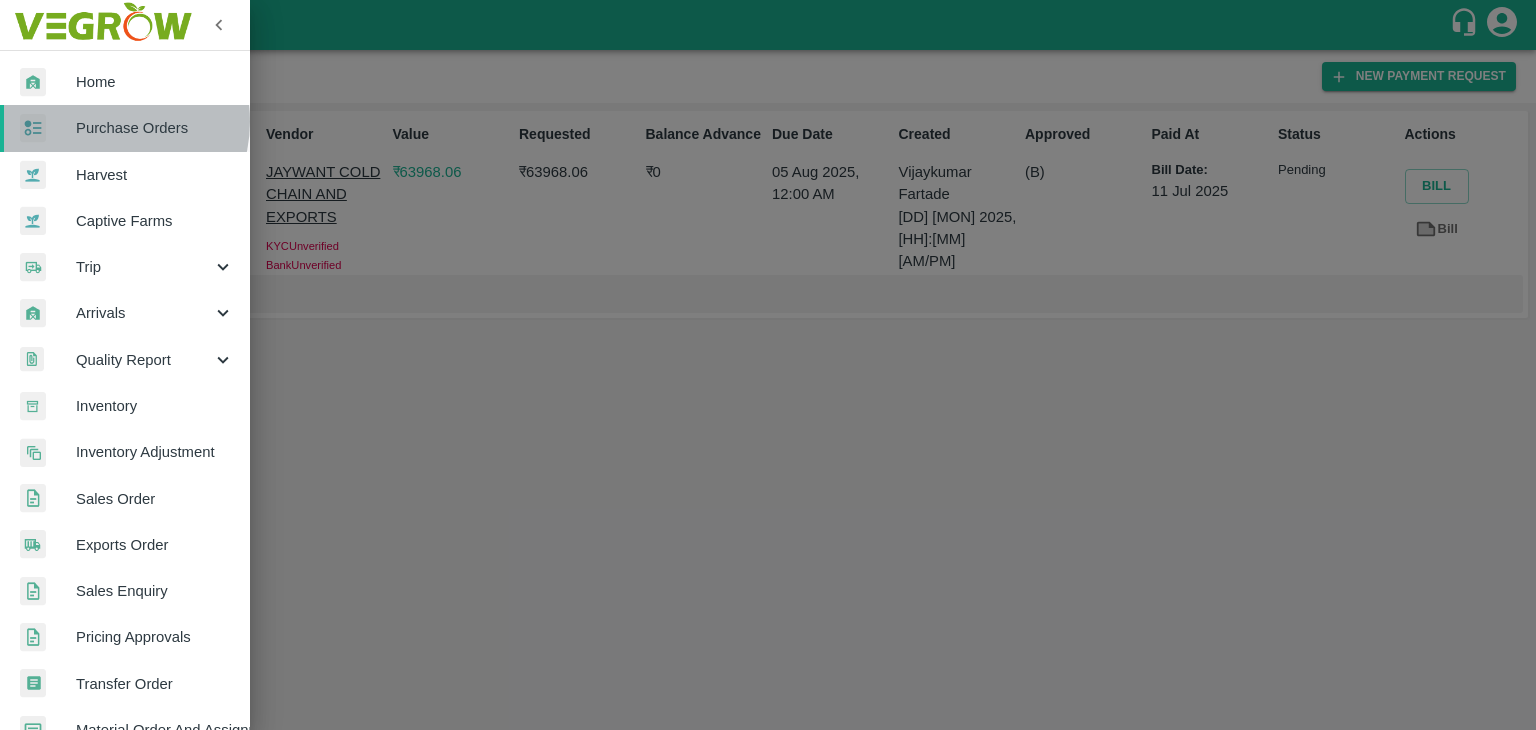 click on "Purchase Orders" at bounding box center [155, 128] 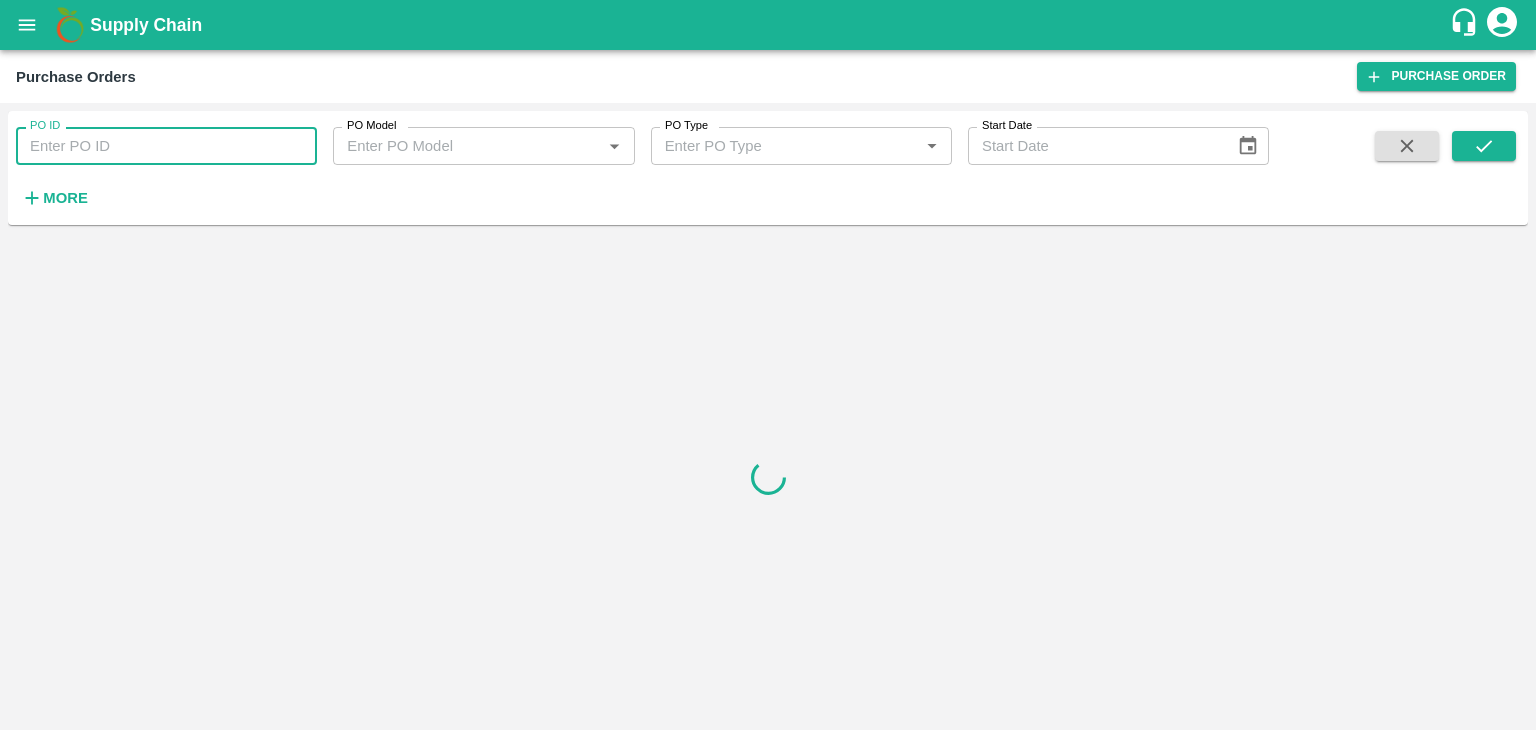 click on "PO ID" at bounding box center [166, 146] 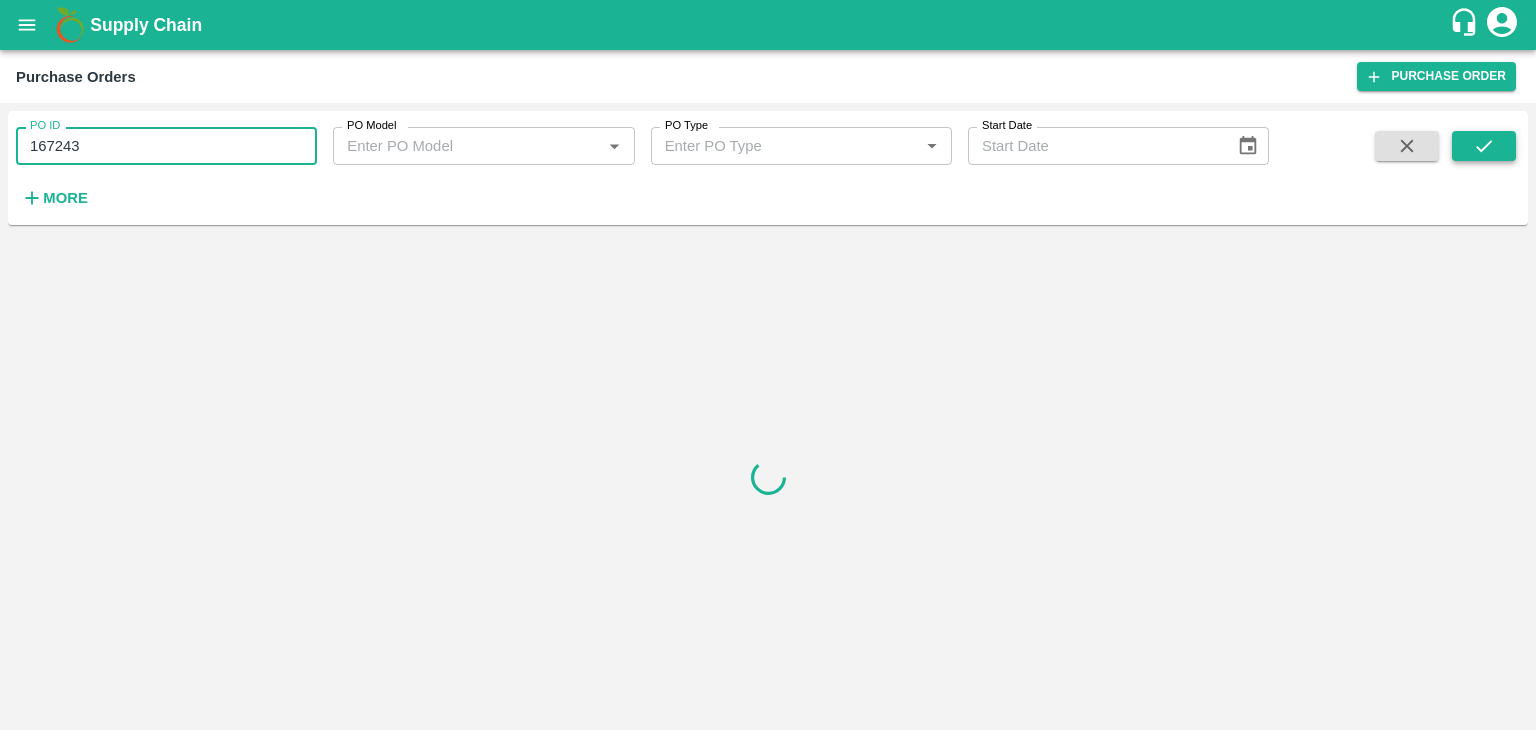 click at bounding box center (1484, 146) 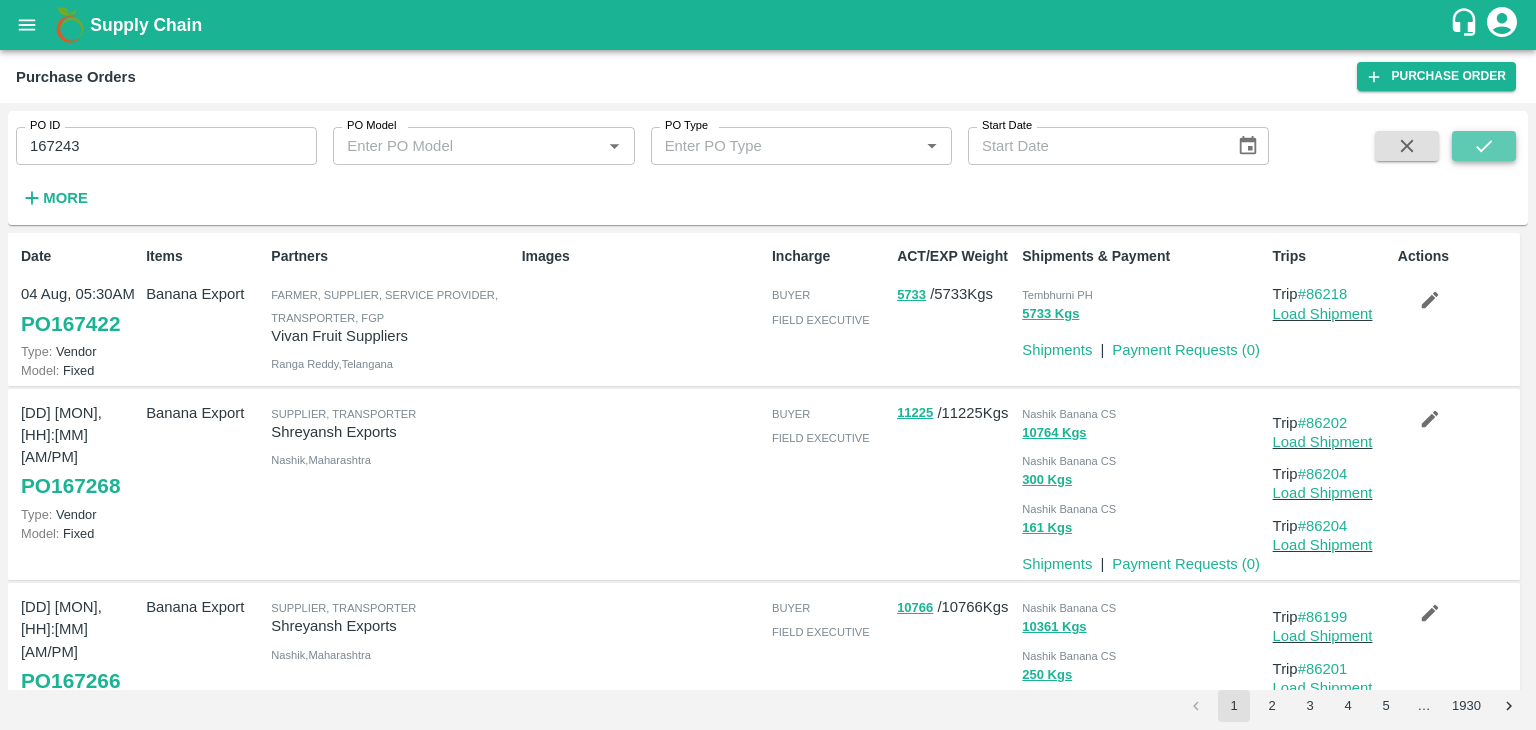 click at bounding box center [1484, 146] 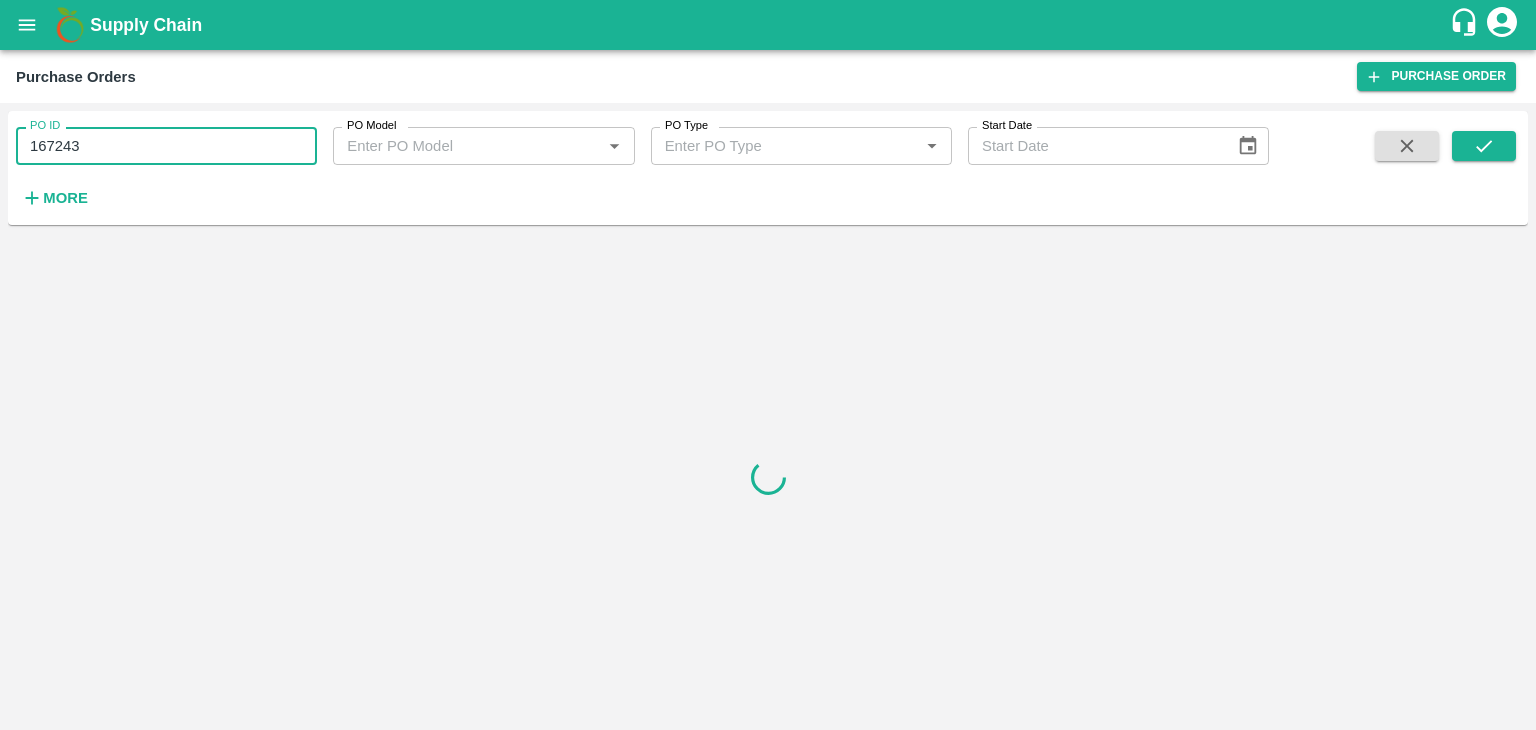 click on "167243" at bounding box center (166, 146) 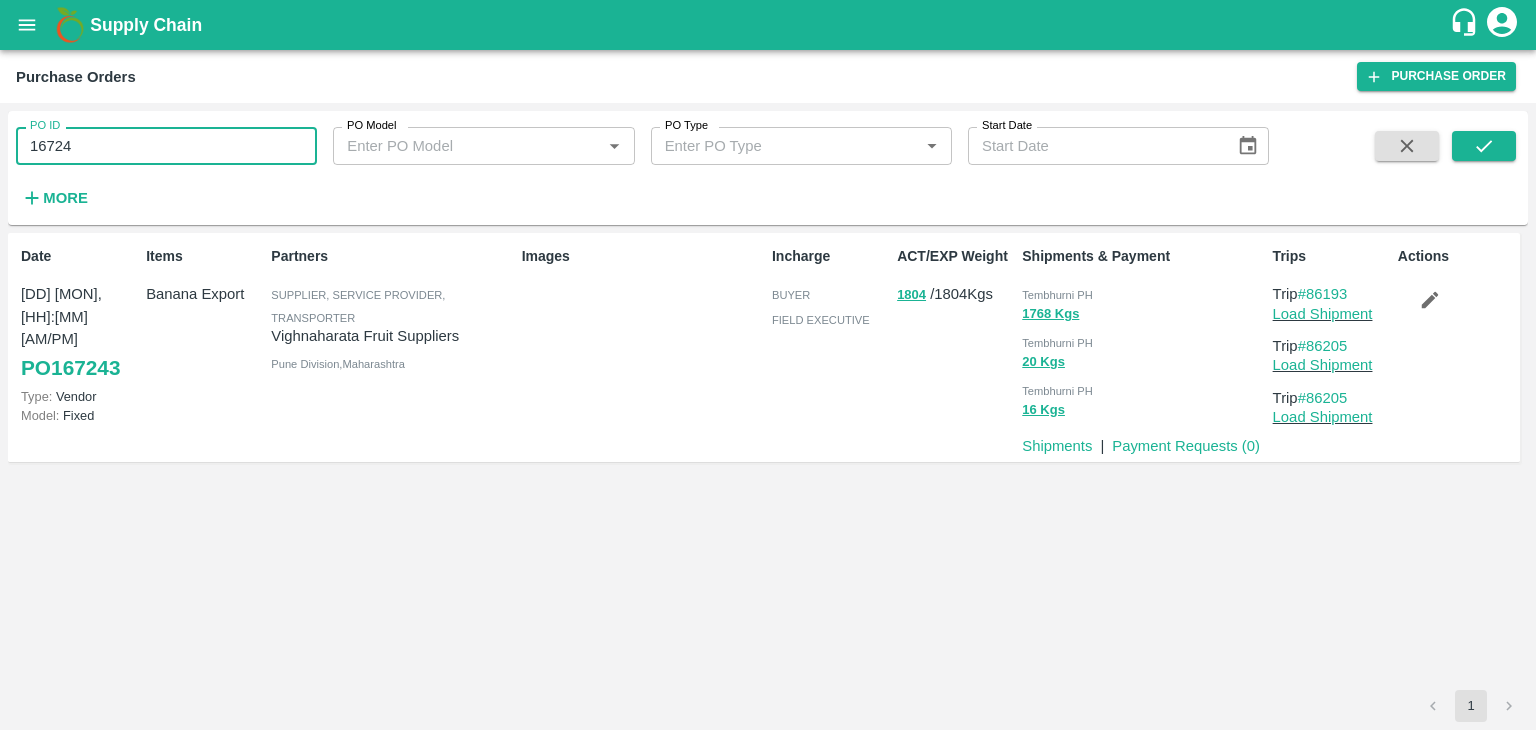 type on "167243" 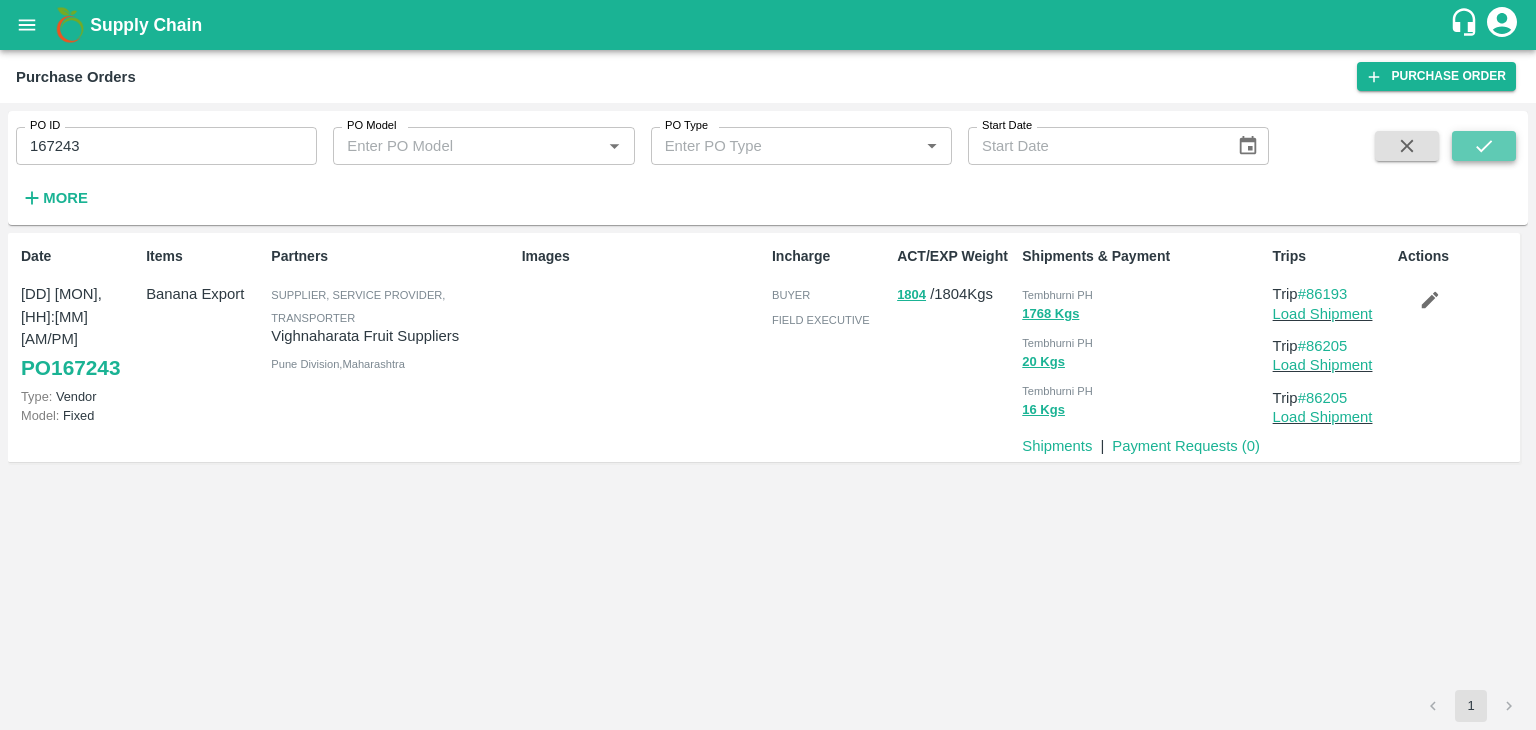 click at bounding box center (1484, 146) 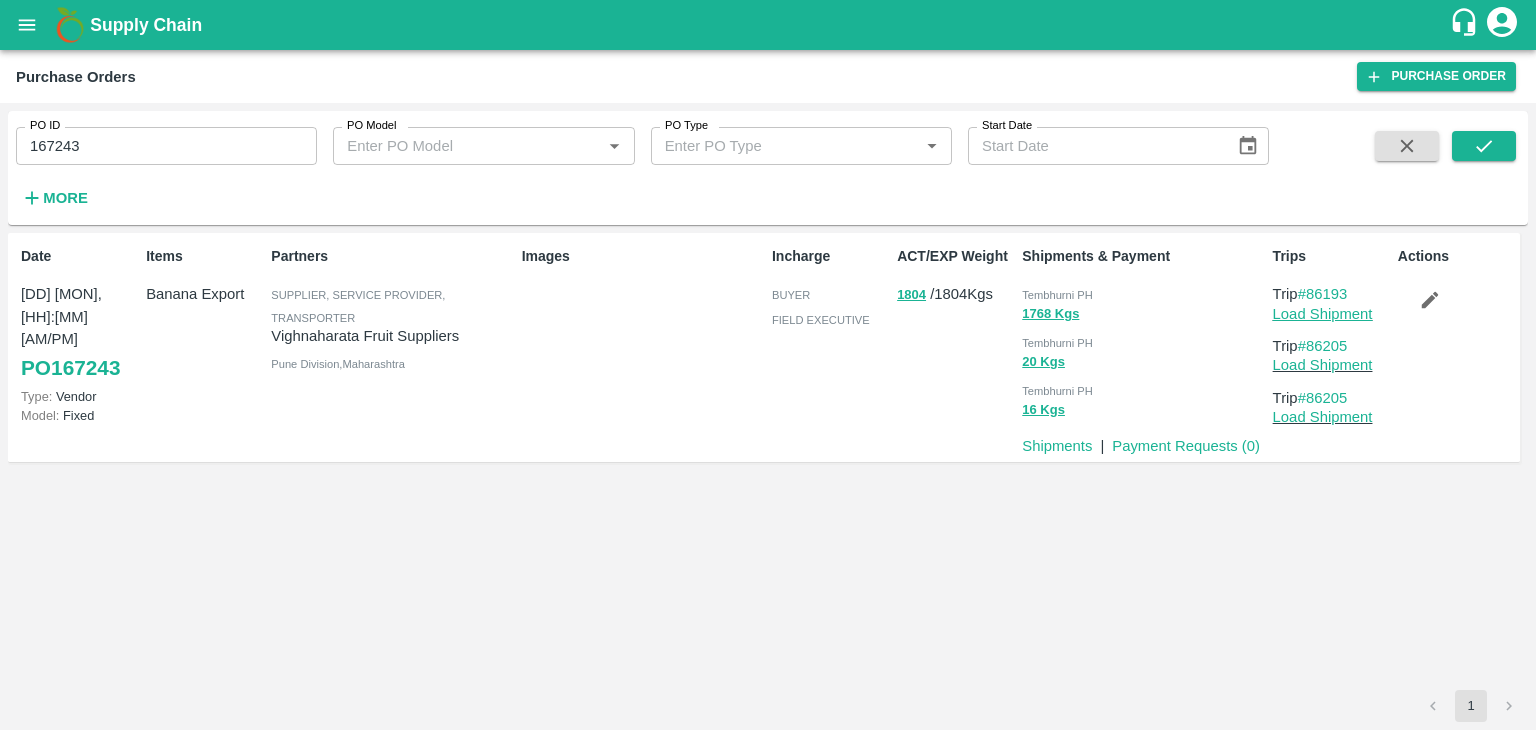 click on "Load Shipment" at bounding box center [1323, 314] 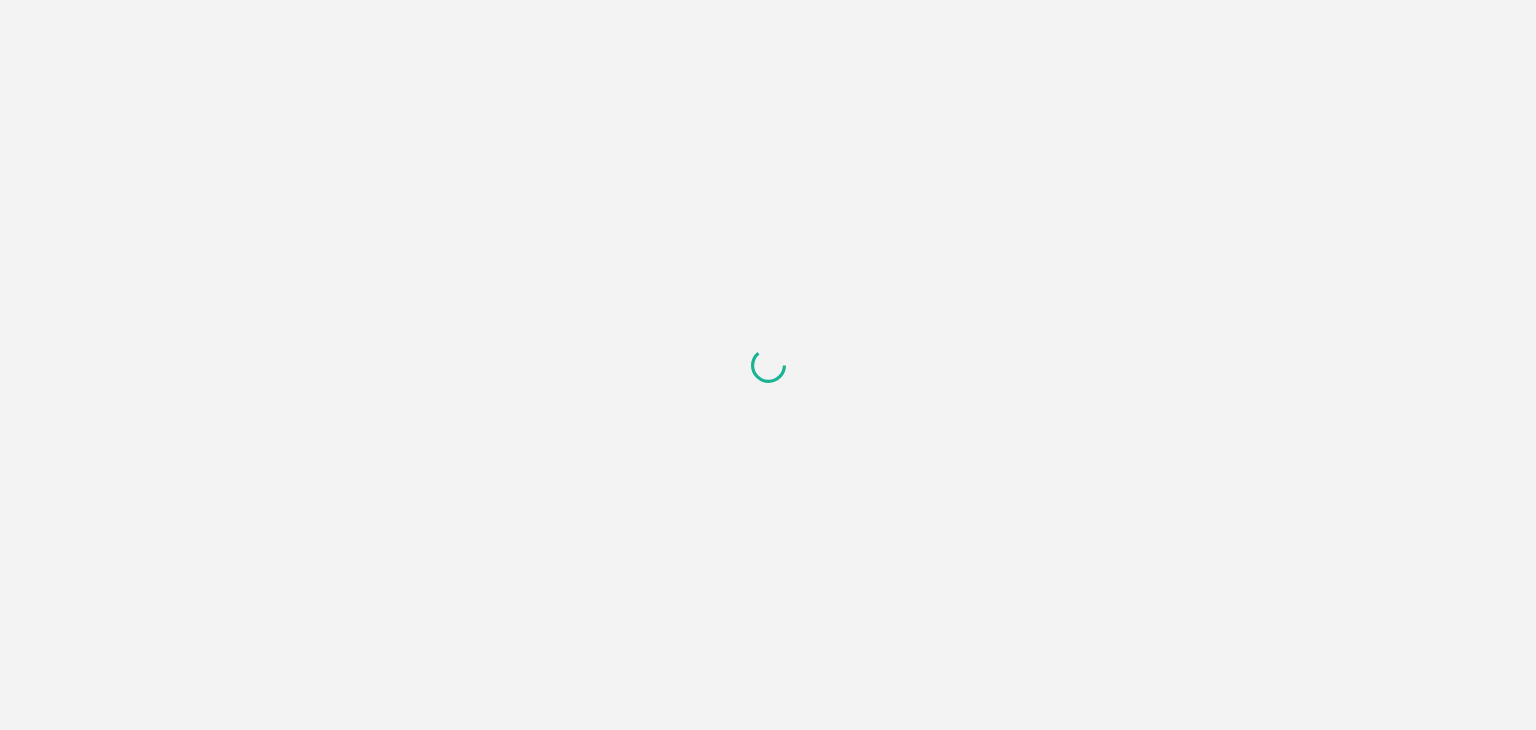 scroll, scrollTop: 0, scrollLeft: 0, axis: both 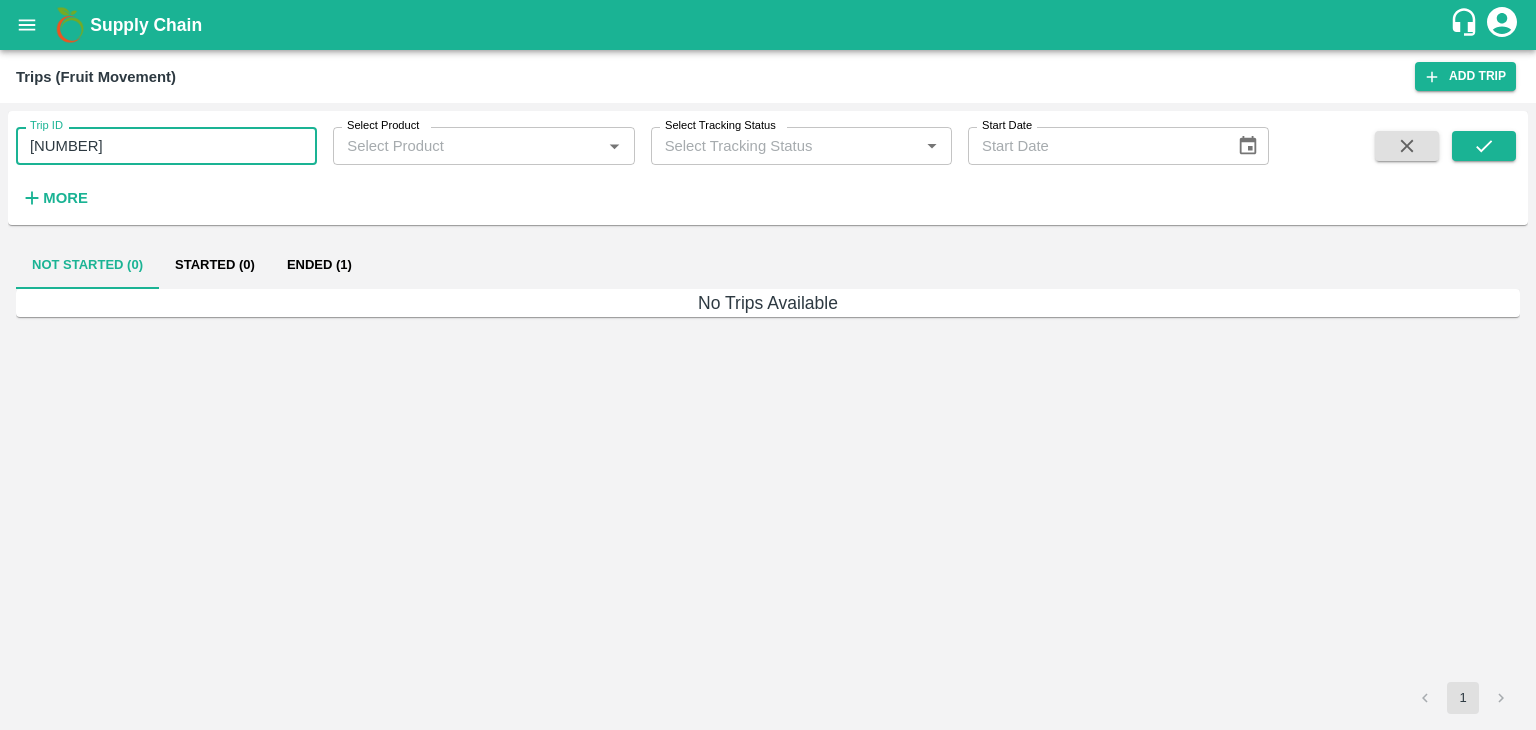 click on "84205" at bounding box center (166, 146) 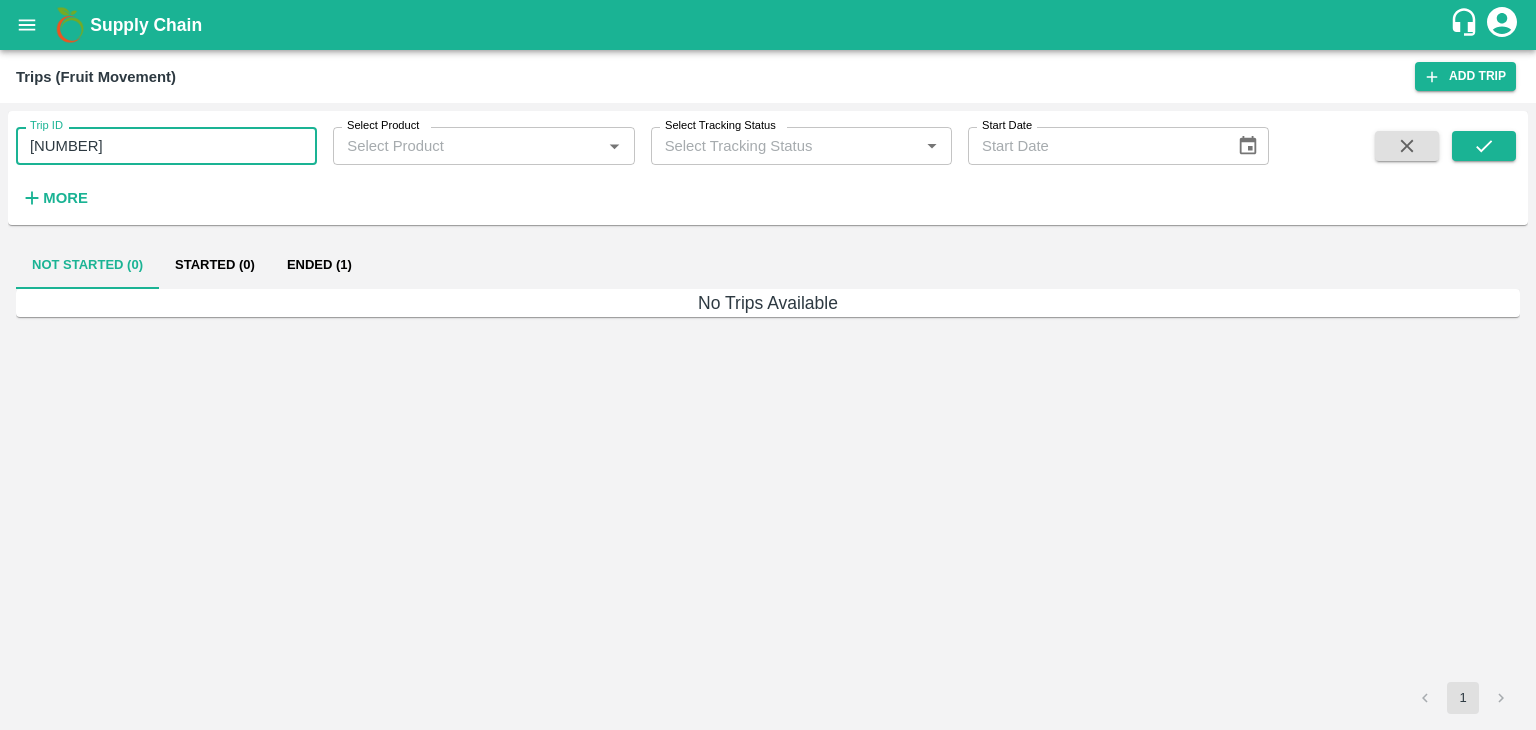 click on "82056" at bounding box center [166, 146] 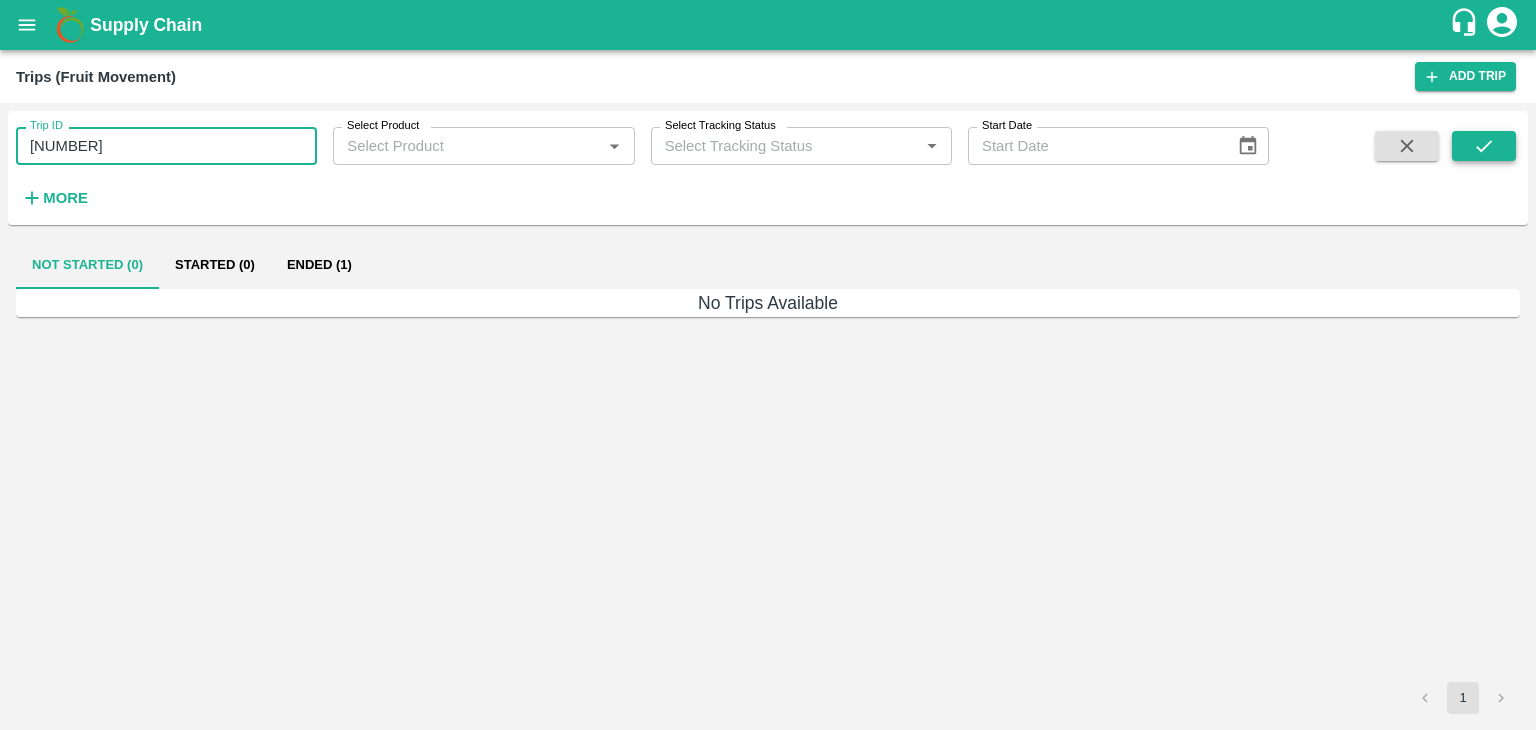 type on "86205" 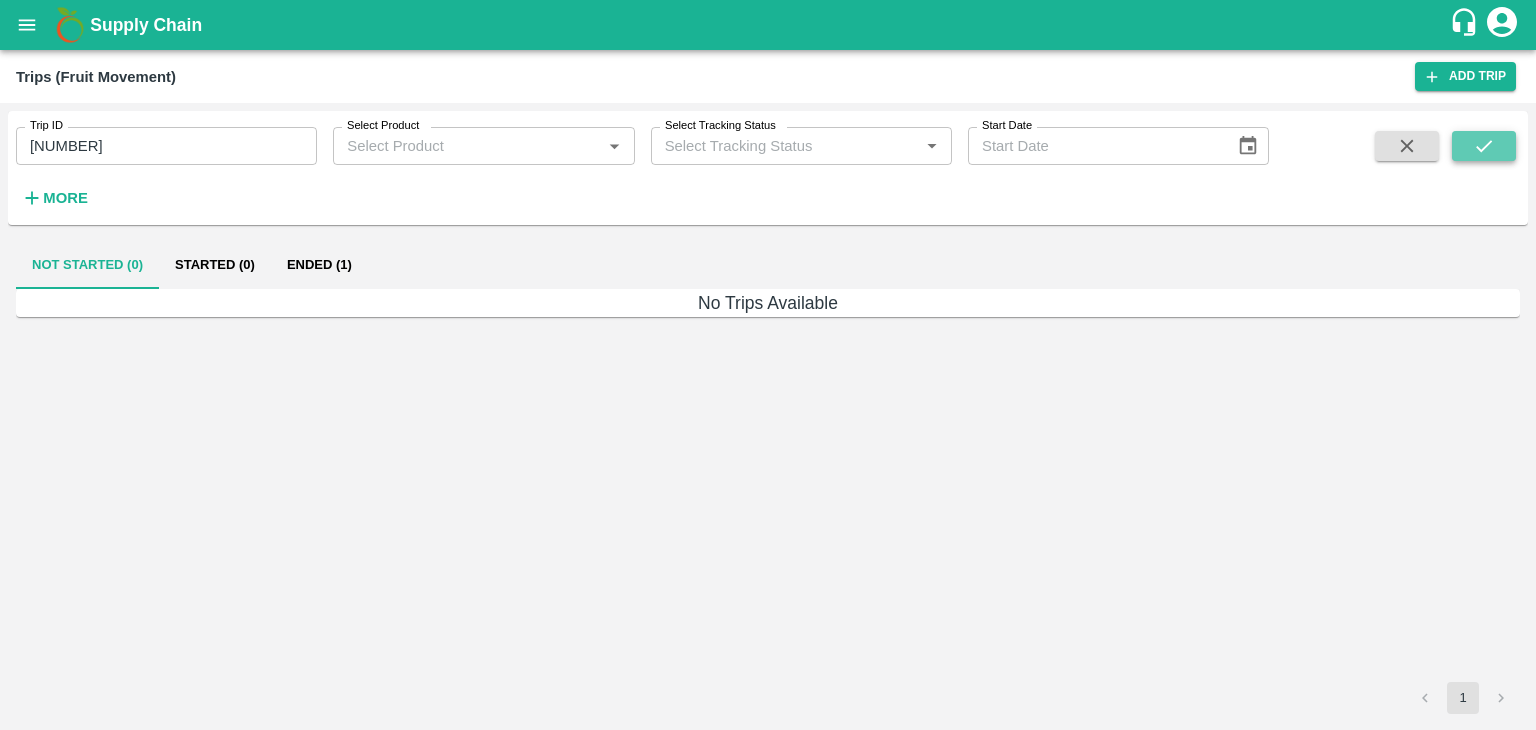 click 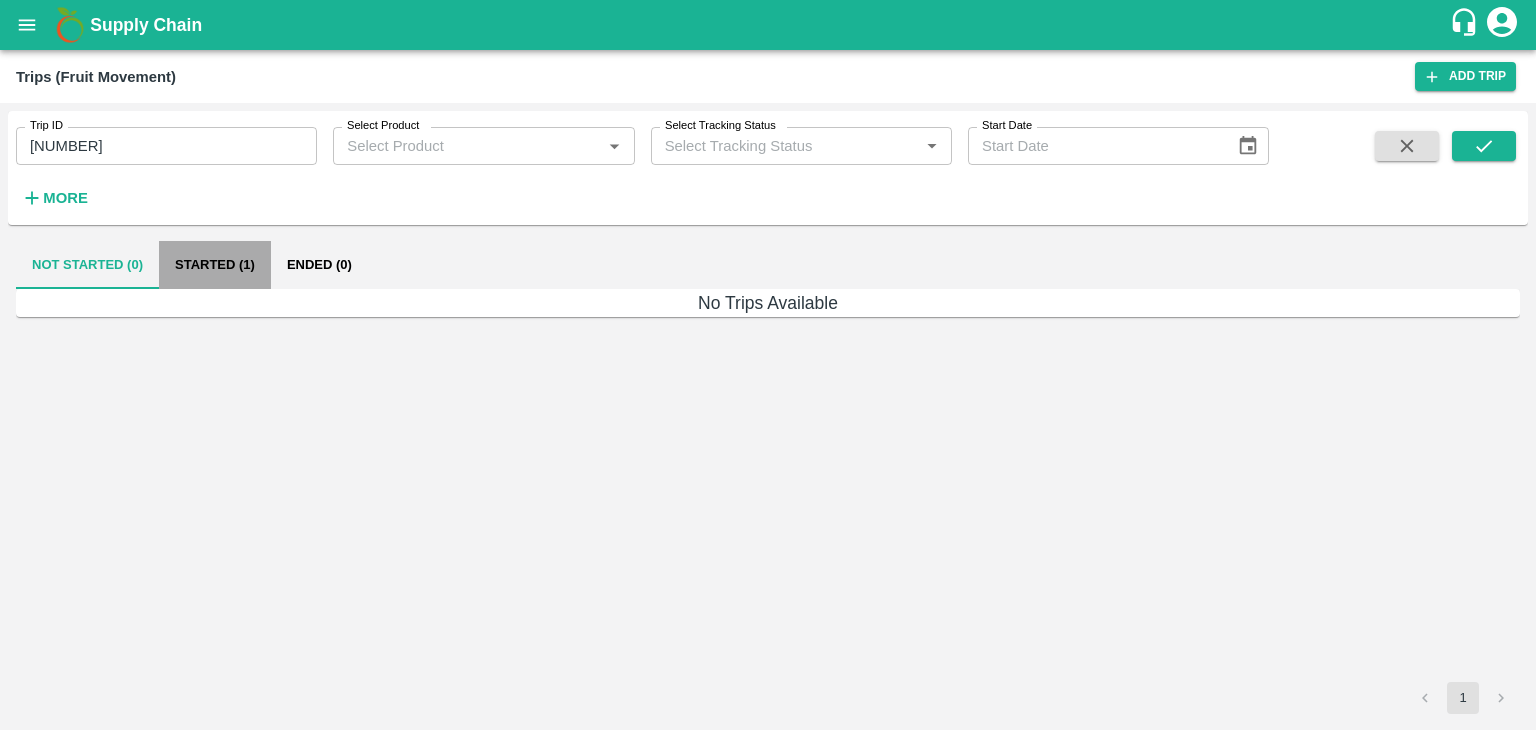 click on "Started (1)" at bounding box center [215, 265] 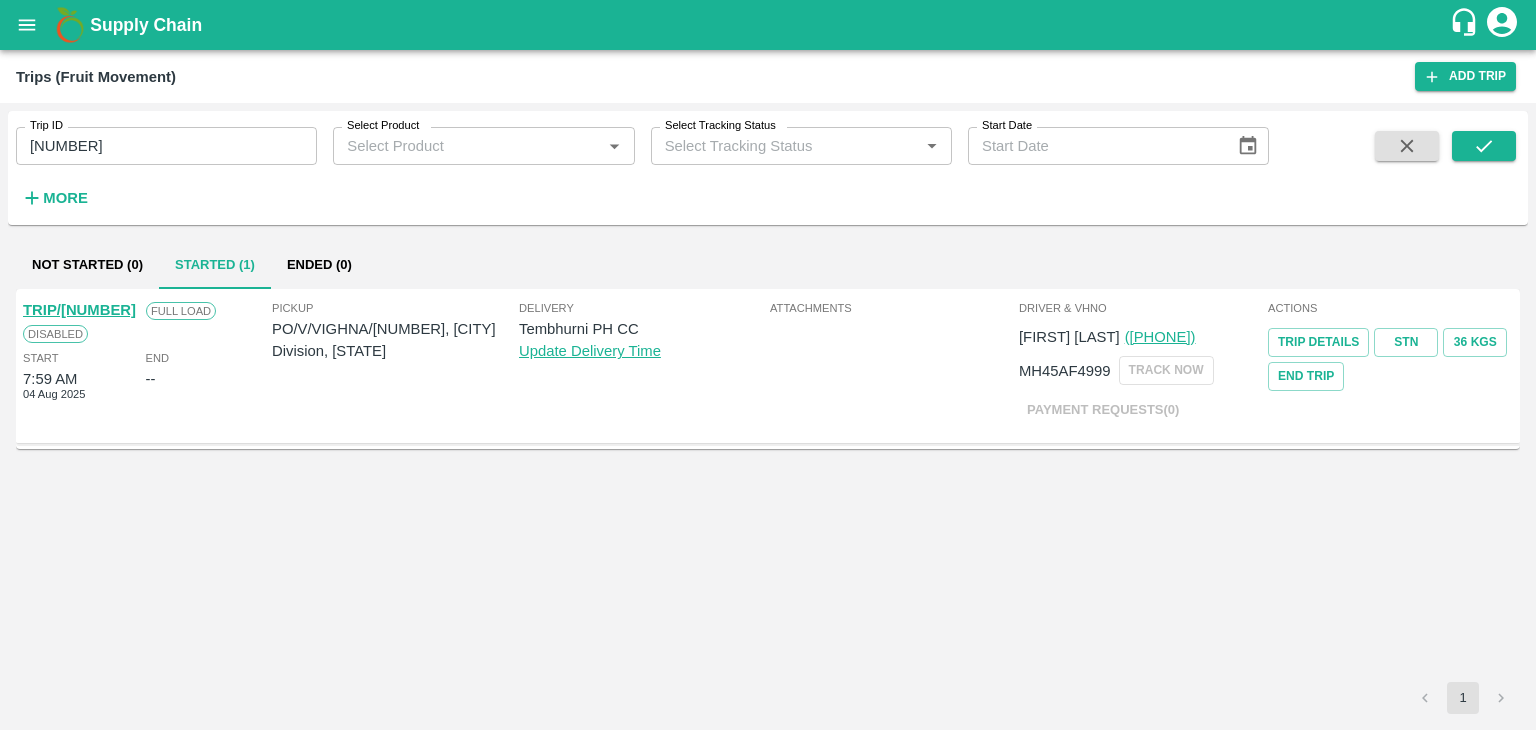 click on "TRIP/86205" at bounding box center (79, 310) 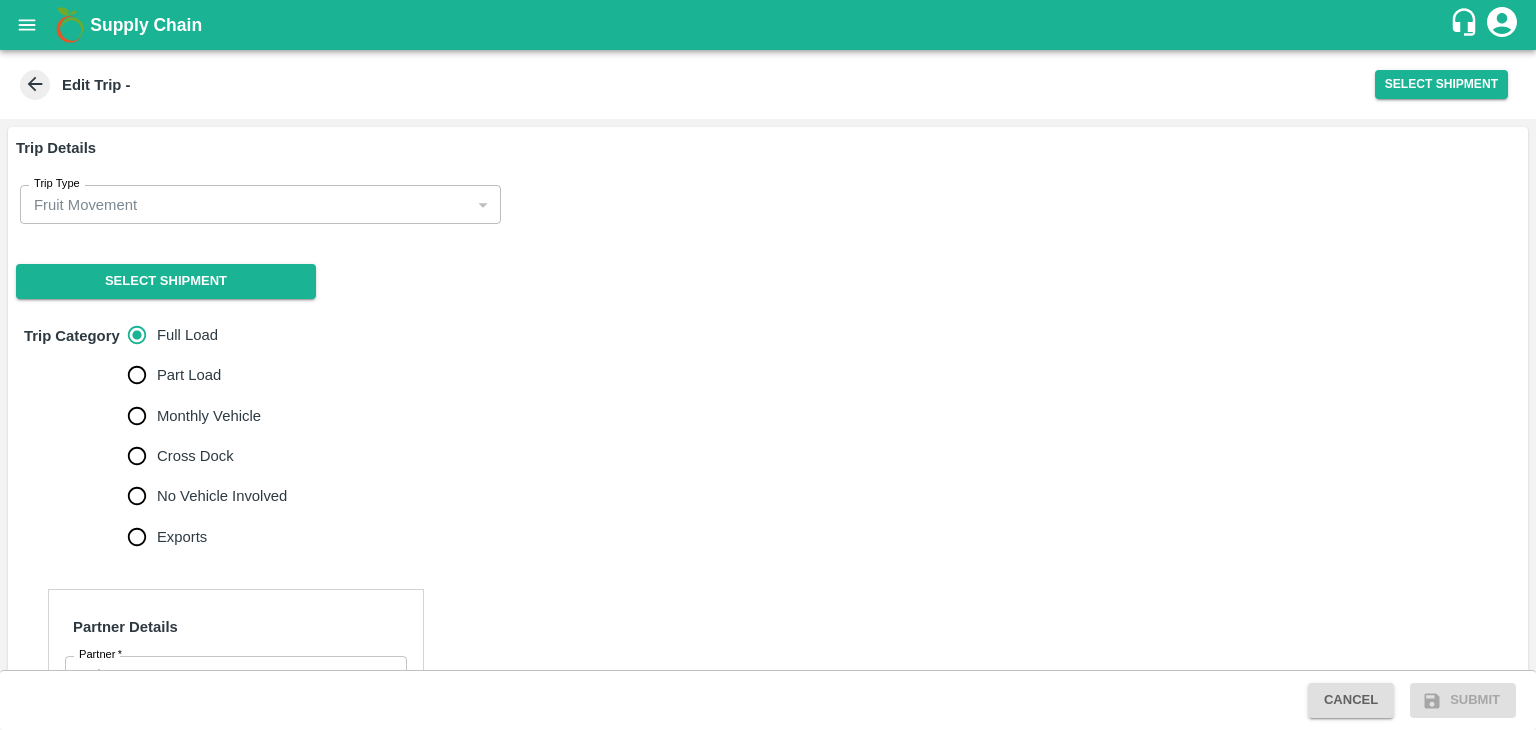 scroll, scrollTop: 0, scrollLeft: 0, axis: both 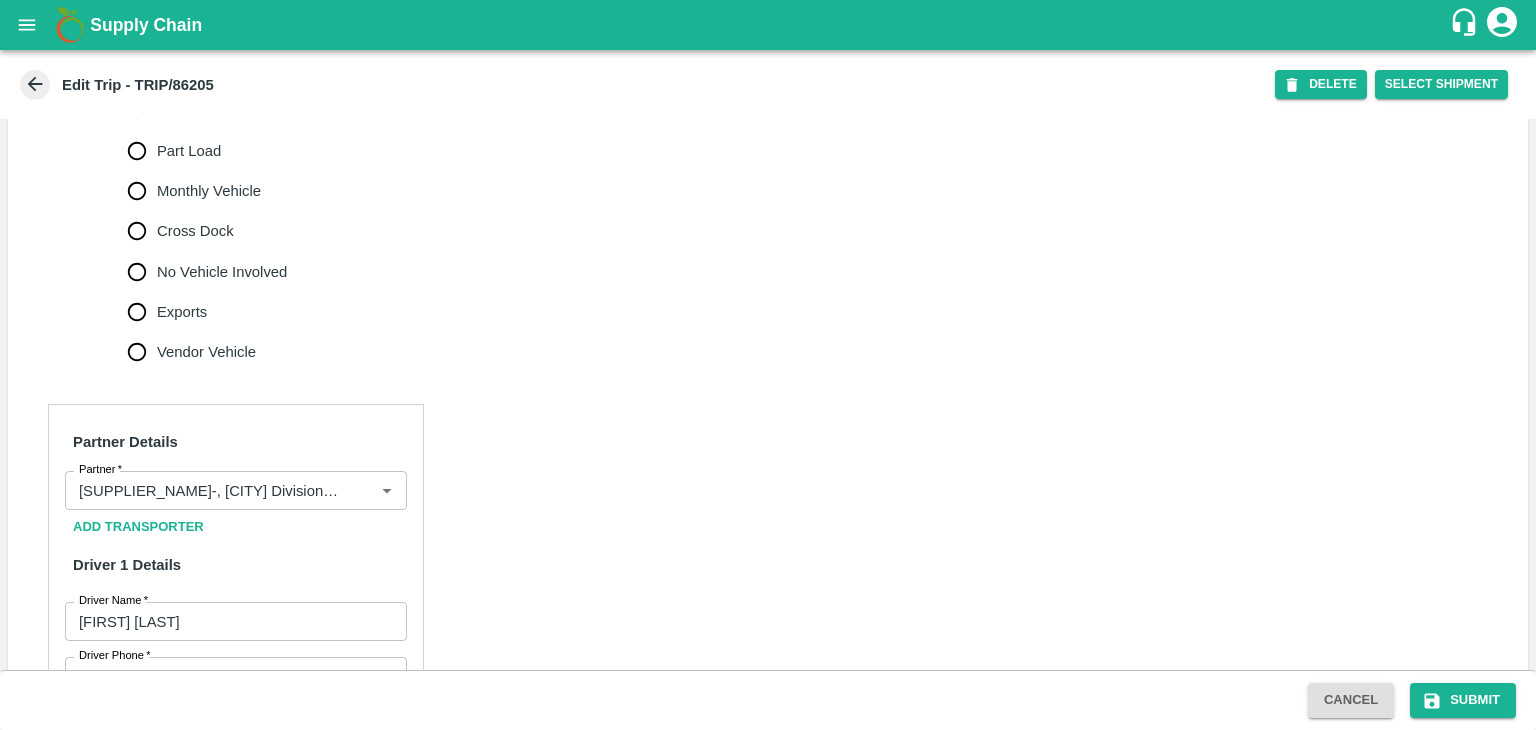 click on "No Vehicle Involved" at bounding box center [222, 272] 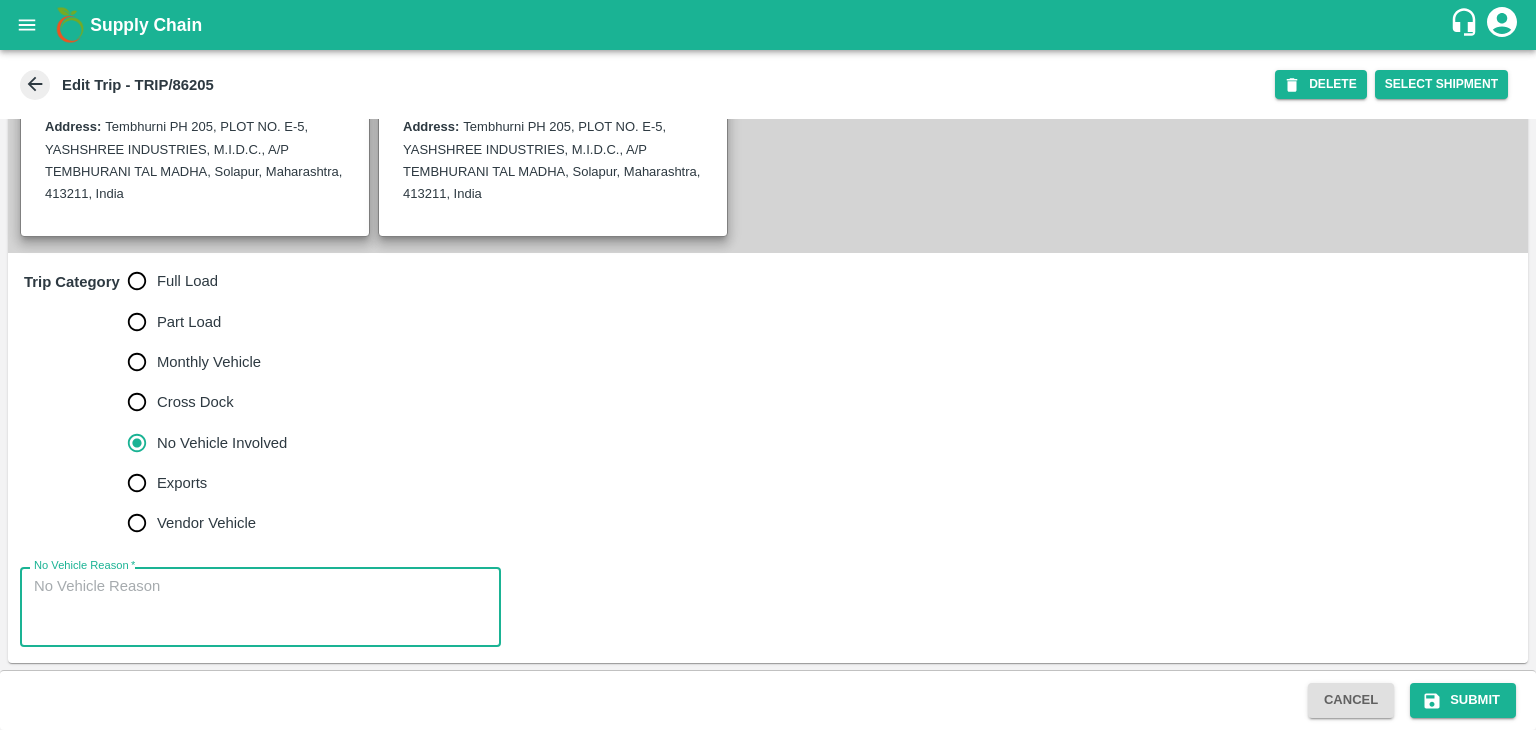 click on "No Vehicle Reason   *" at bounding box center (260, 607) 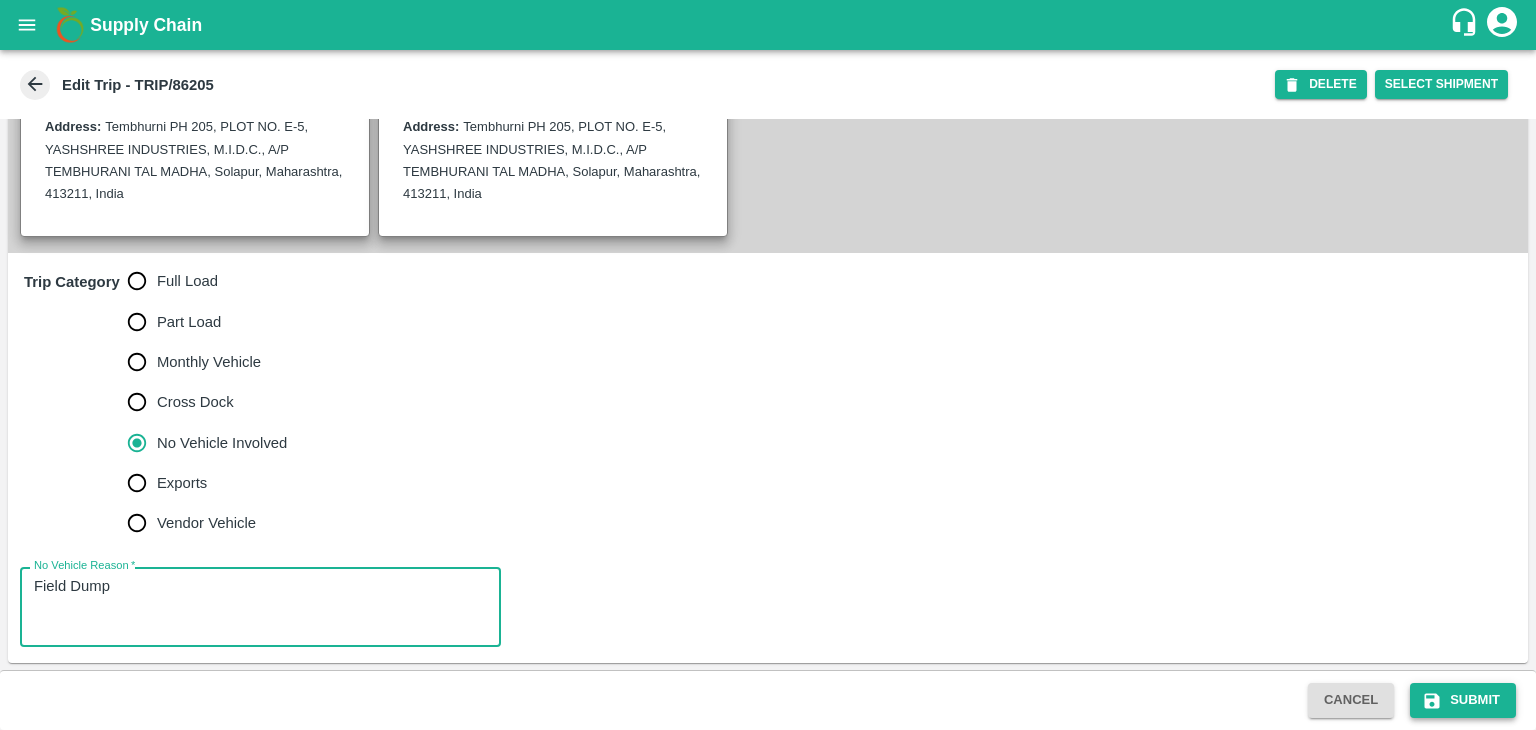 type on "Field Dump" 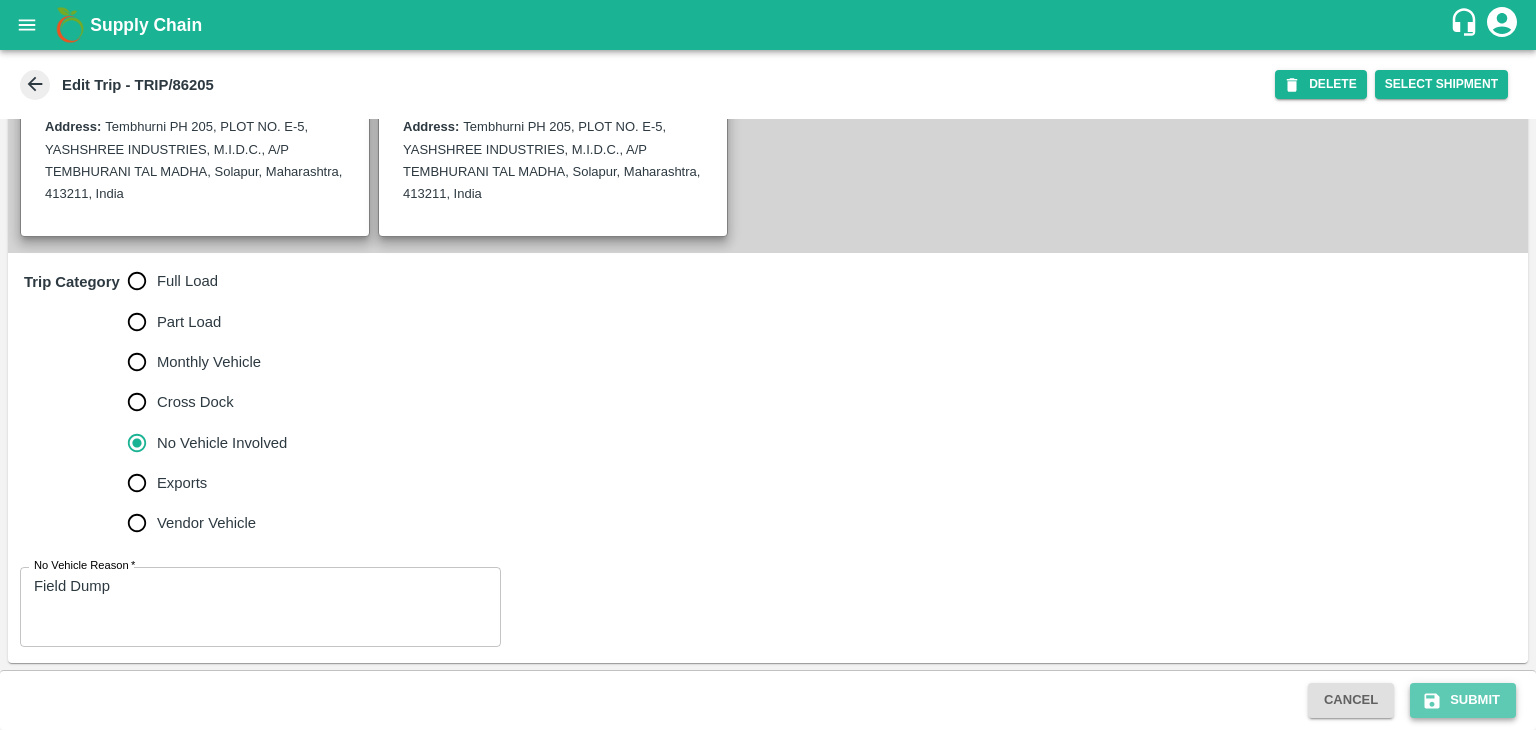 click on "Submit" at bounding box center (1463, 700) 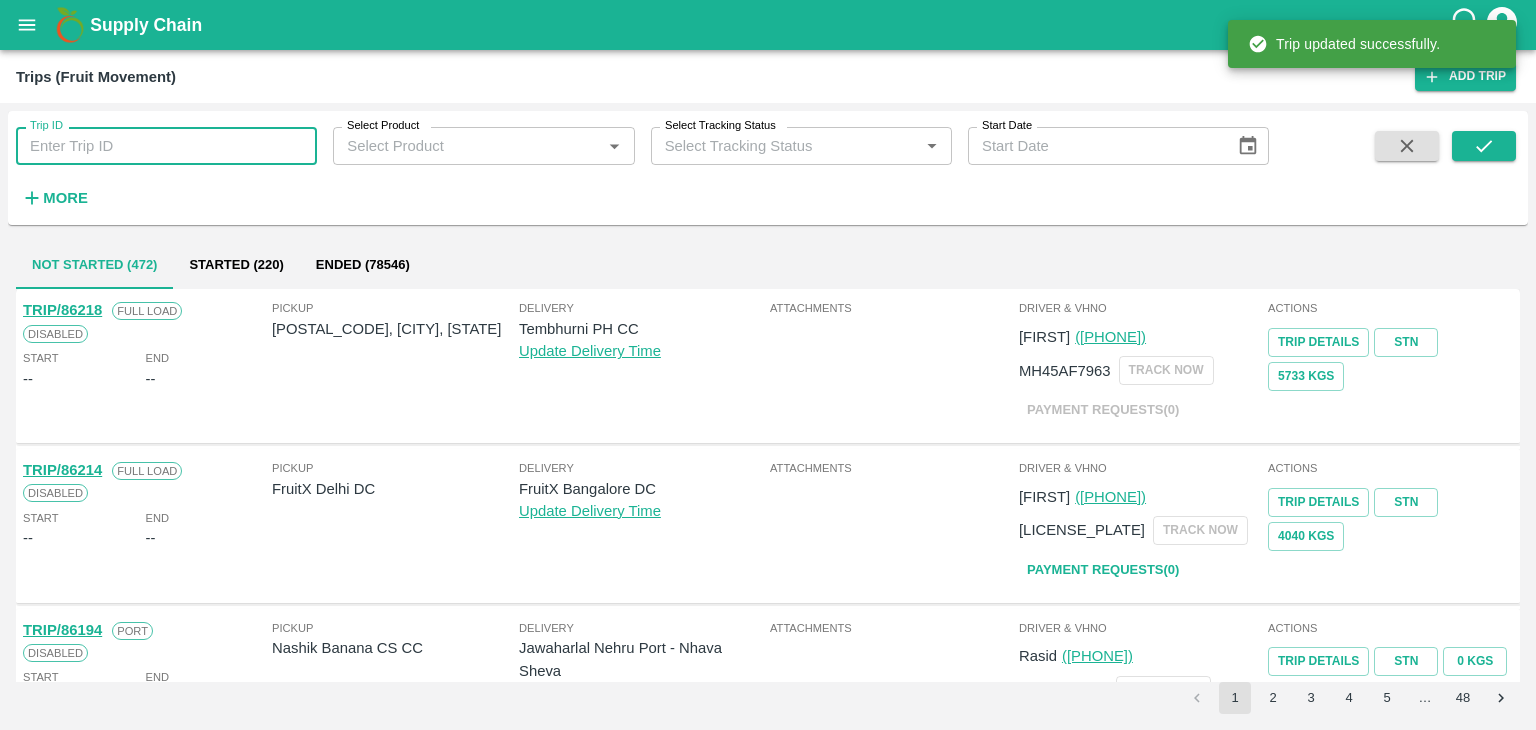 click on "Trip ID" at bounding box center (166, 146) 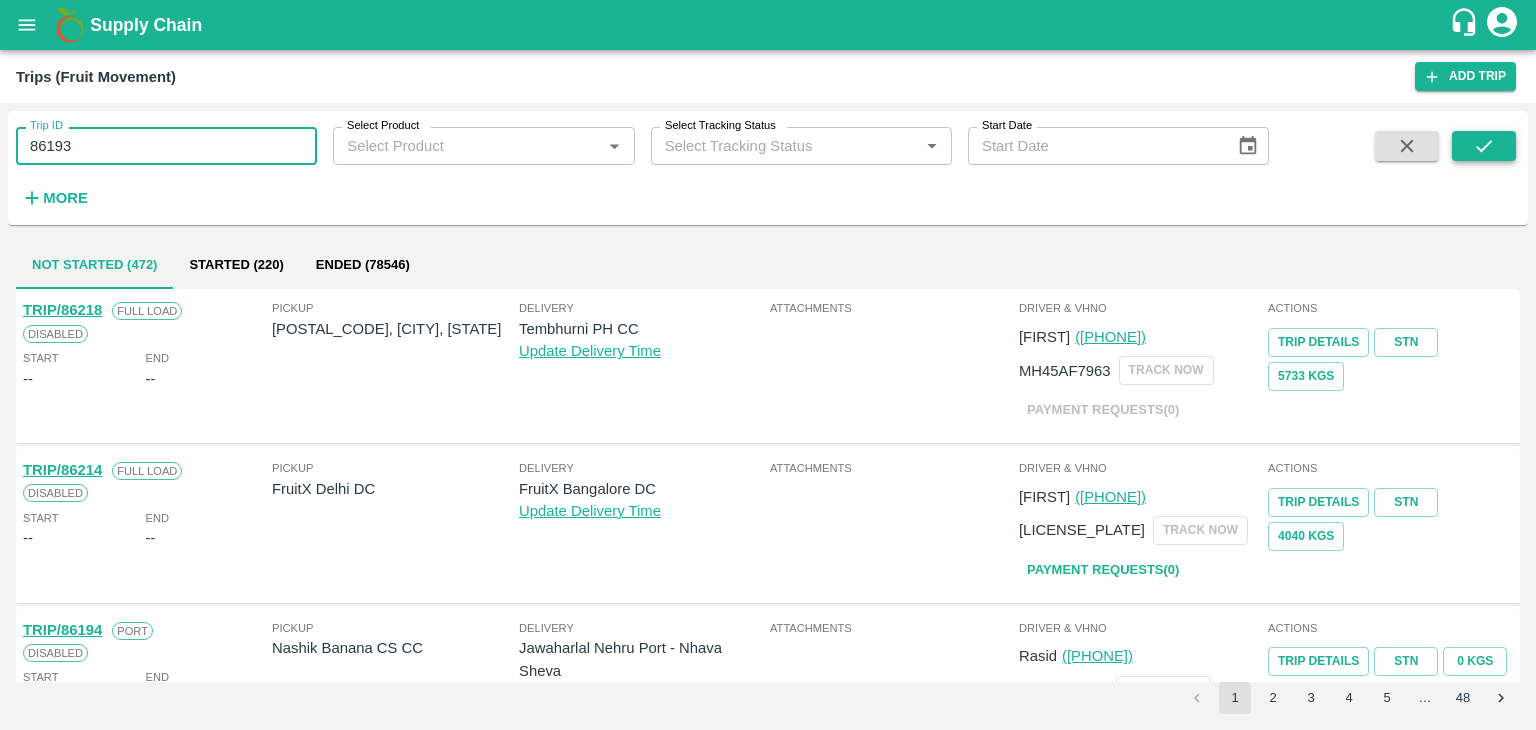 type on "86193" 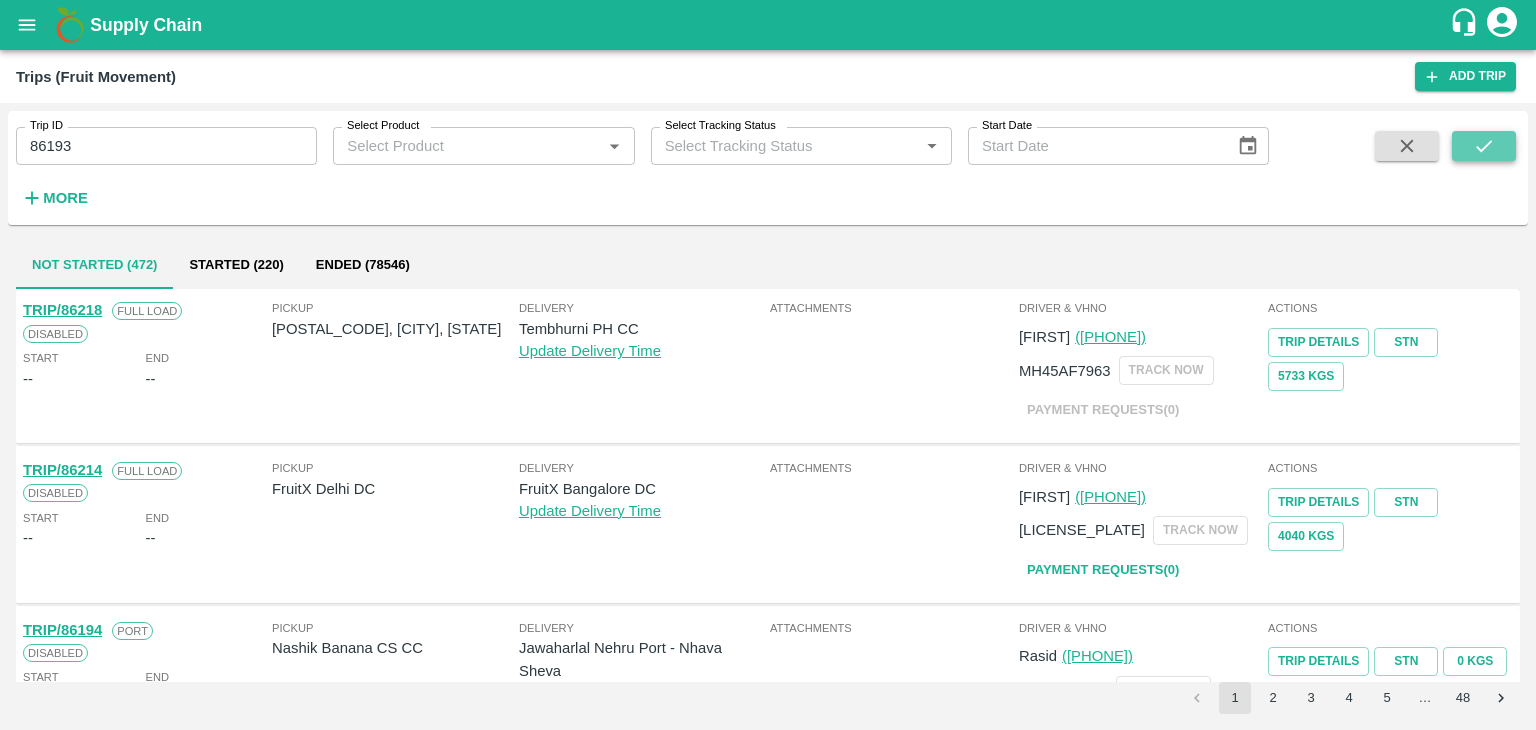 click at bounding box center [1484, 146] 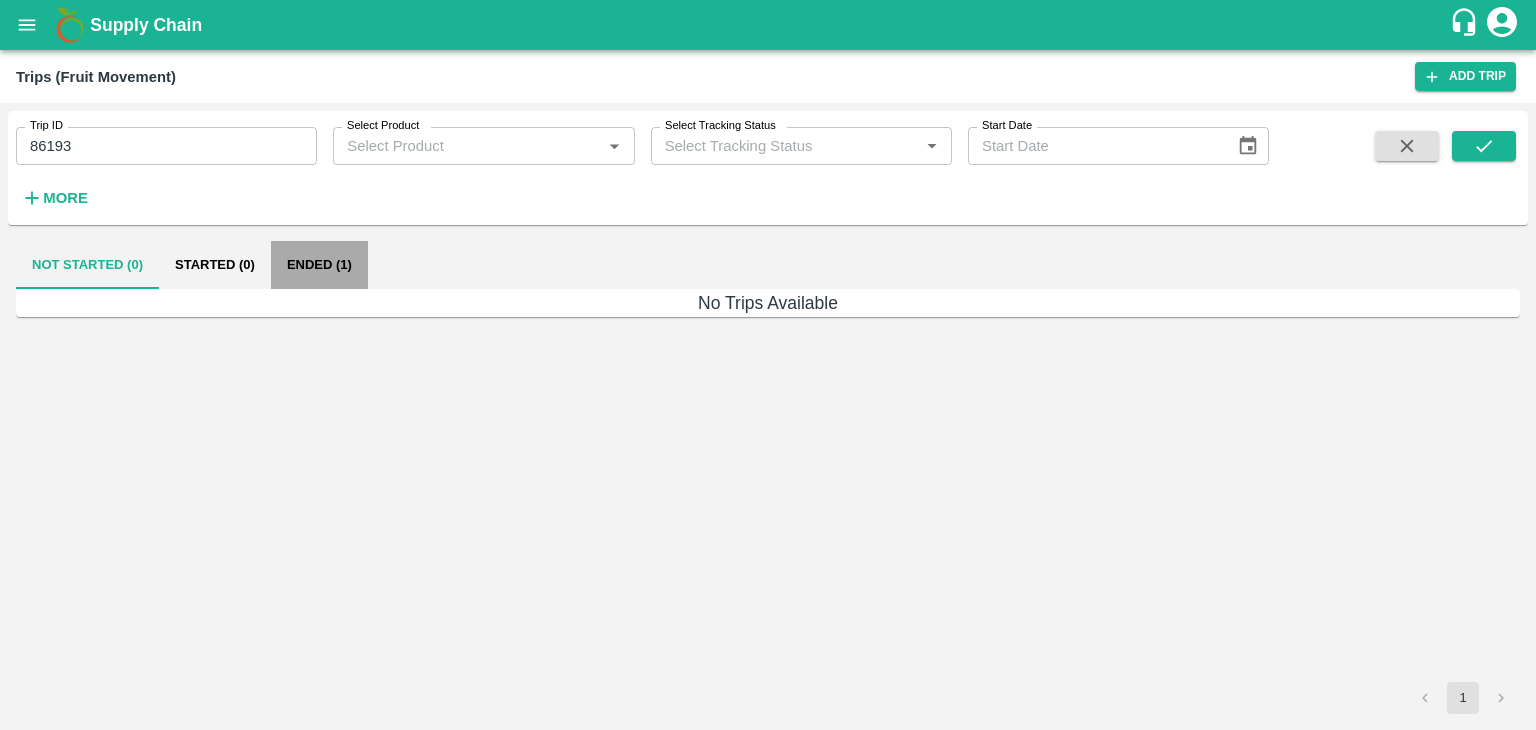 click on "Ended (1)" at bounding box center (319, 265) 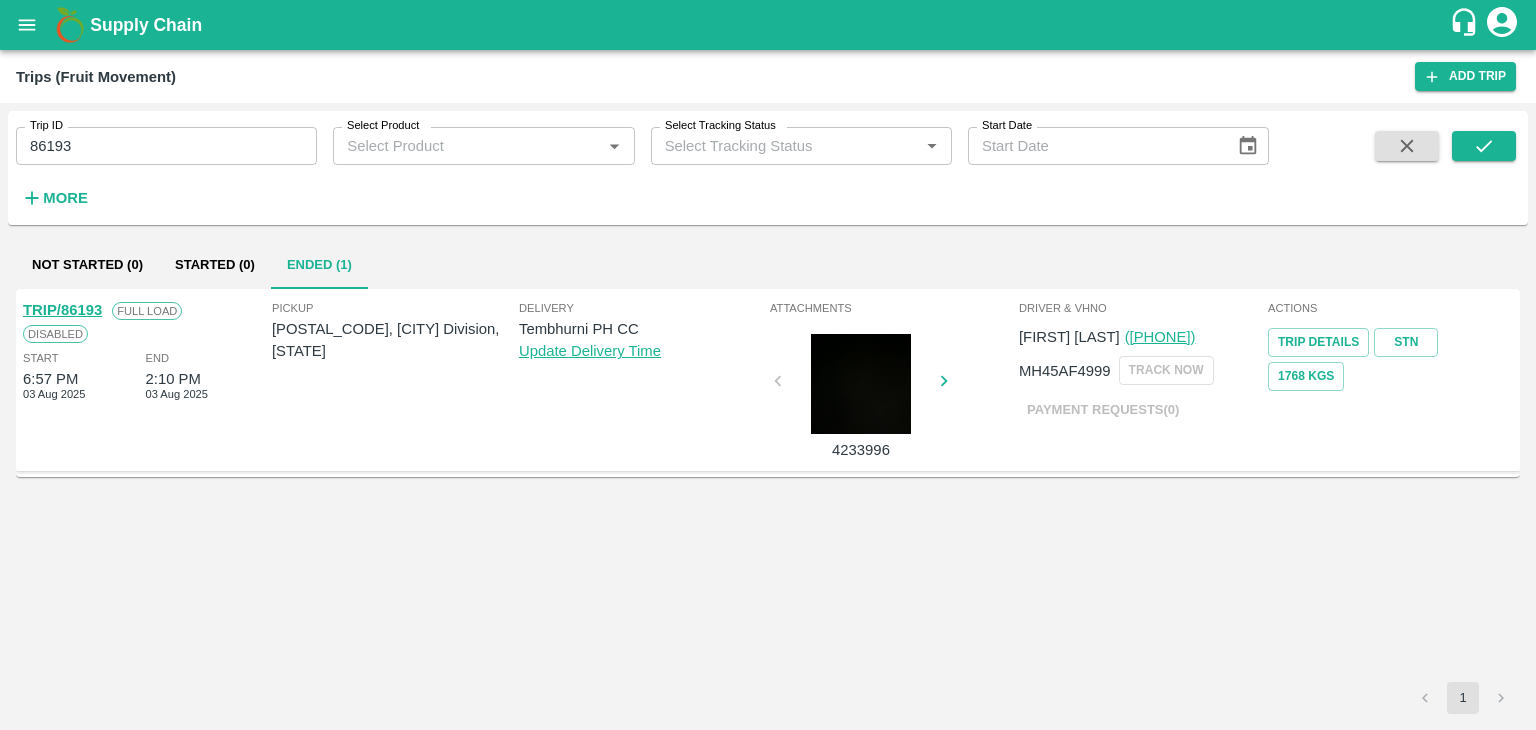 click on "TRIP/86193" at bounding box center [62, 310] 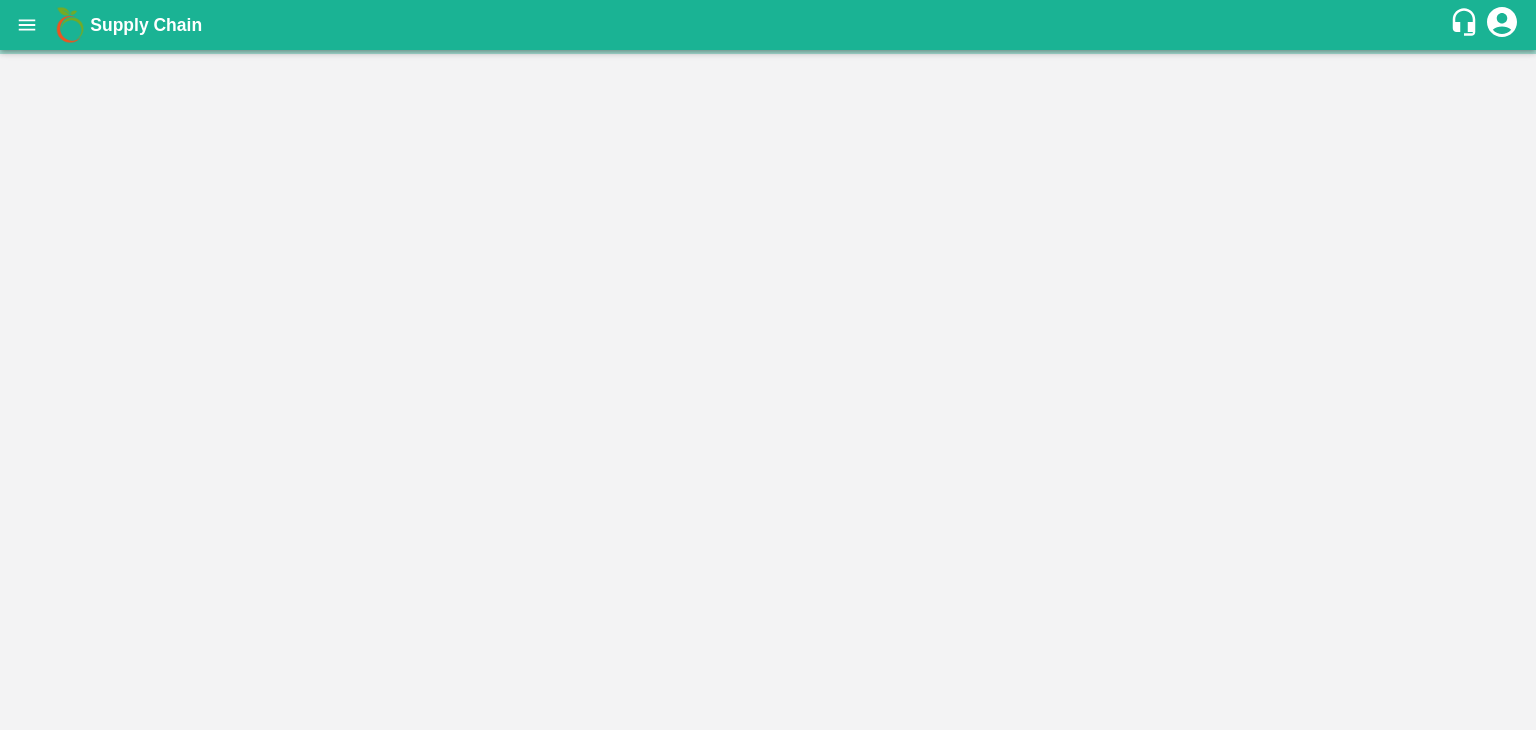 scroll, scrollTop: 0, scrollLeft: 0, axis: both 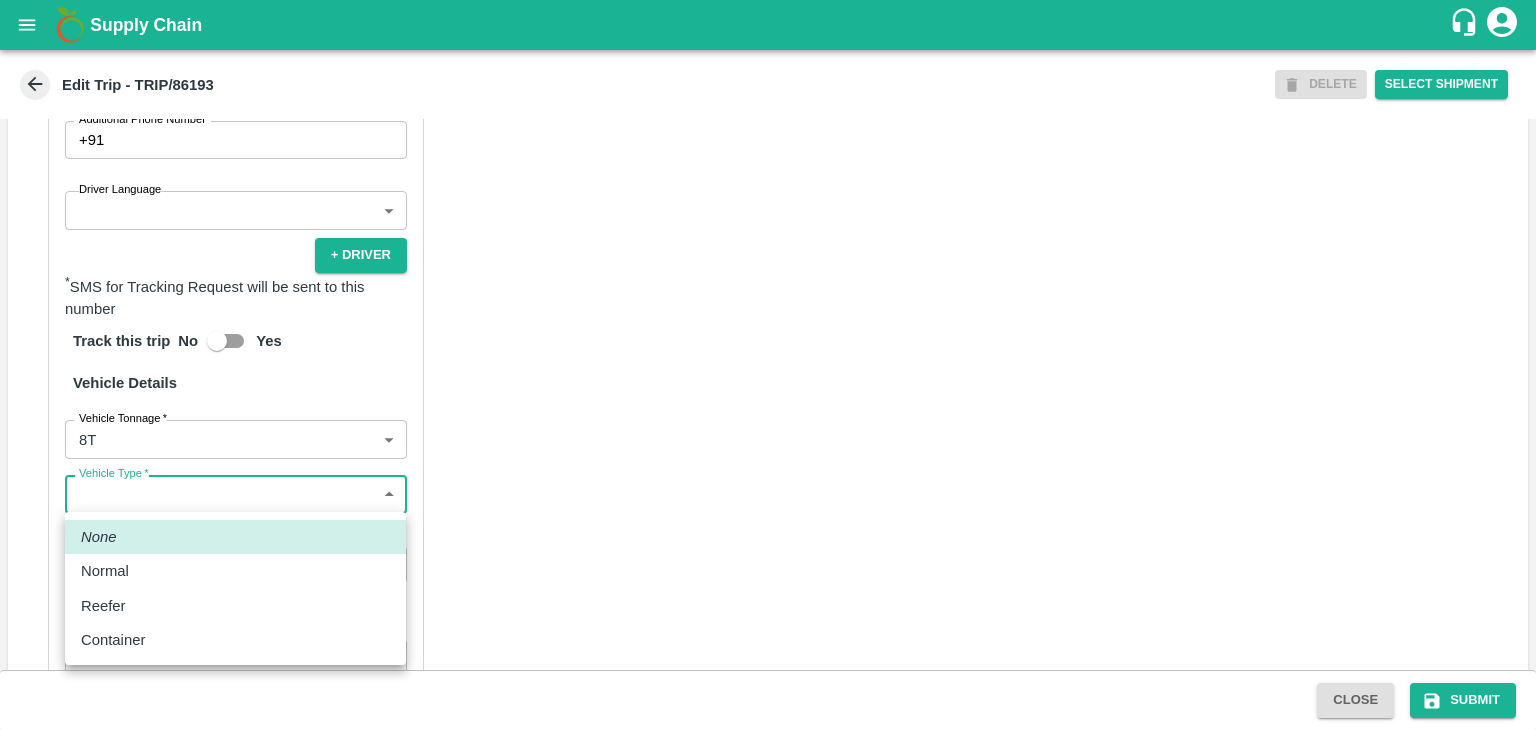 drag, startPoint x: 152, startPoint y: 505, endPoint x: 152, endPoint y: 564, distance: 59 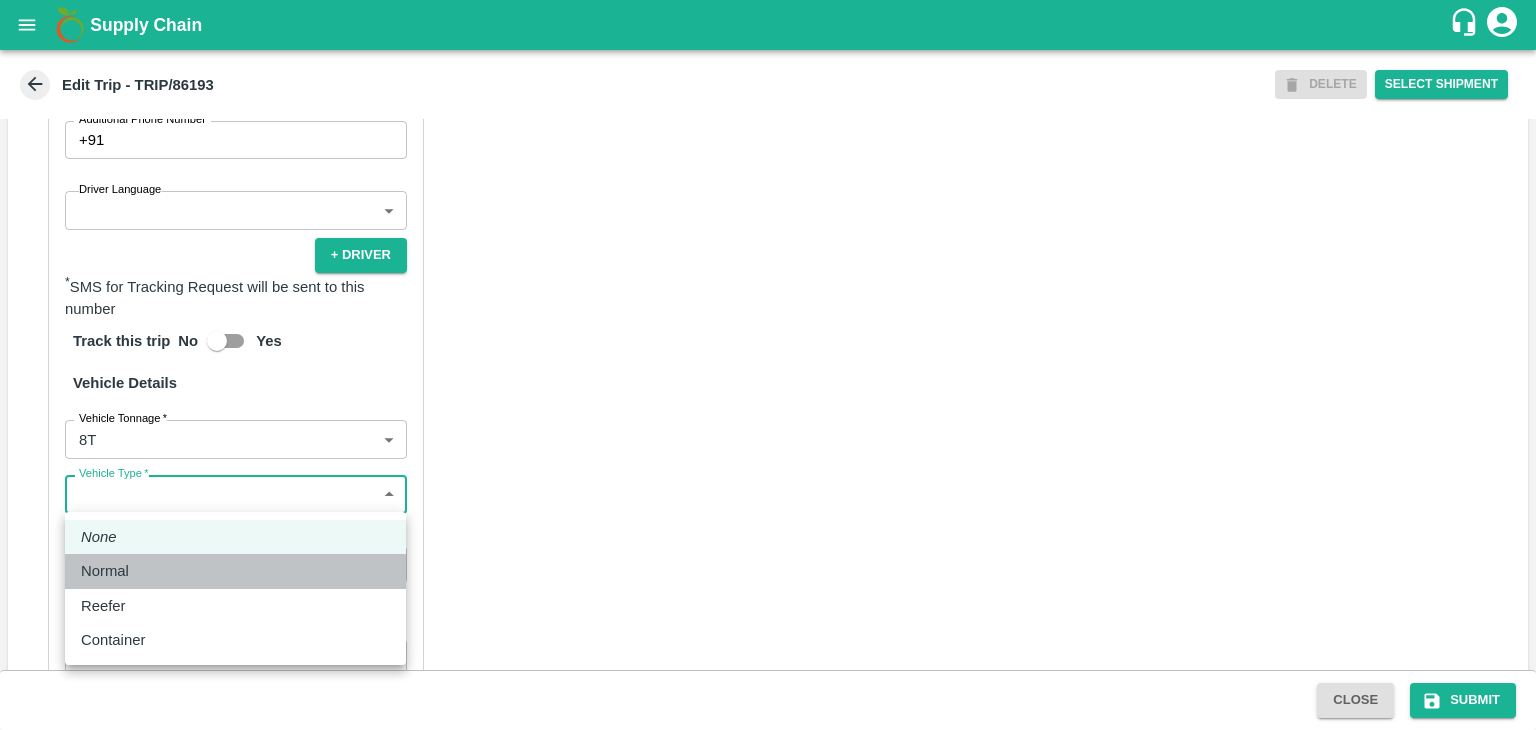 click on "Normal" at bounding box center [235, 571] 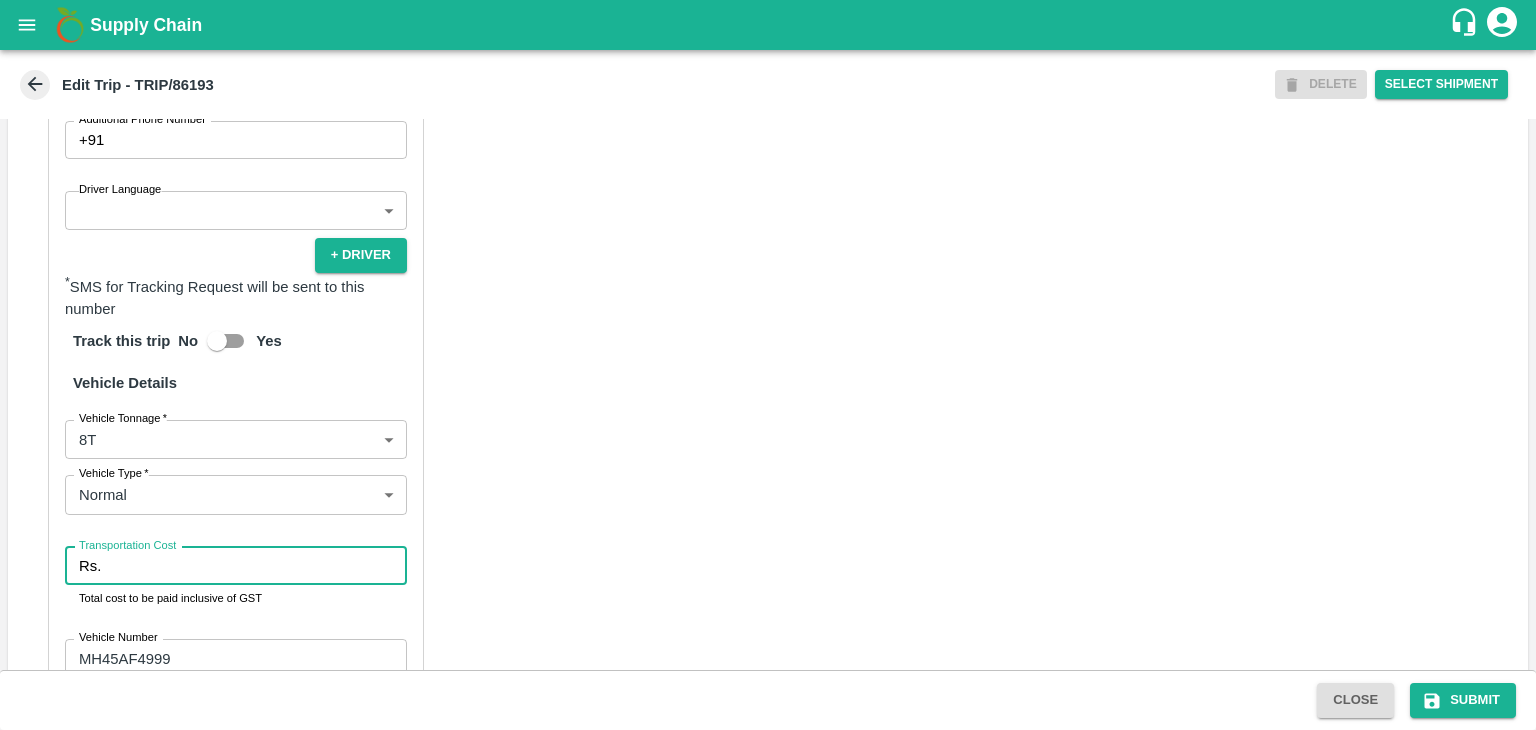 click on "Transportation Cost" at bounding box center (258, 566) 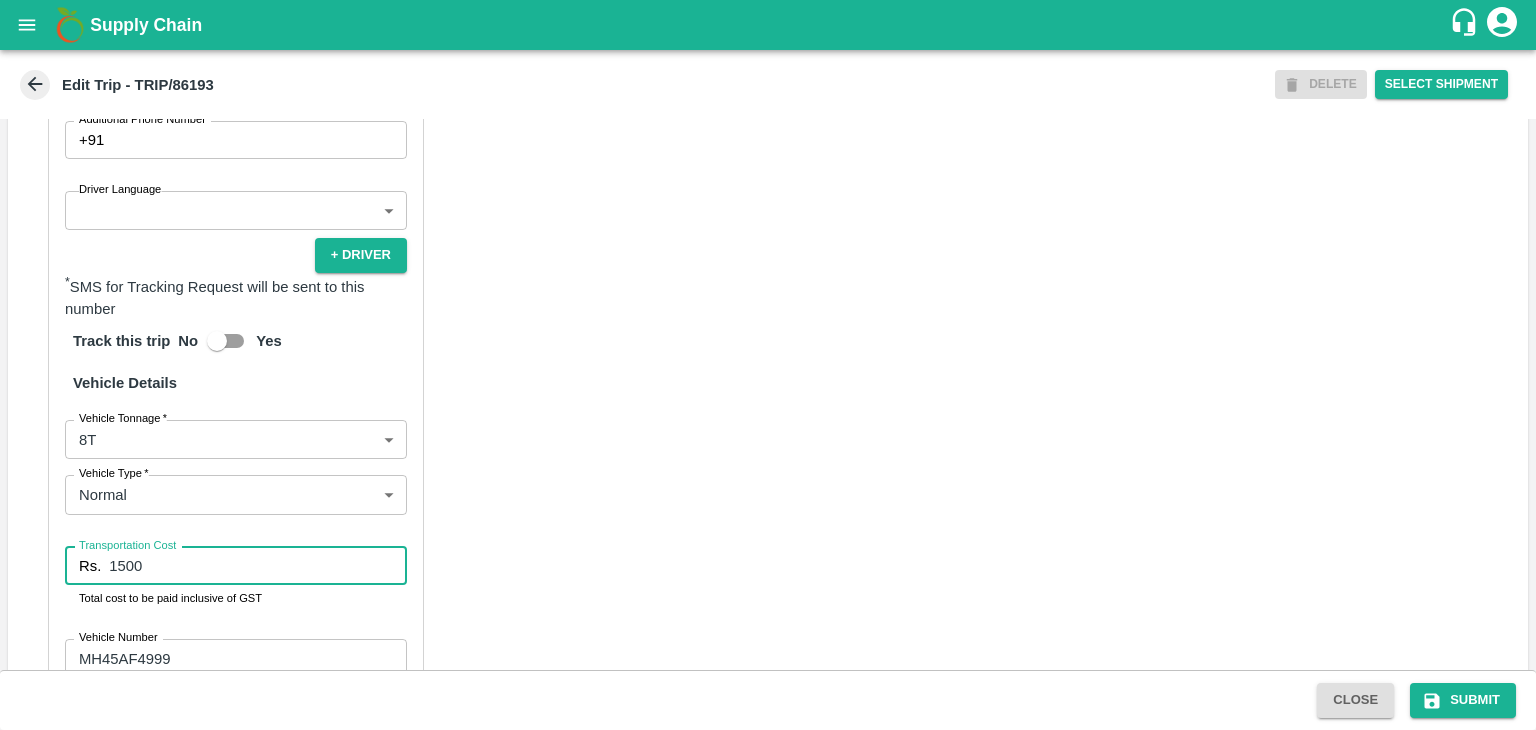 type on "1500" 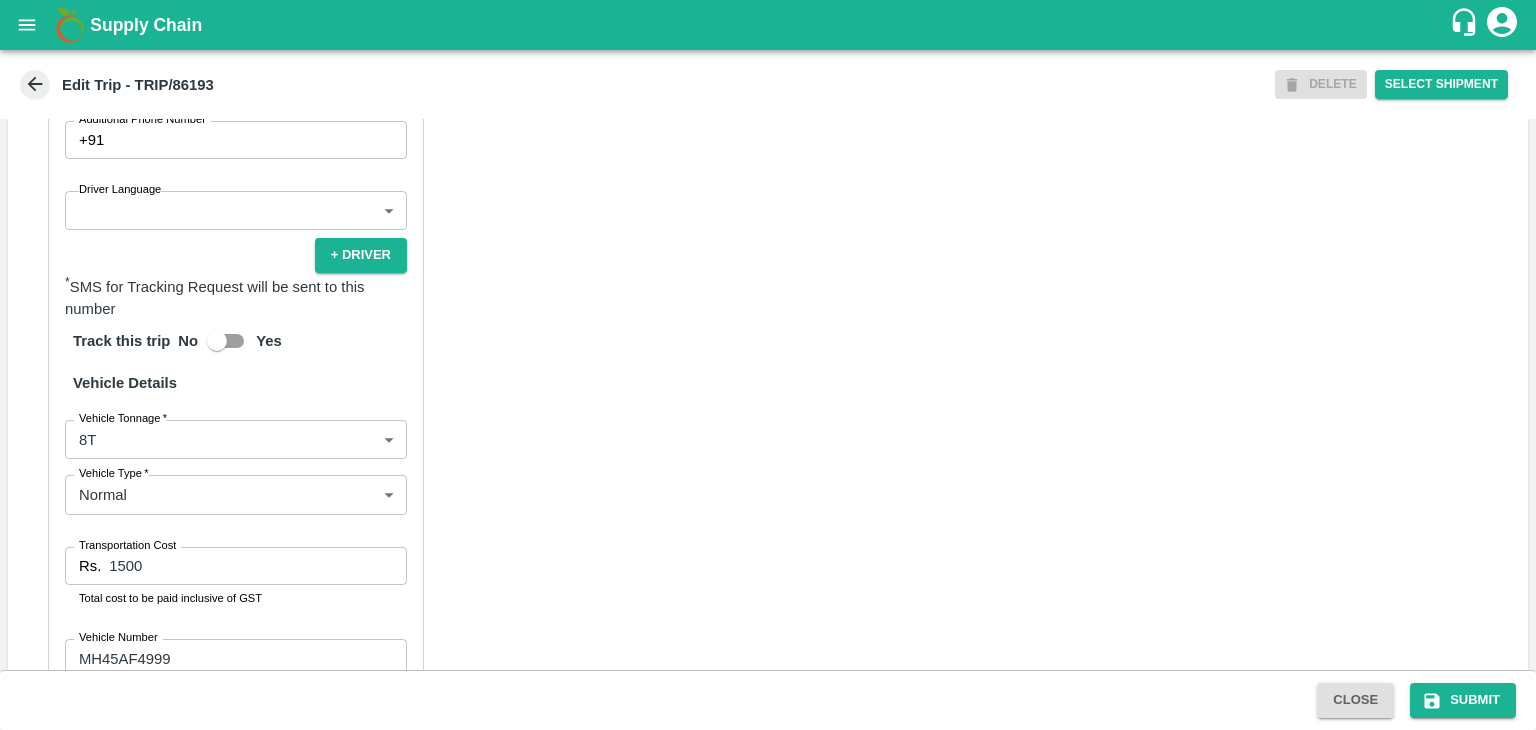 click on "Partner Details Partner   * Partner Add   Transporter Driver 1 Details Driver Name   * Pankaj khupase Driver Name Driver Phone   * +91 7071494999 Driver Phone Additional Phone Number +91 Additional Phone Number Driver Language ​ Driver Language + Driver * SMS for Tracking Request will be sent to this number Track this trip No Yes Vehicle Details Vehicle Tonnage   * 8T 8000 Vehicle Tonnage Vehicle Type   * Normal Normal Vehicle Type Transportation Cost Rs. 1500 Transportation Cost Total cost to be paid inclusive of GST Vehicle Number MH45AF4999 Vehicle Number RC Verified View Details • Insurance is expired • National Permit not found" at bounding box center [768, 313] 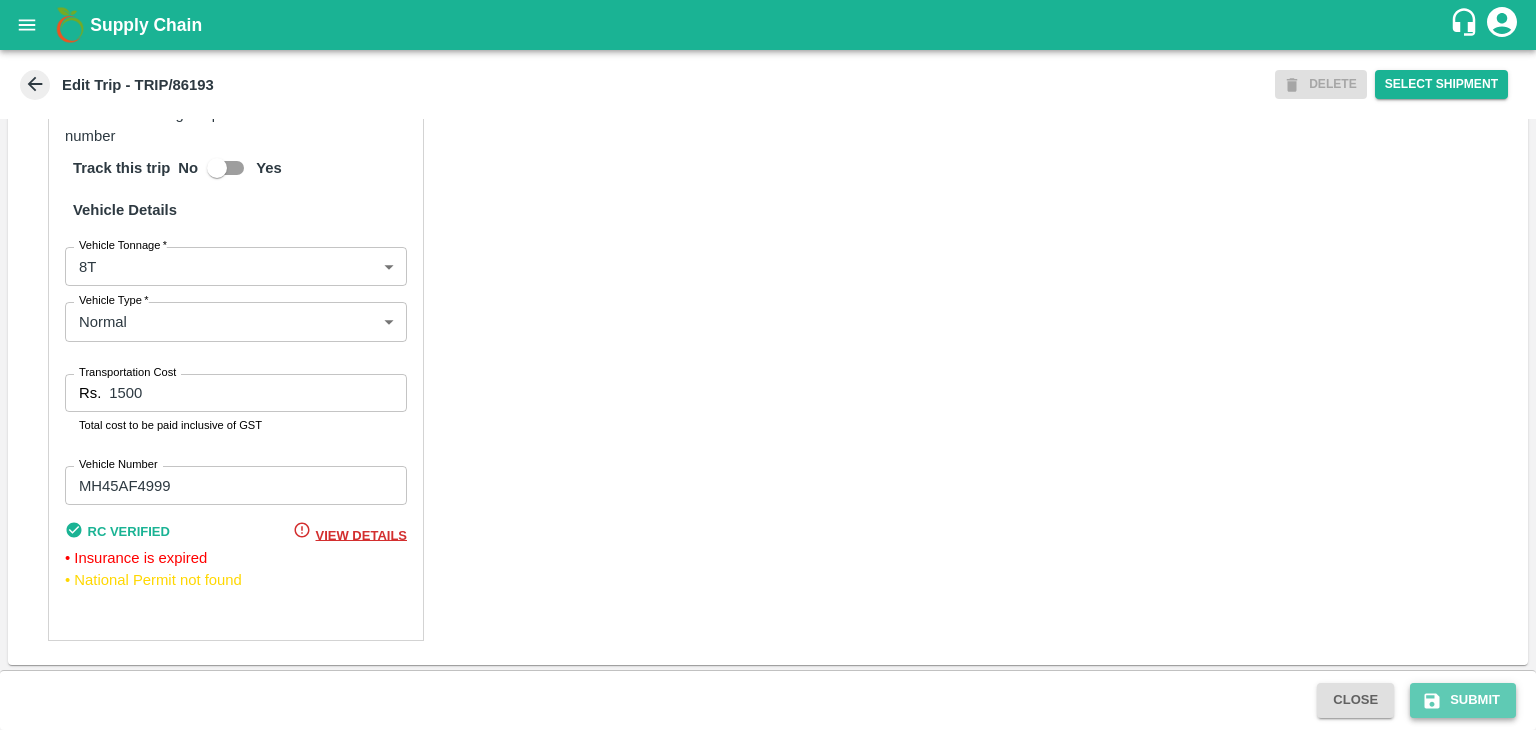 click on "Submit" at bounding box center (1463, 700) 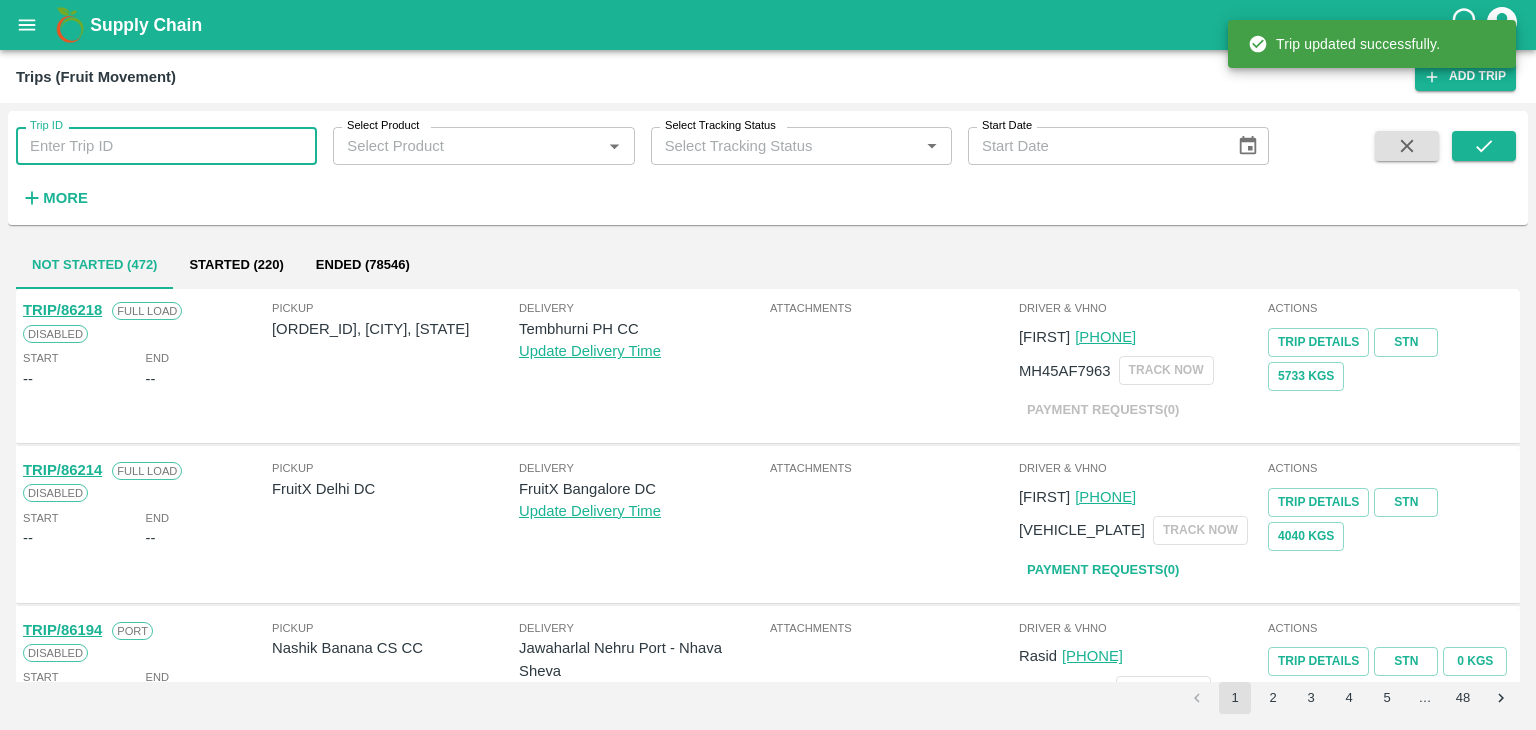 click on "Trip ID" at bounding box center (166, 146) 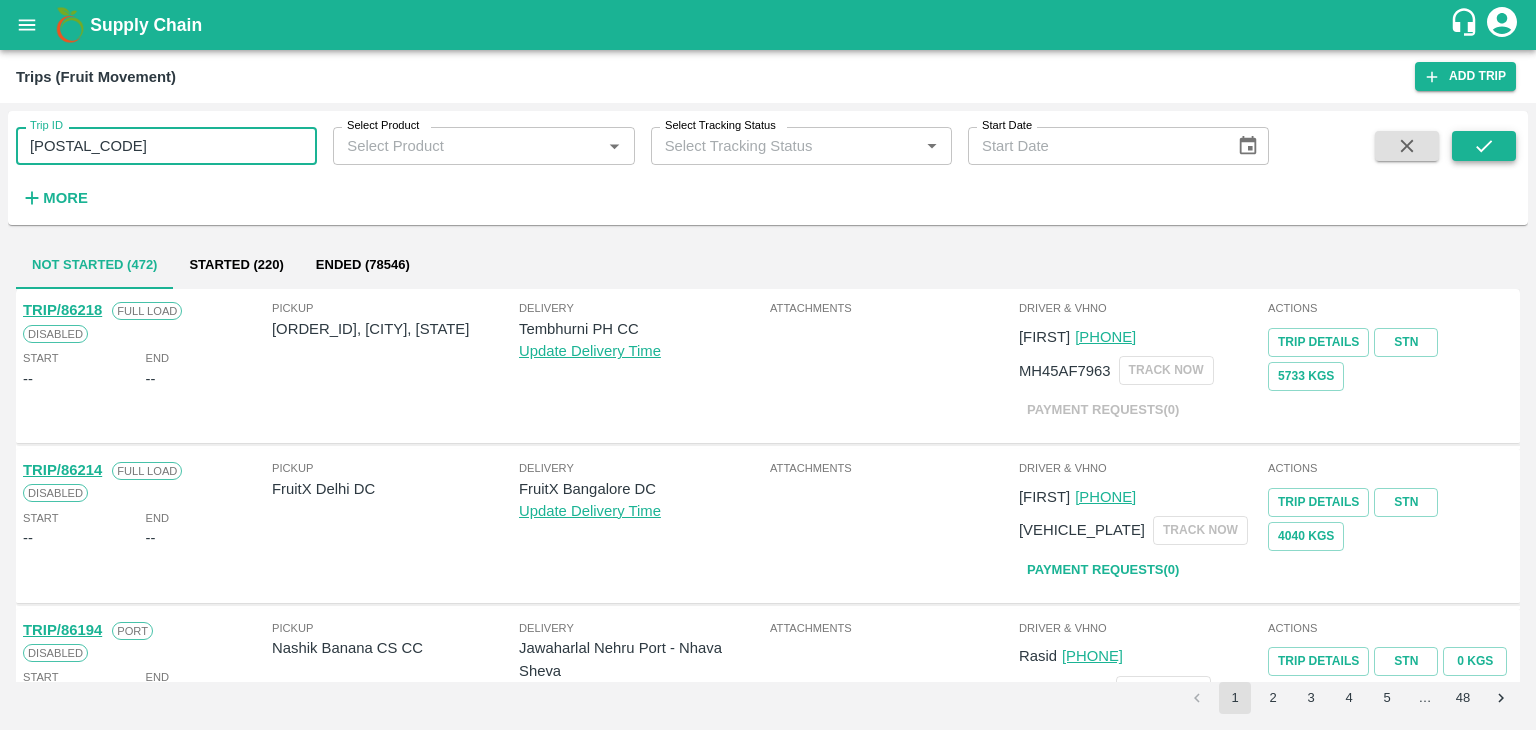 type on "86203" 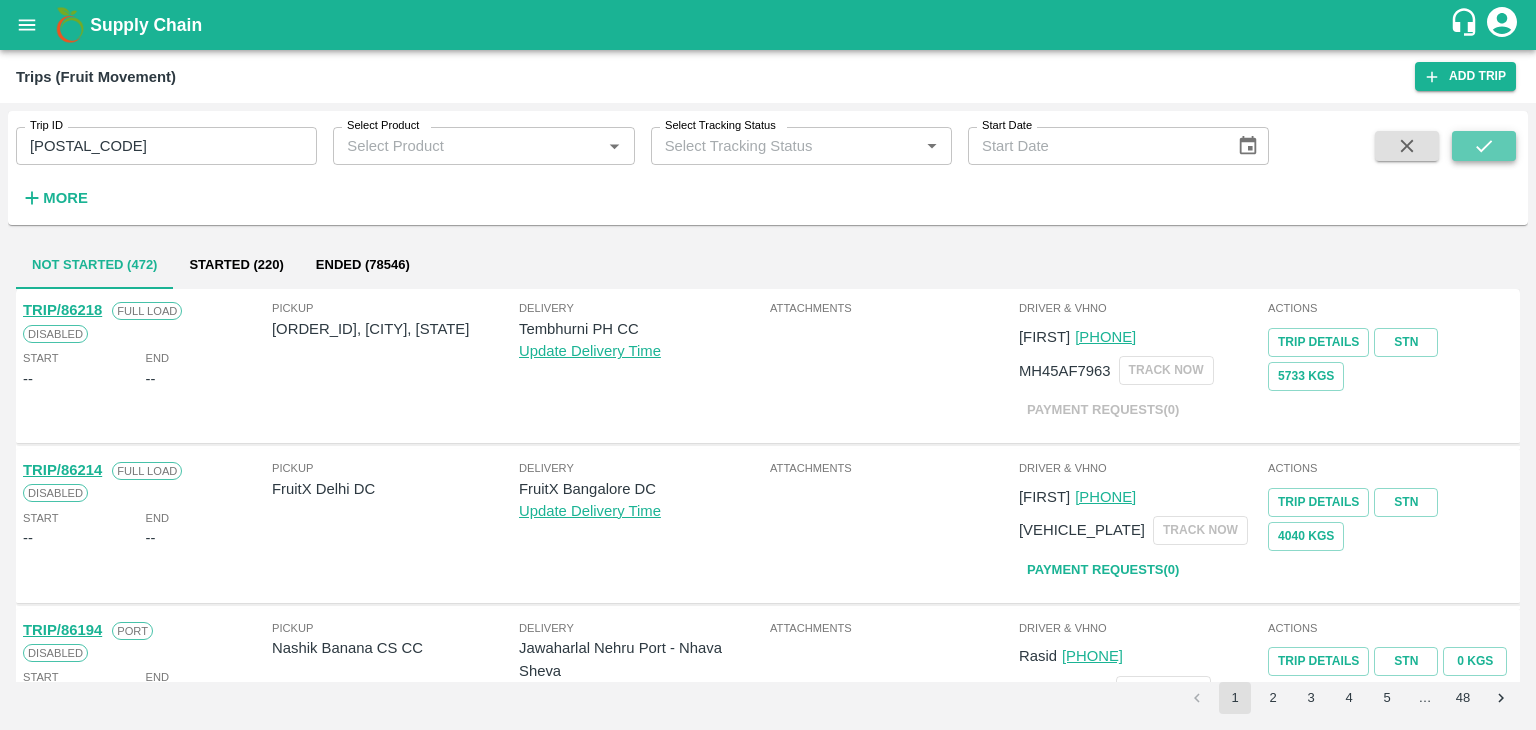 click at bounding box center (1484, 146) 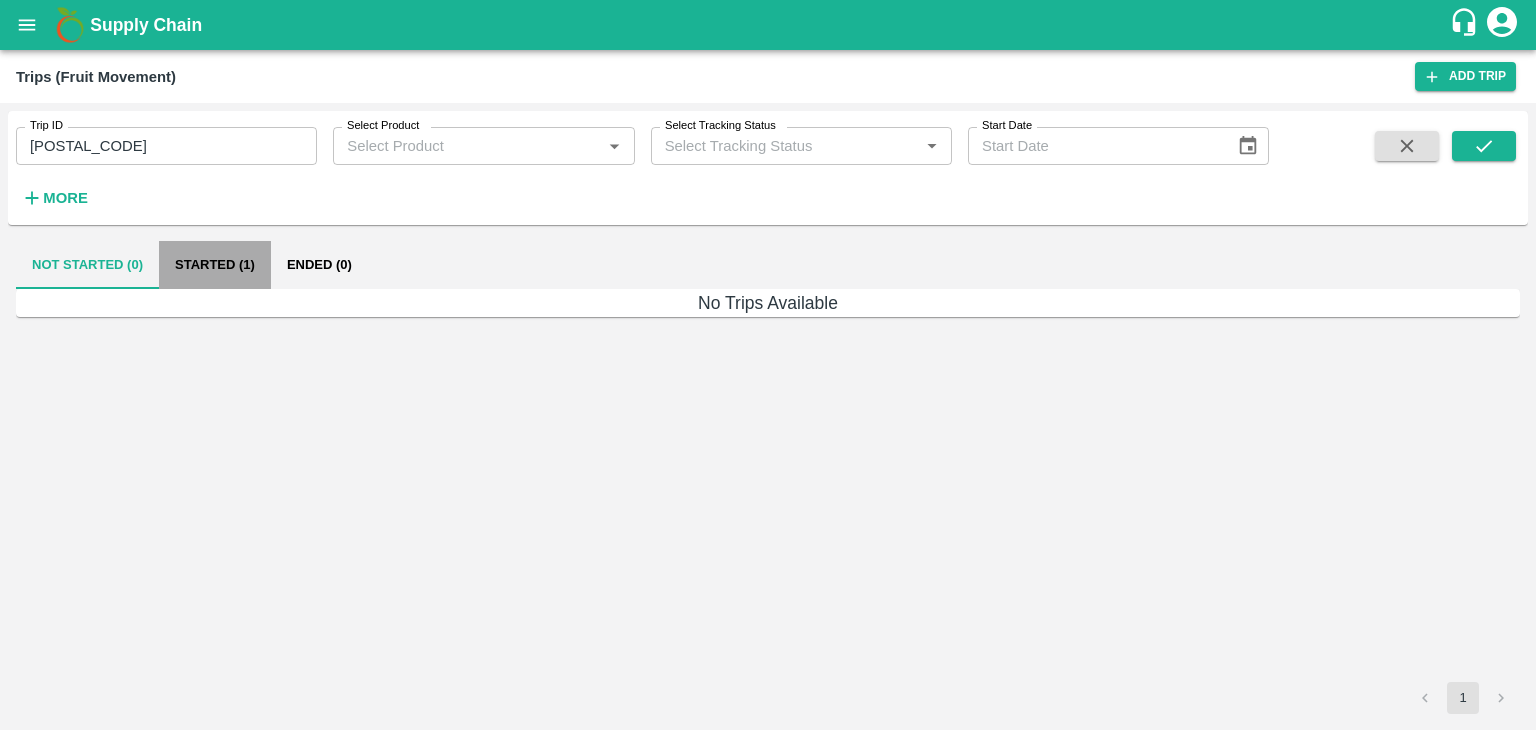 click on "Started (1)" at bounding box center [215, 265] 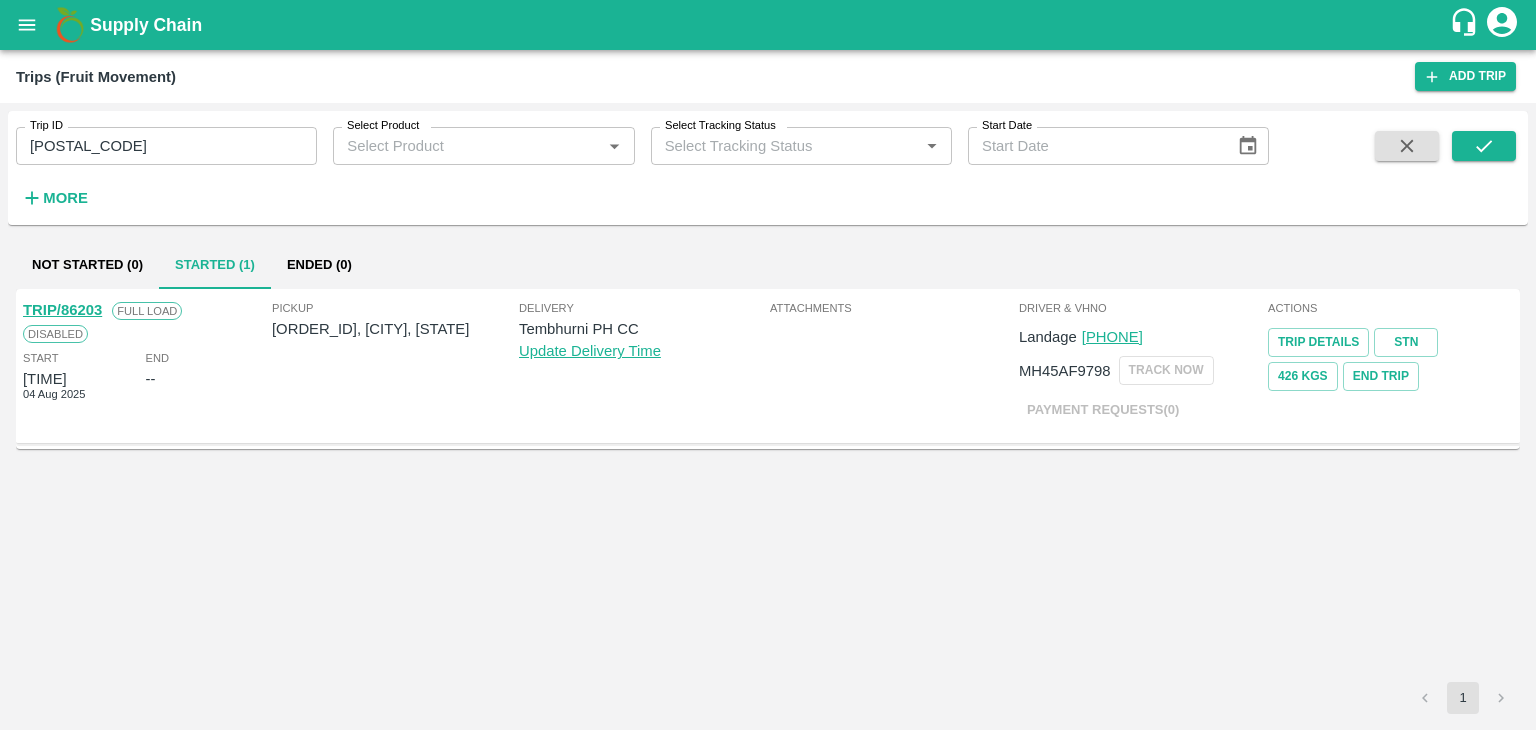 click on "TRIP/86203" at bounding box center (62, 310) 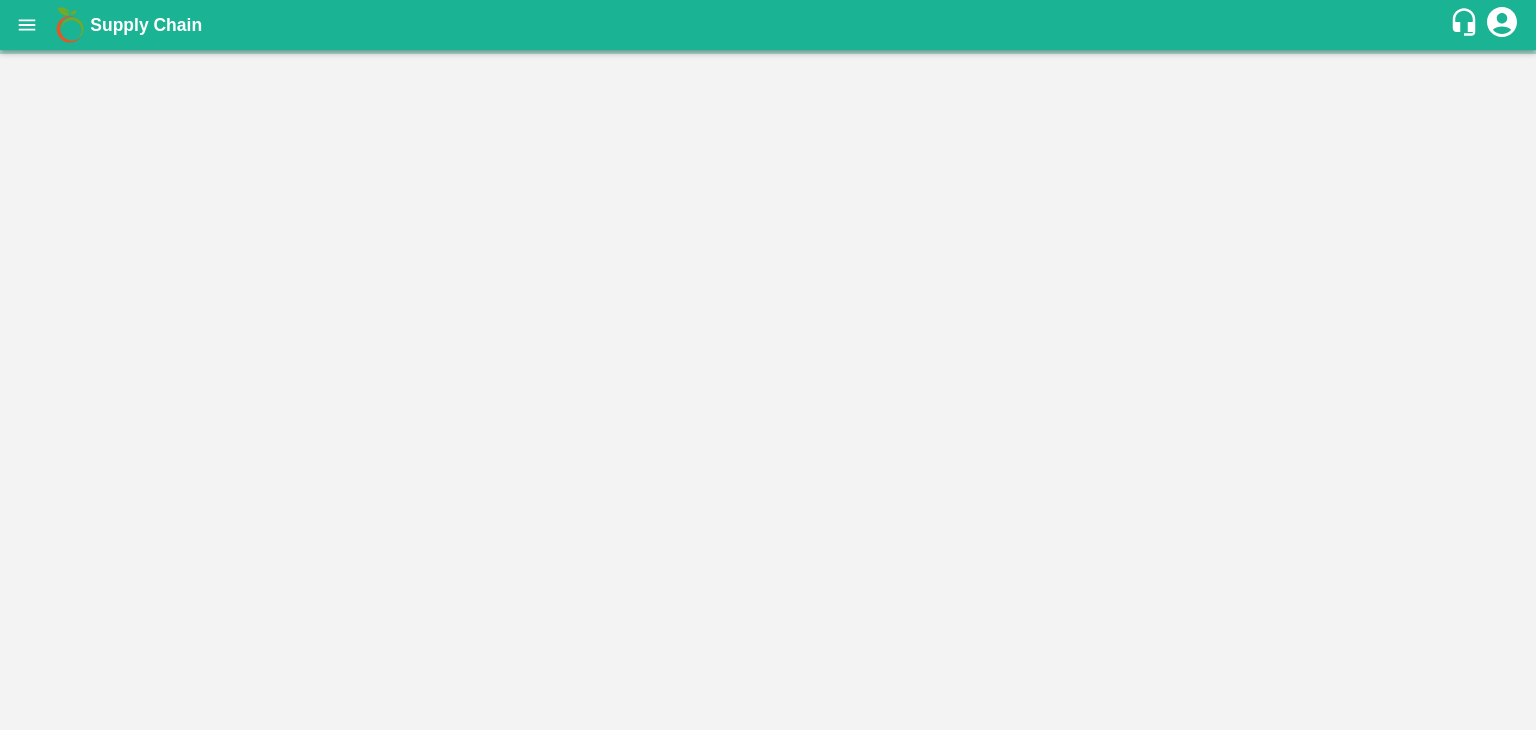 scroll, scrollTop: 0, scrollLeft: 0, axis: both 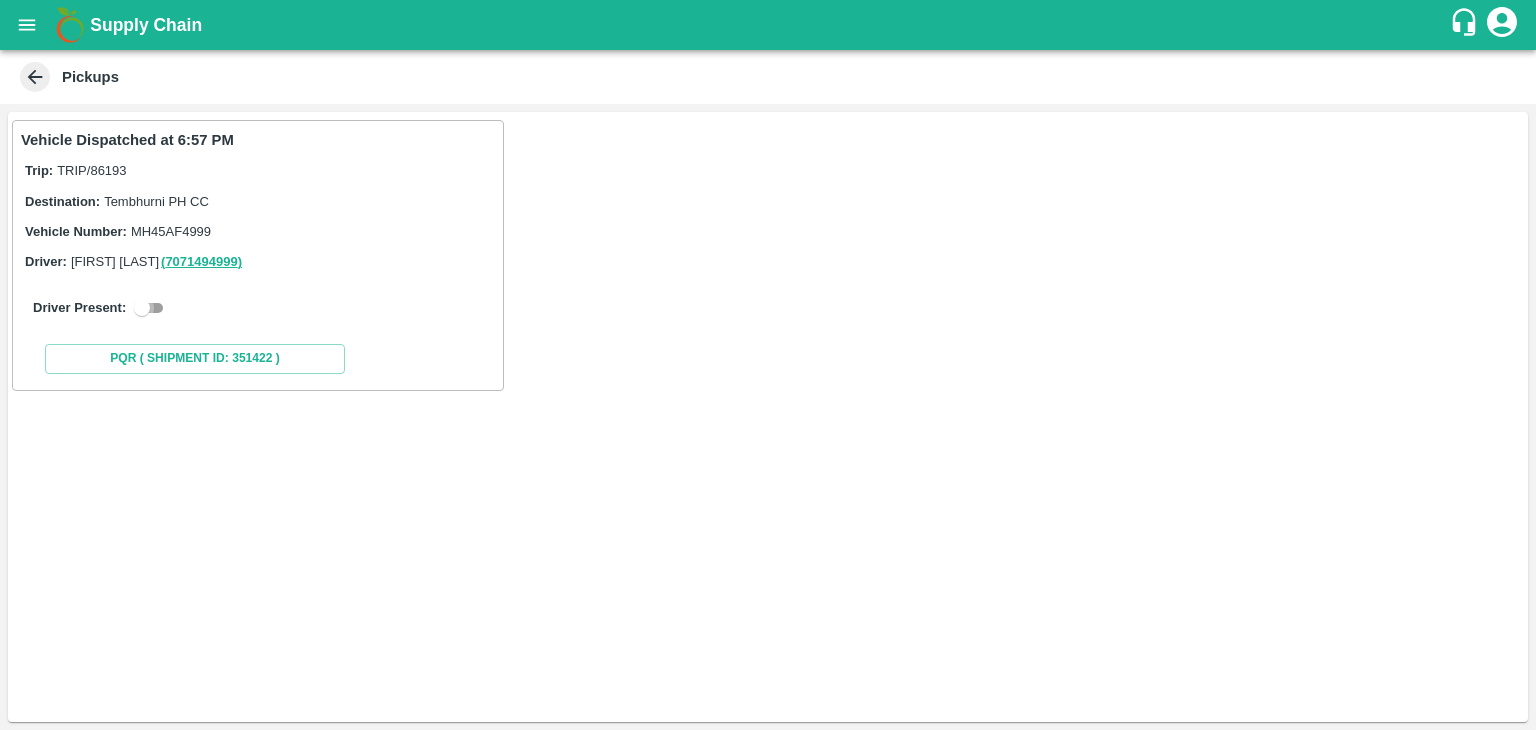 click at bounding box center [142, 308] 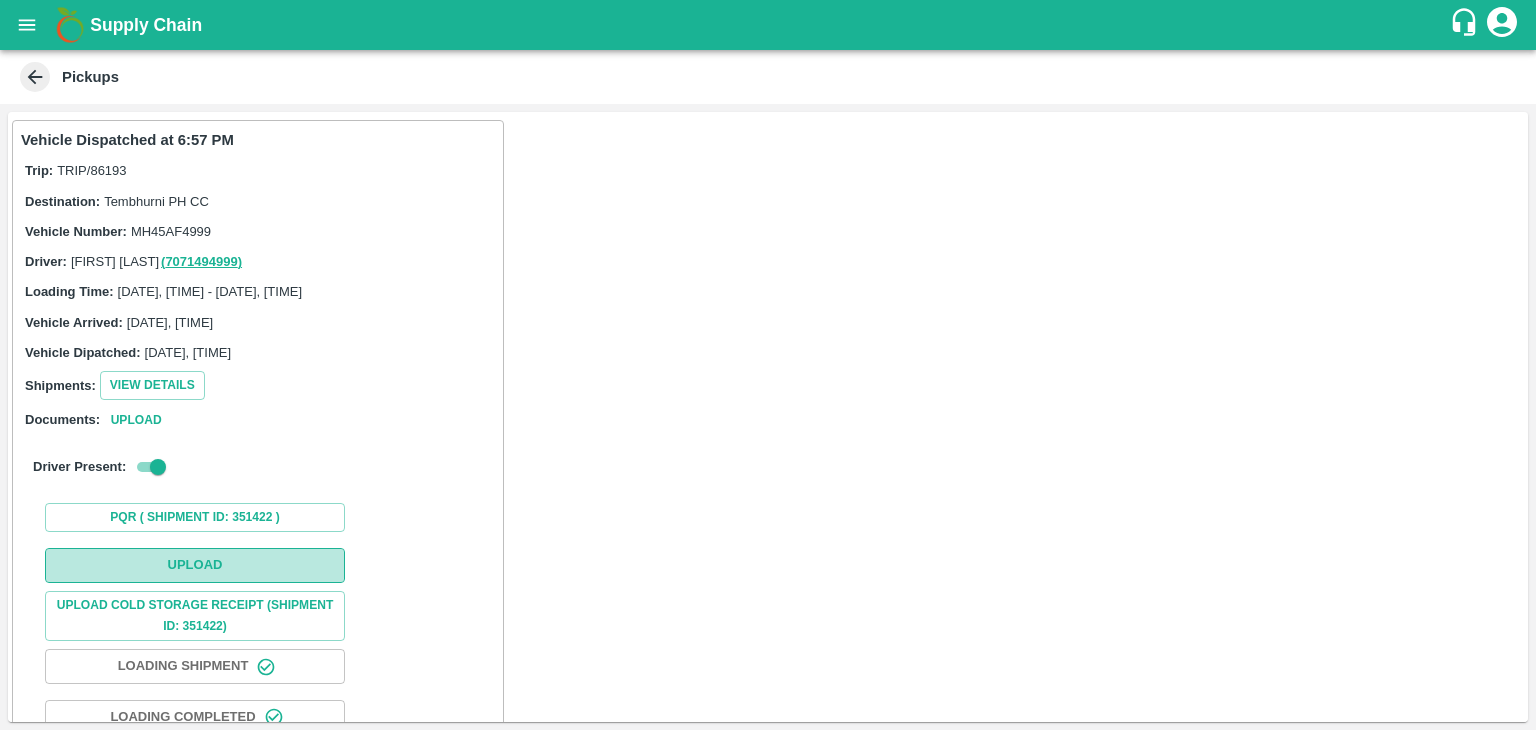 click on "Upload" at bounding box center [195, 565] 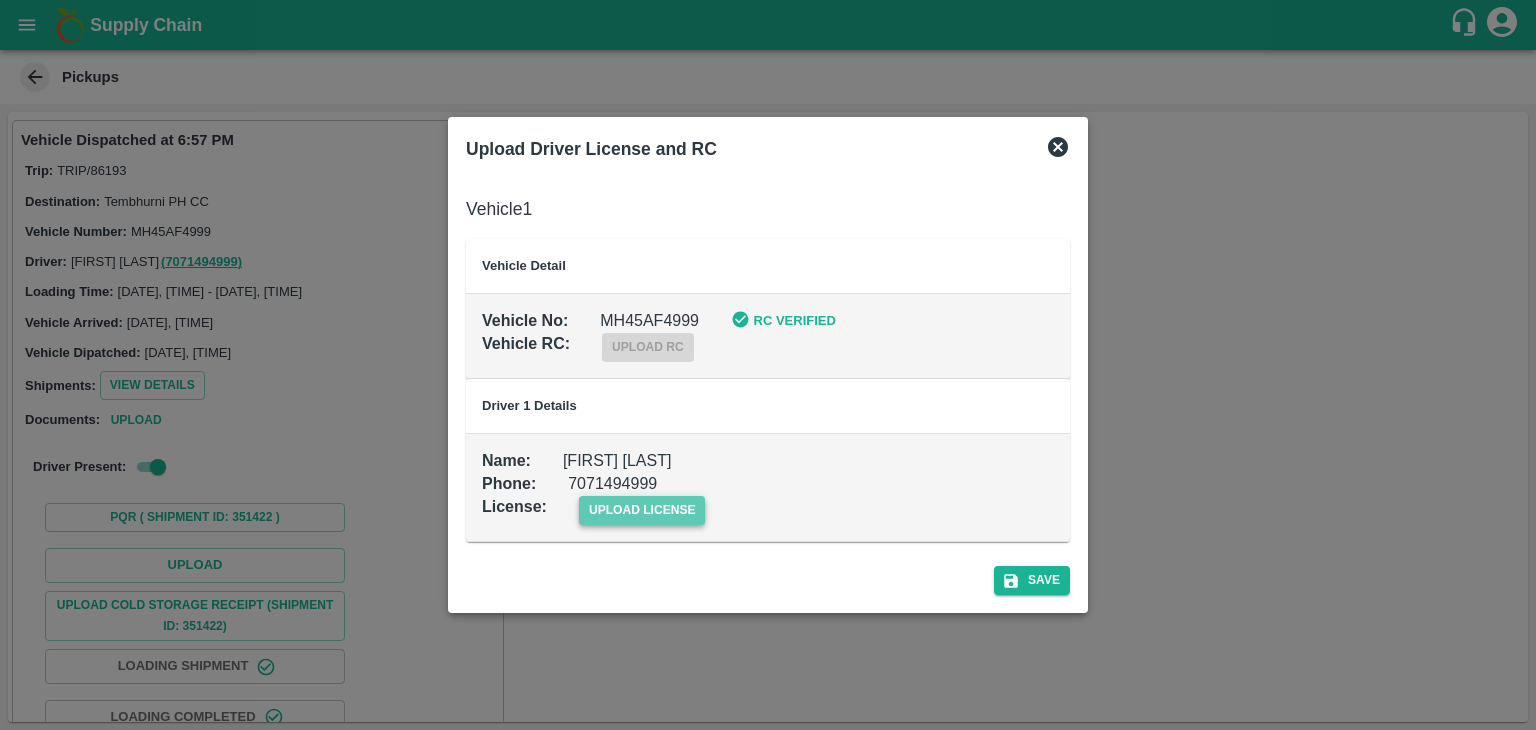 click on "upload license" at bounding box center [642, 510] 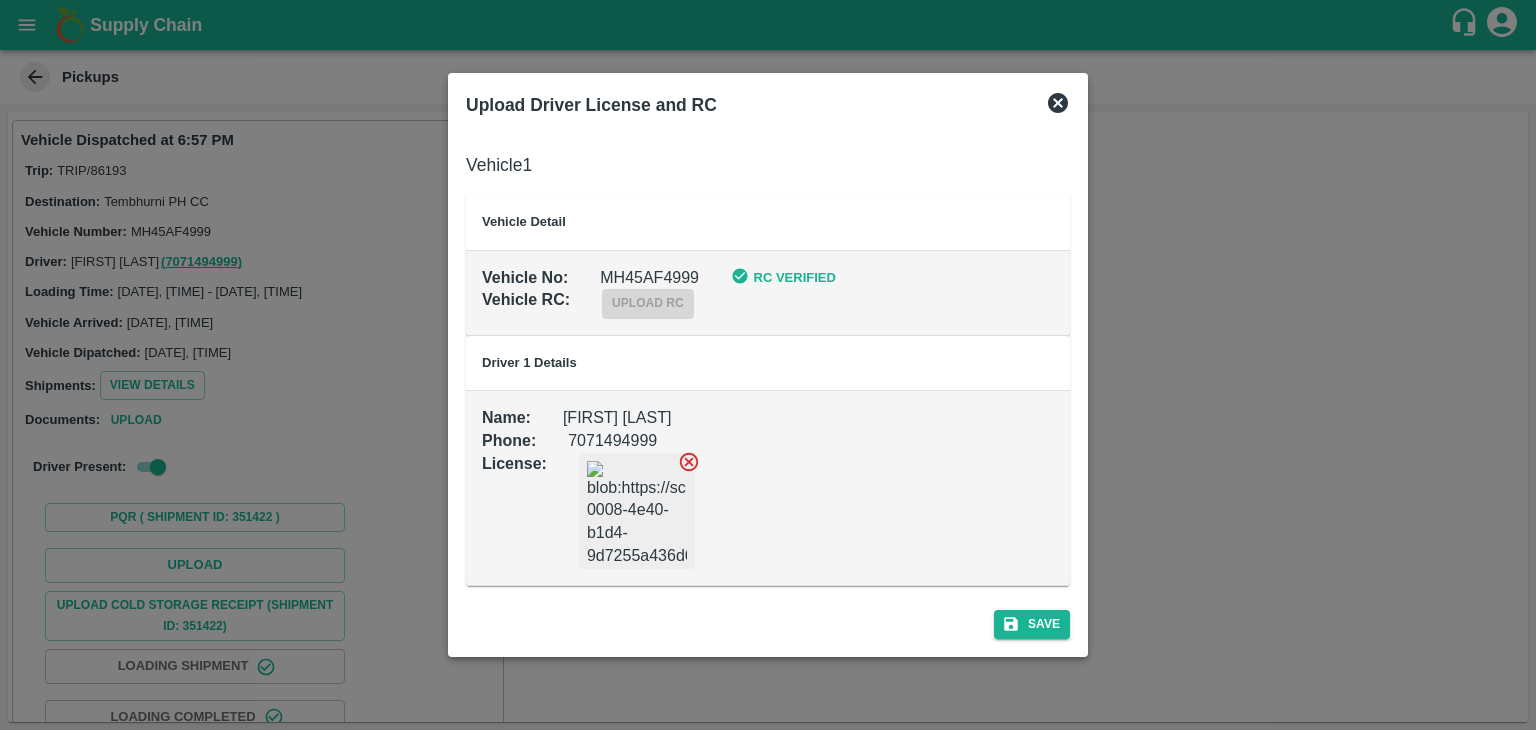 click on "Save" at bounding box center (768, 620) 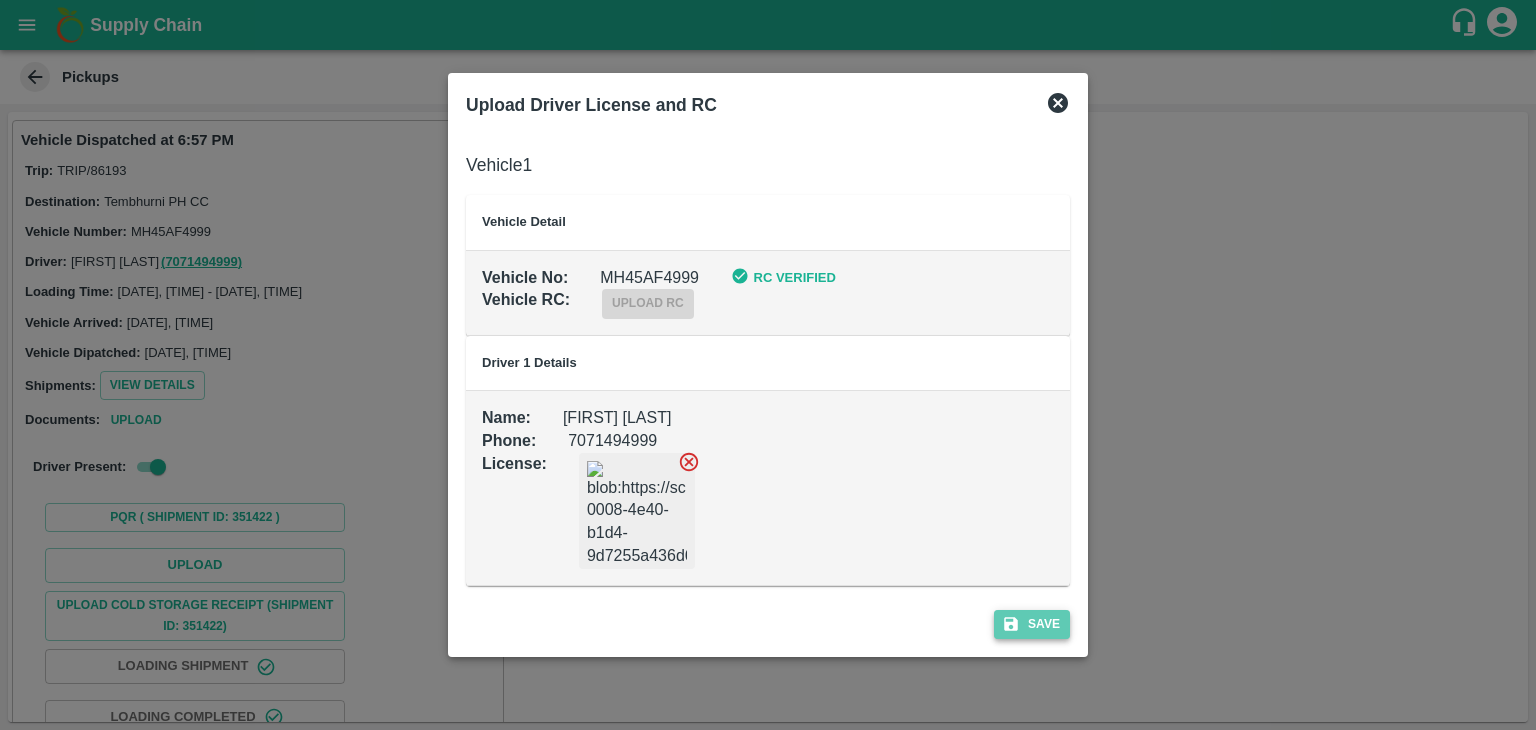 click on "Save" at bounding box center (1032, 624) 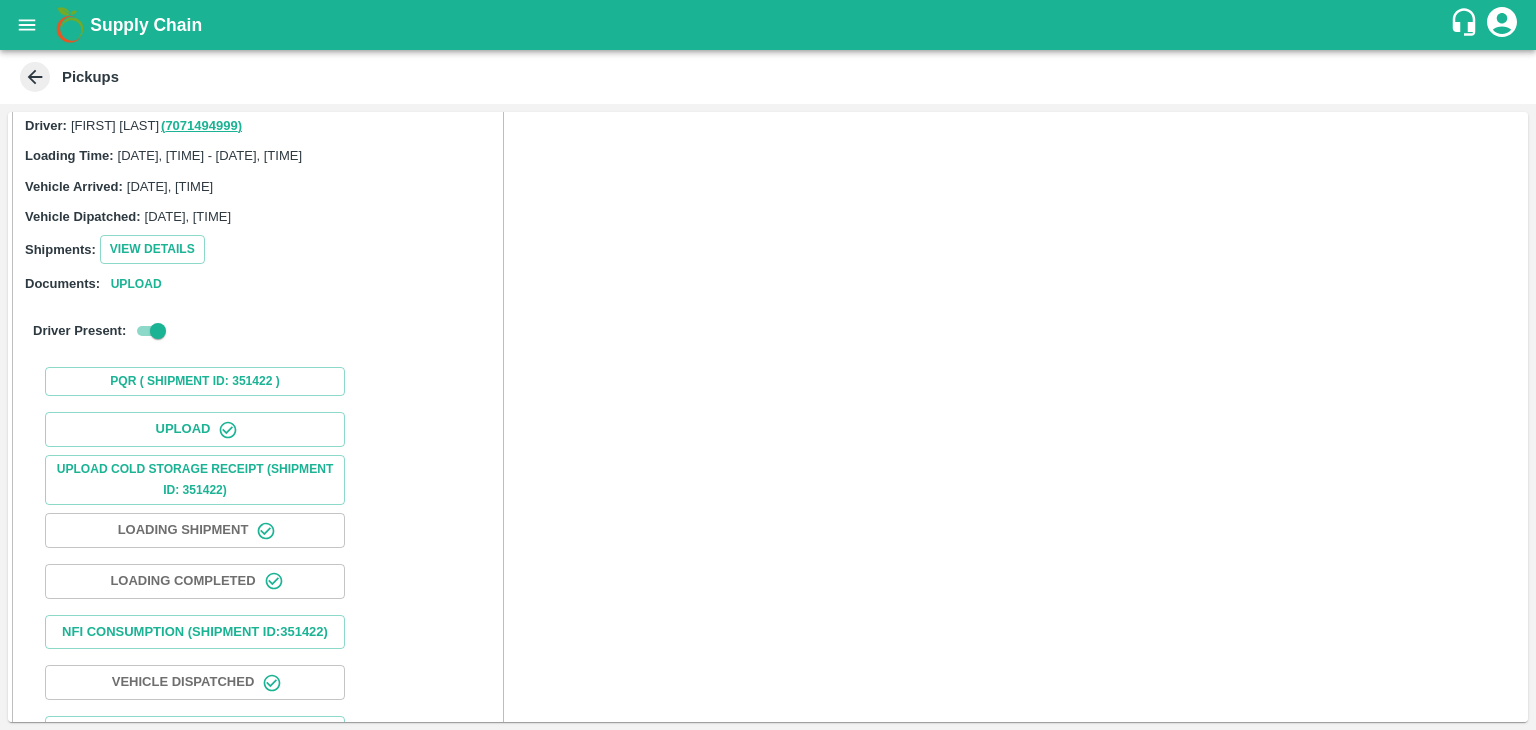 scroll, scrollTop: 209, scrollLeft: 0, axis: vertical 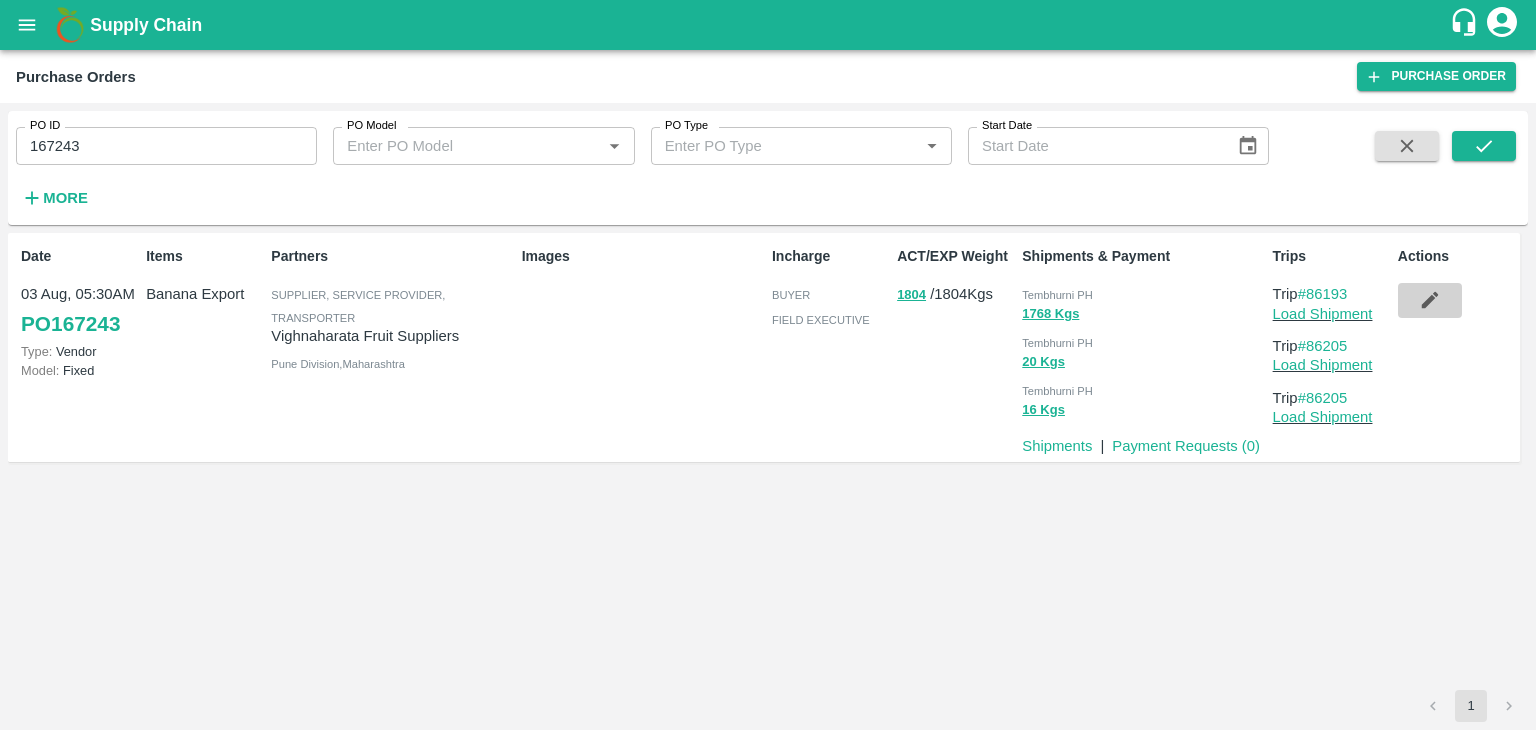 click at bounding box center (1430, 300) 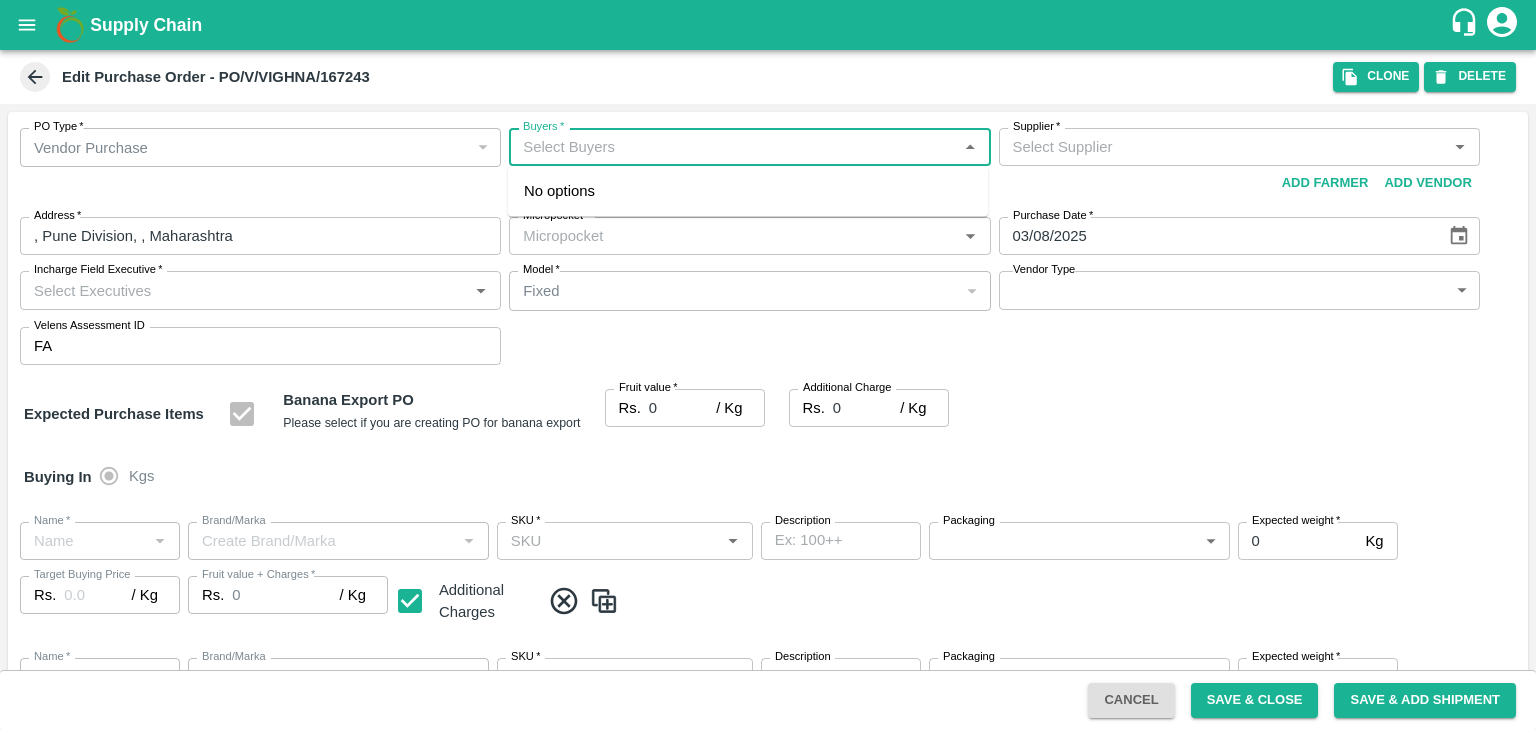 click on "Buyers   *" at bounding box center [733, 147] 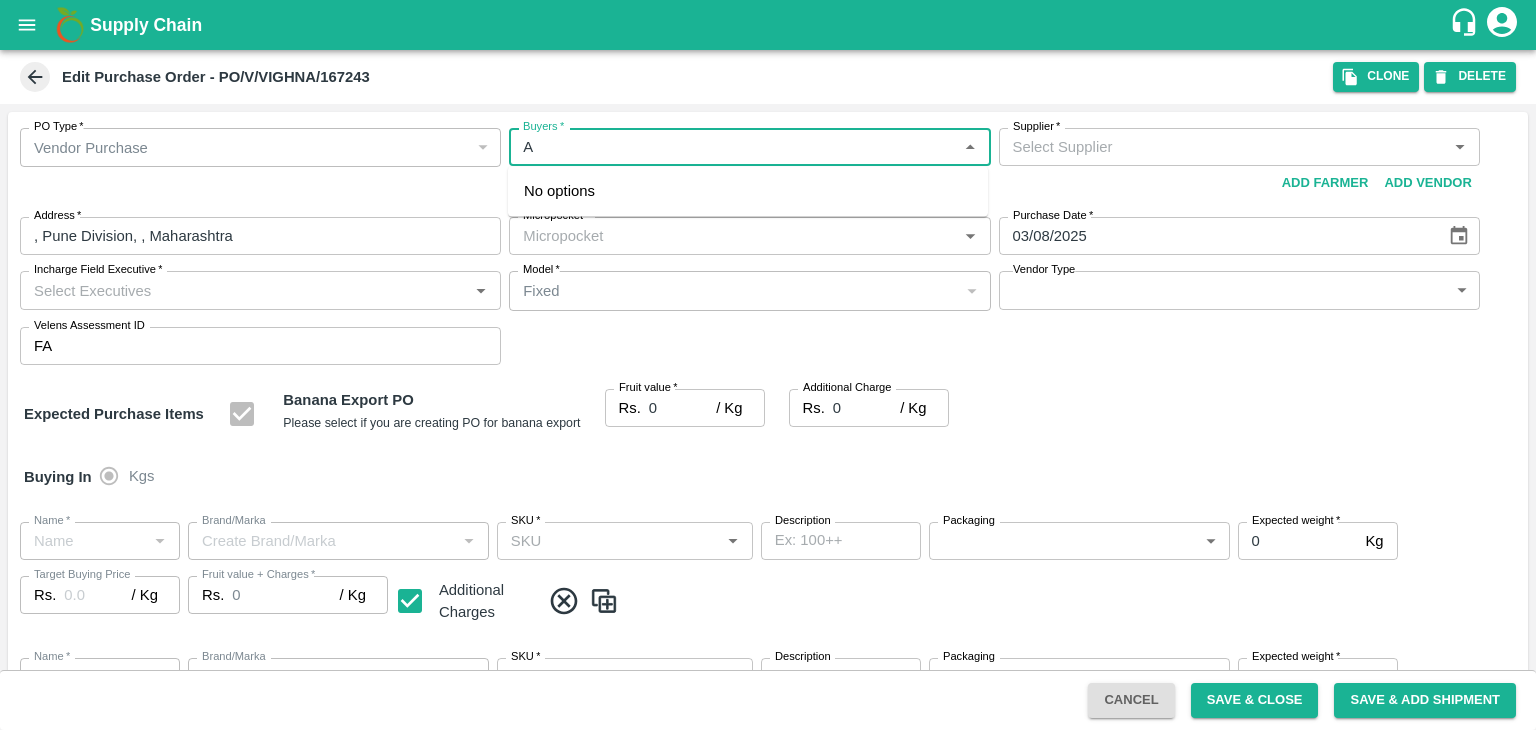 type on "Aj" 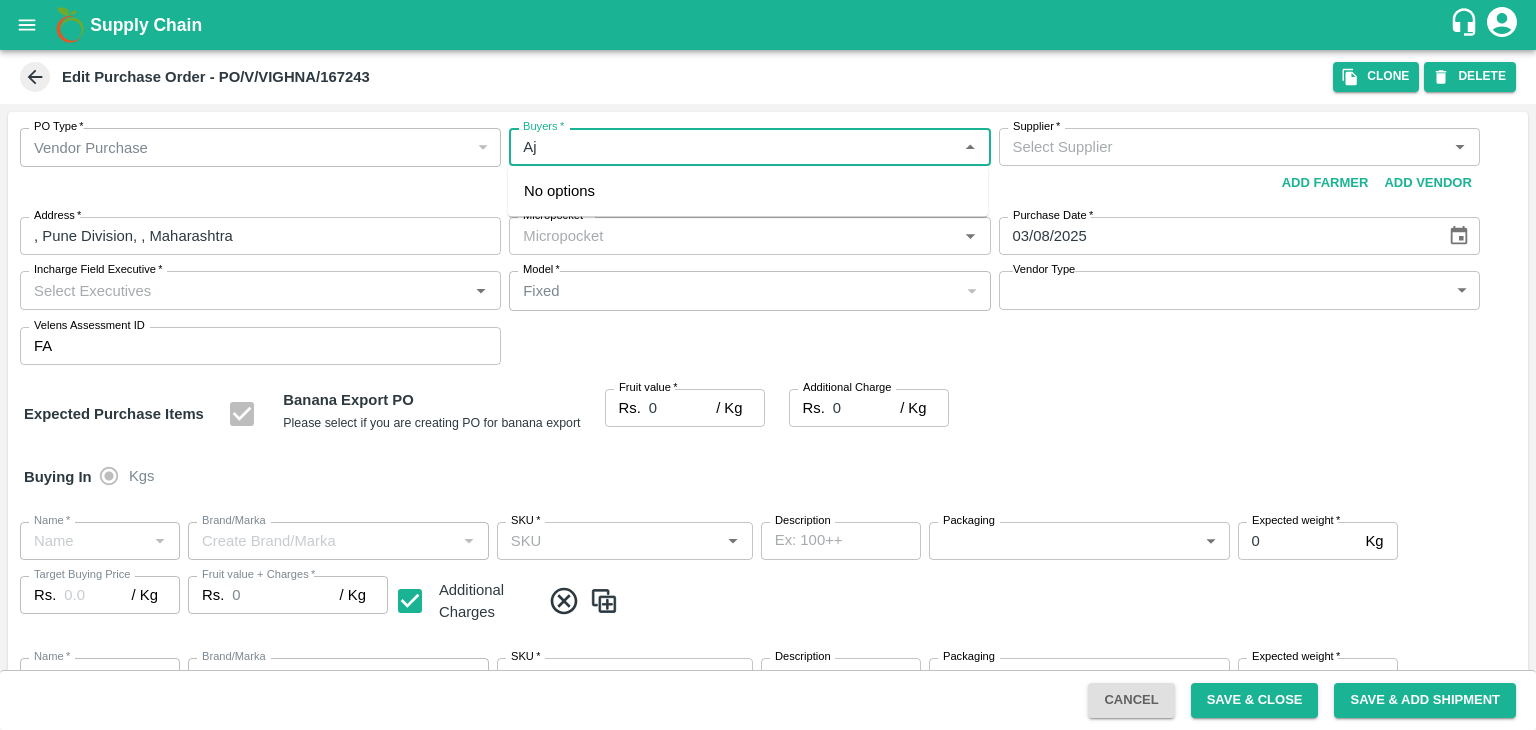 type on "Vighnaharata Fruit Suppliers-undefined" 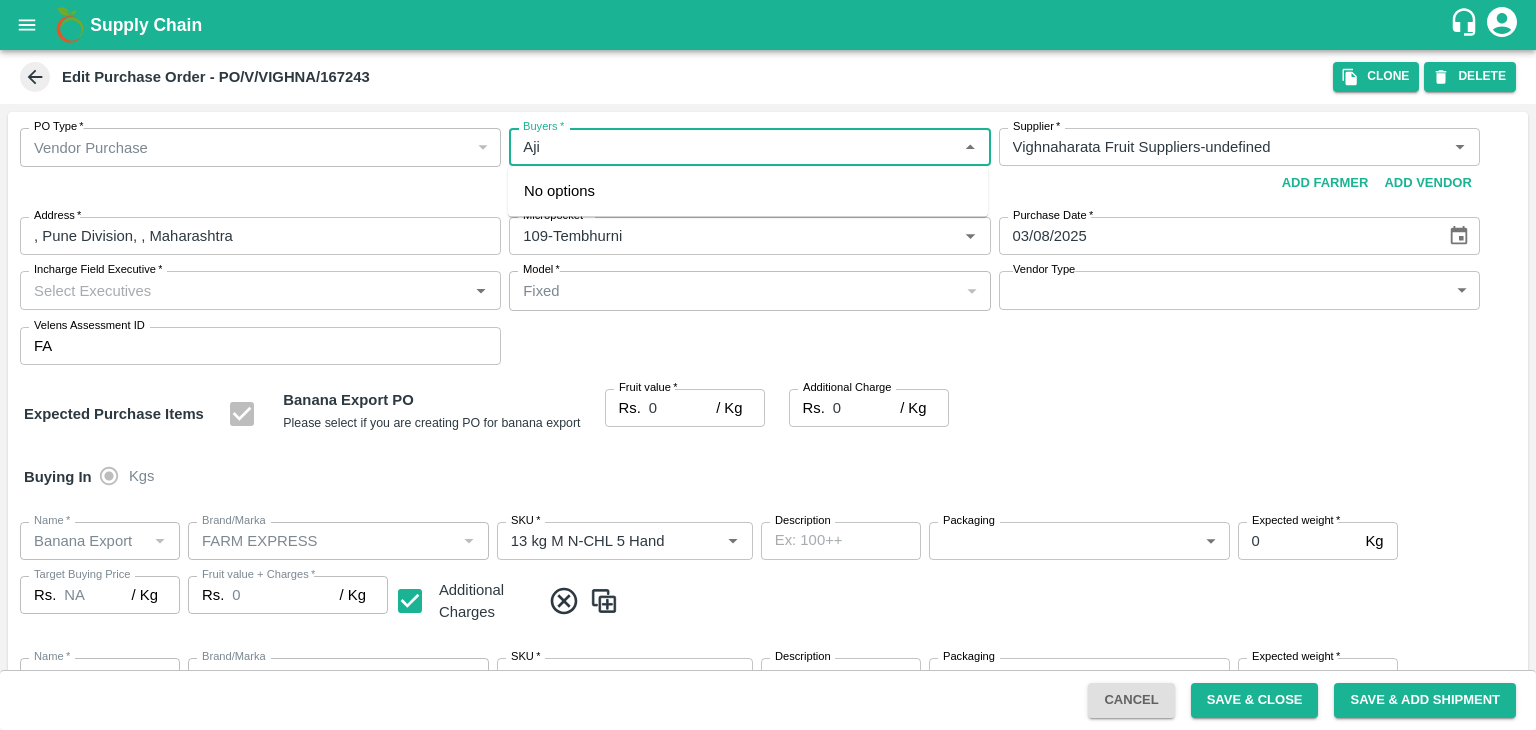 type on "Ajit" 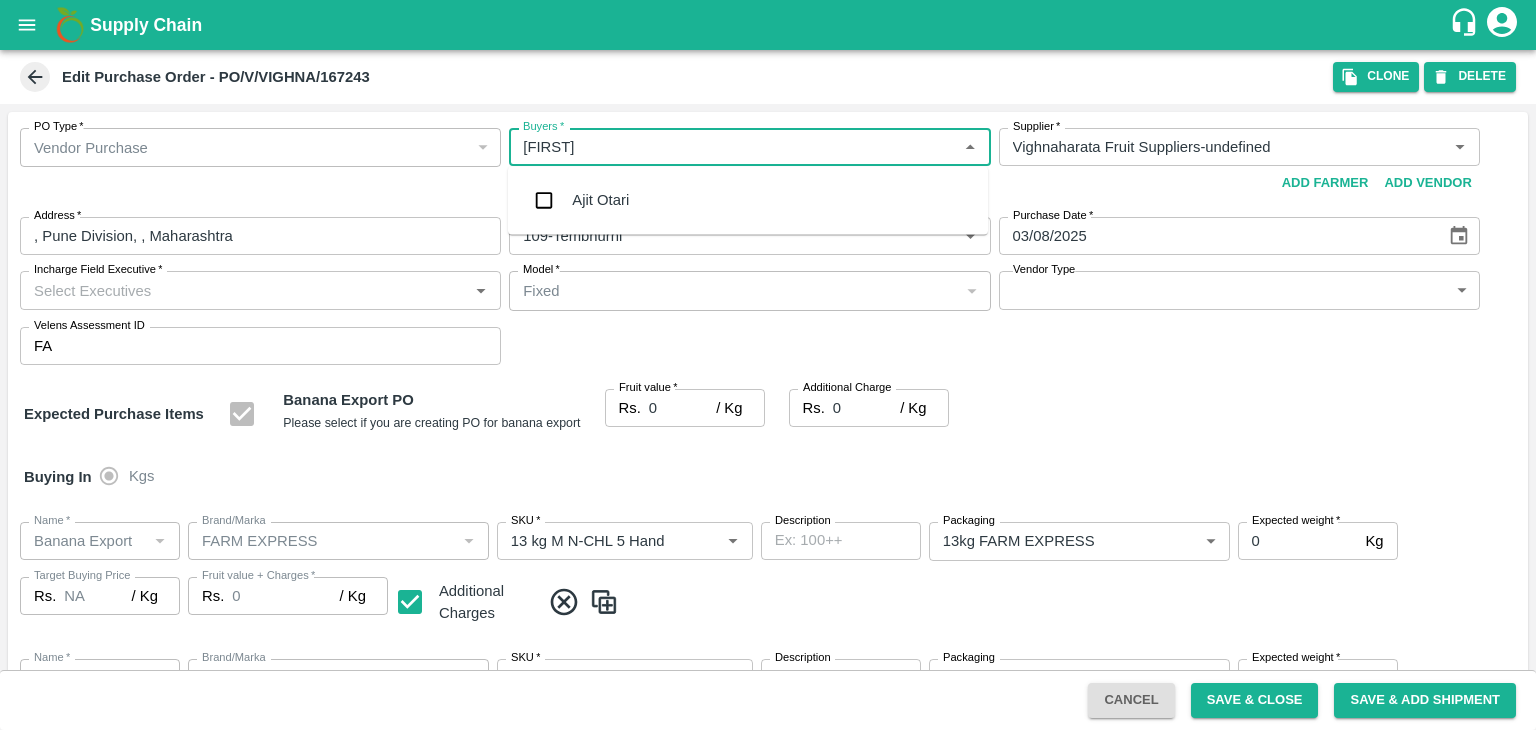 click on "Ajit Otari" at bounding box center [748, 200] 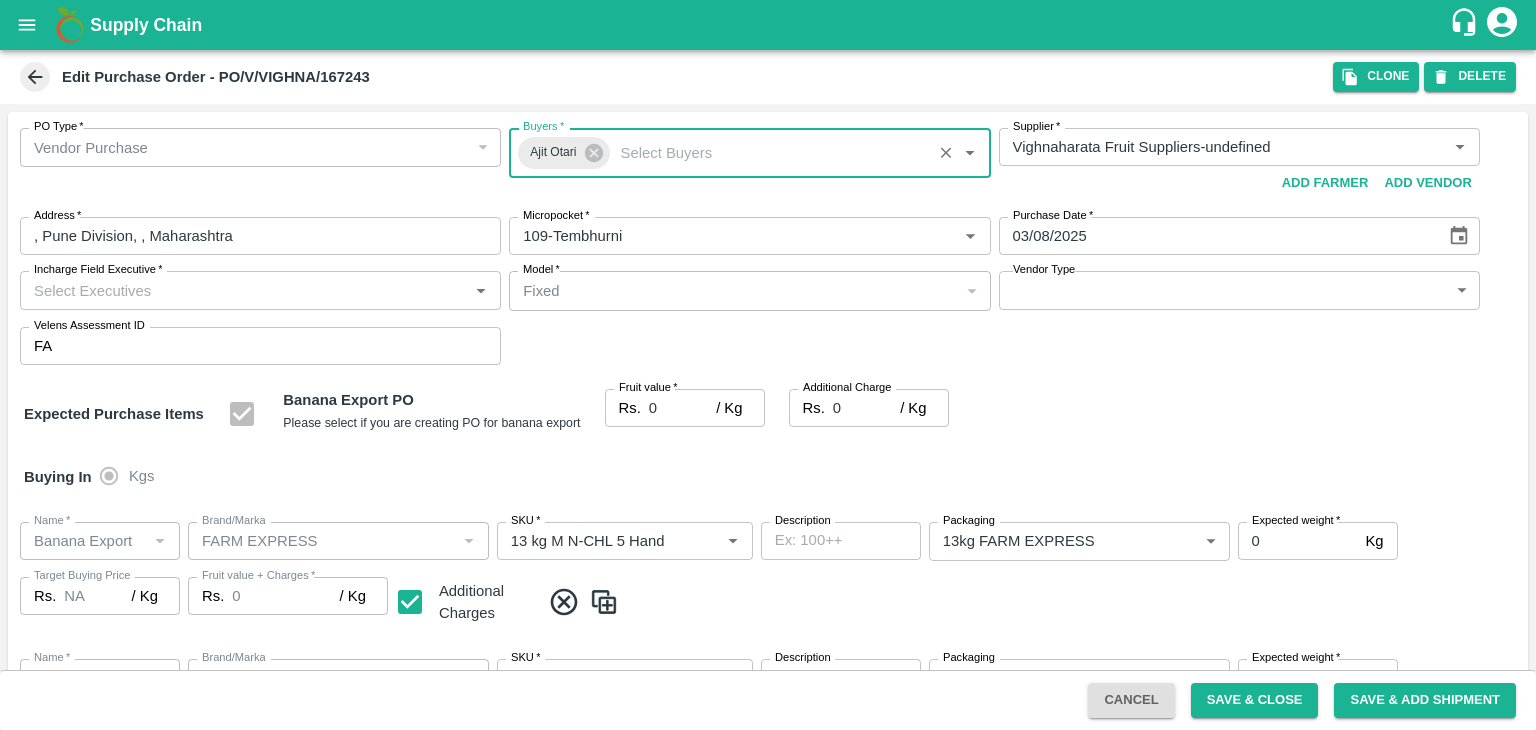click on "Incharge Field Executive   *" at bounding box center (244, 290) 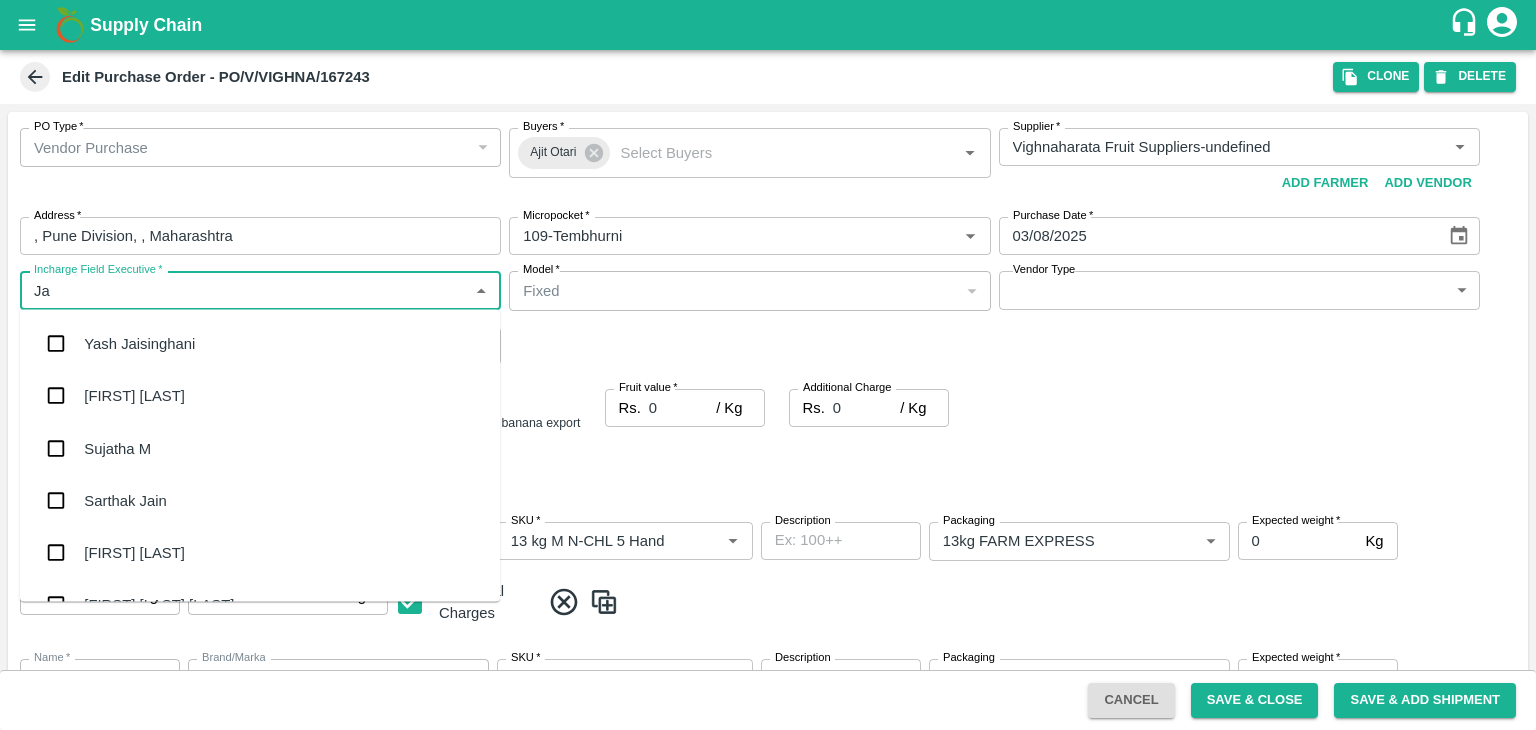type on "Jay" 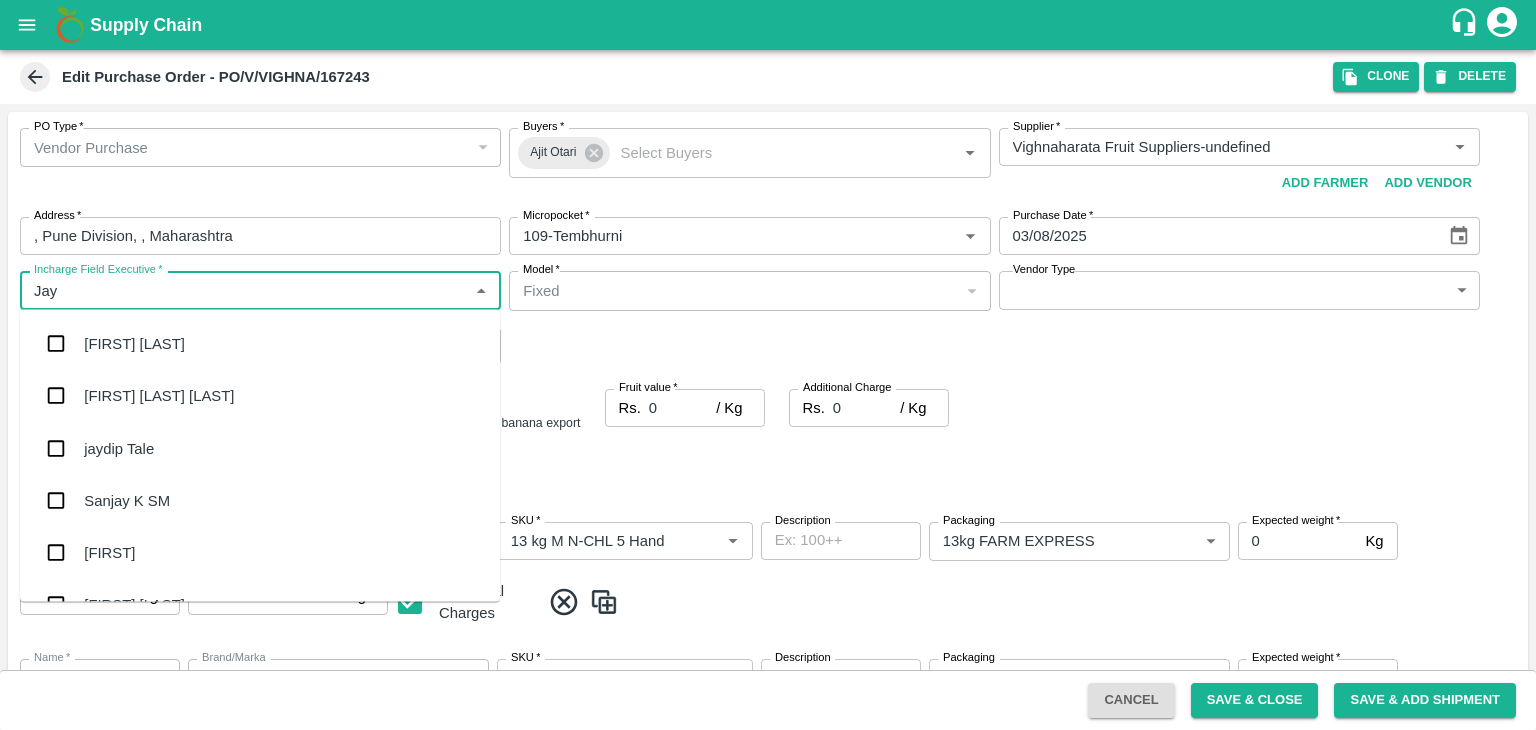 click on "jaydip Tale" at bounding box center [260, 448] 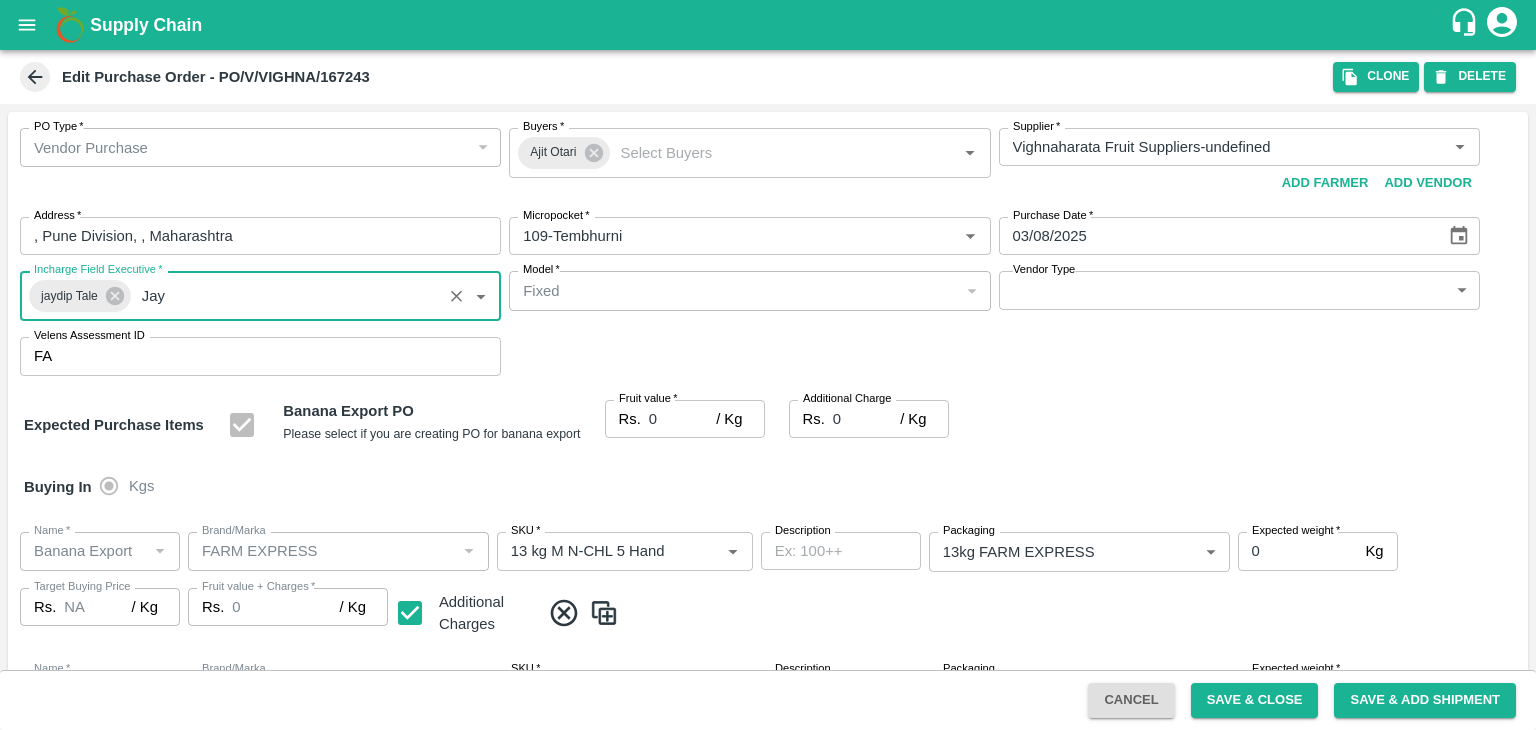 type 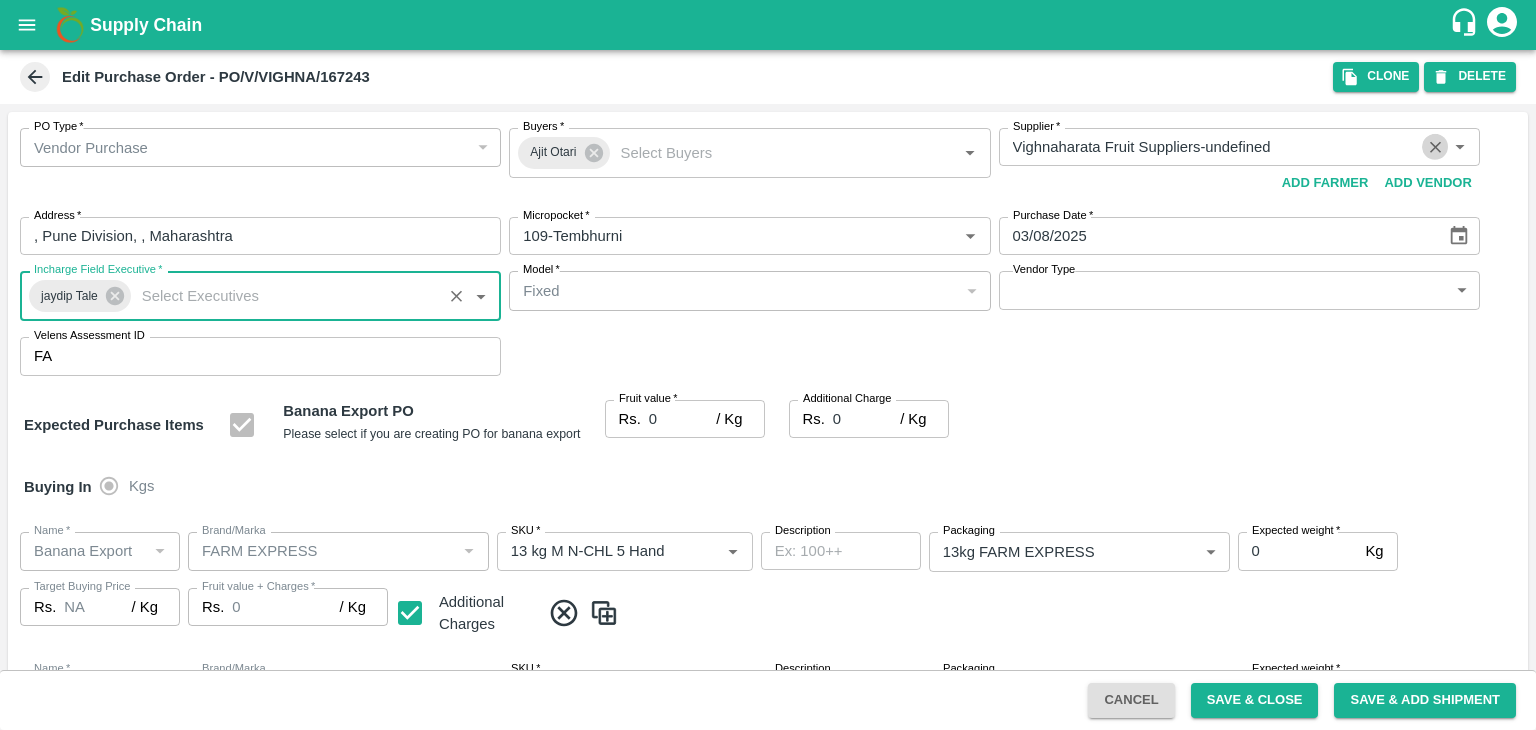 click 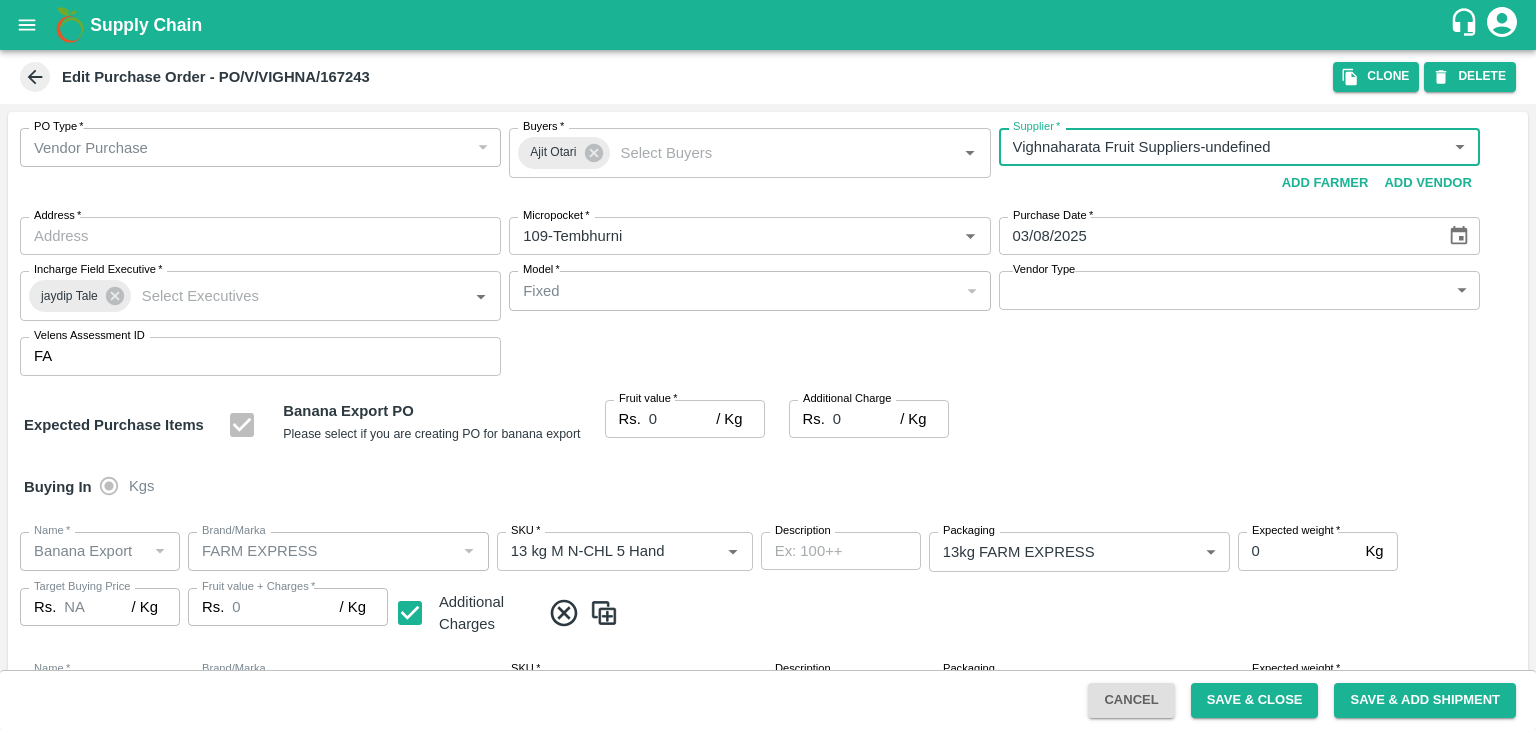 type 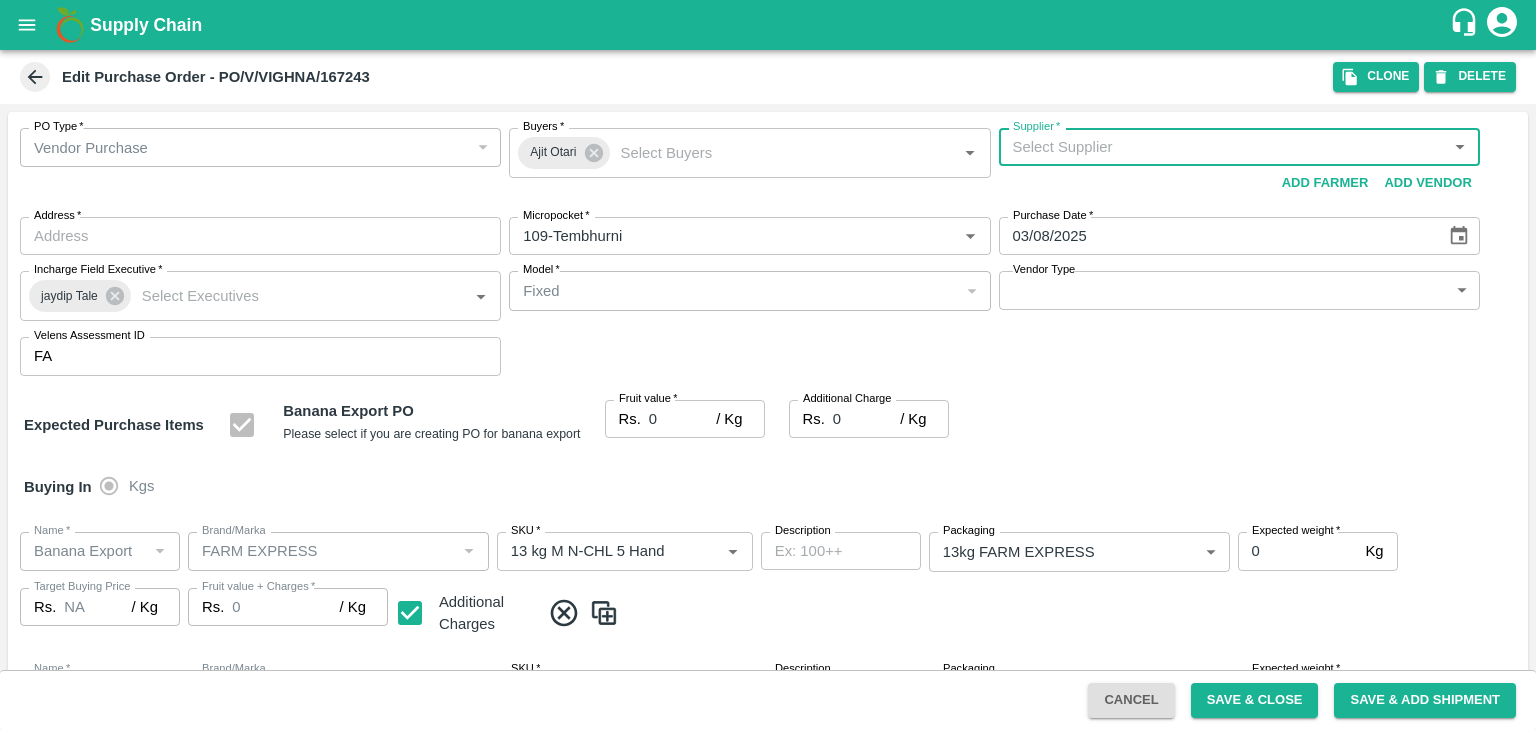 click on "Supplier   *" at bounding box center (1223, 147) 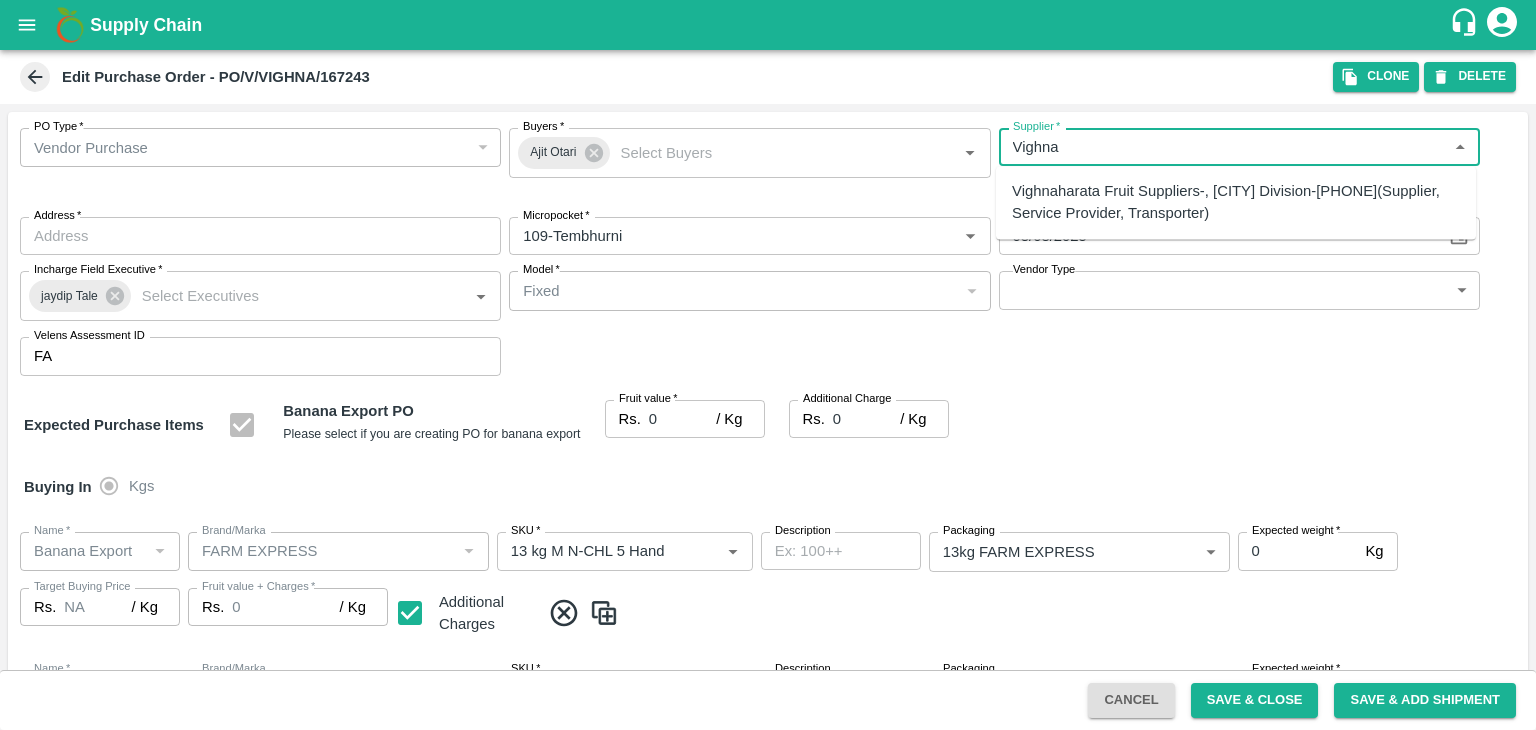 click on "Vighnaharata Fruit Suppliers-, Pune Division-9970097370(Supplier, Service Provider, Transporter)" at bounding box center (1236, 202) 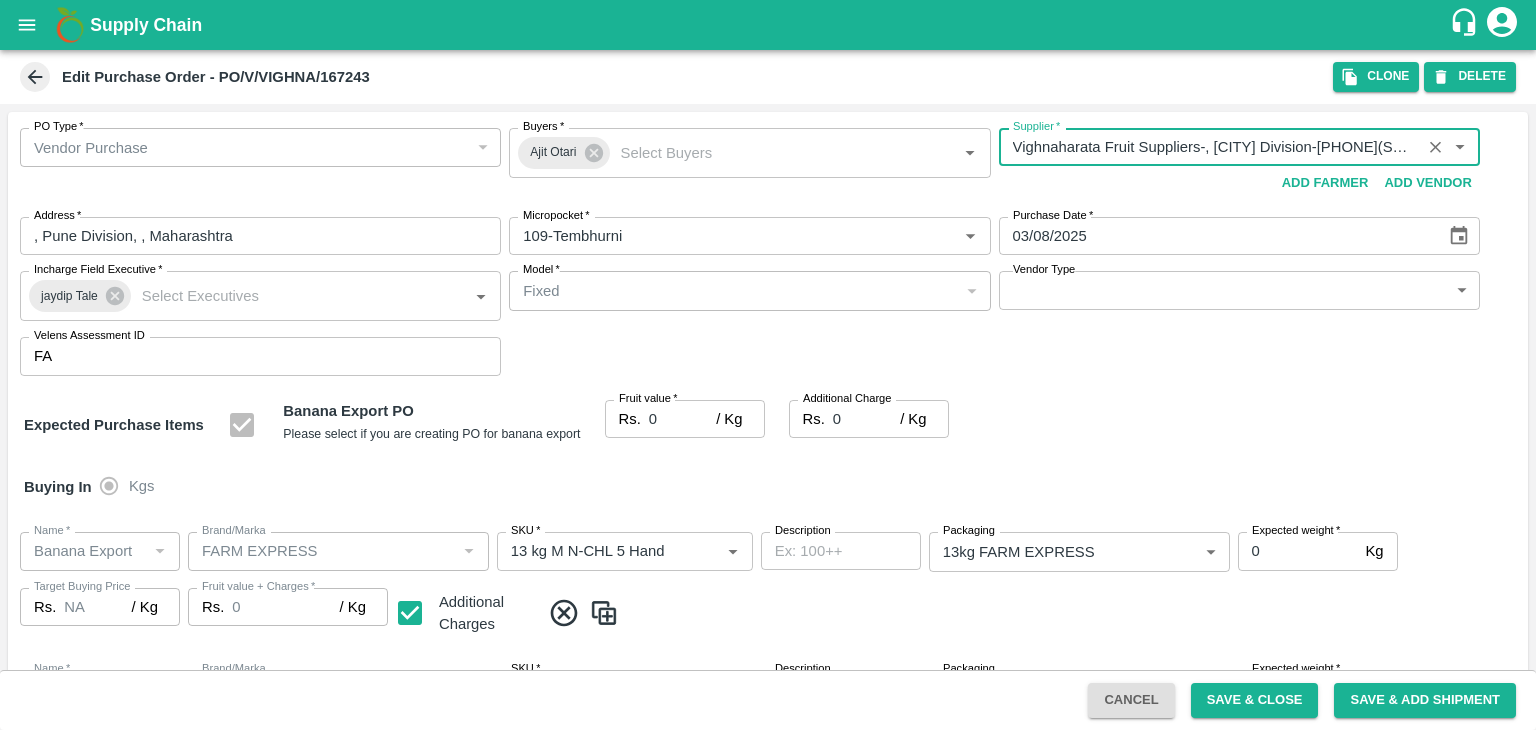 type on "Vighnaharata Fruit Suppliers-, Pune Division-9970097370(Supplier, Service Provider, Transporter)" 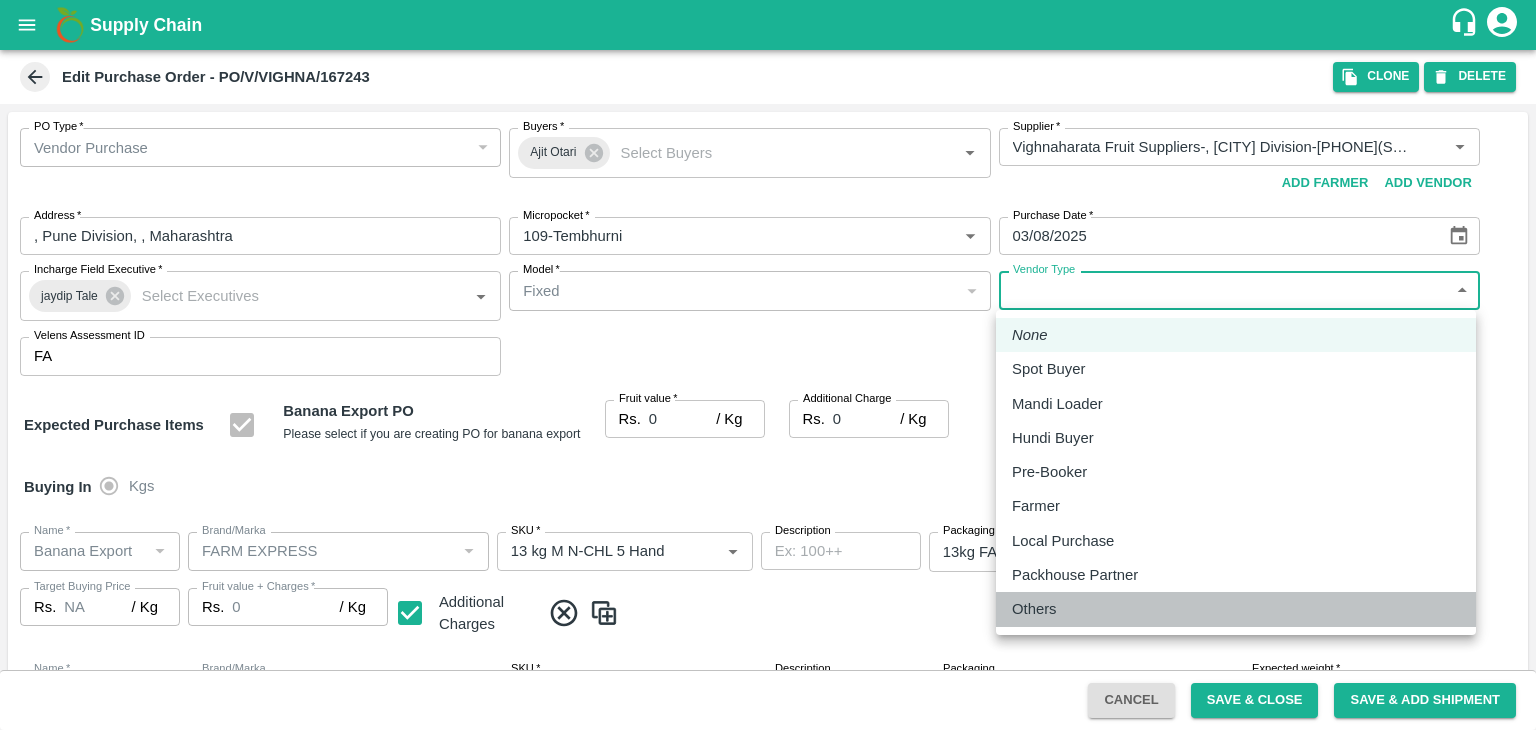 click on "Others" at bounding box center (1236, 609) 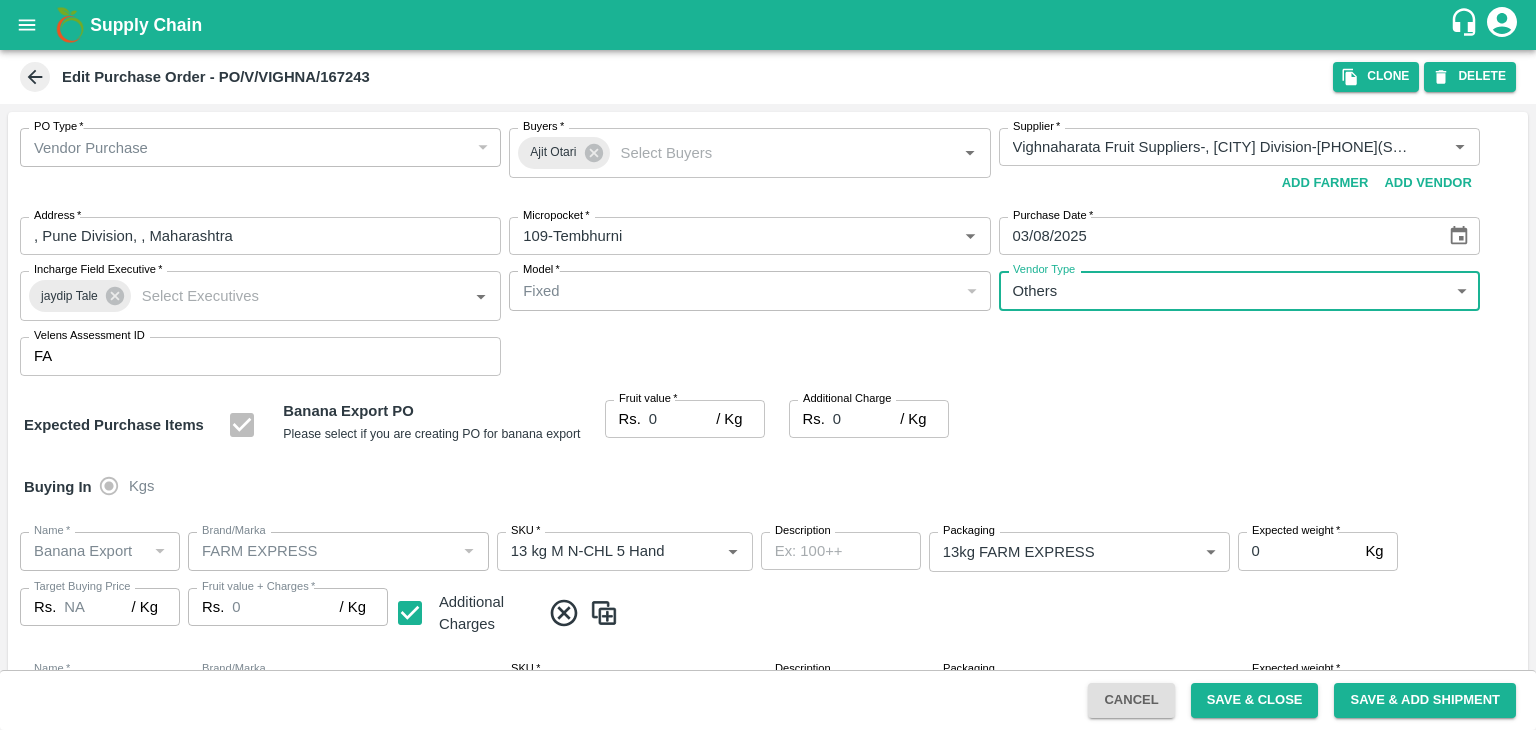click on "0" at bounding box center (682, 419) 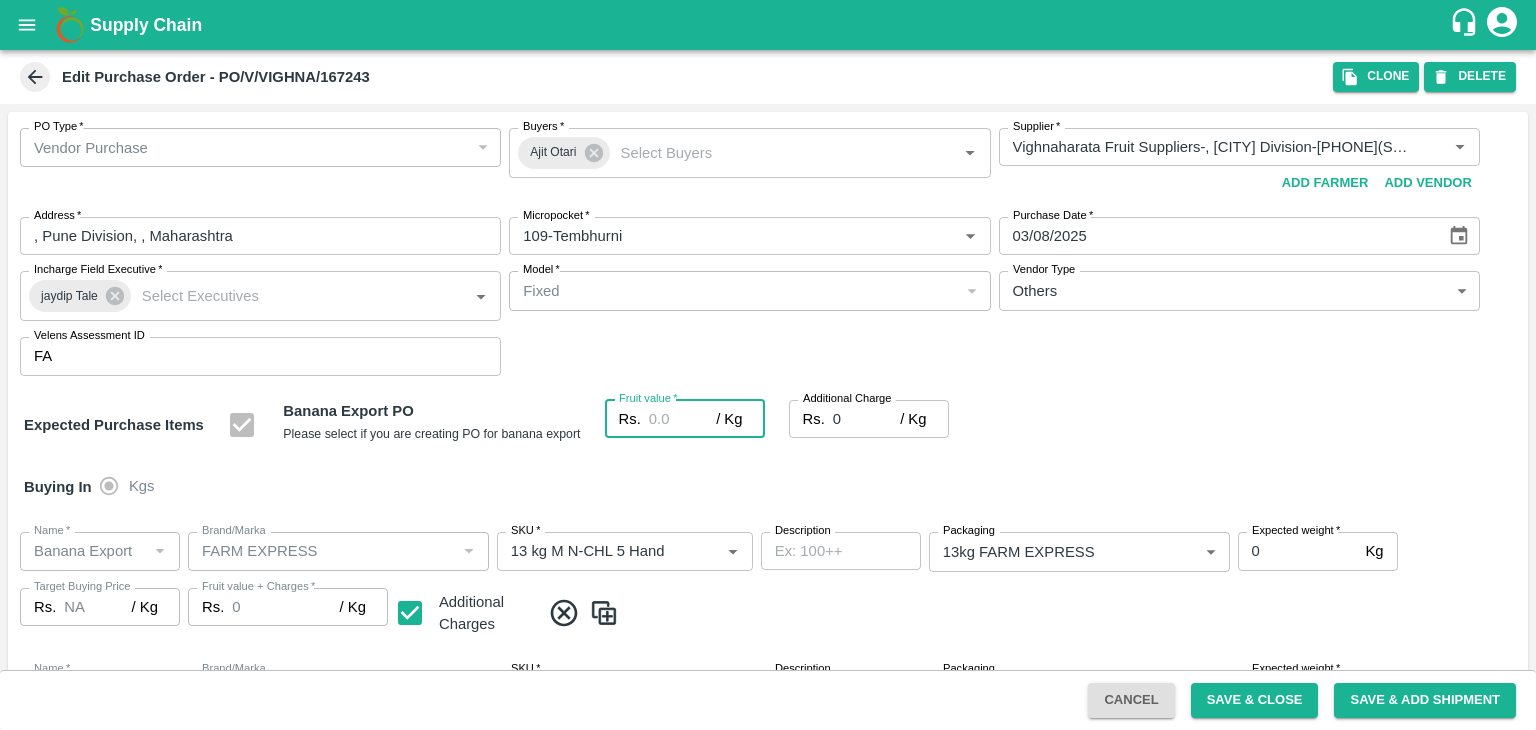type on "2" 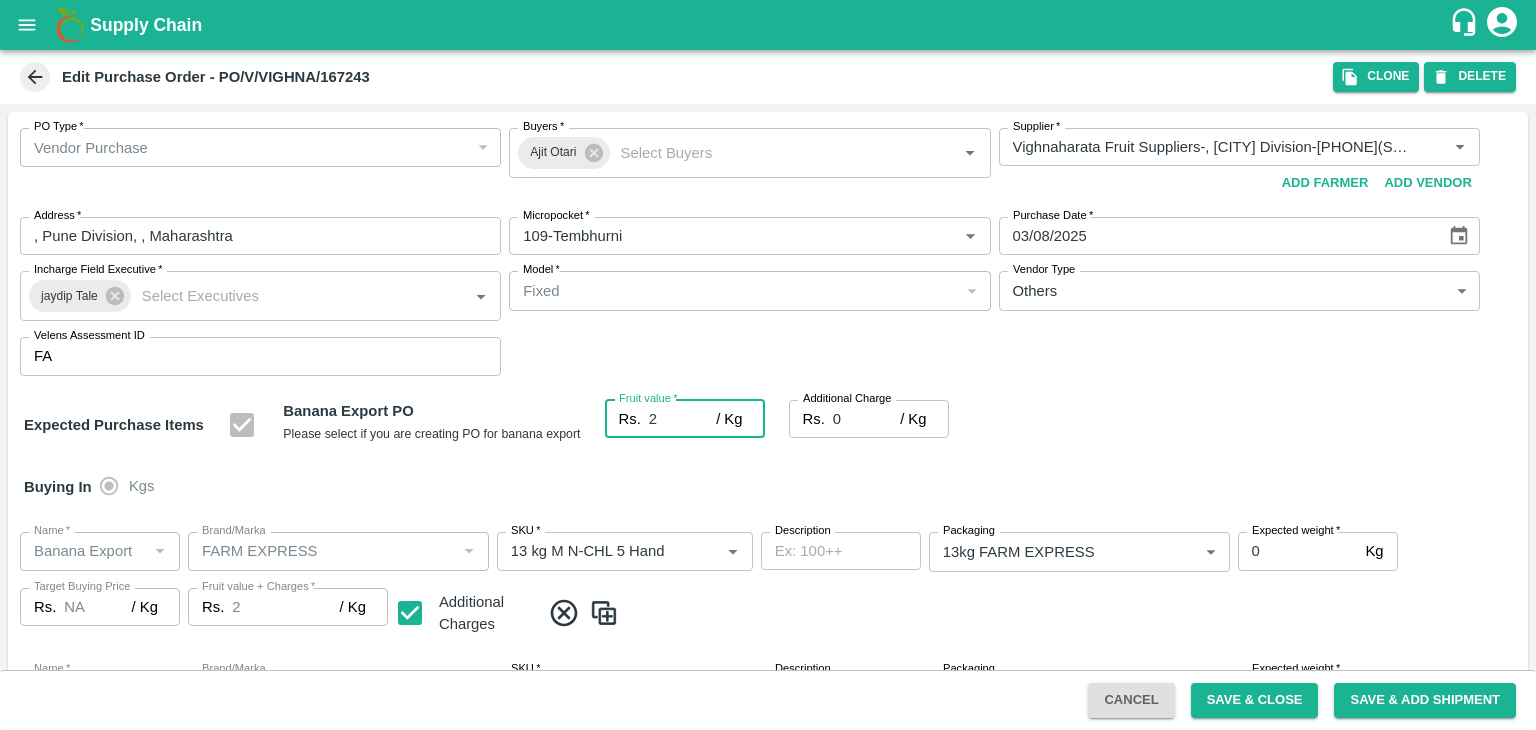 type on "2" 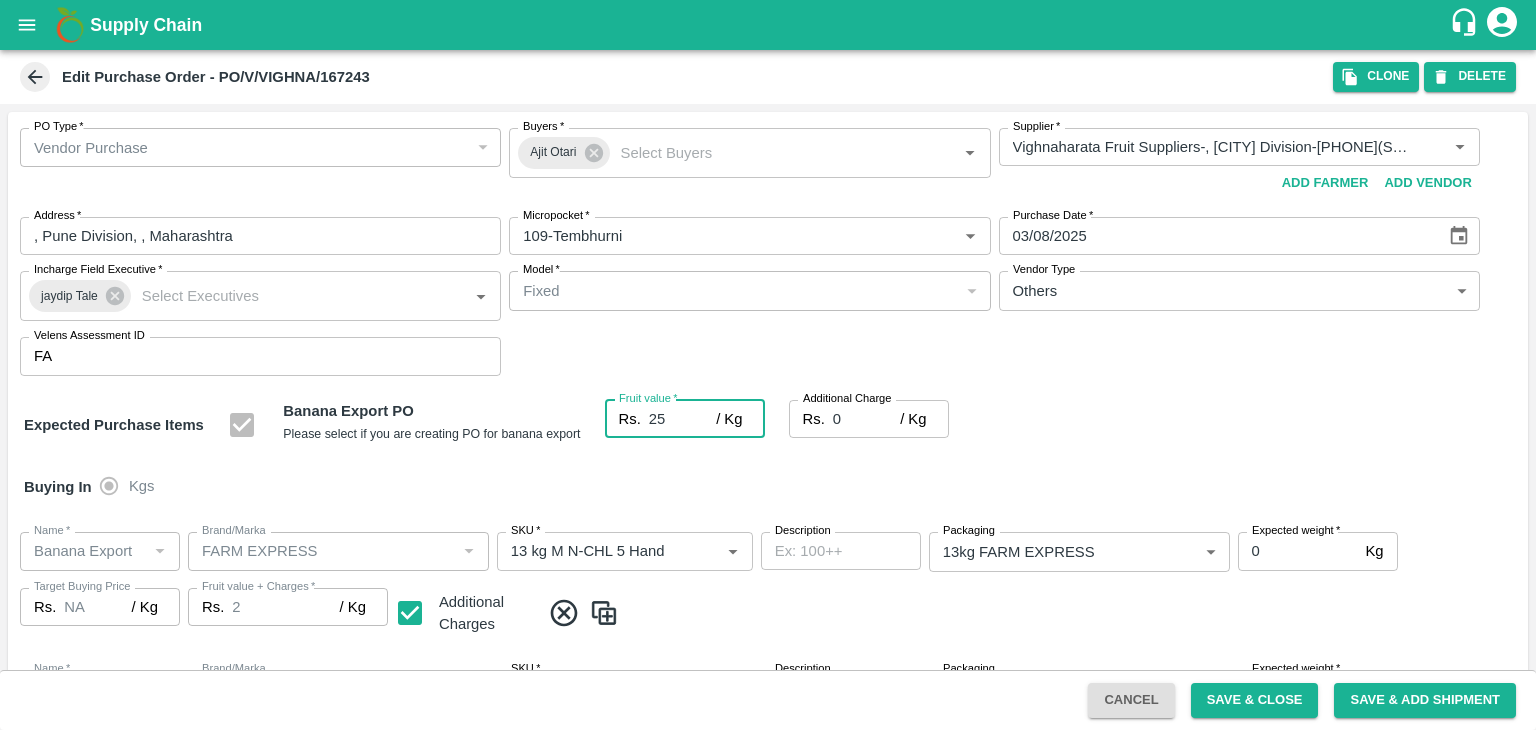 type on "25" 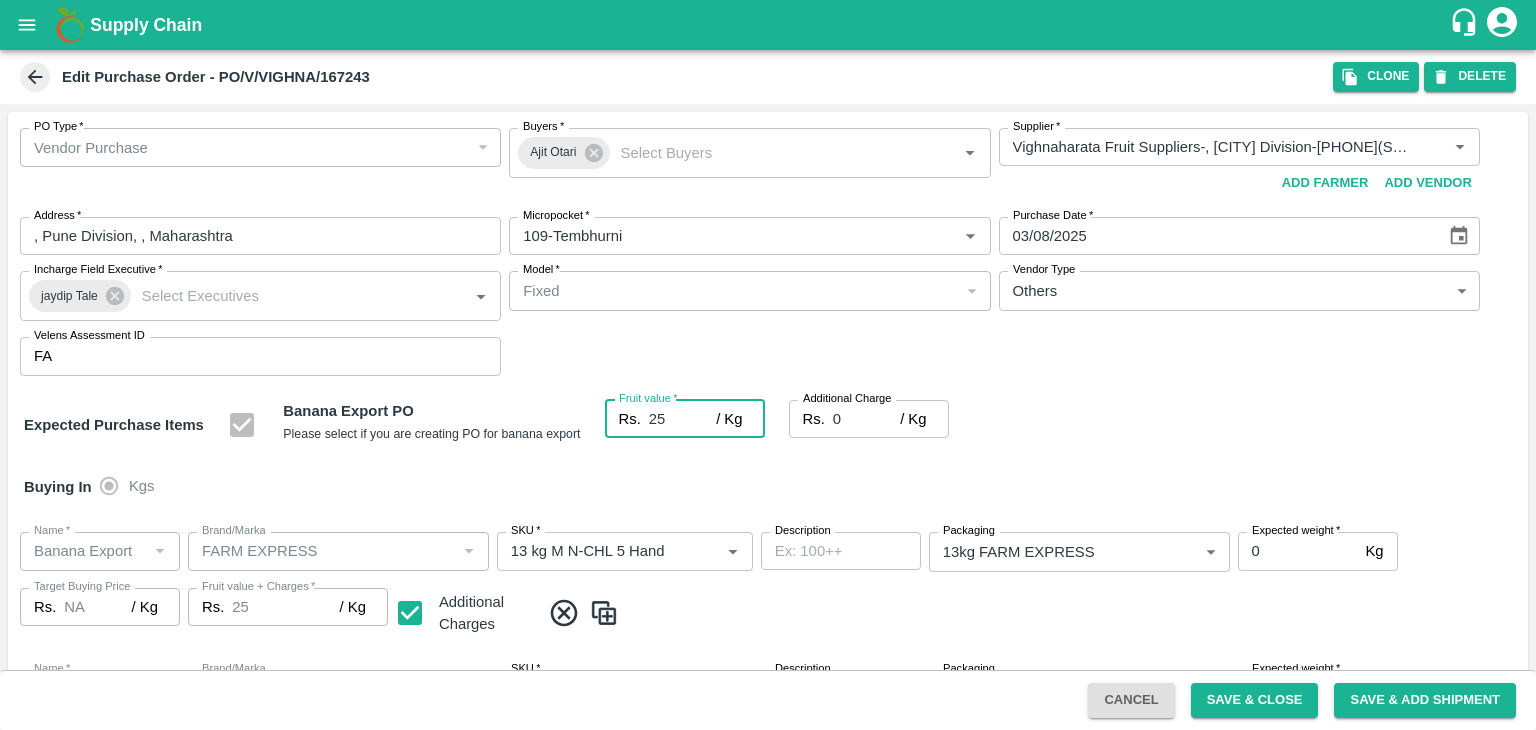 type on "25.5" 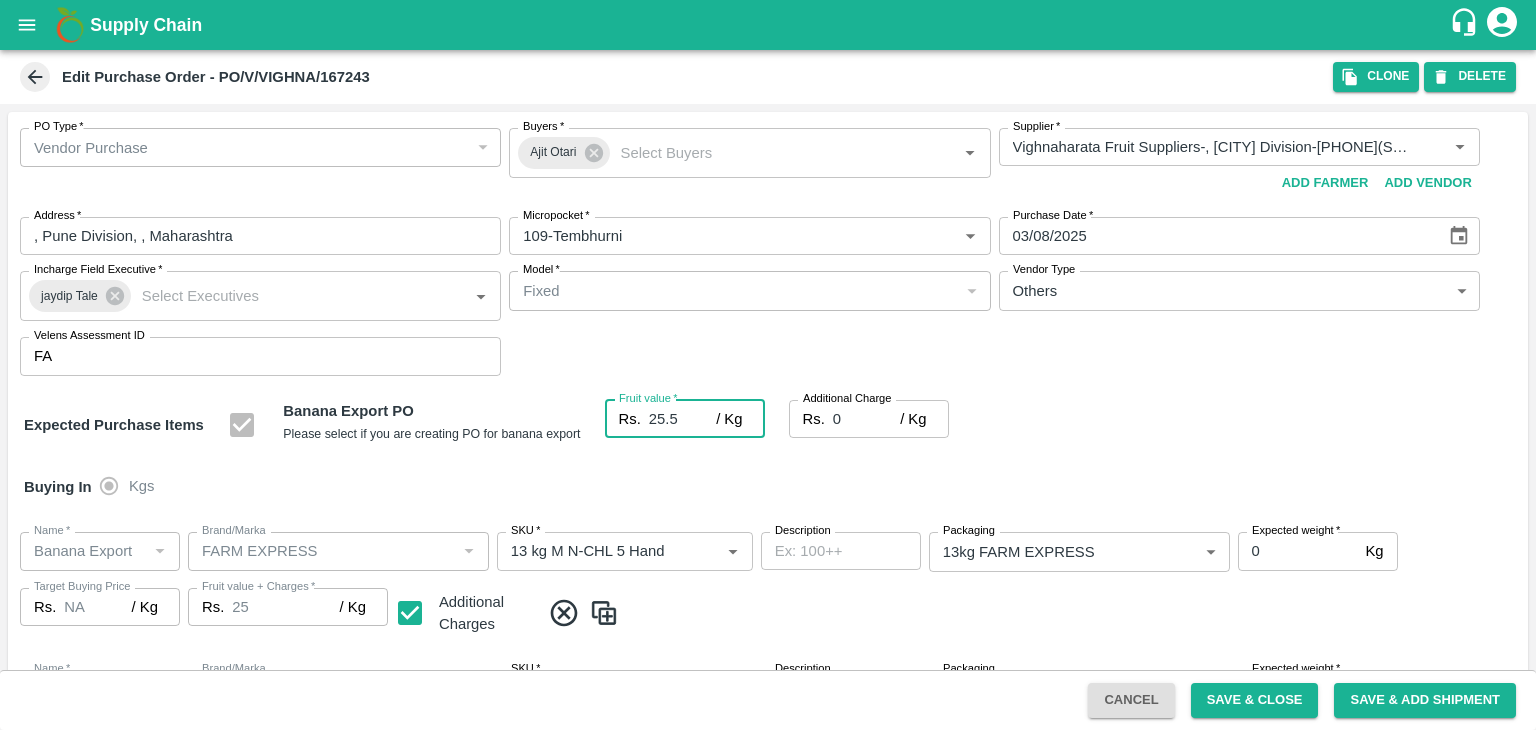 type on "25.5" 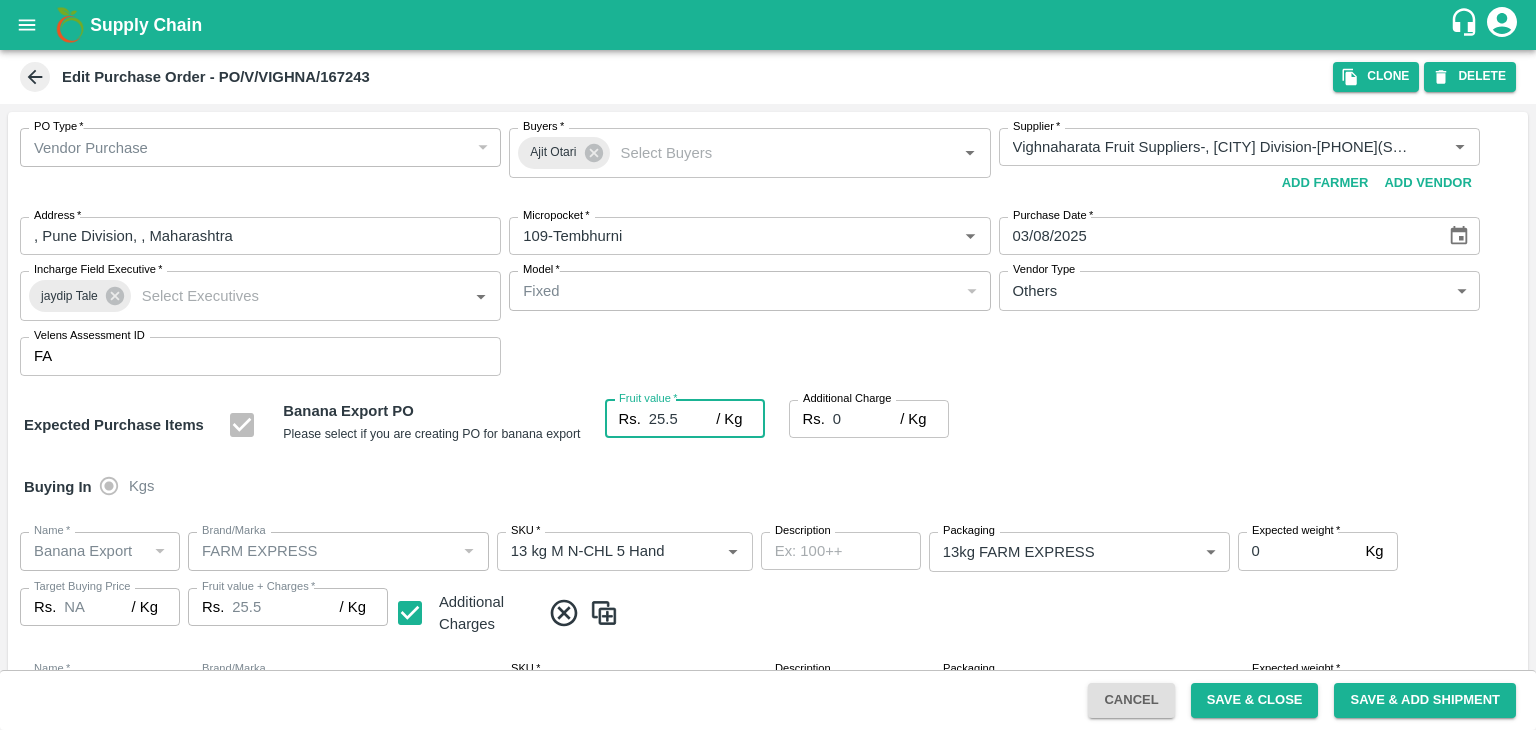 type on "25.5" 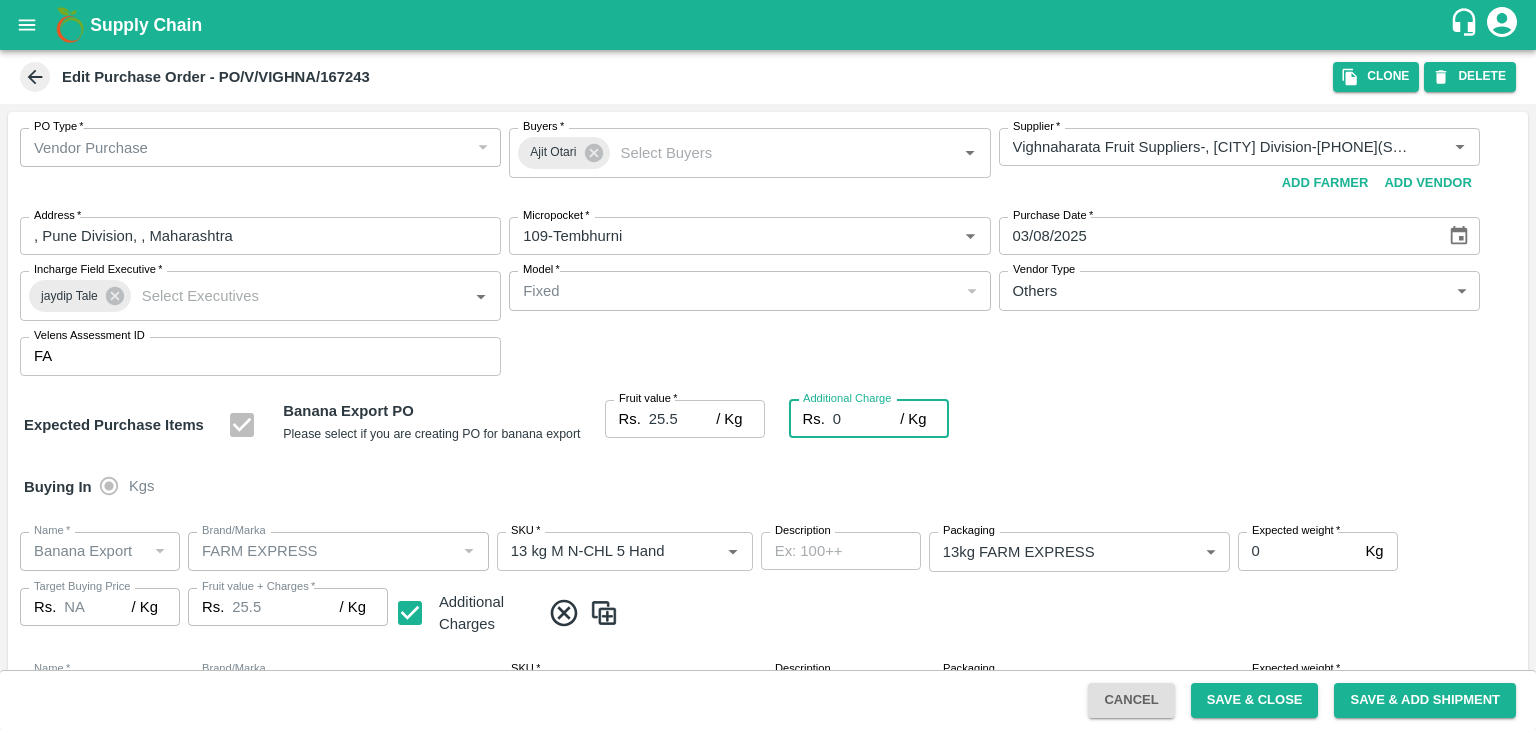type on "2" 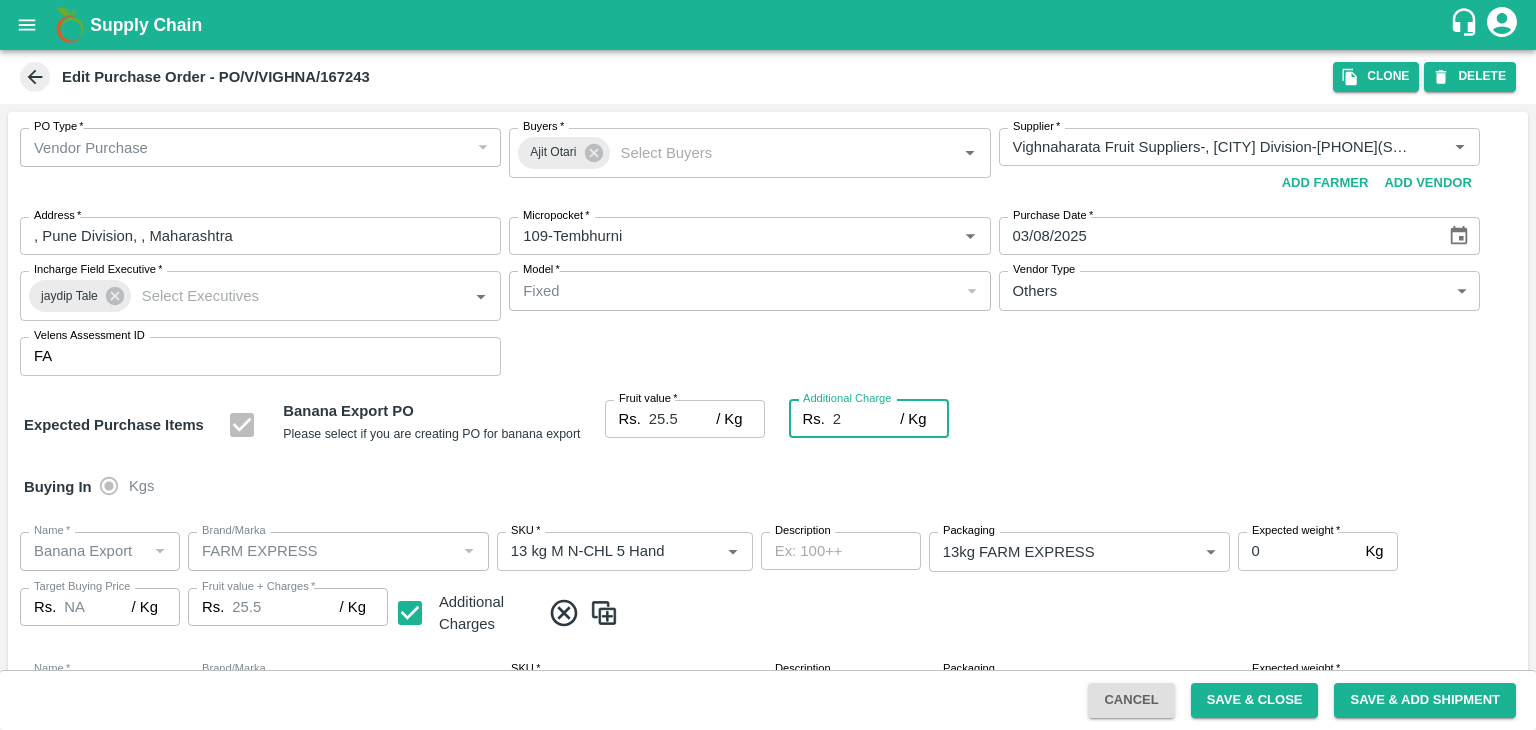 type on "27.5" 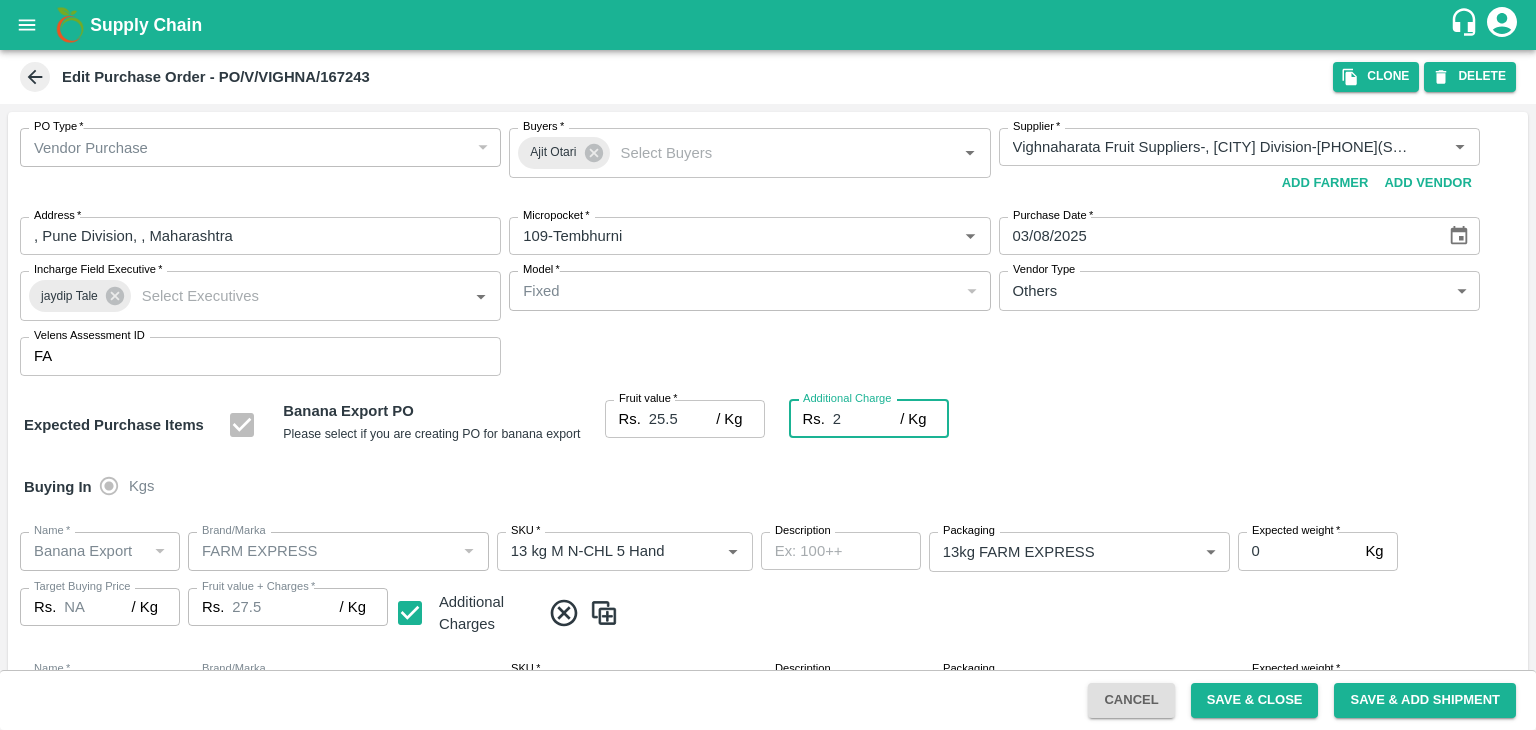 type on "2.7" 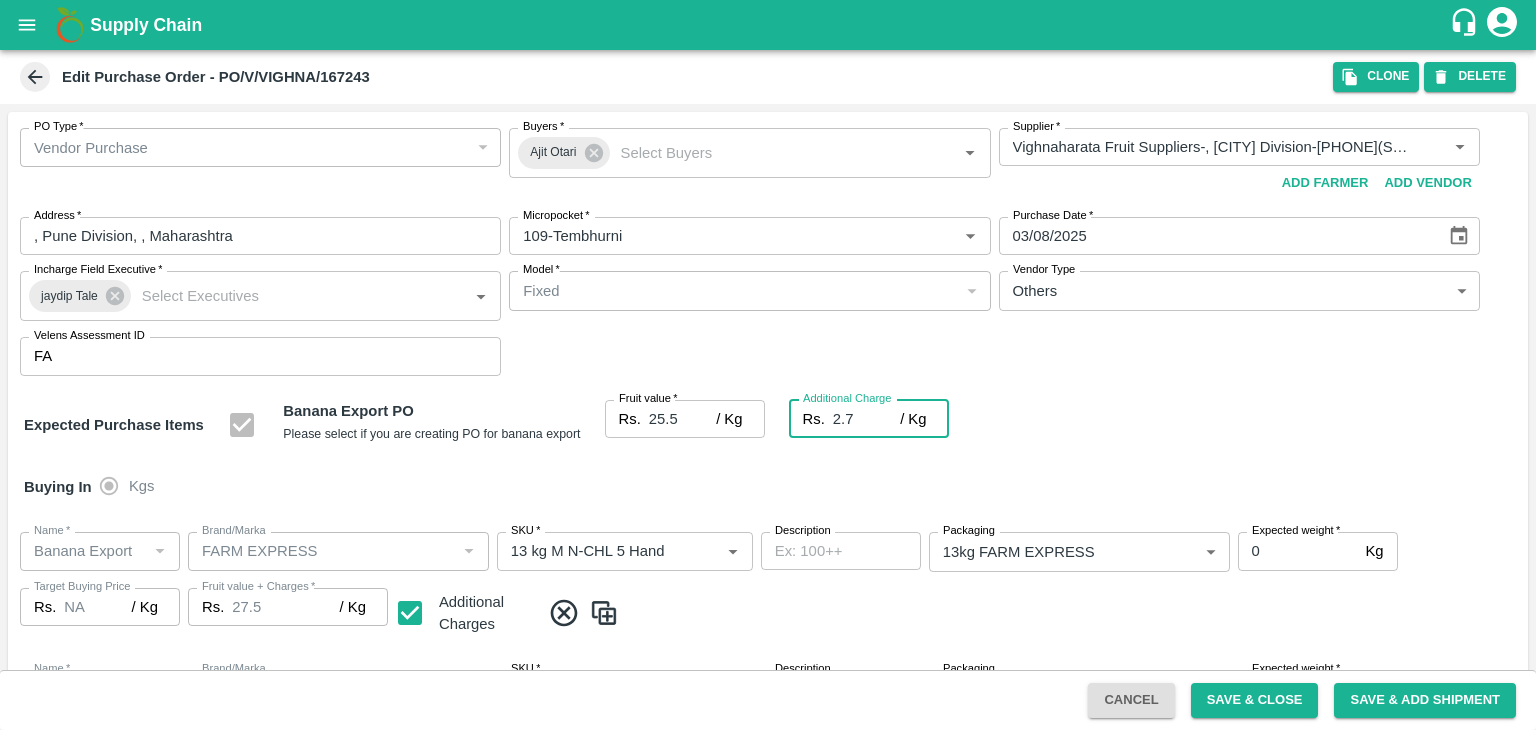 type on "28.2" 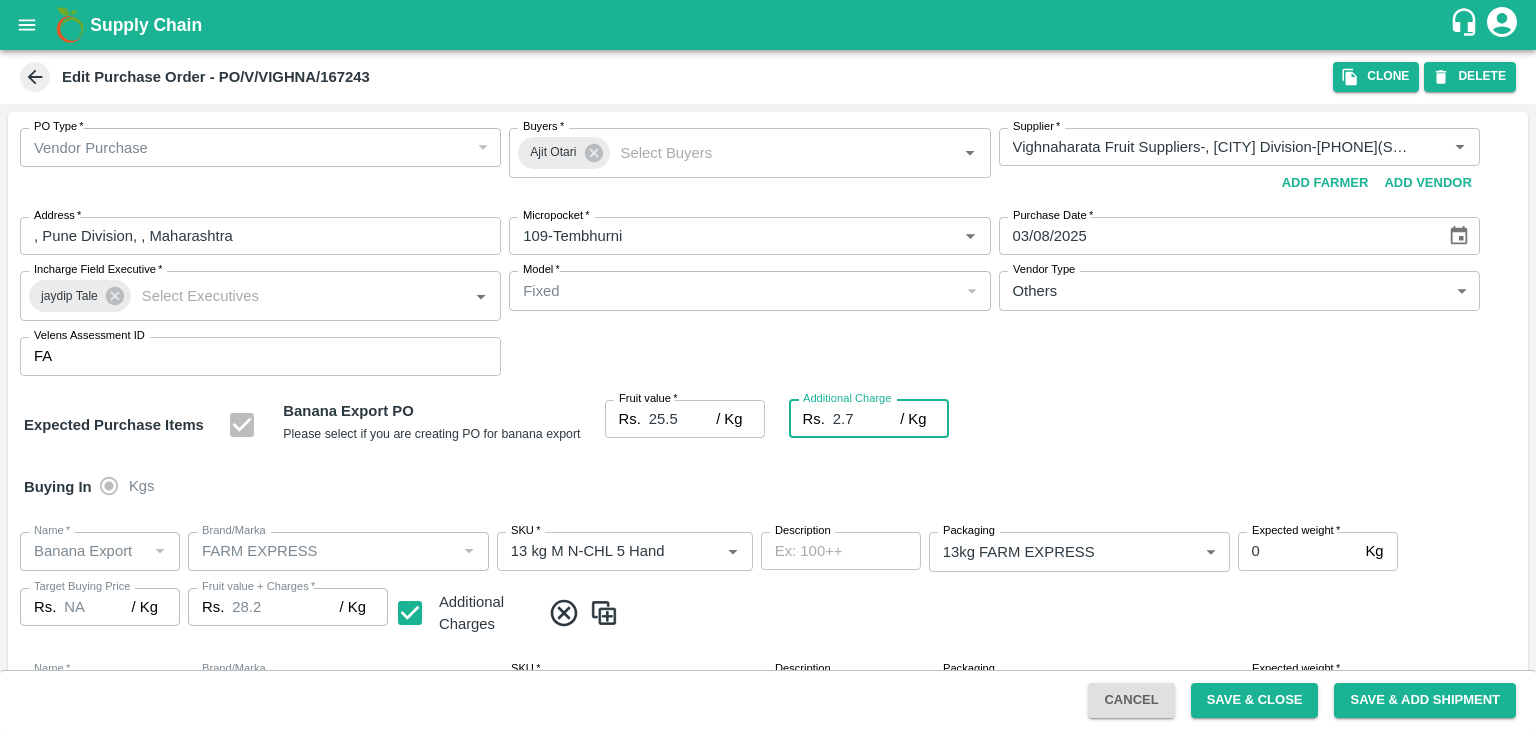 type on "2.75" 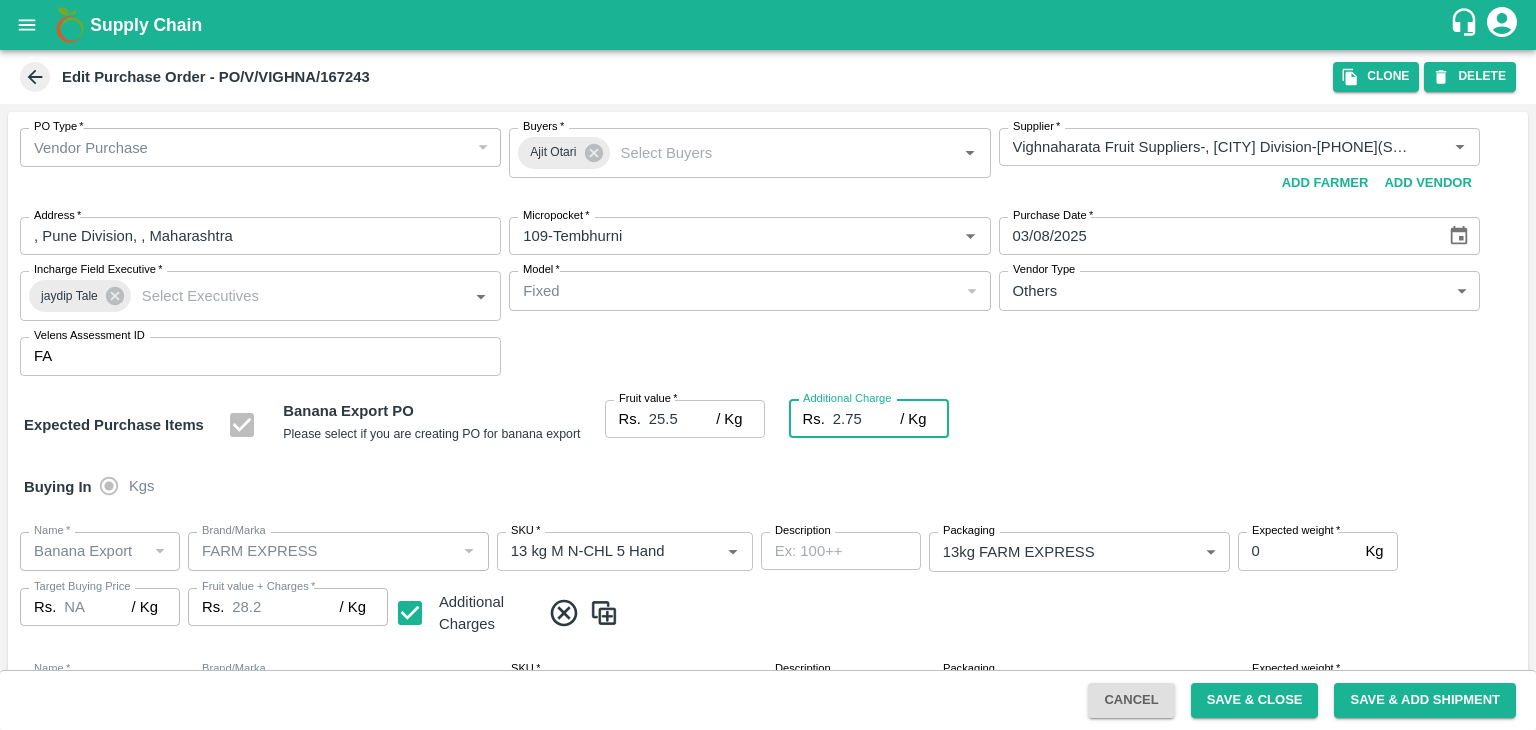 type on "28.25" 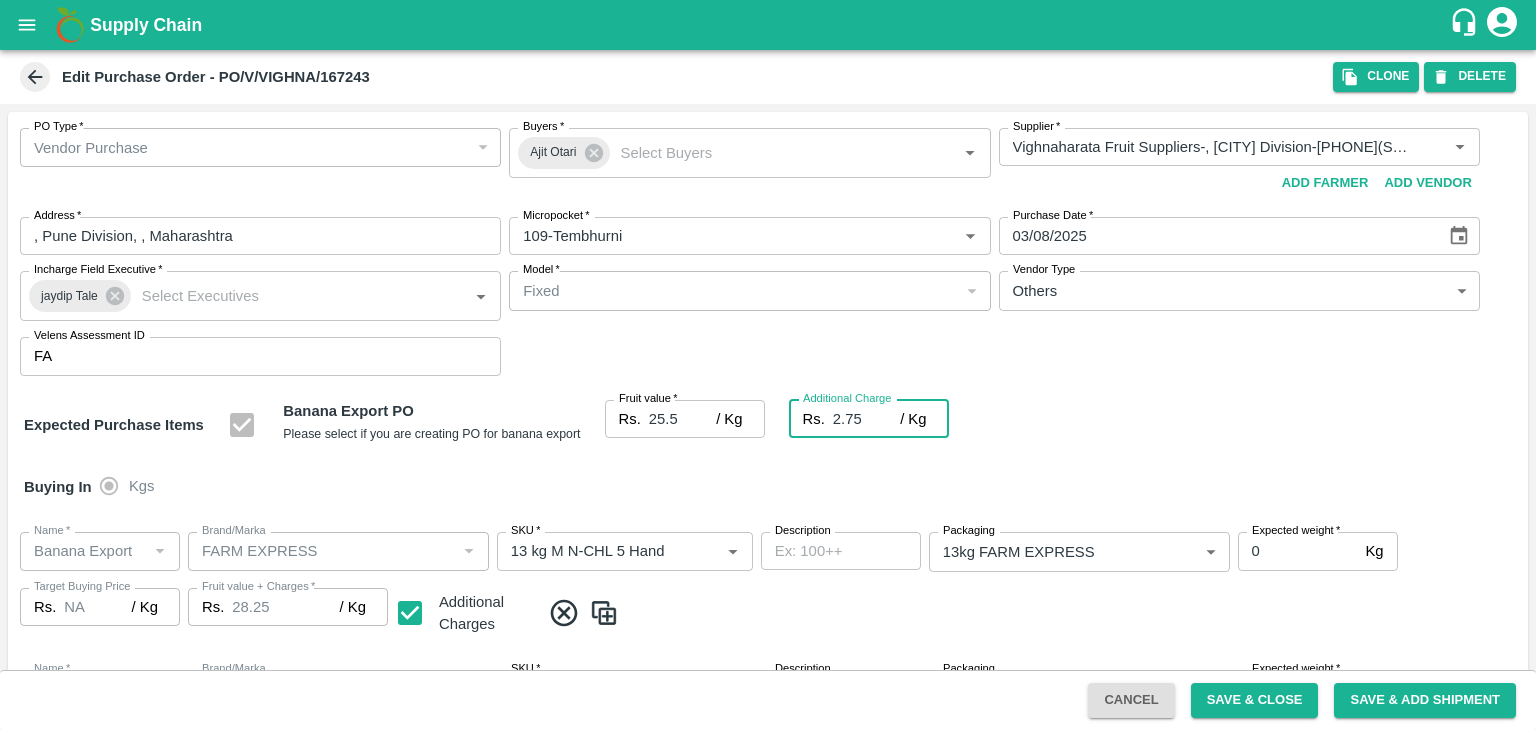 type on "2.75" 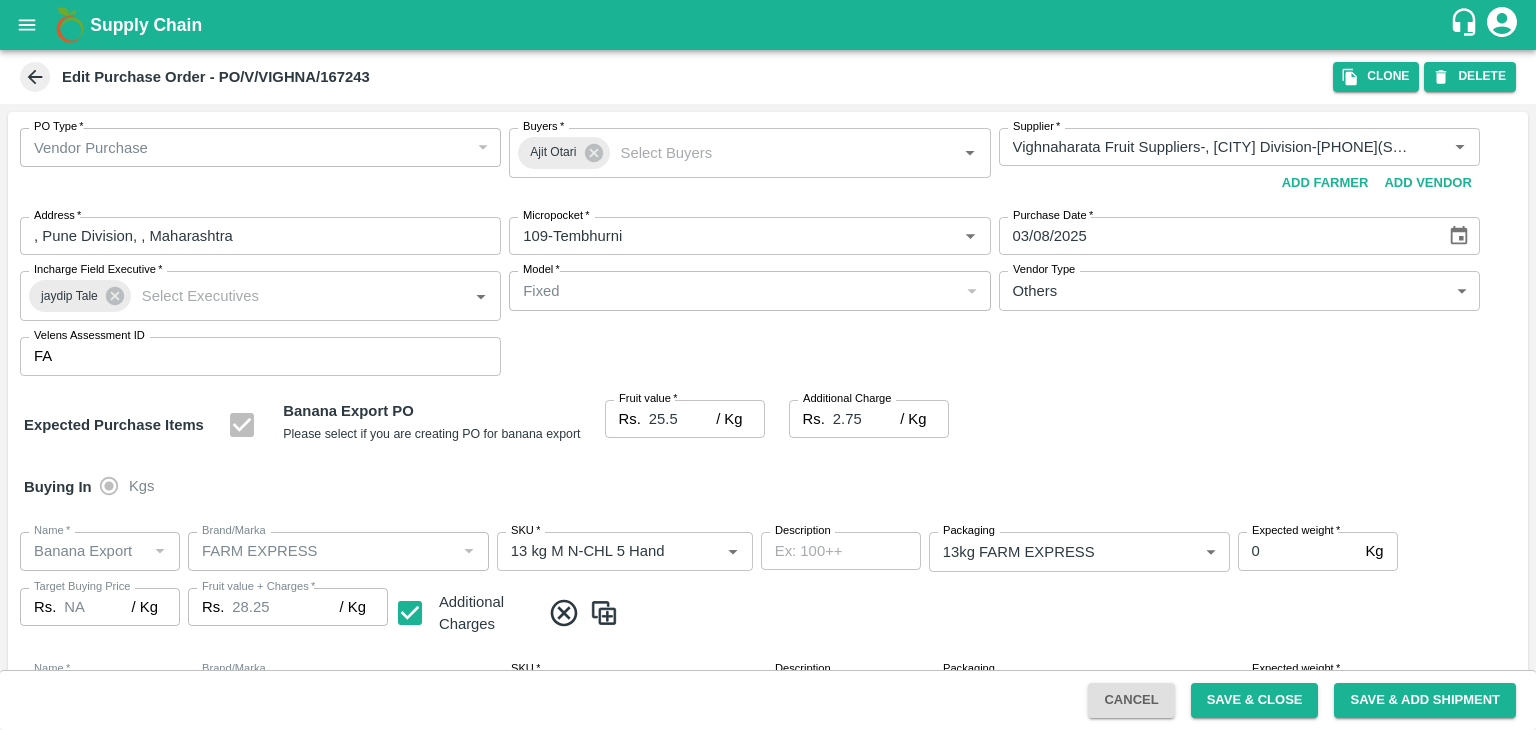 click on "Buying In Kgs" at bounding box center [768, 487] 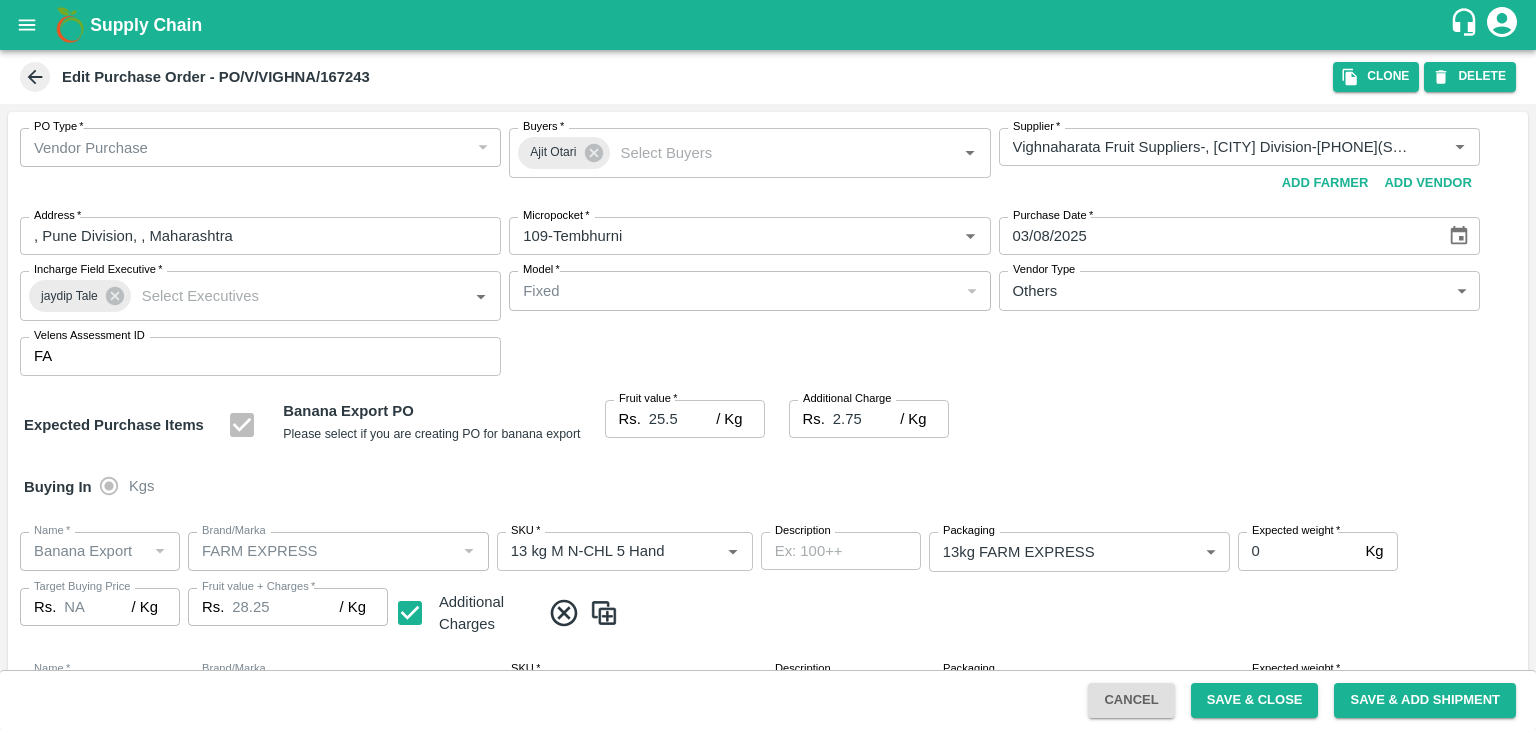 scroll, scrollTop: 923, scrollLeft: 0, axis: vertical 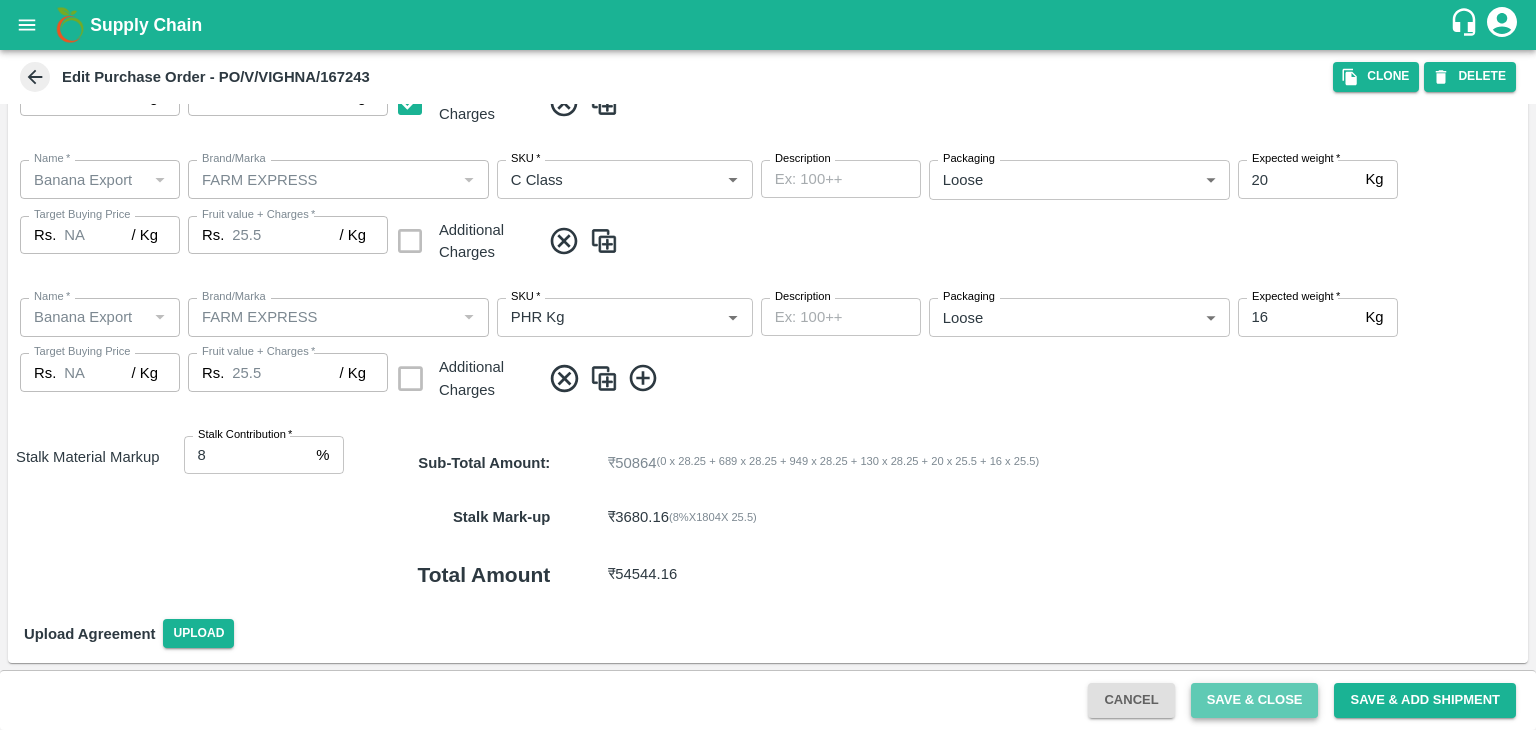 click on "Save & Close" at bounding box center [1255, 700] 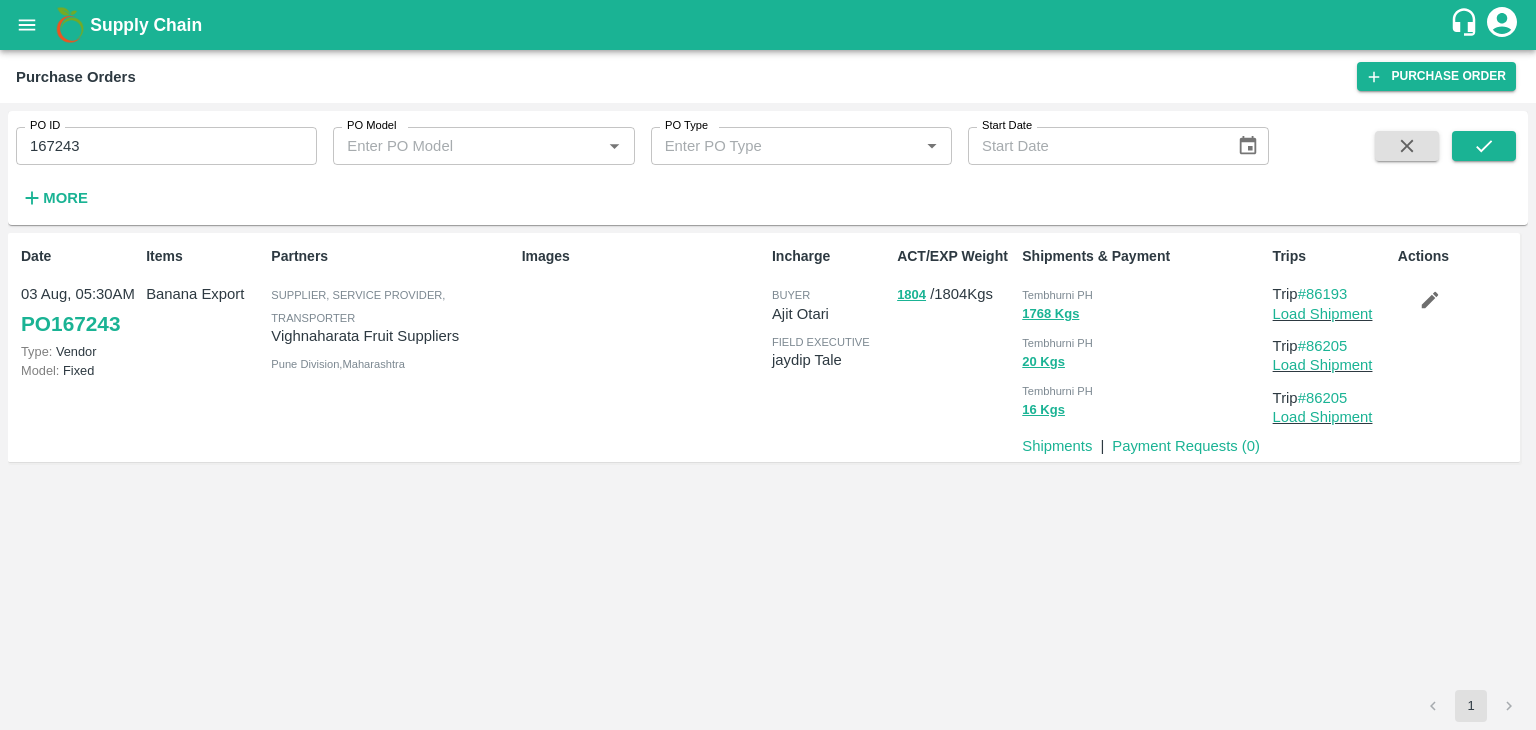 click on "167243" at bounding box center [166, 146] 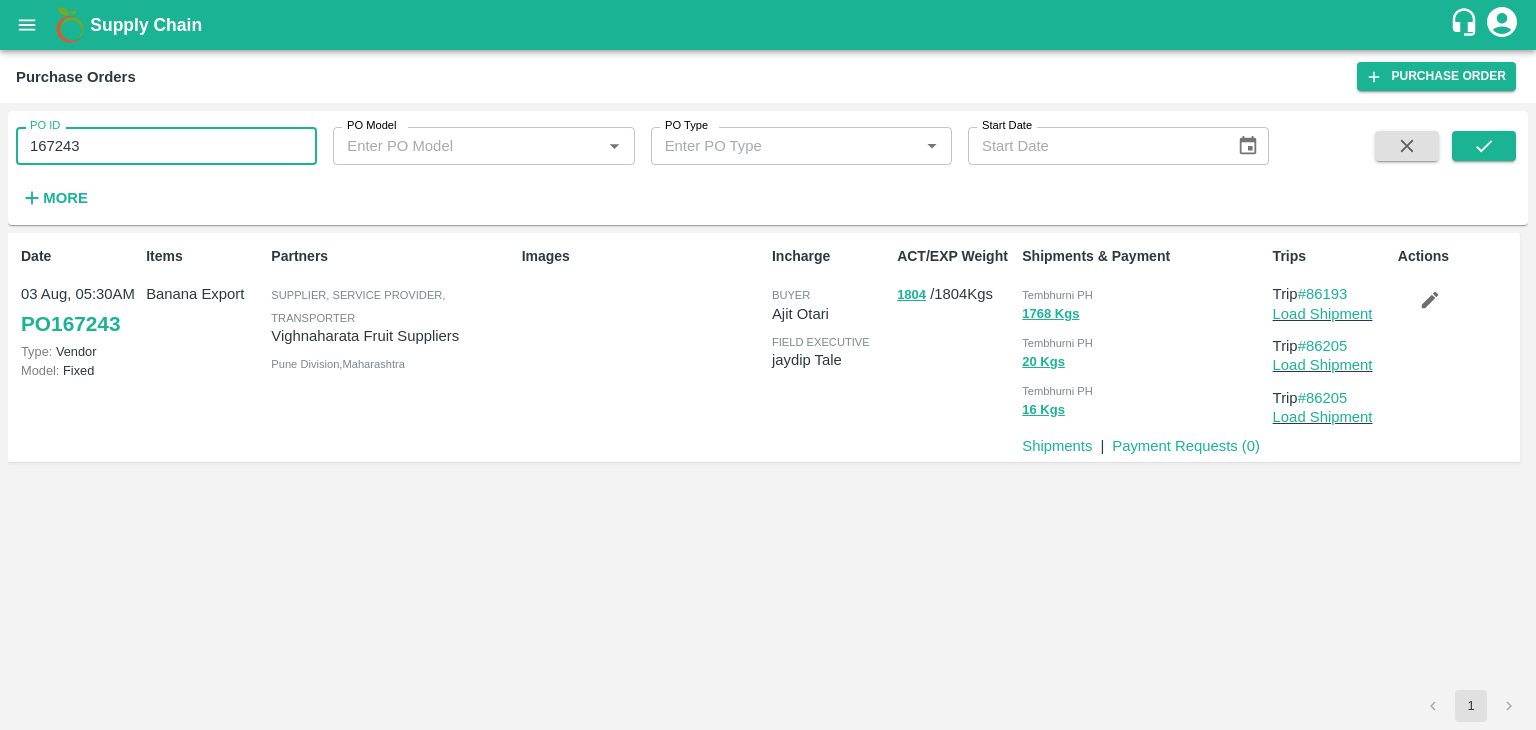 click on "167243" at bounding box center (166, 146) 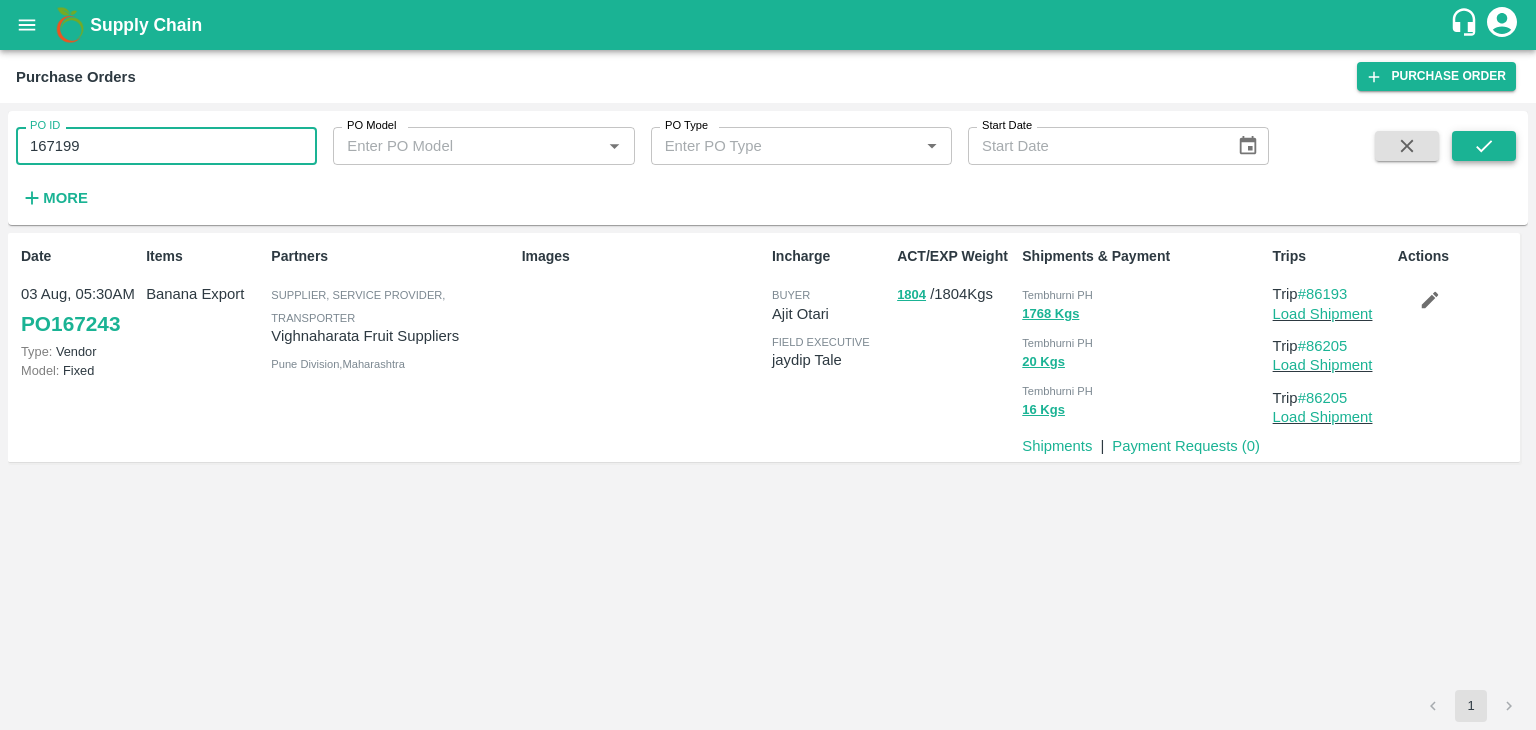 type on "167199" 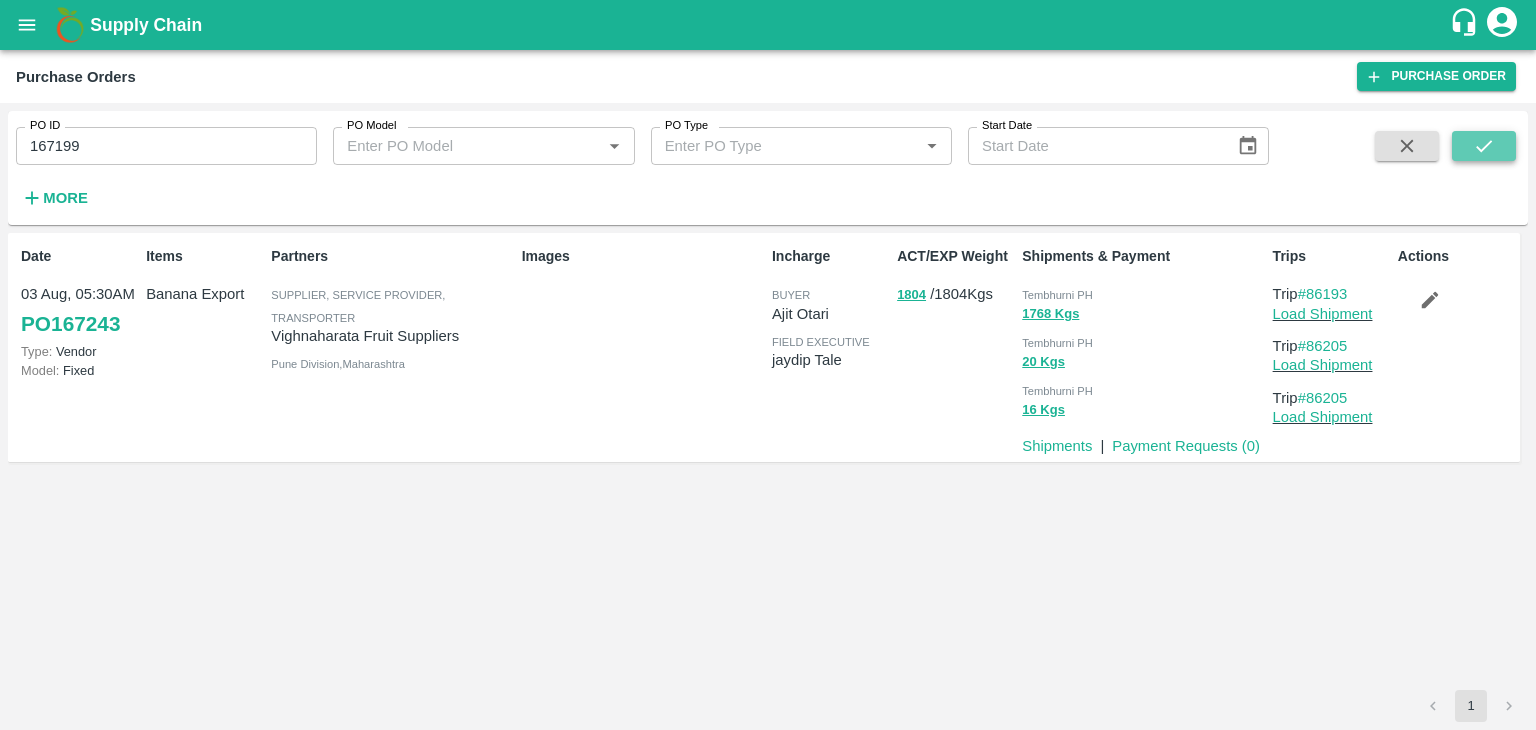 click 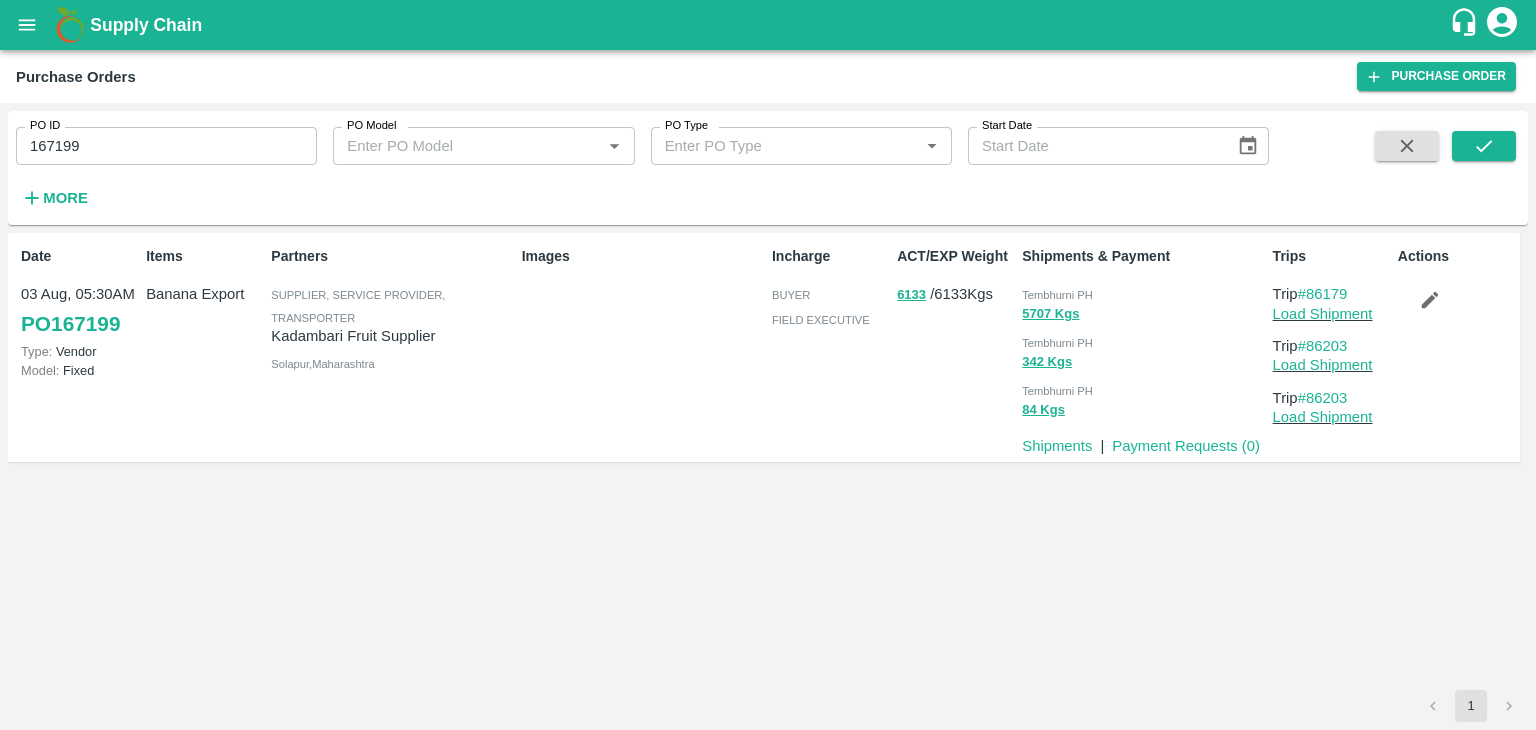 click on "Load Shipment" at bounding box center [1331, 314] 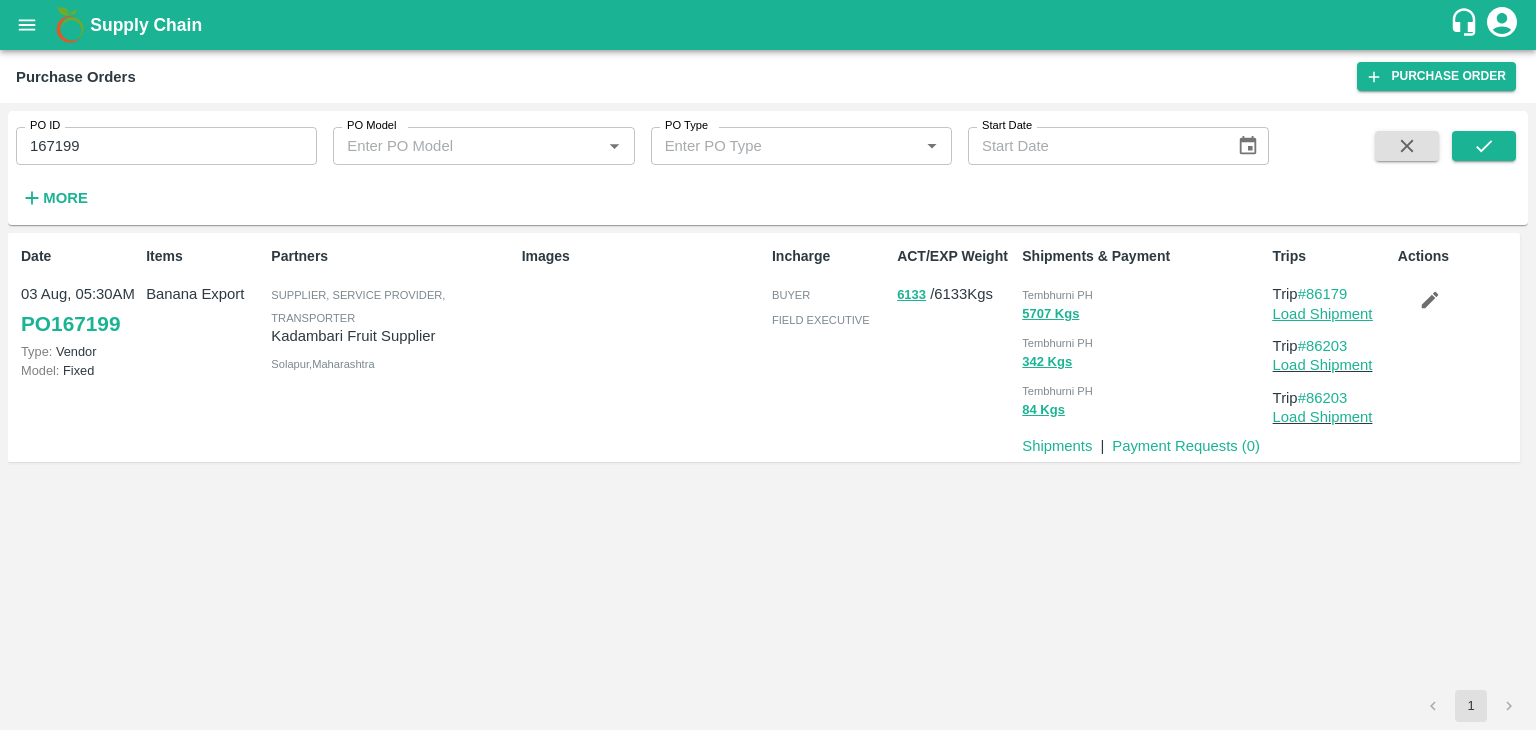 click on "Load Shipment" at bounding box center (1323, 314) 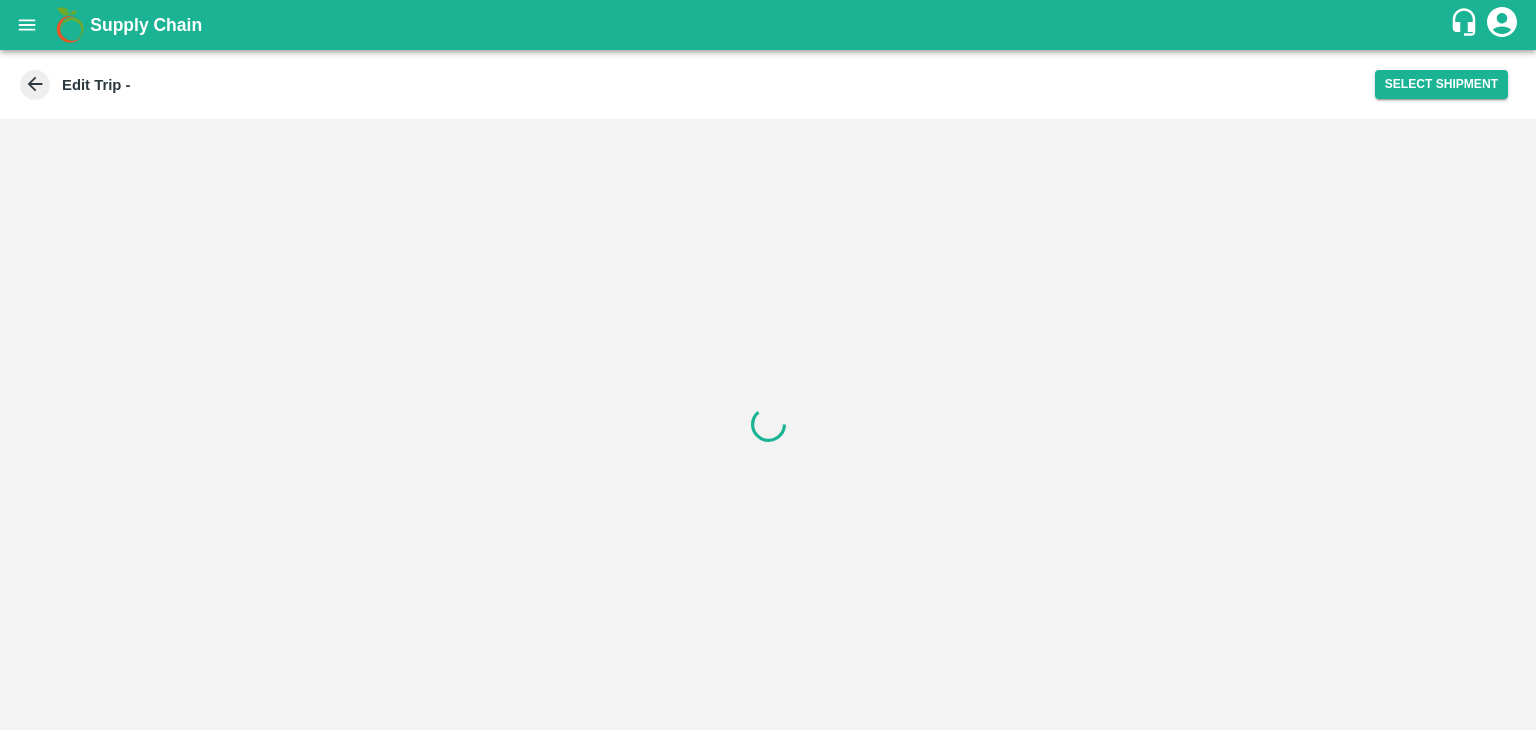 scroll, scrollTop: 0, scrollLeft: 0, axis: both 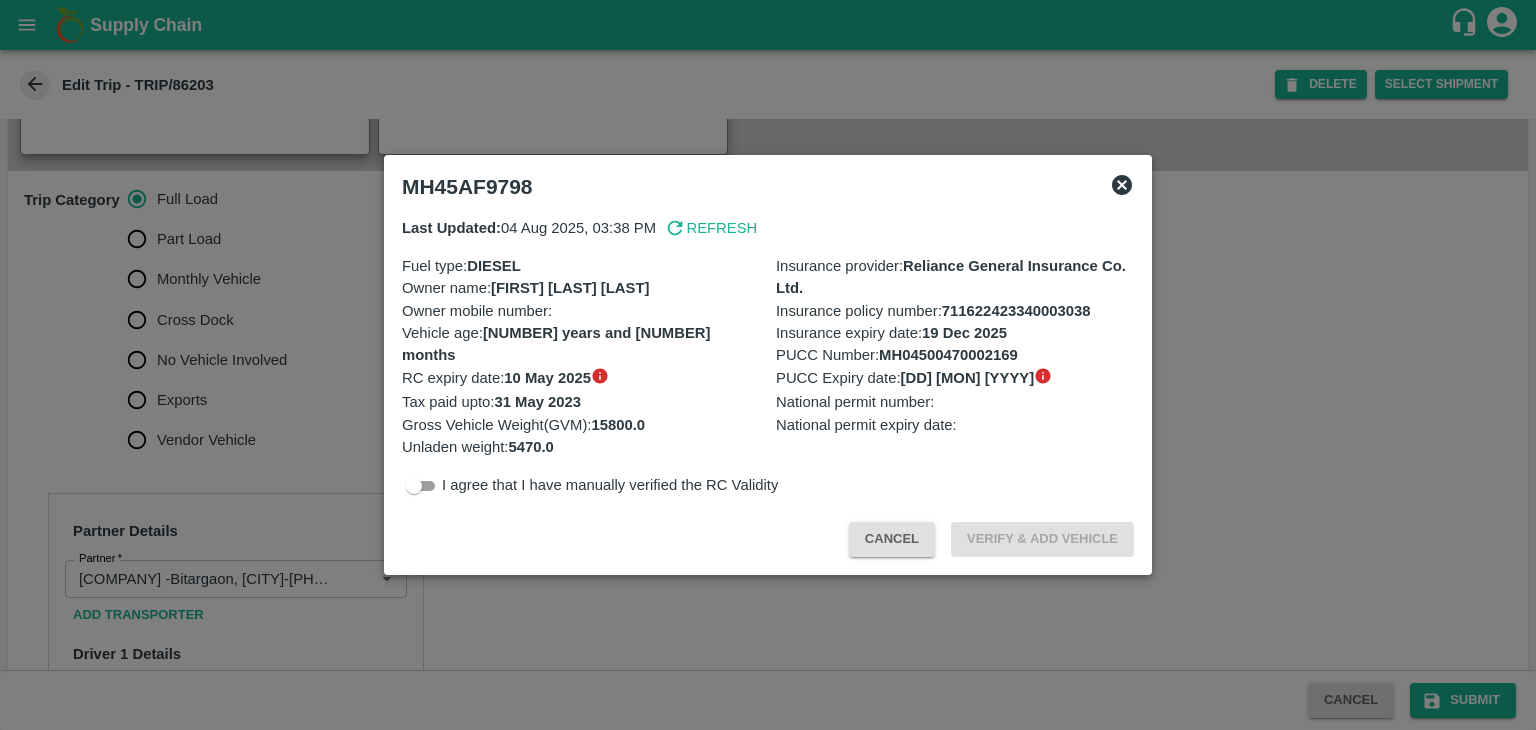 click at bounding box center [768, 365] 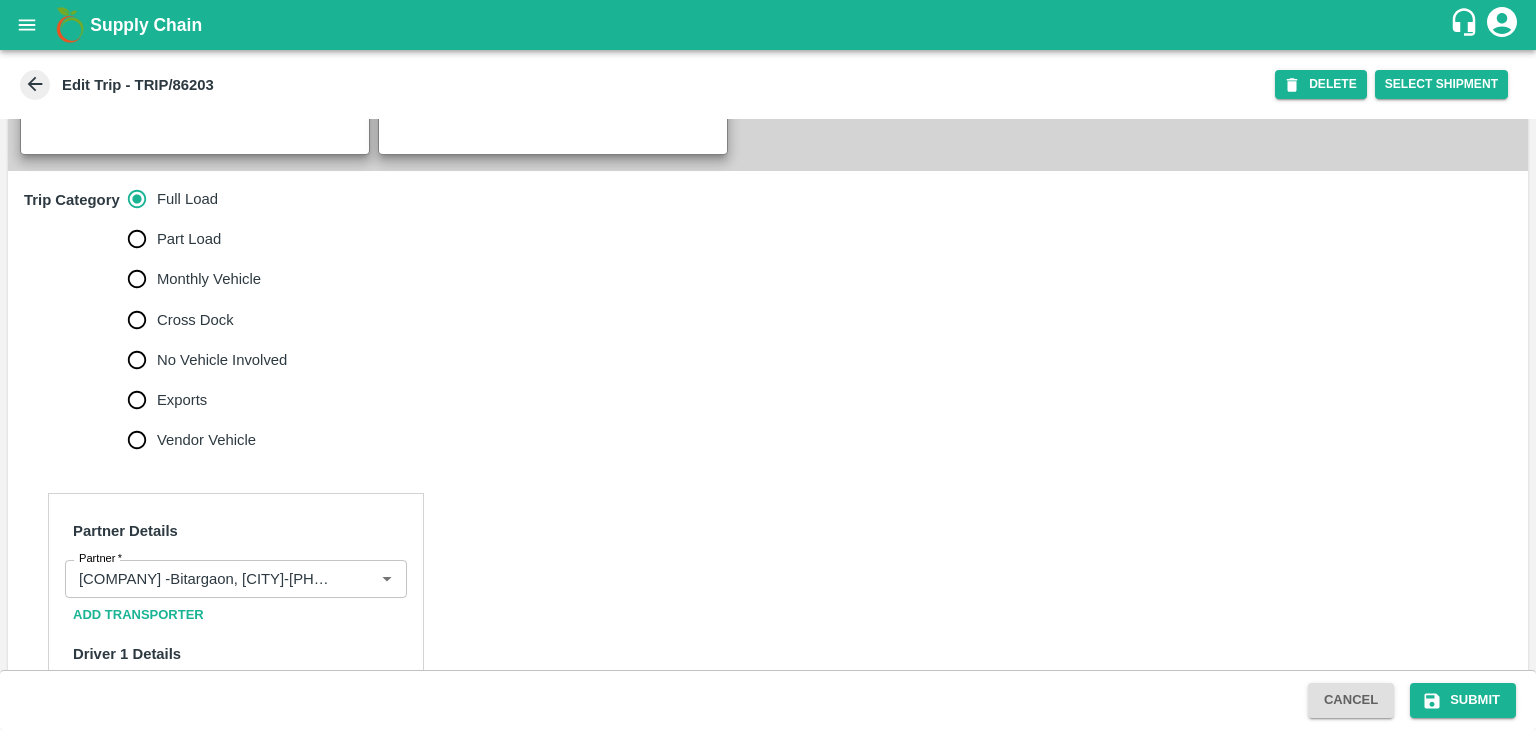 click on "No Vehicle Involved" at bounding box center (222, 360) 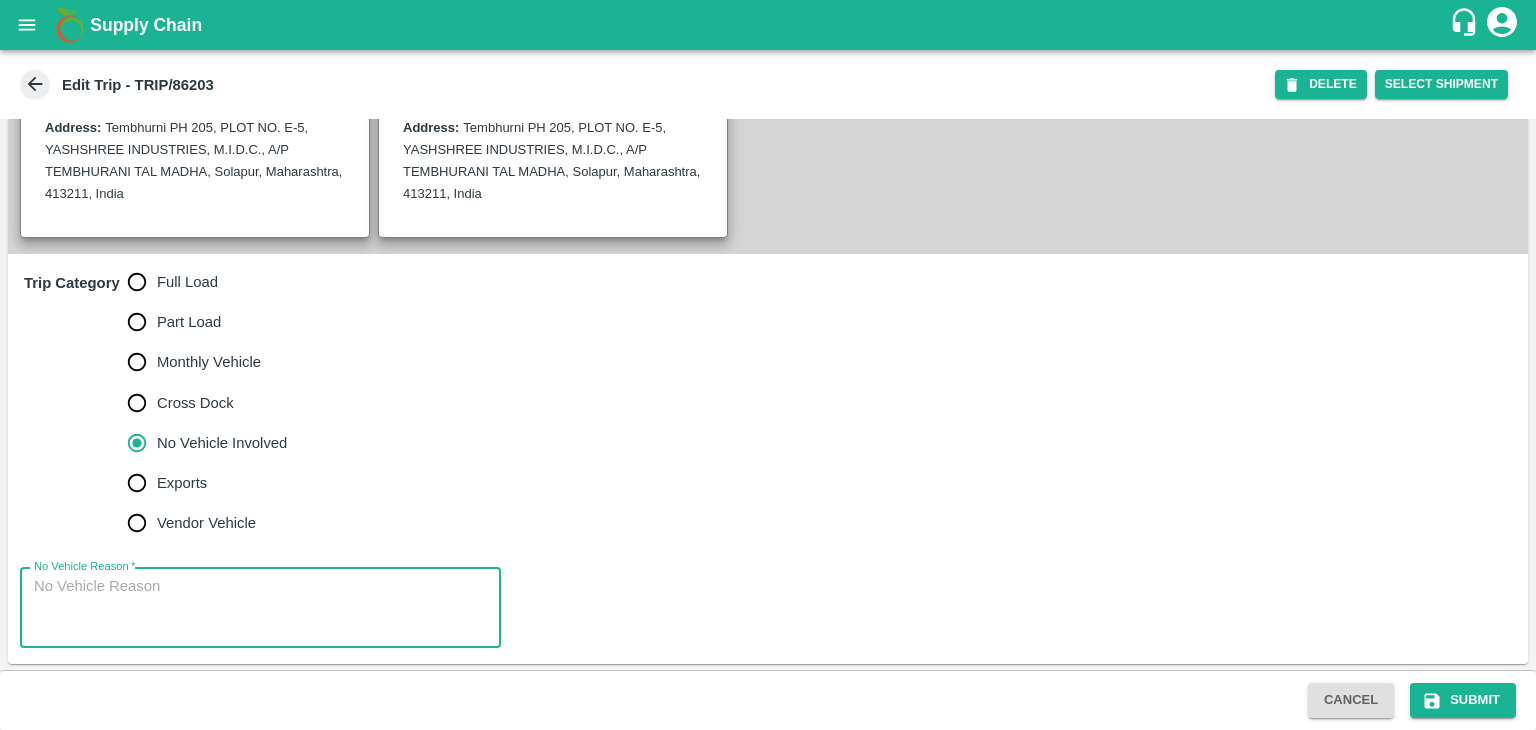 click on "No Vehicle Reason   *" at bounding box center [260, 607] 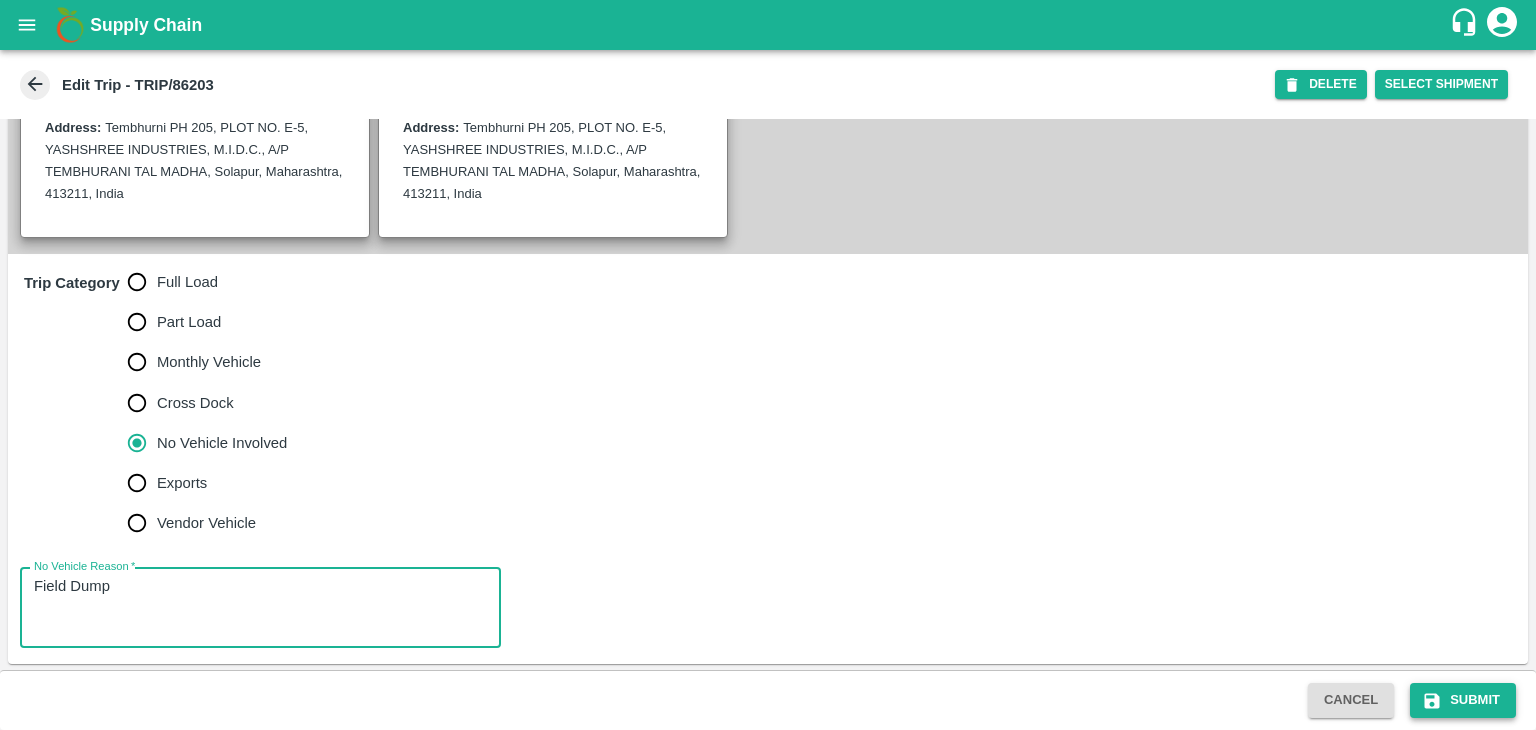 type on "Field Dump" 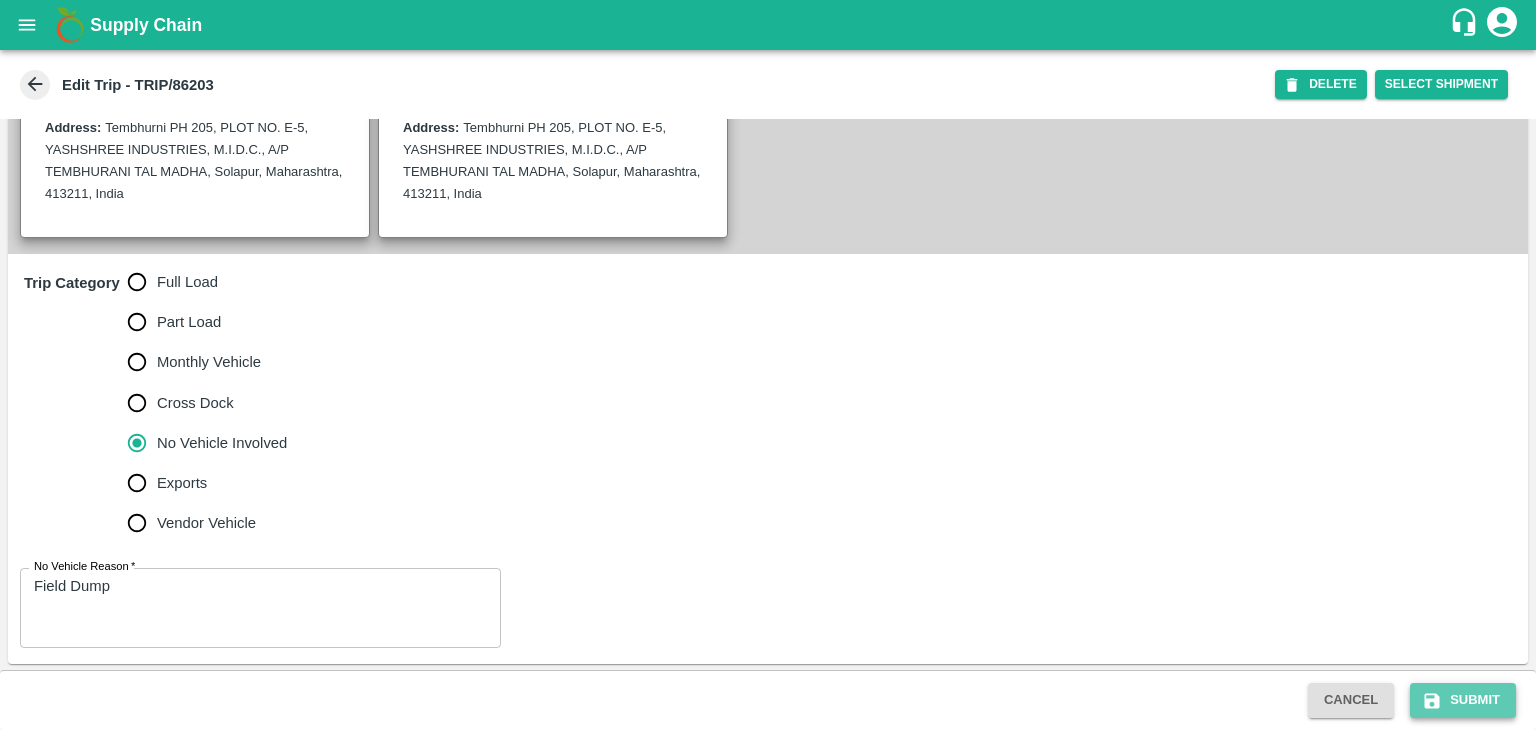 click on "Submit" at bounding box center [1463, 700] 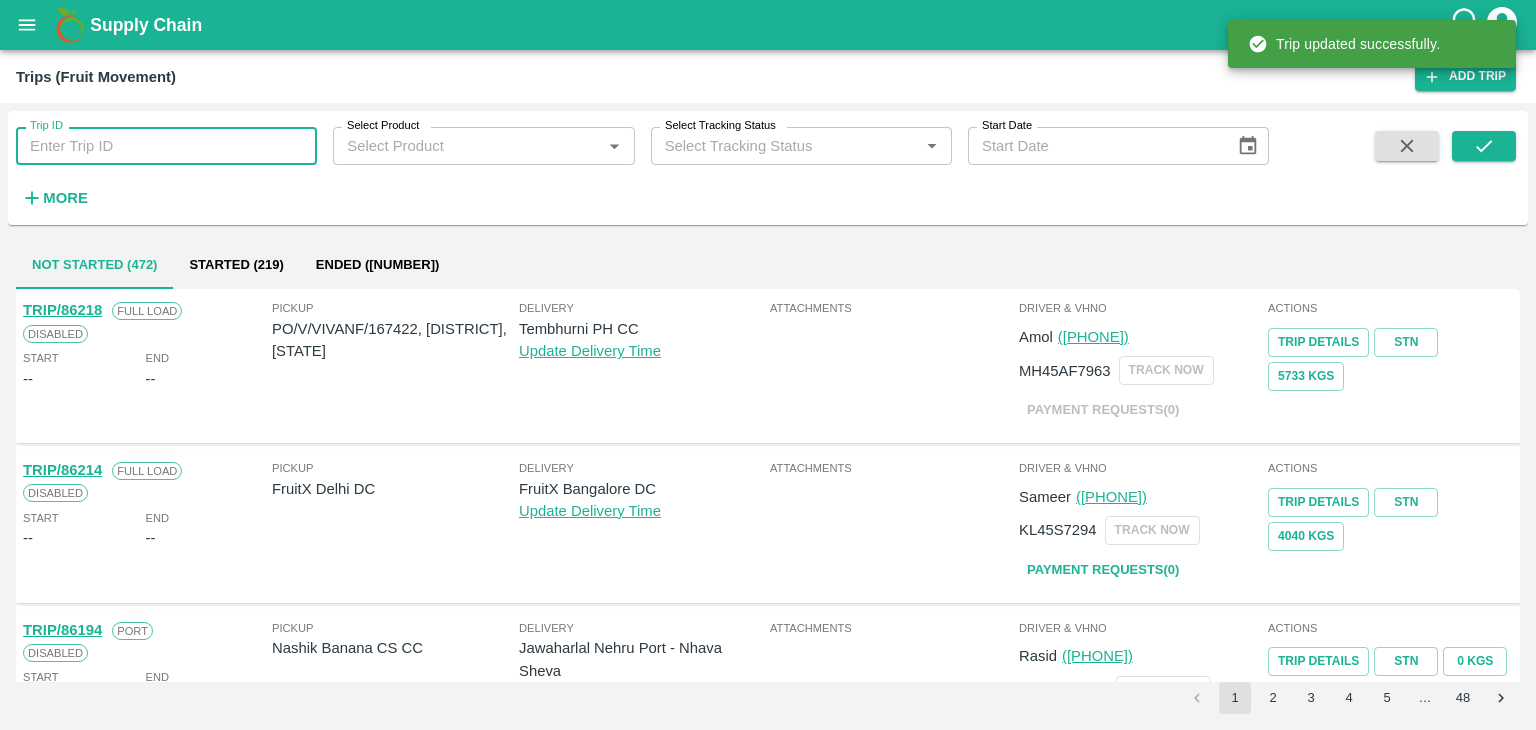 click on "Trip ID" at bounding box center [166, 146] 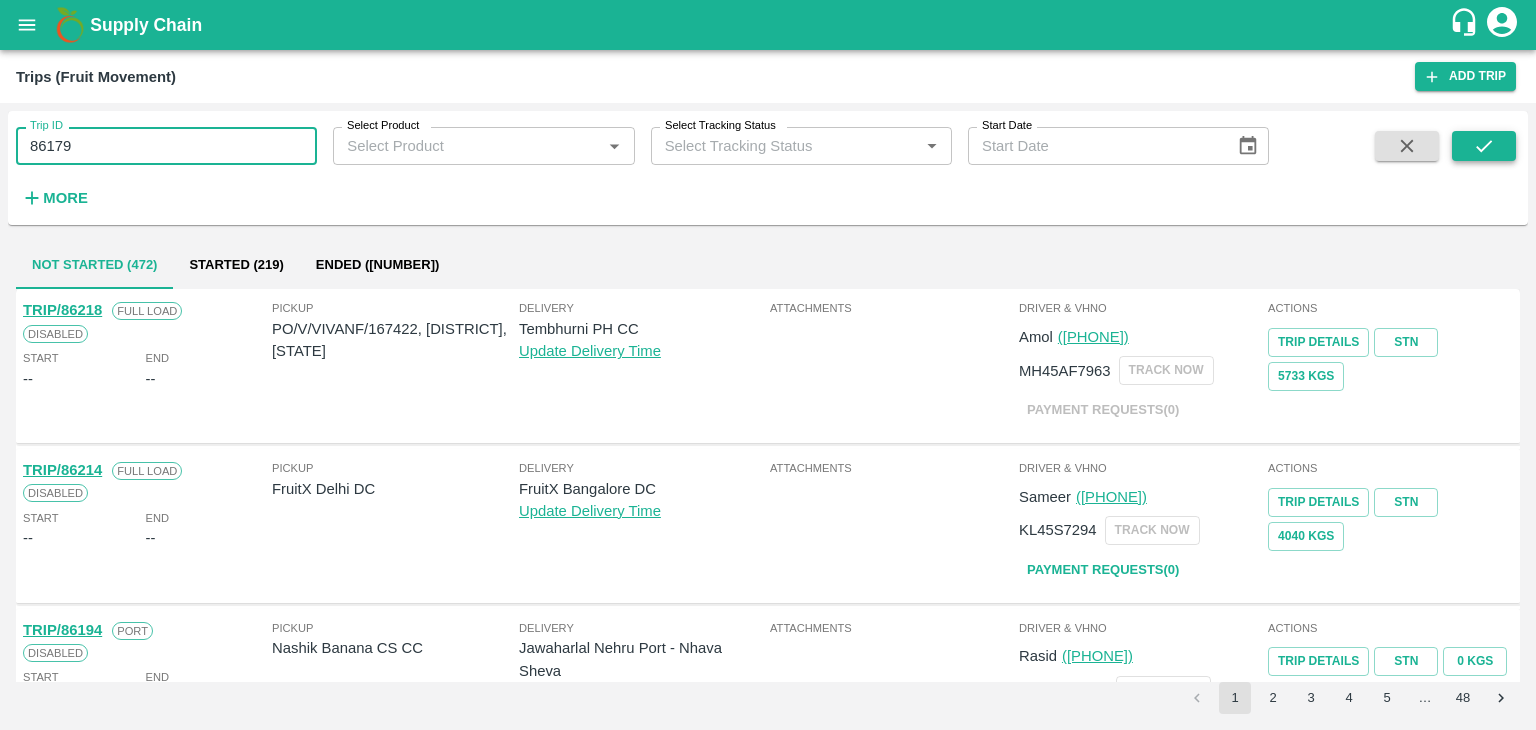 type on "86179" 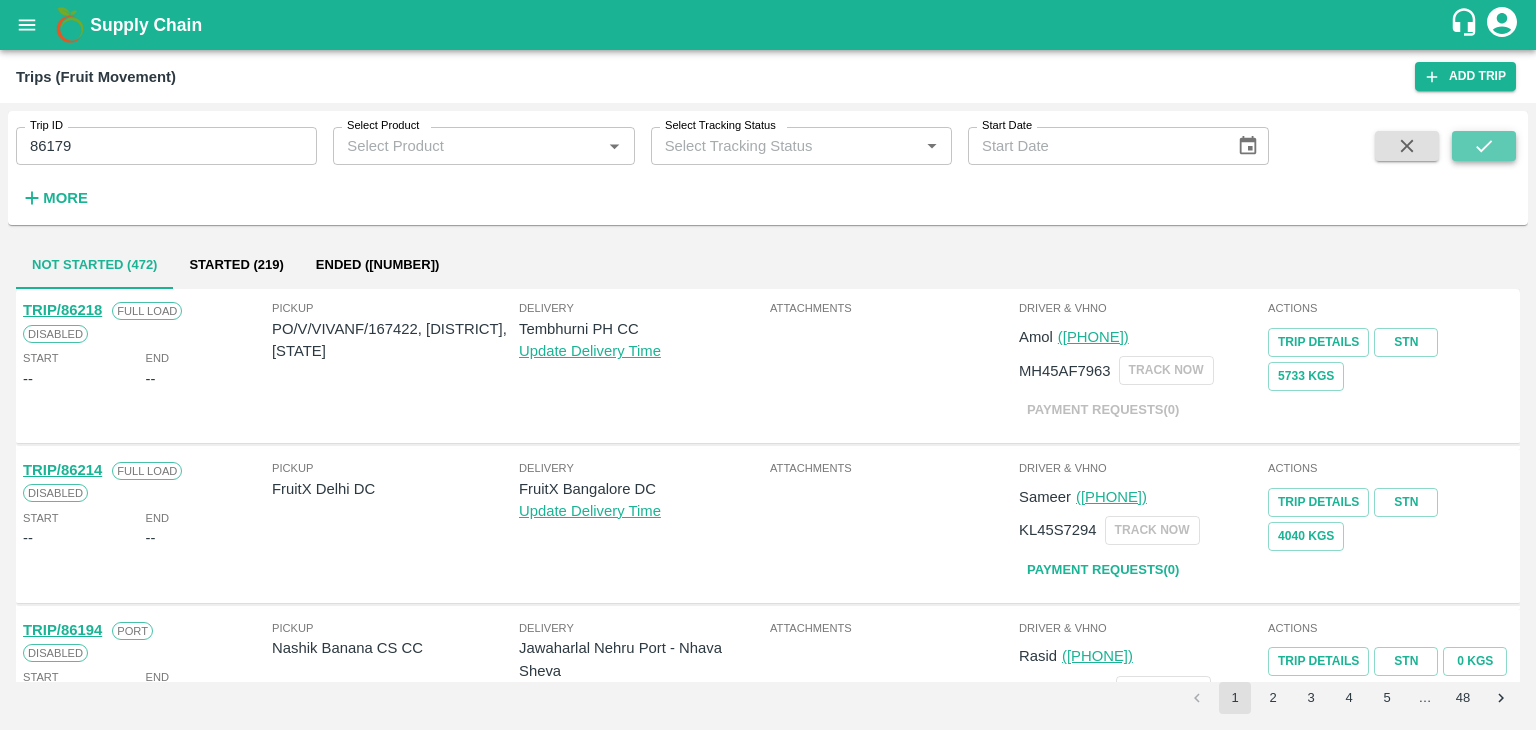 click 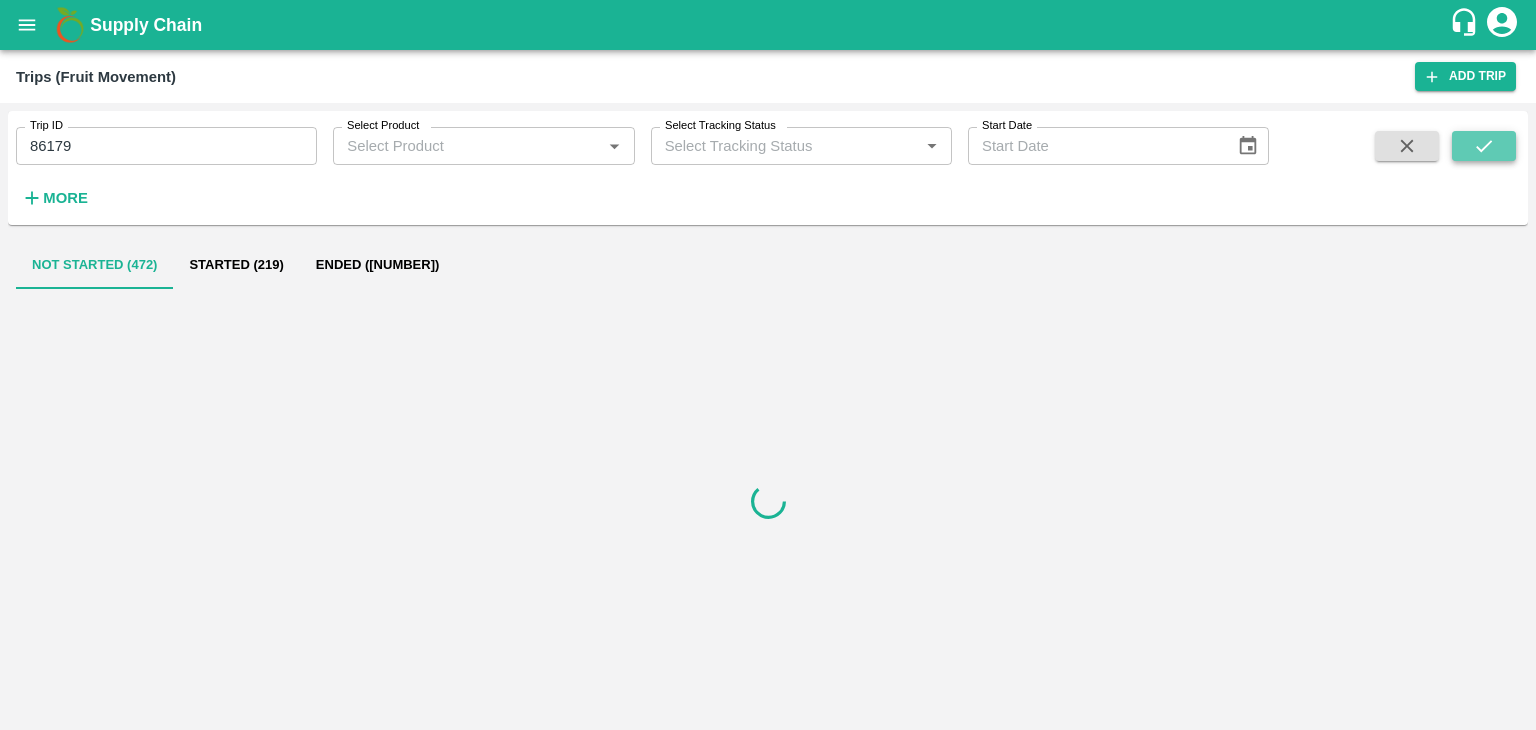click 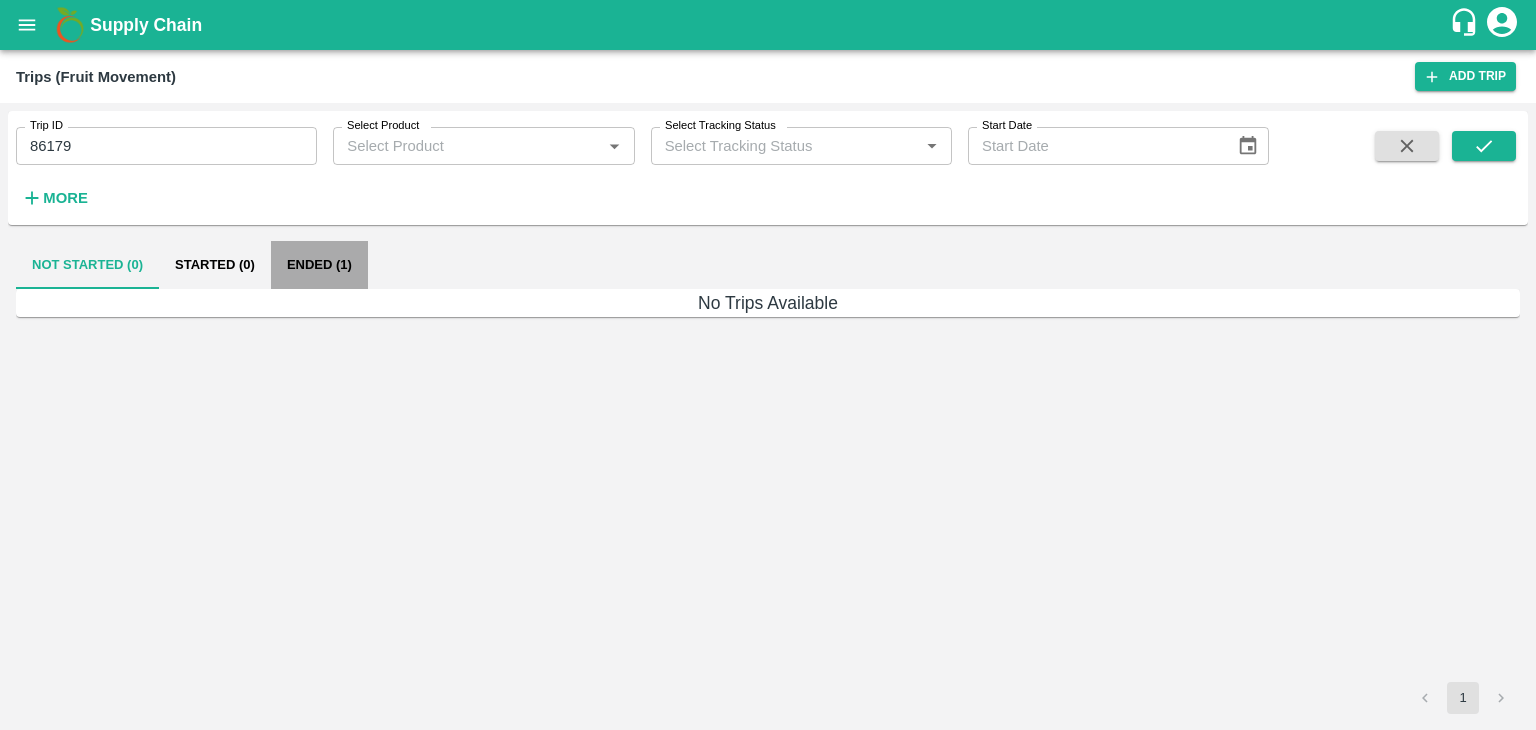 click on "Ended (1)" at bounding box center [319, 265] 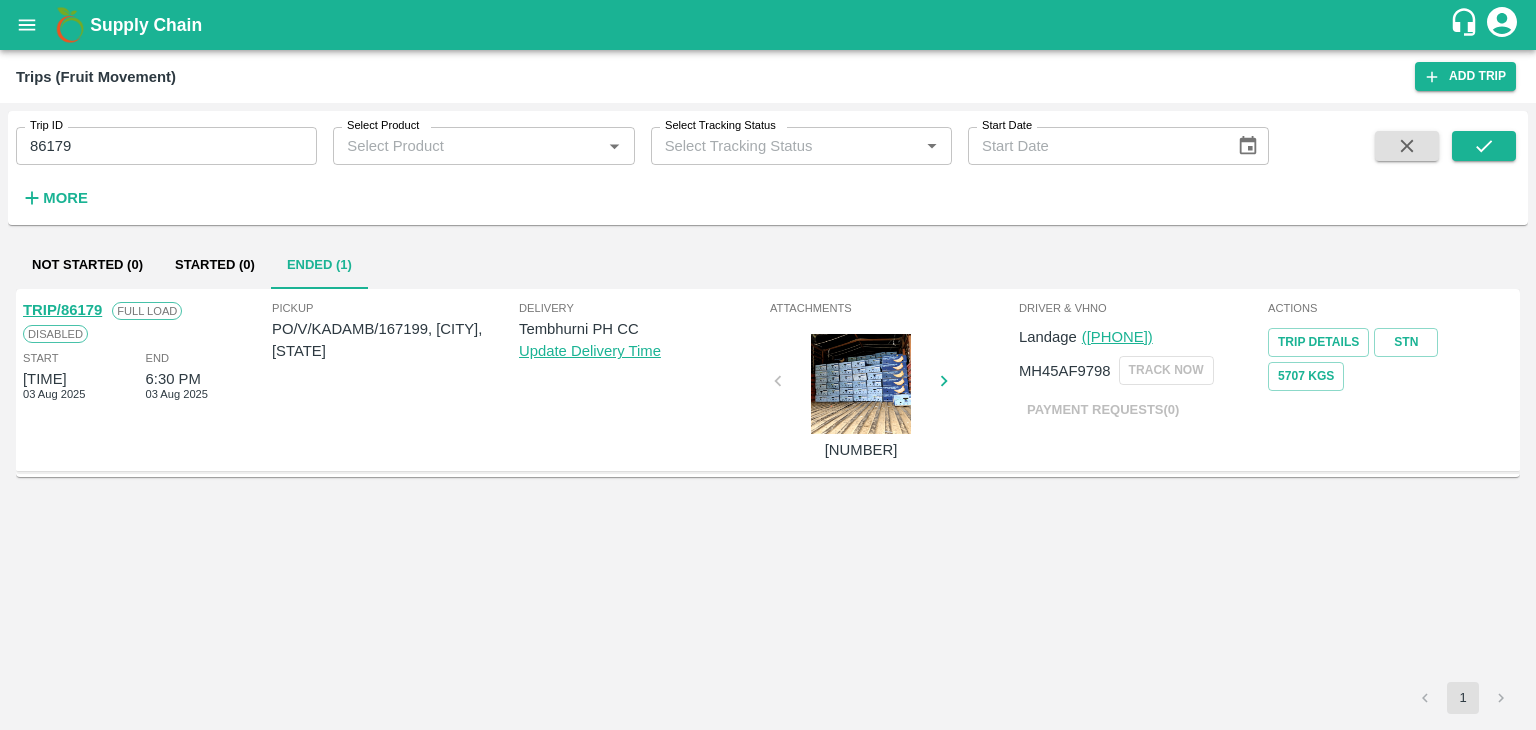 click on "TRIP/86179" at bounding box center (62, 310) 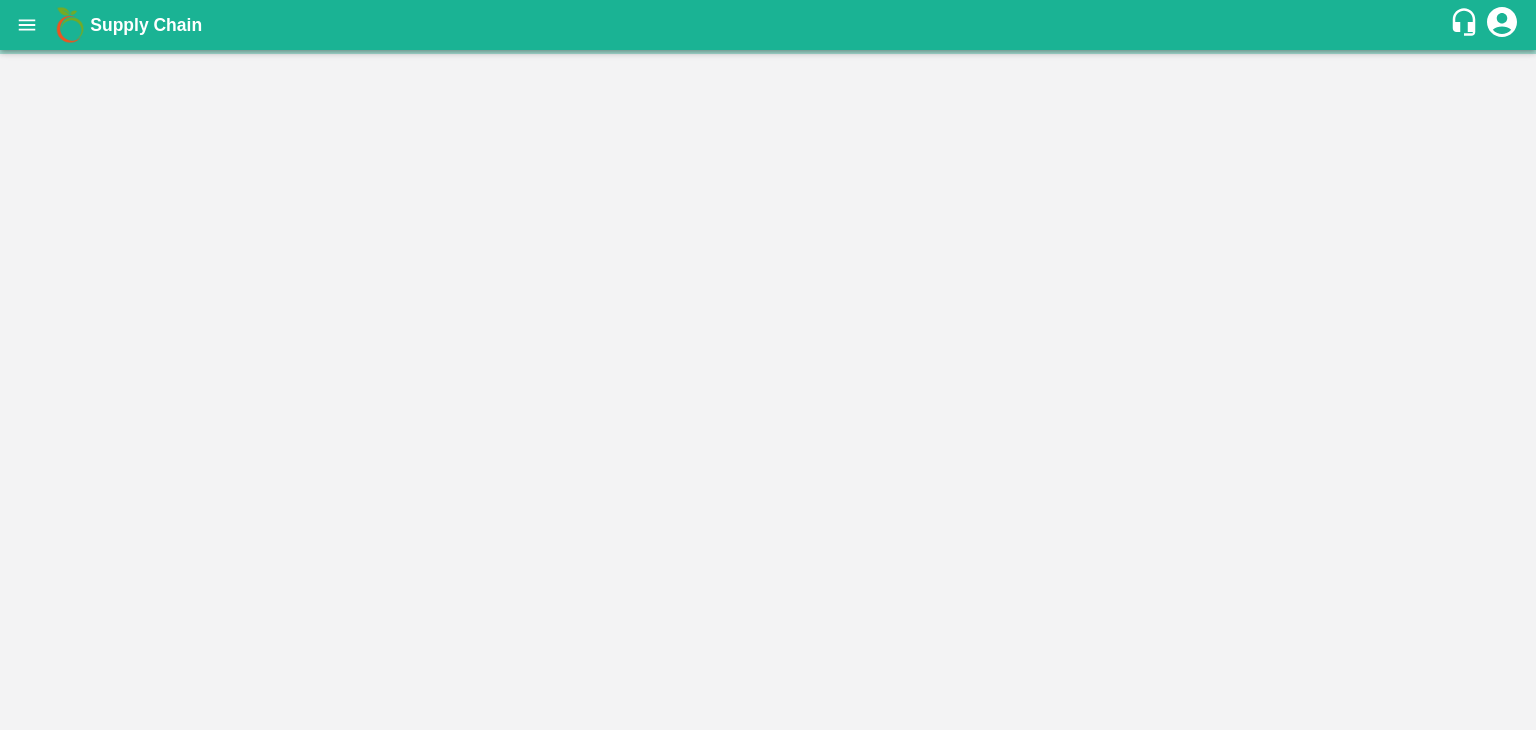 scroll, scrollTop: 0, scrollLeft: 0, axis: both 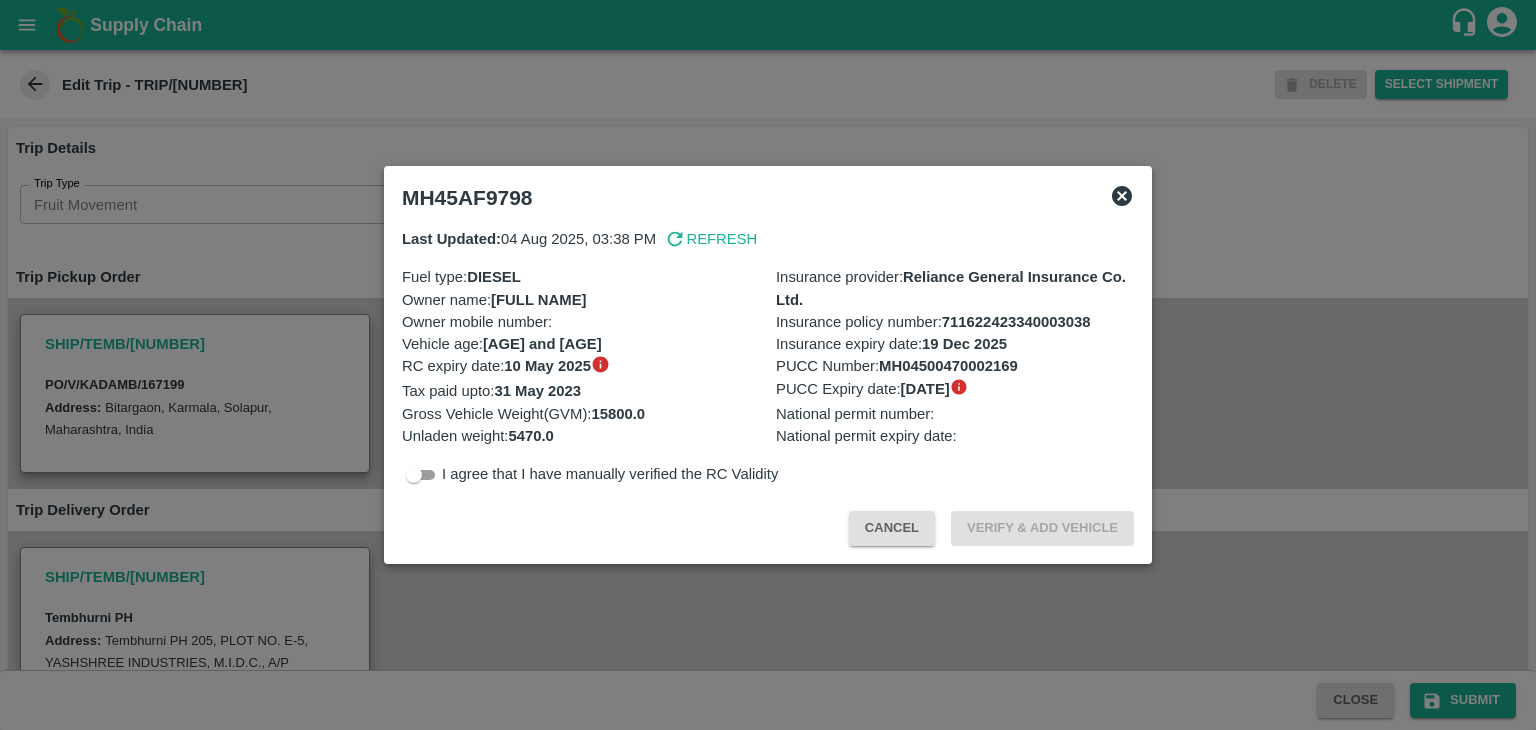 click at bounding box center (768, 365) 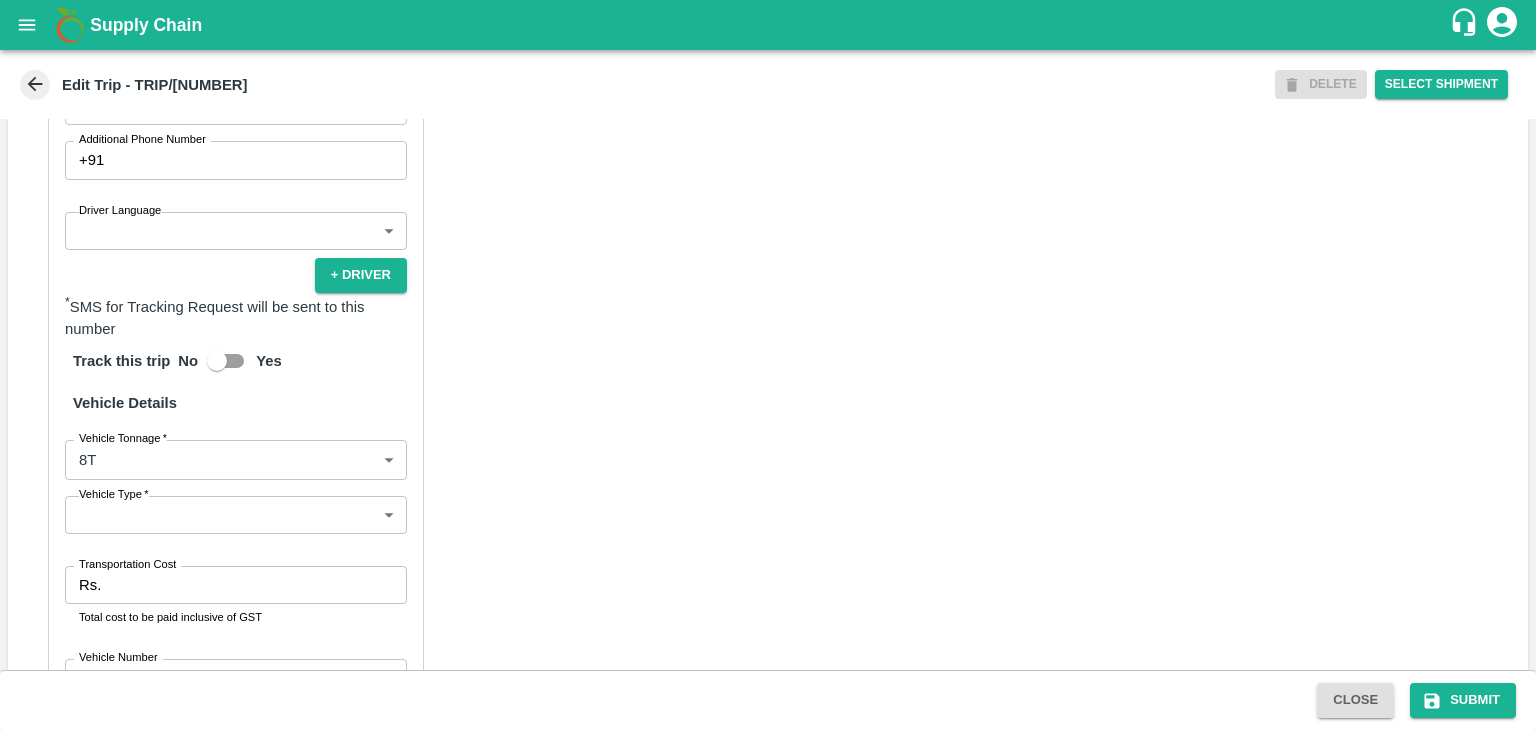 scroll, scrollTop: 1258, scrollLeft: 0, axis: vertical 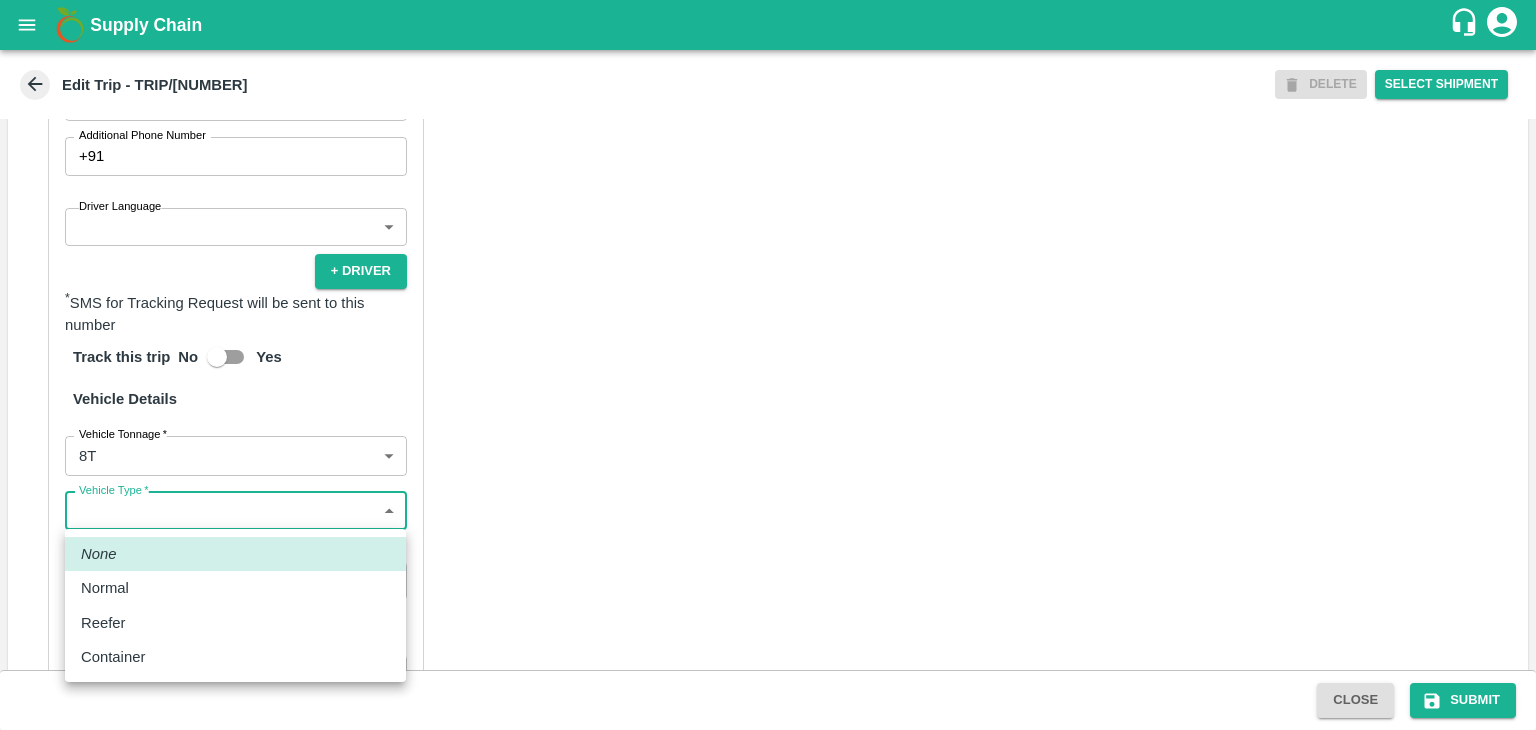 drag, startPoint x: 134, startPoint y: 503, endPoint x: 164, endPoint y: 602, distance: 103.44564 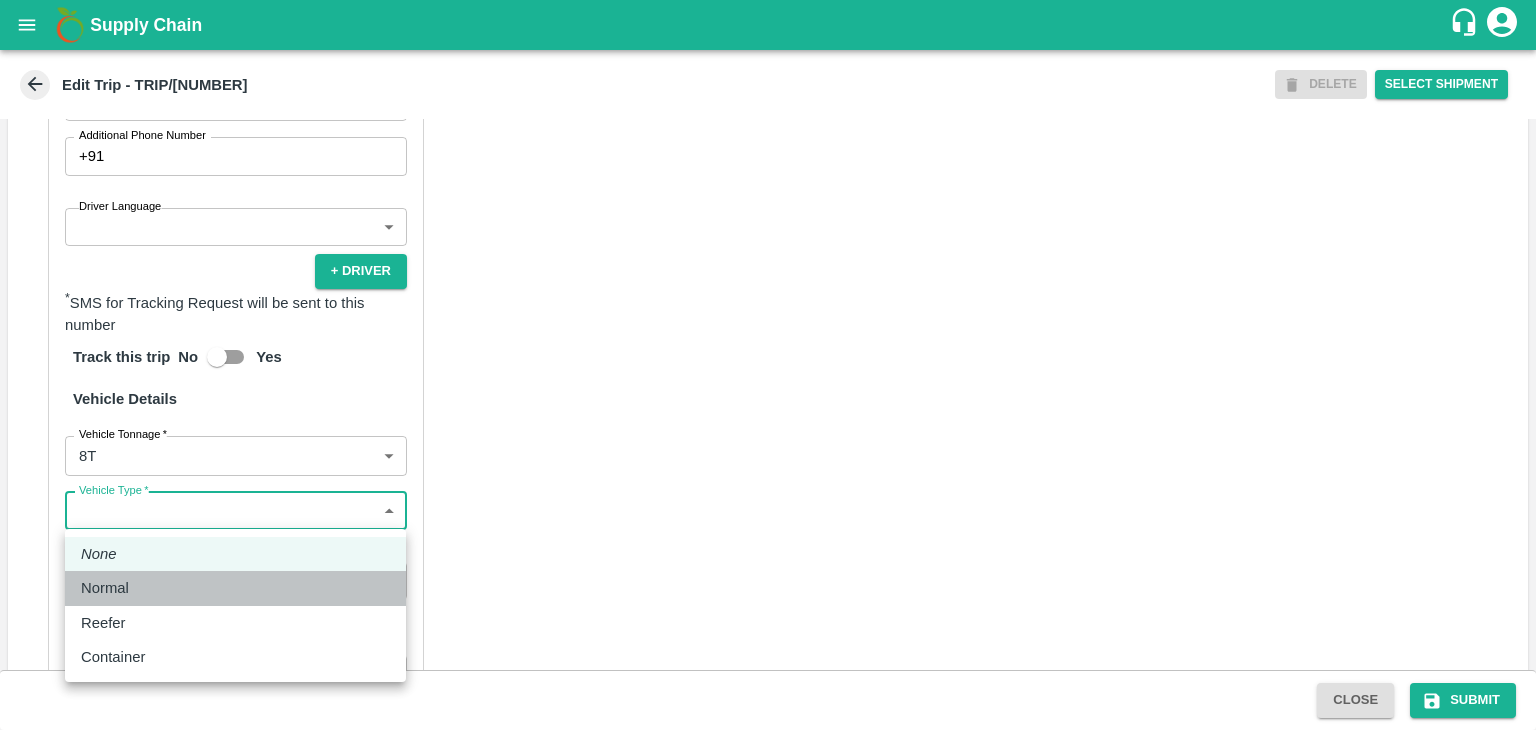 click on "Normal" at bounding box center [235, 588] 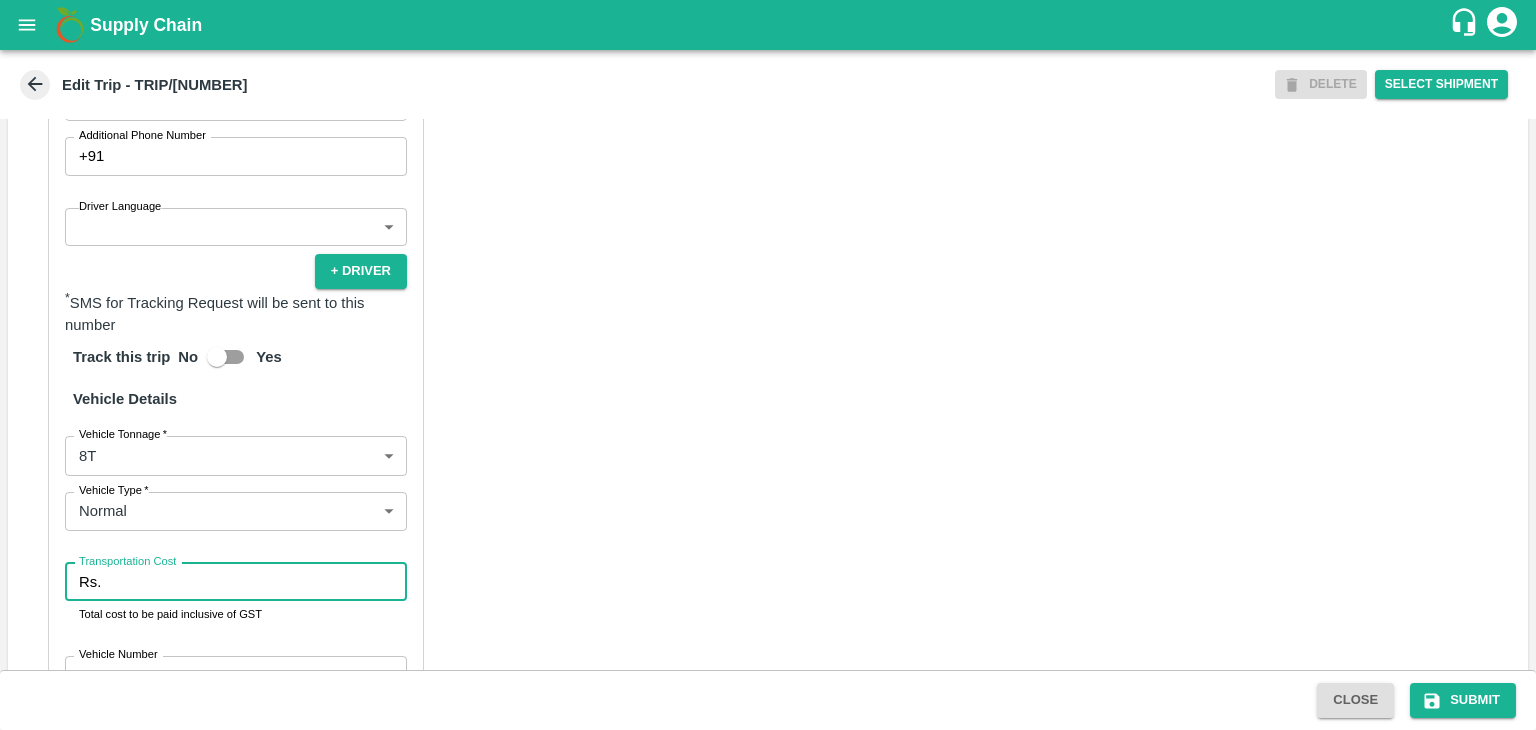 click on "Transportation Cost" at bounding box center (258, 582) 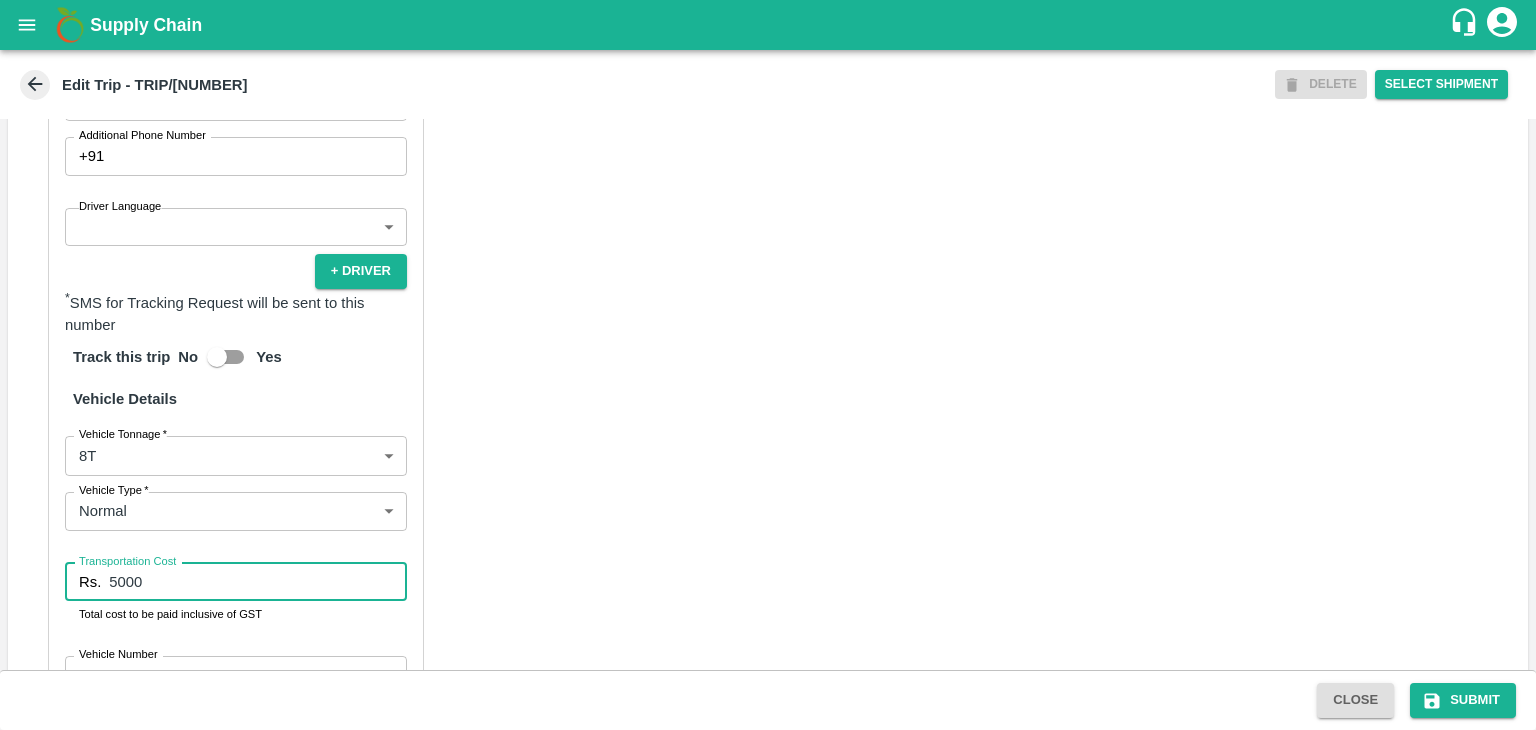 click on "5000" at bounding box center [258, 582] 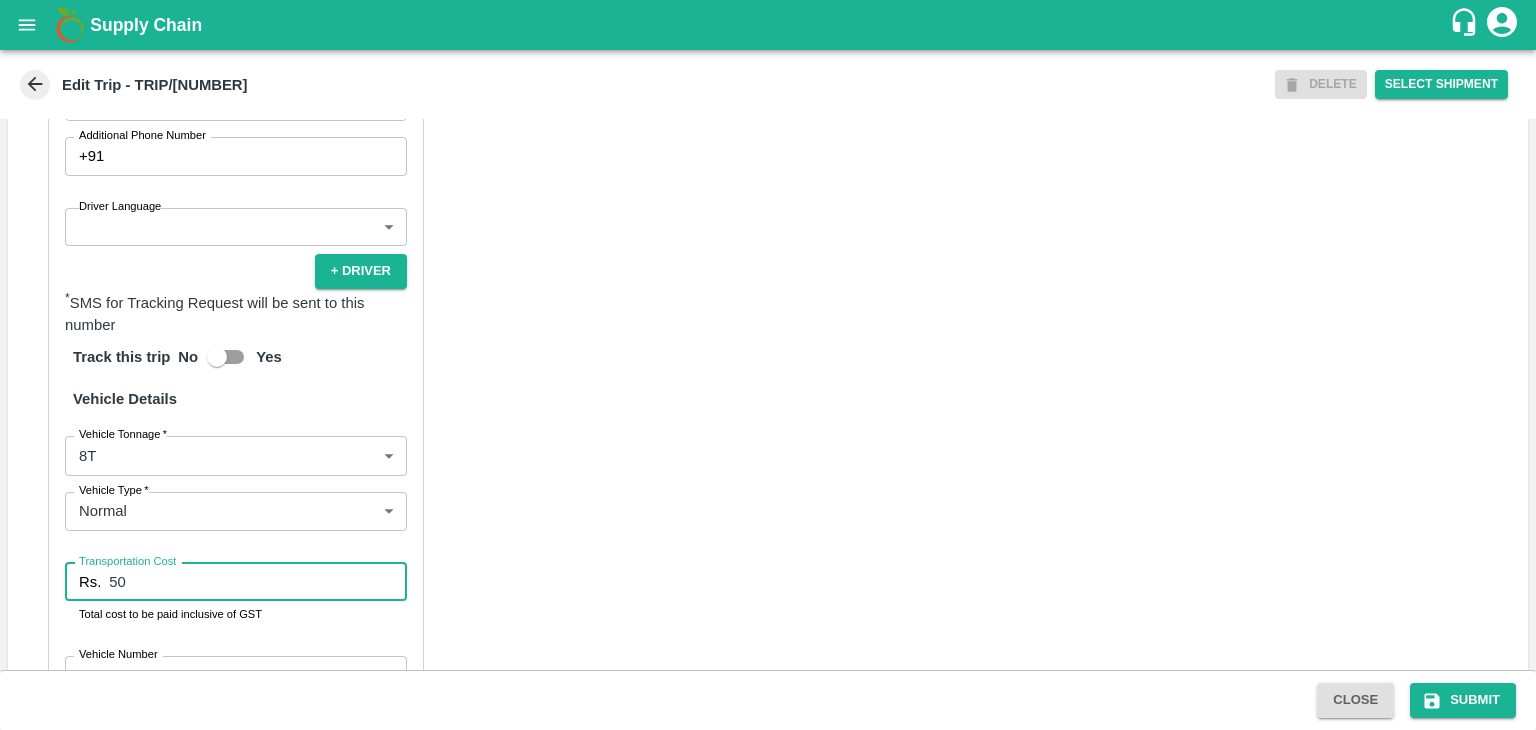 type on "5" 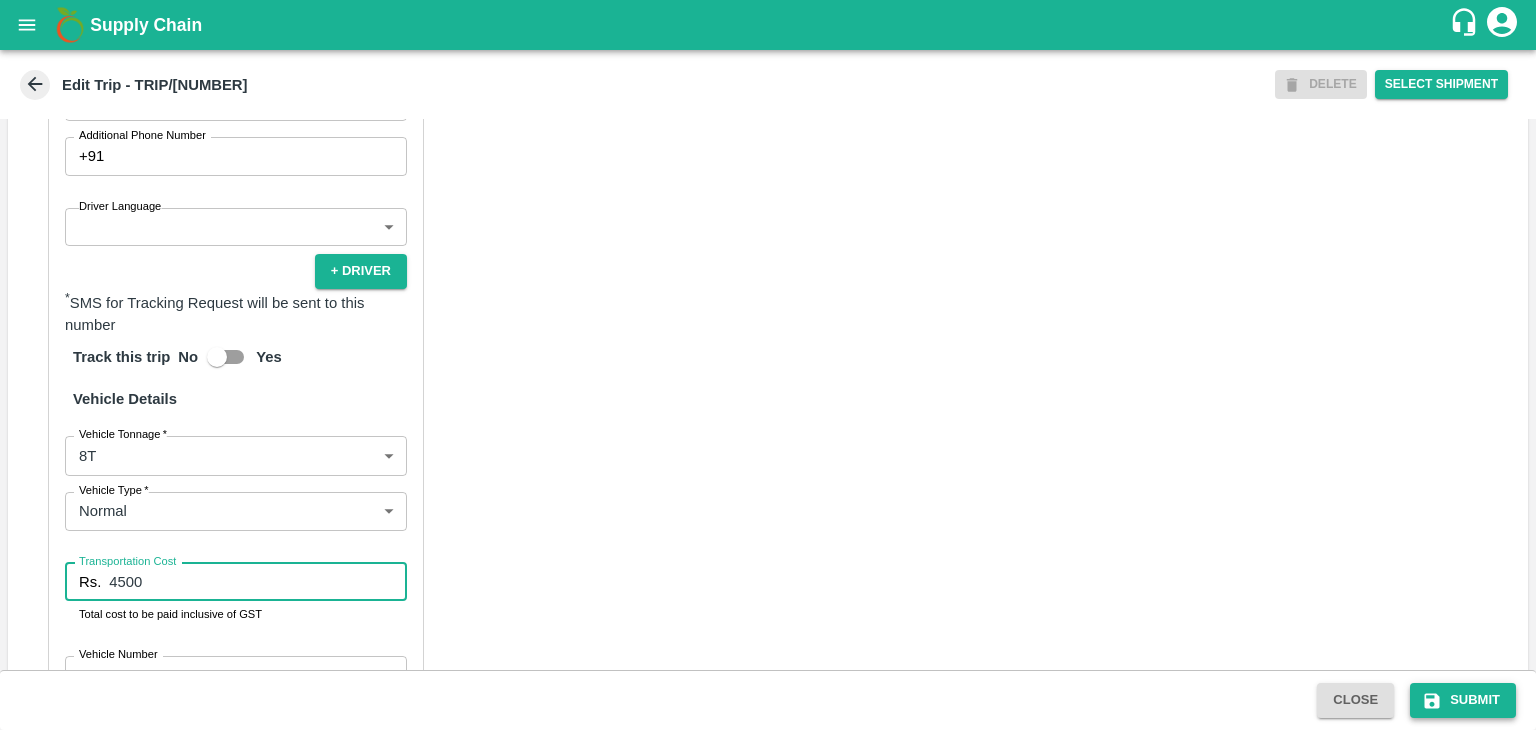 type on "4500" 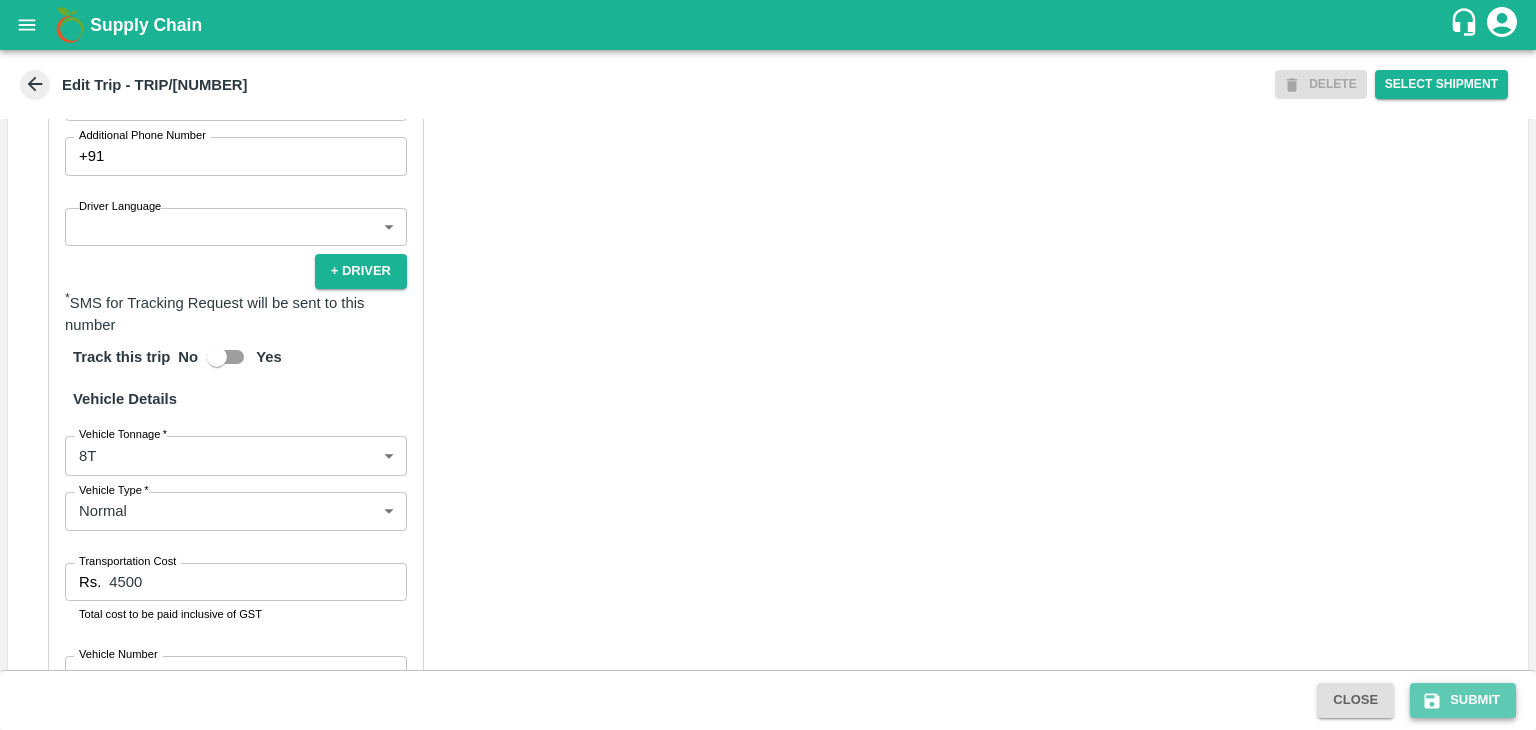 click on "Submit" at bounding box center (1463, 700) 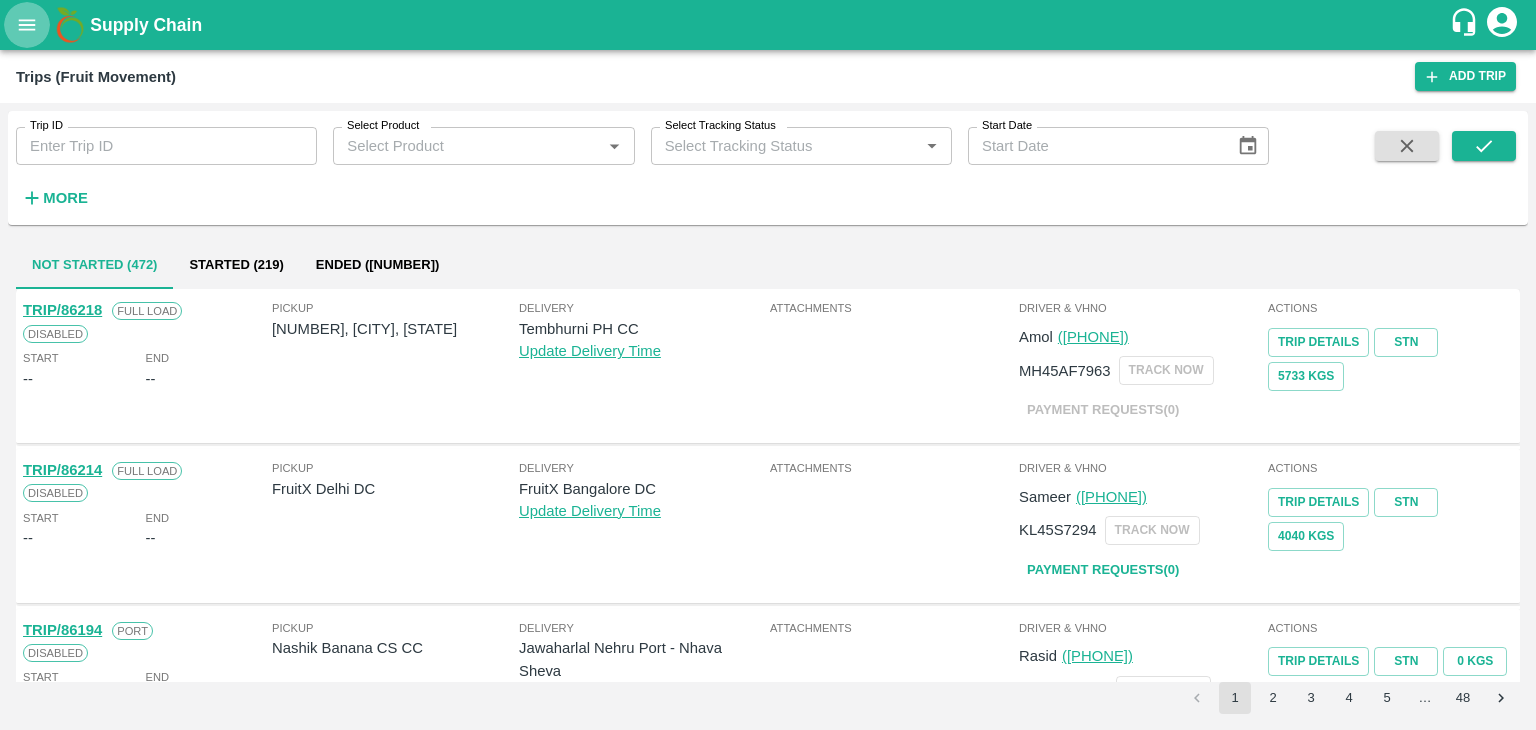 click 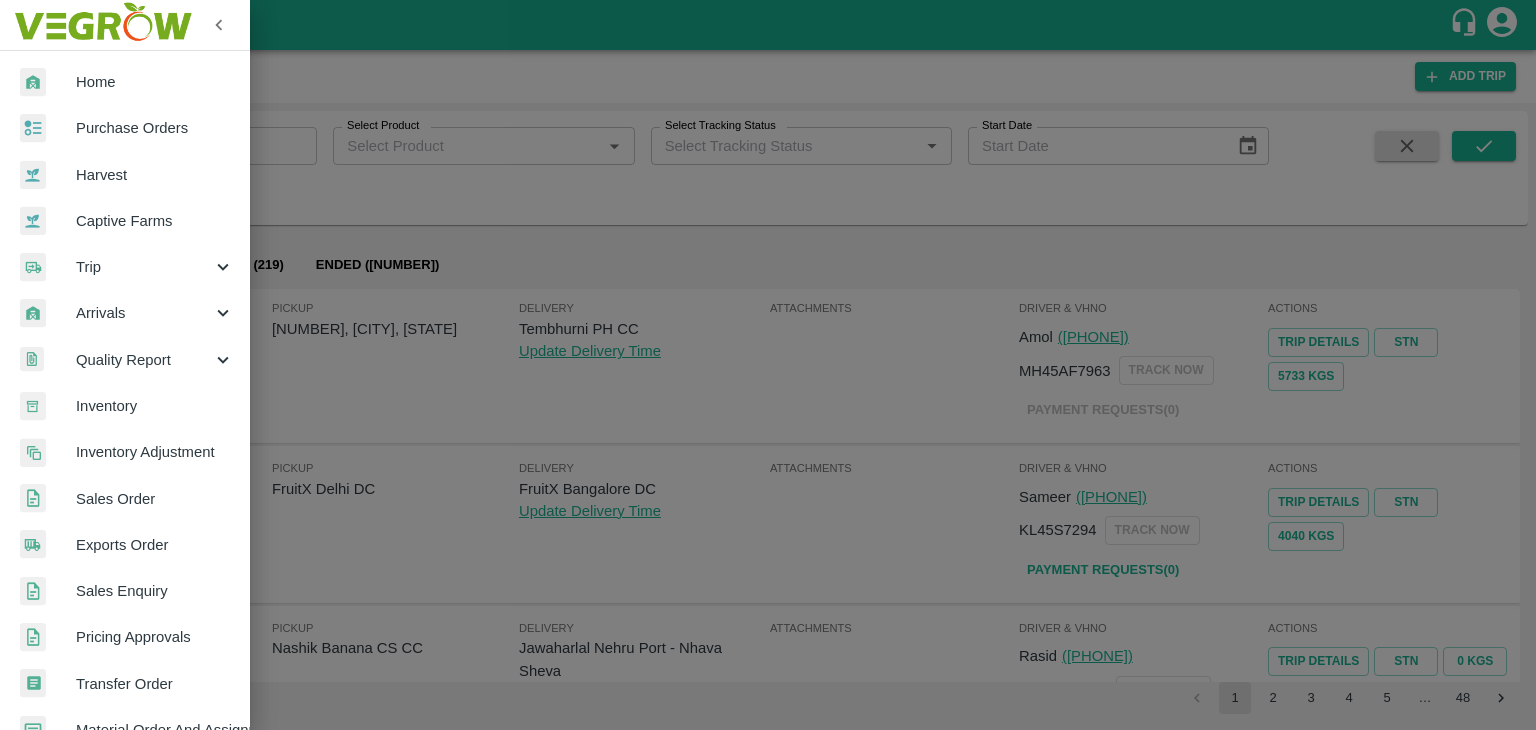 click on "Arrivals" at bounding box center [144, 313] 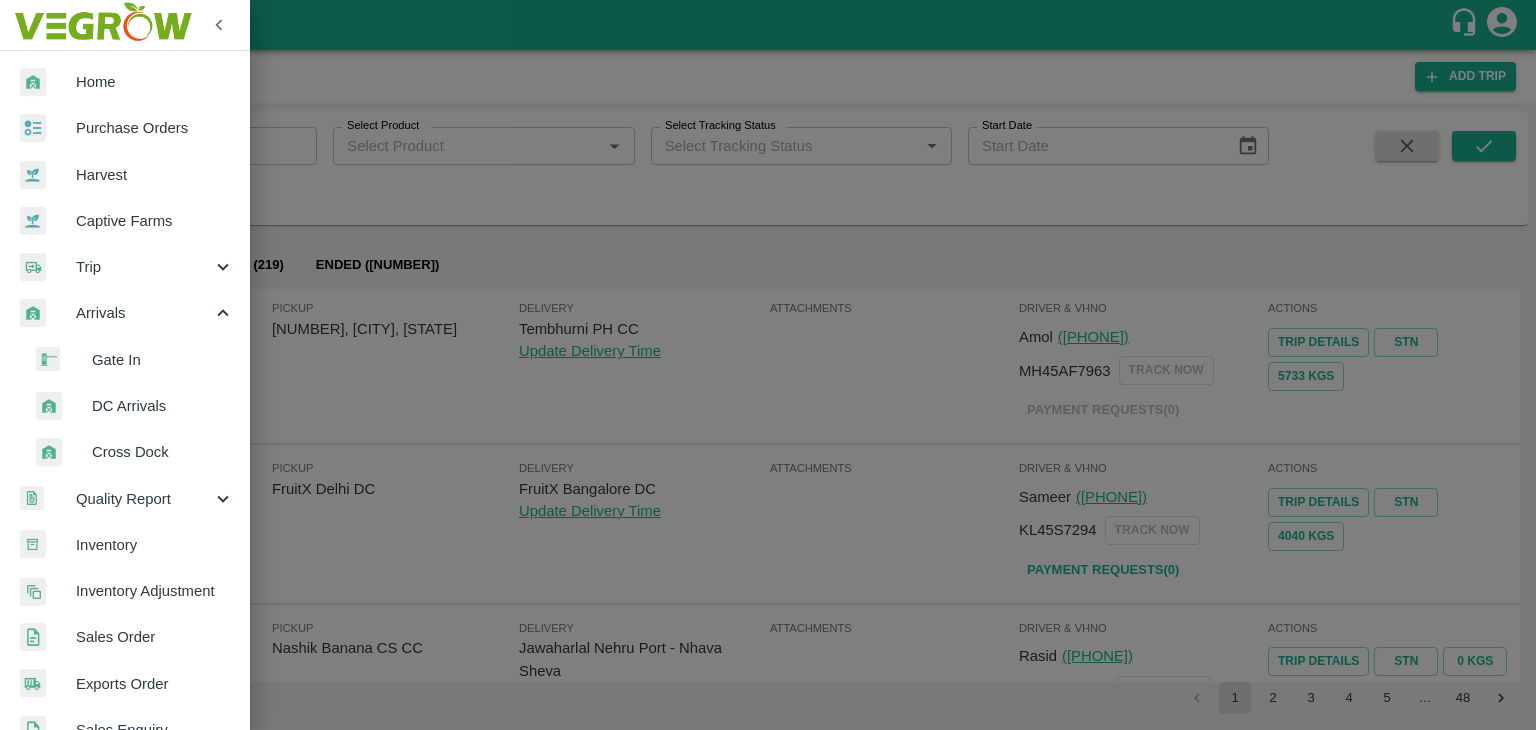 click on "DC Arrivals" at bounding box center [163, 406] 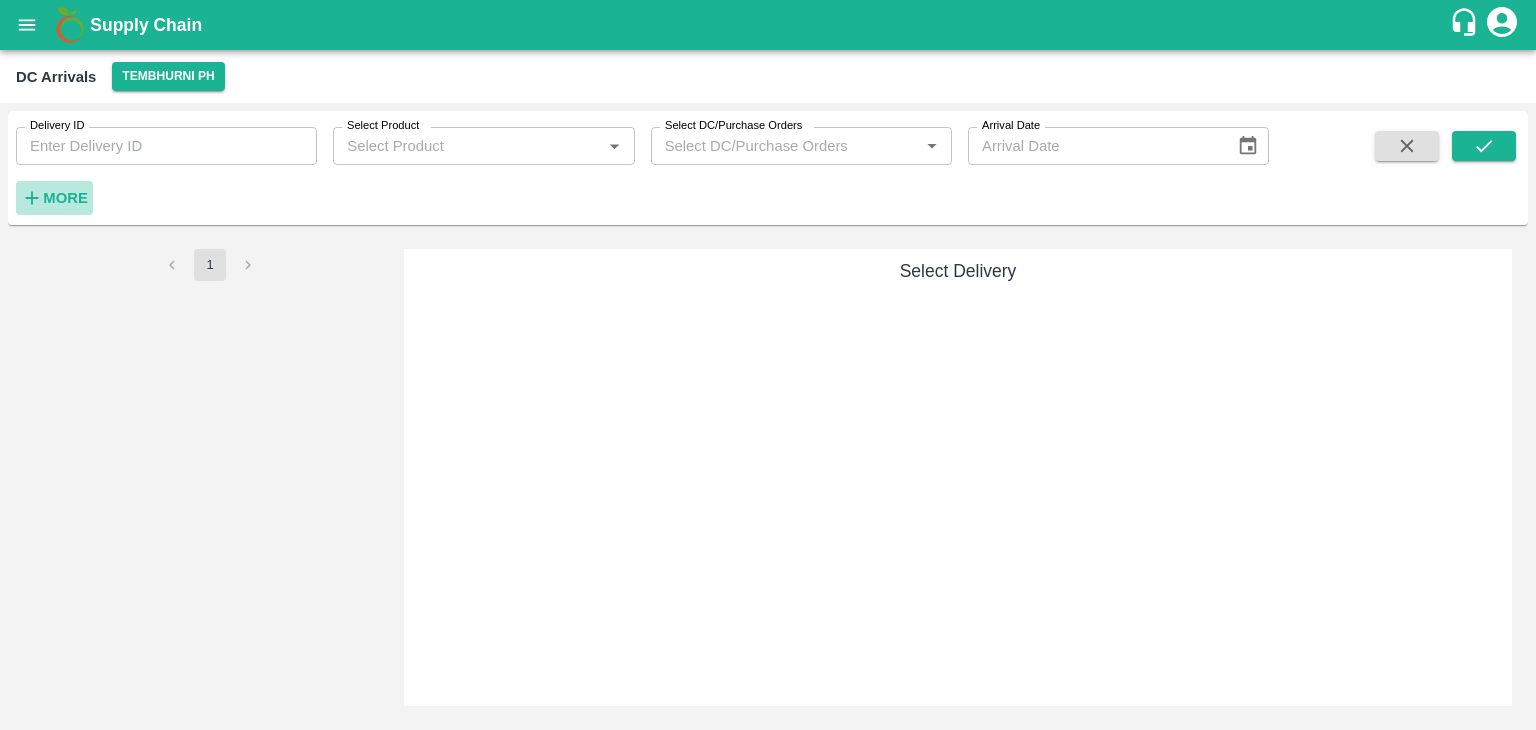 click on "More" at bounding box center [65, 198] 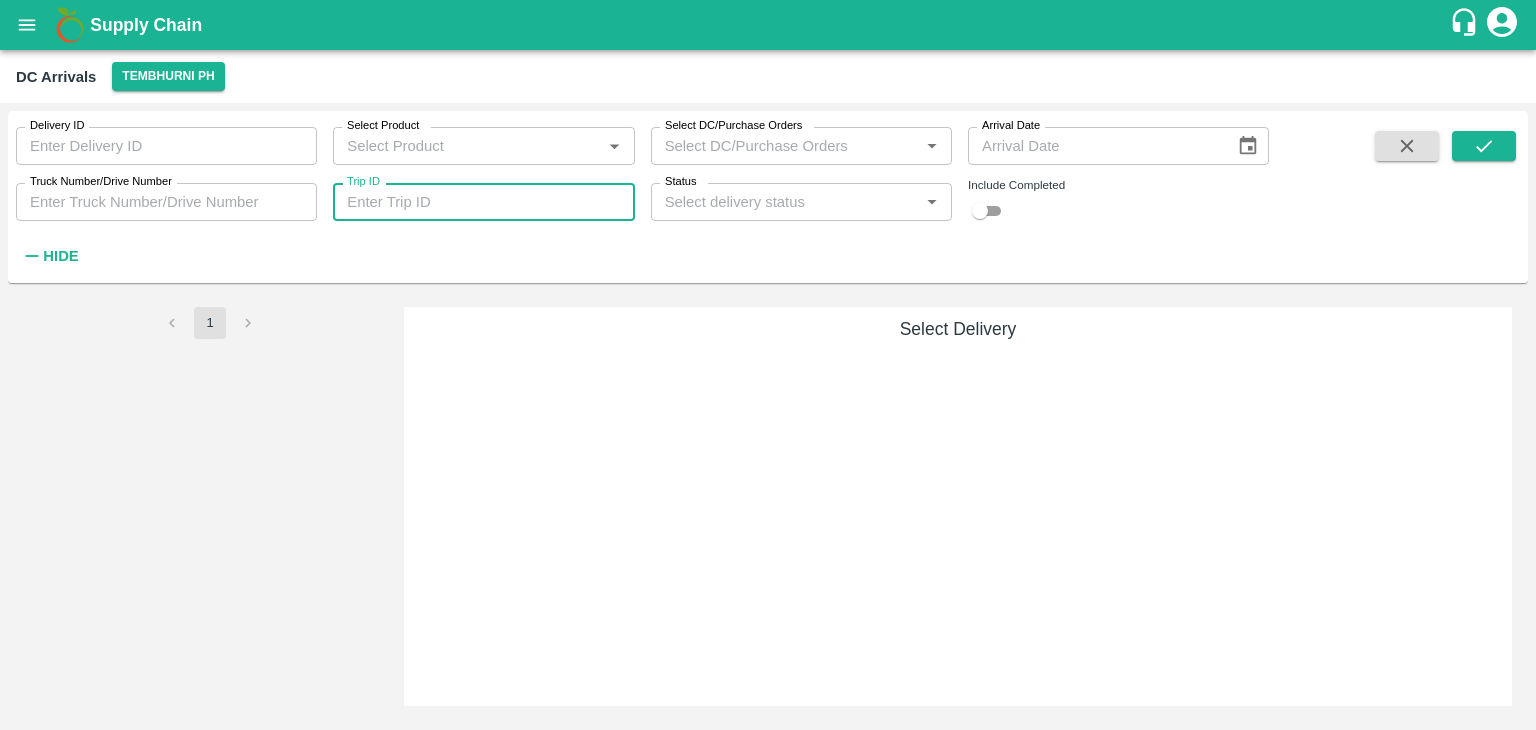 click on "Trip ID" at bounding box center (483, 202) 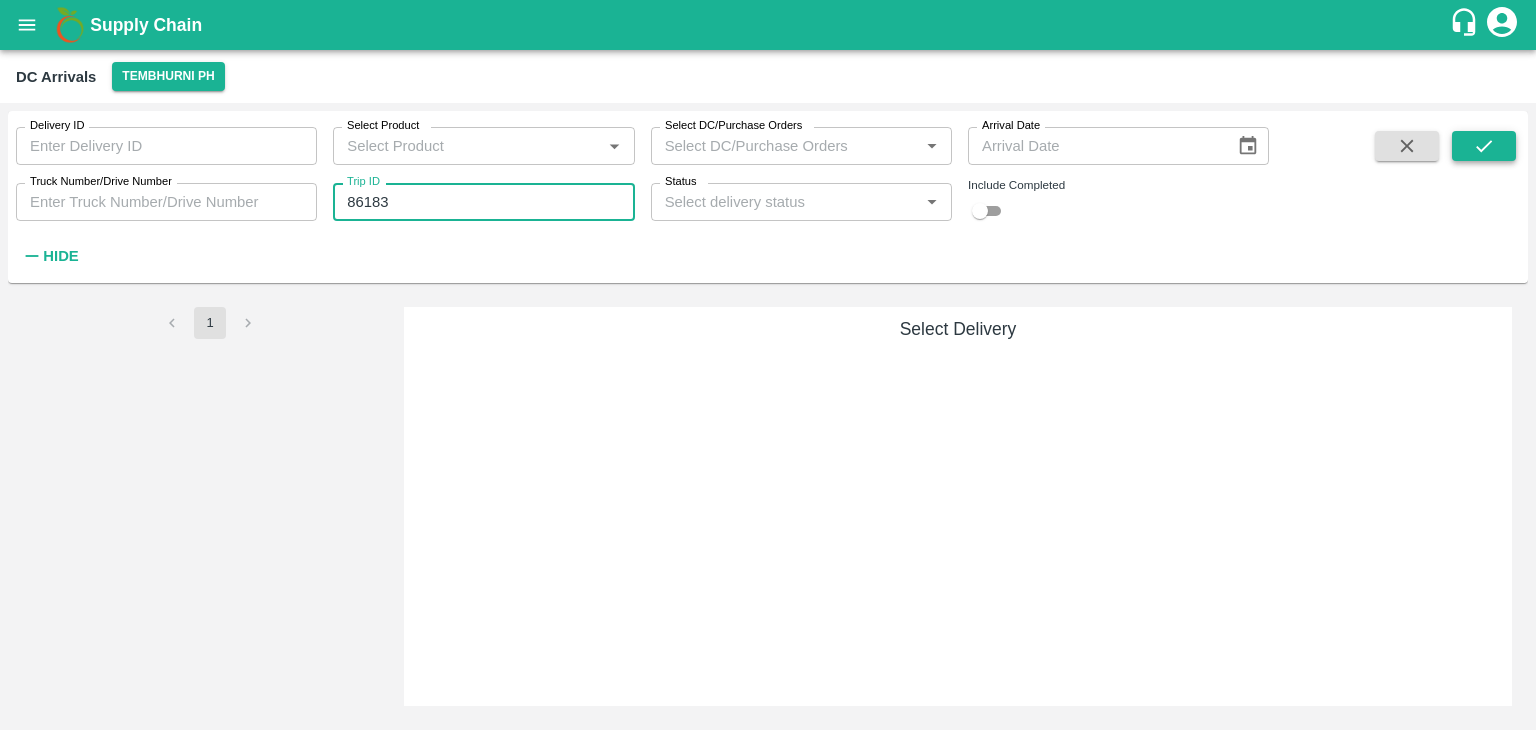 type on "86183" 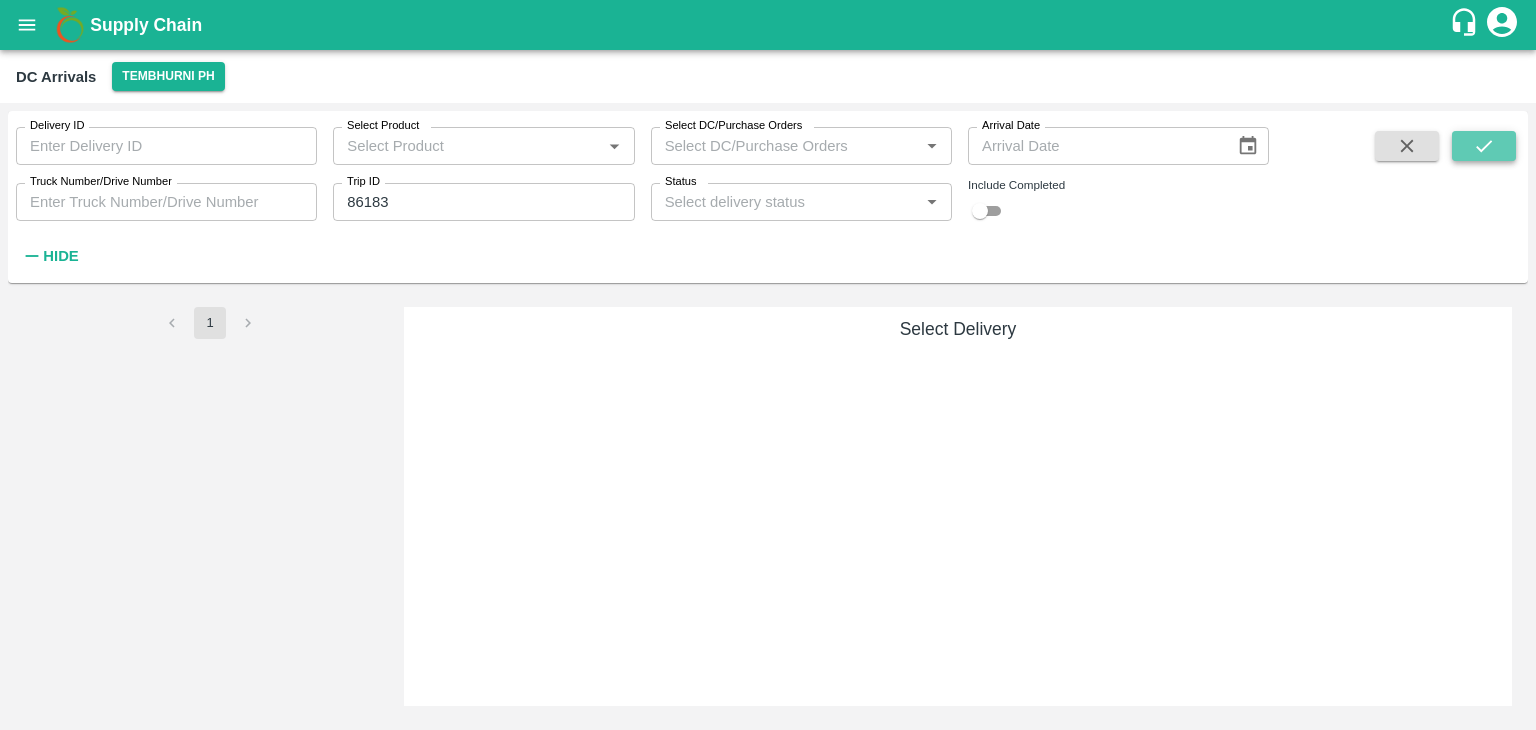 click at bounding box center [1484, 146] 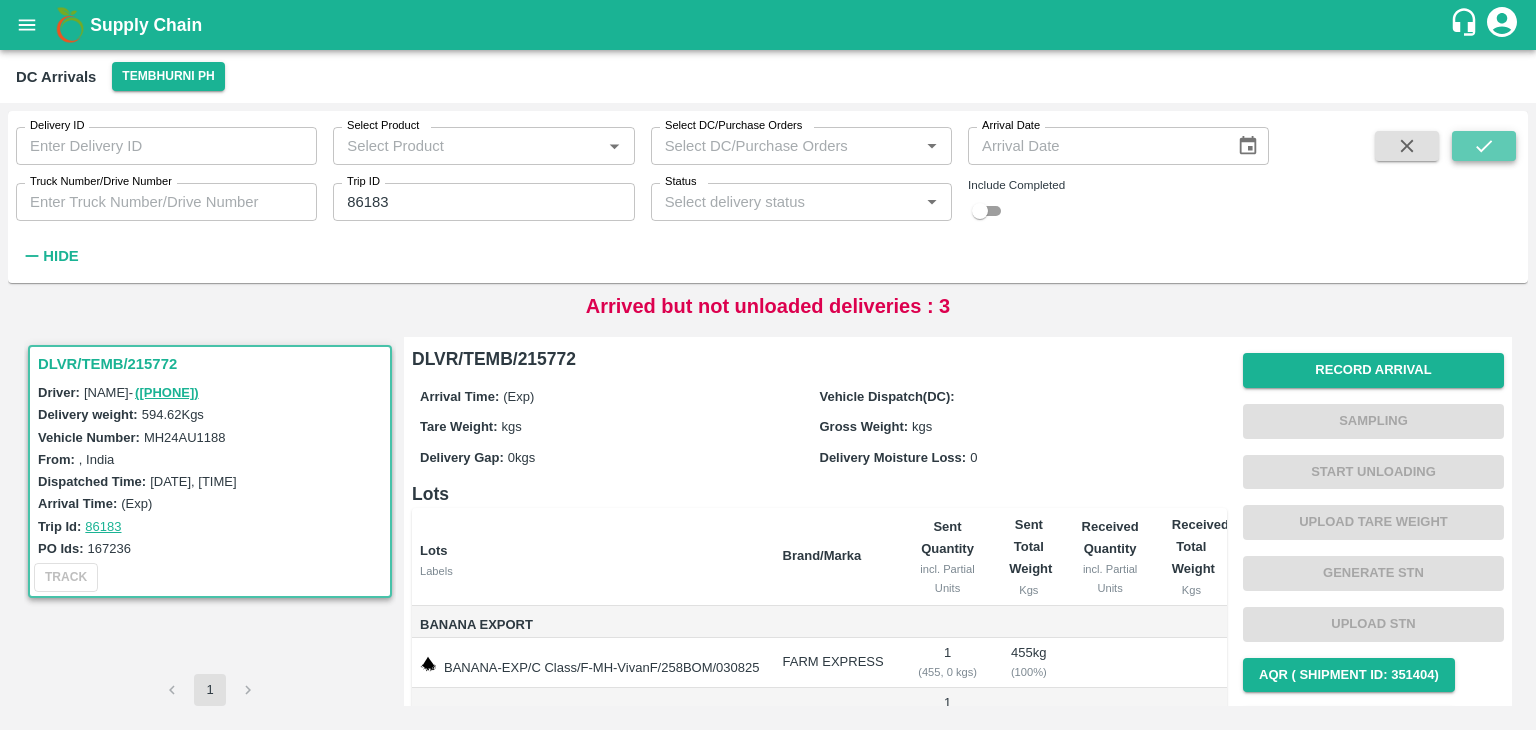 click at bounding box center [1484, 146] 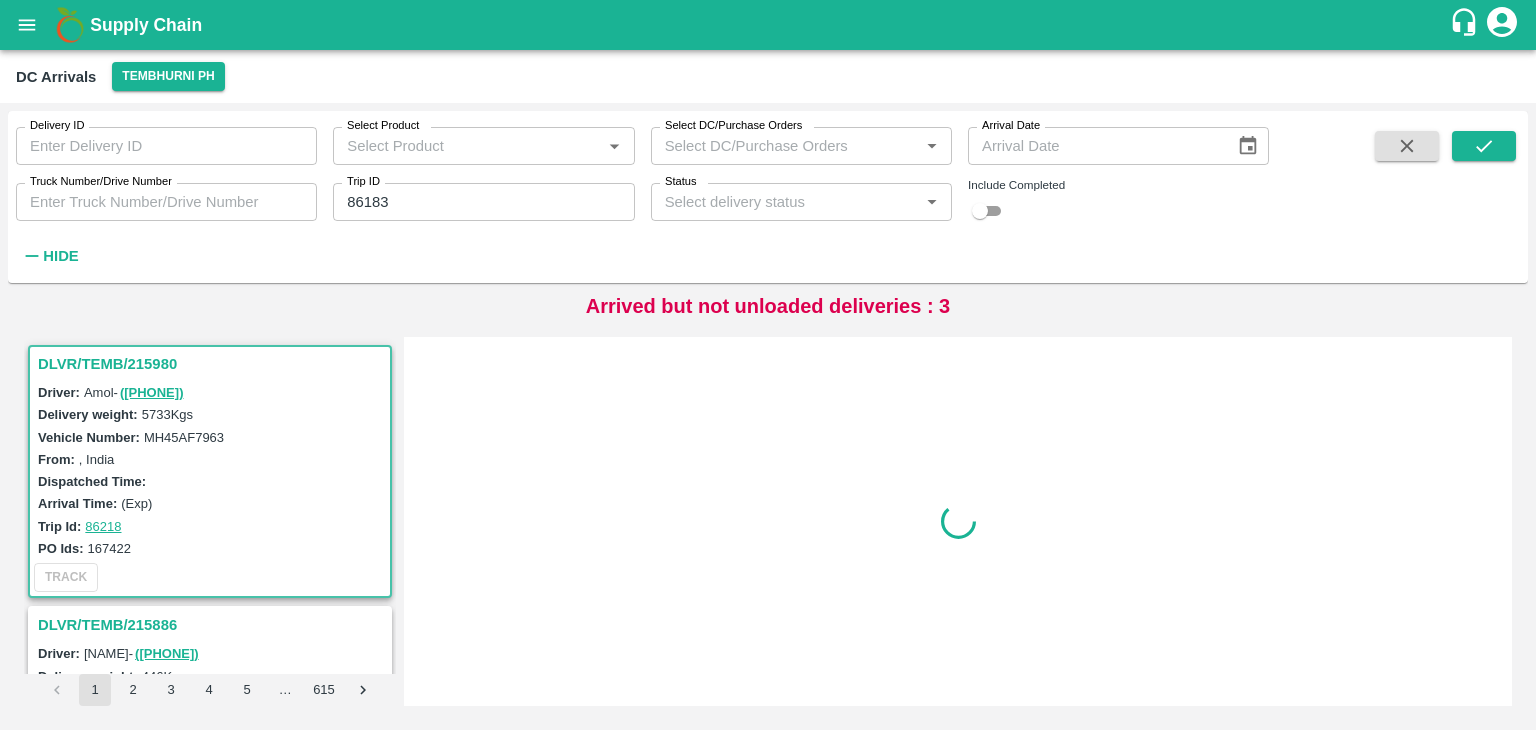 click at bounding box center (958, 521) 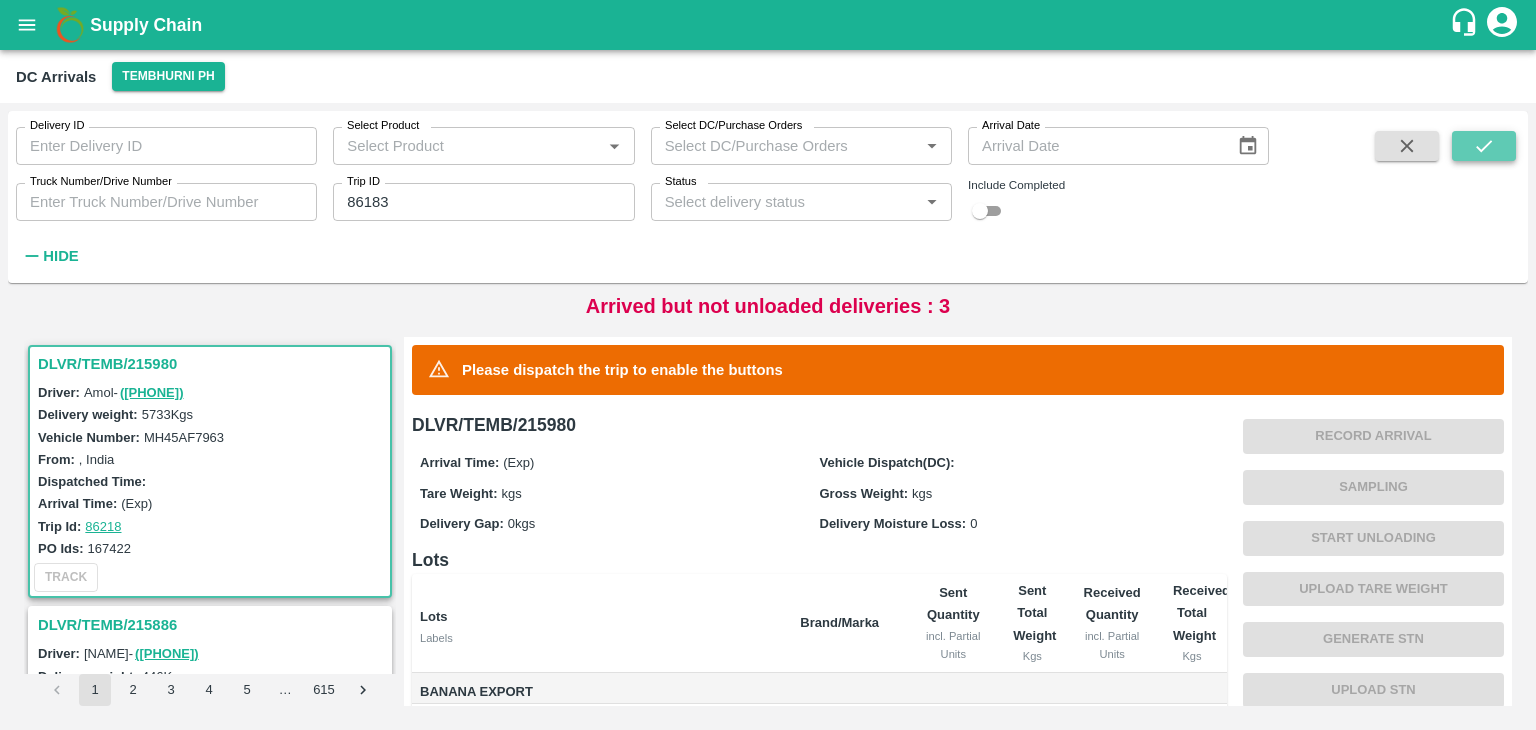 click 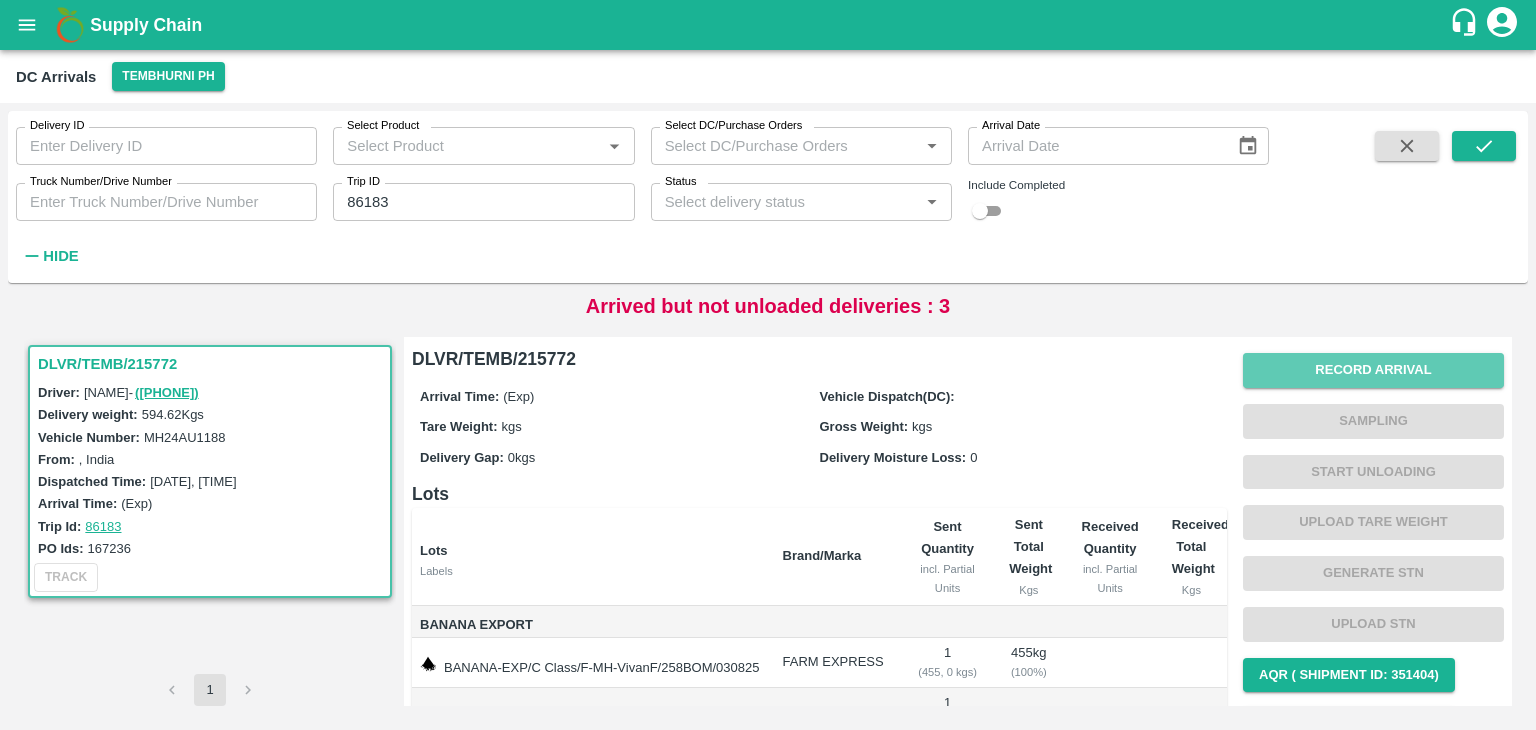 click on "Record Arrival" at bounding box center [1373, 370] 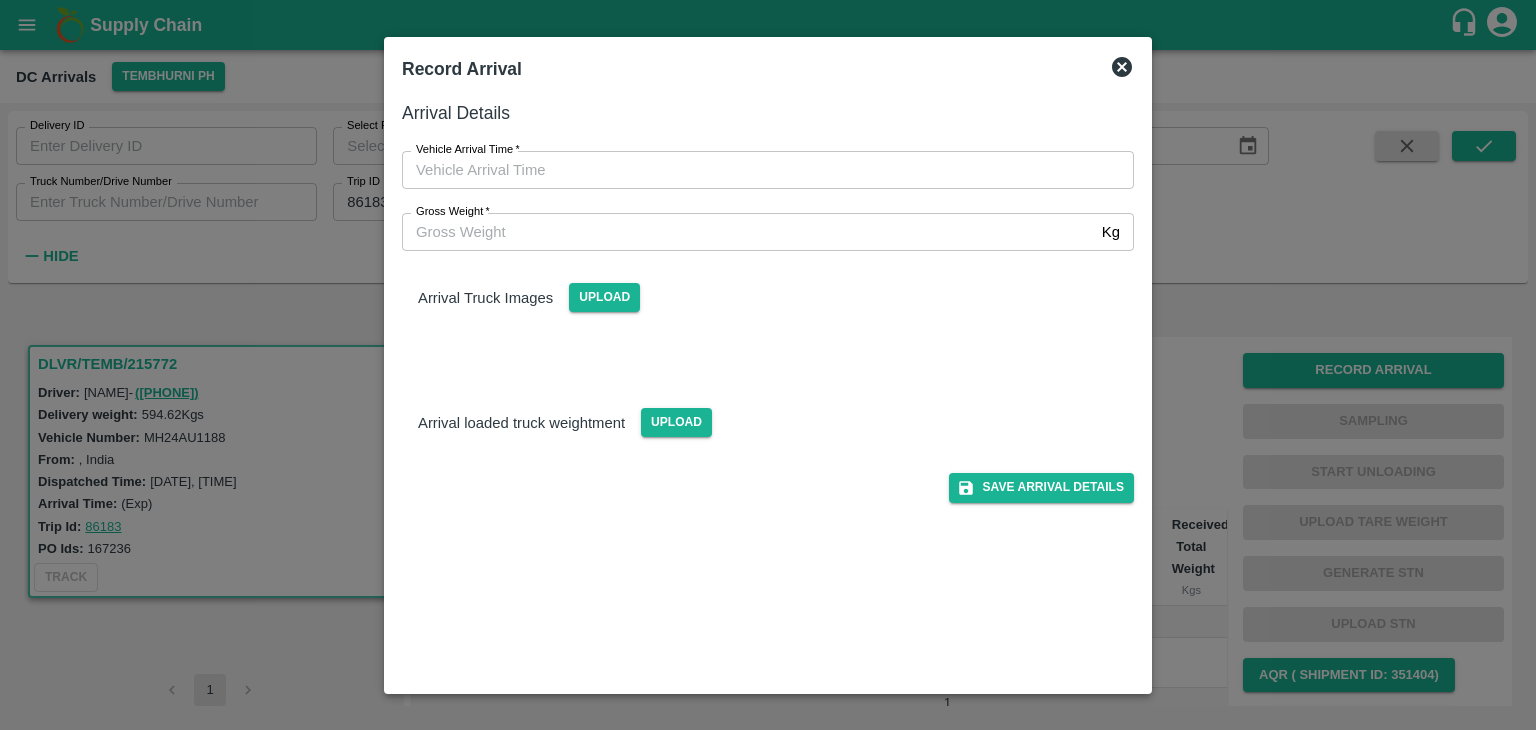 type on "DD/MM/YYYY hh:mm aa" 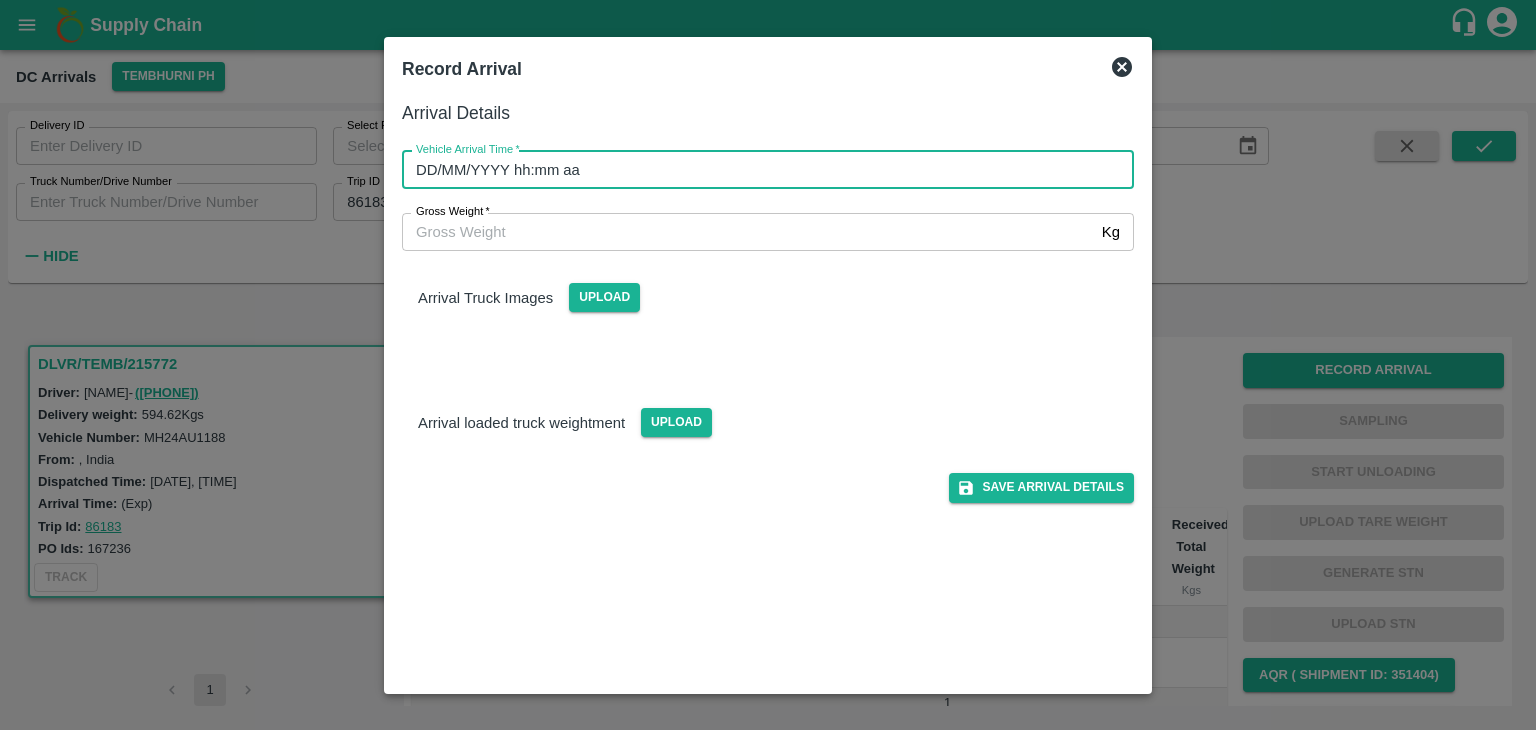 click on "DD/MM/YYYY hh:mm aa" at bounding box center (761, 170) 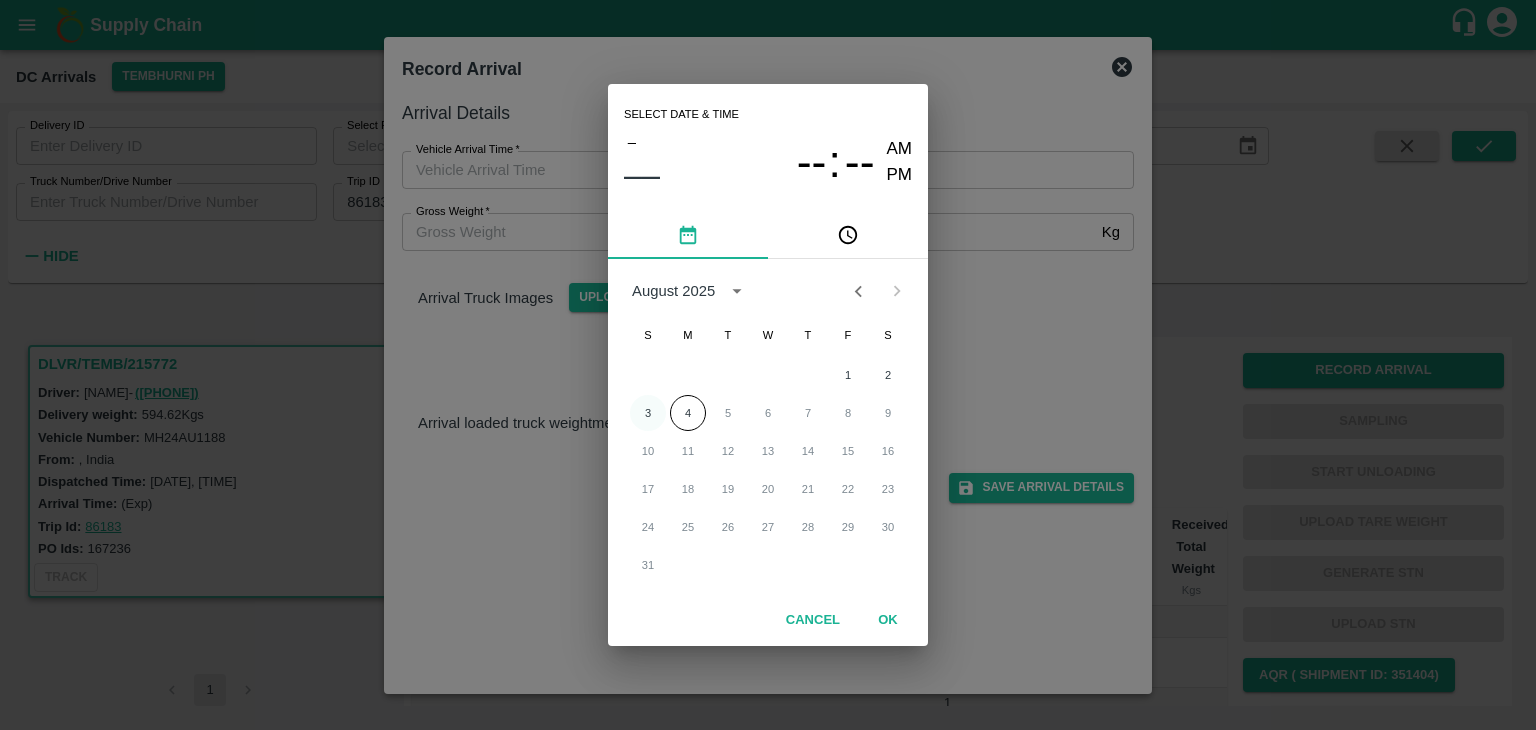 click on "3" at bounding box center (648, 413) 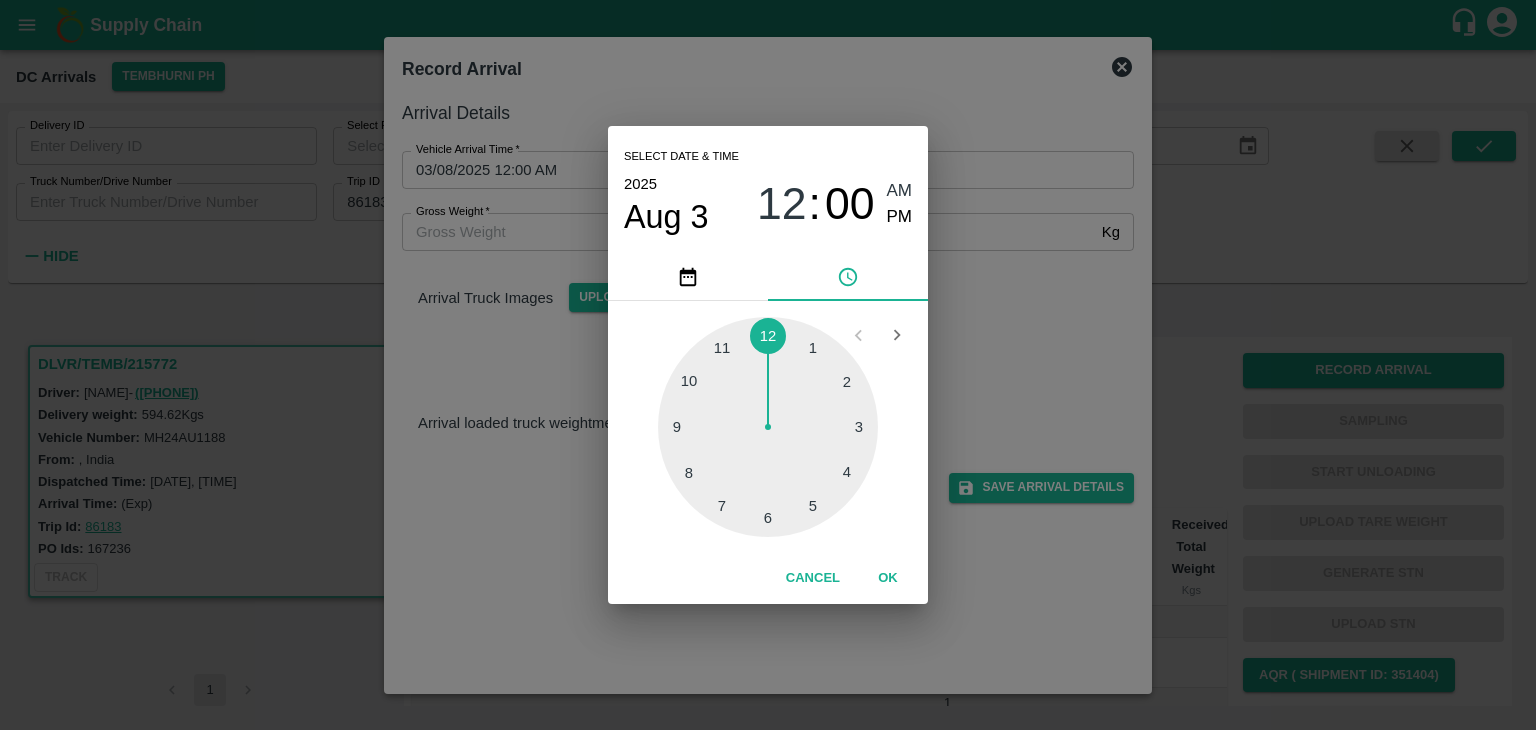 click at bounding box center [768, 427] 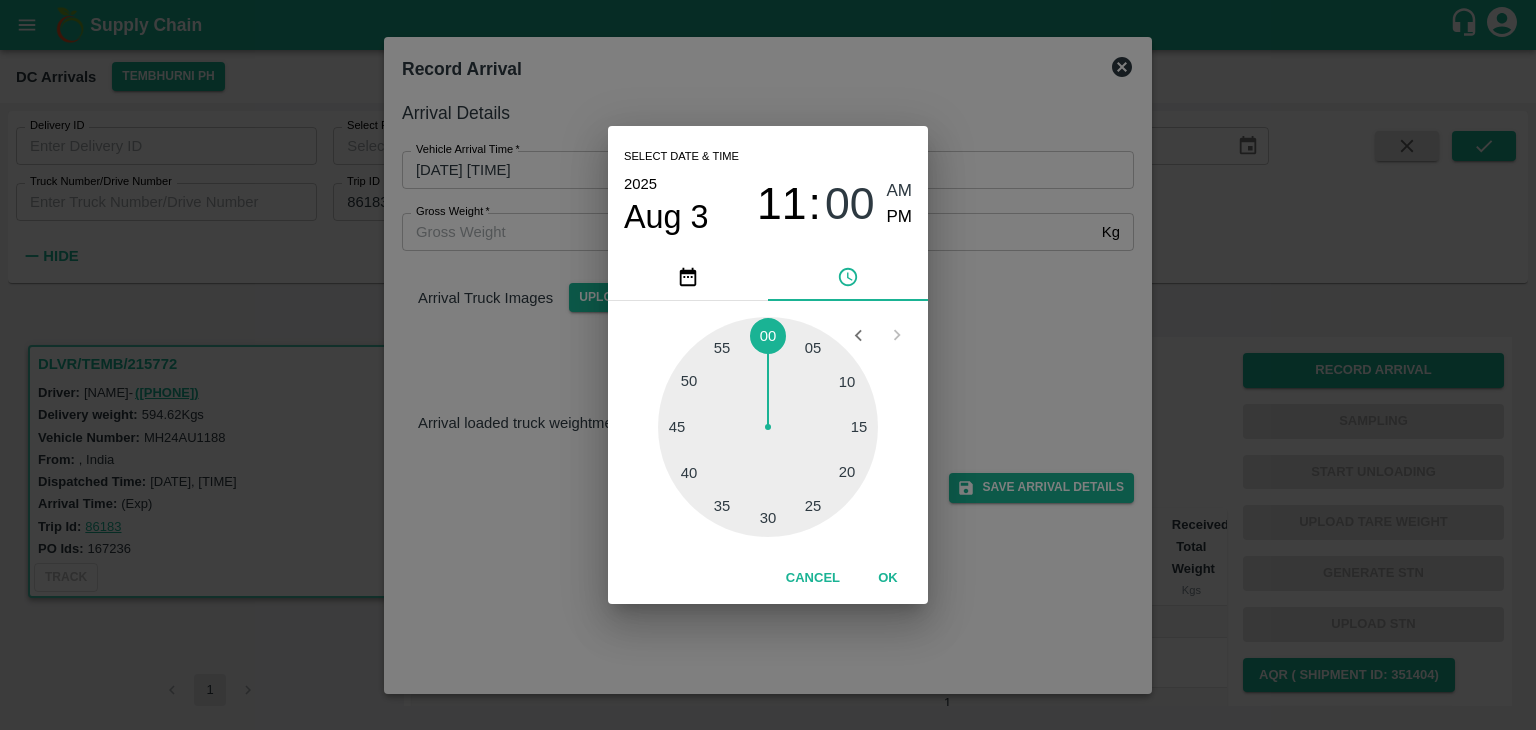 click at bounding box center [768, 427] 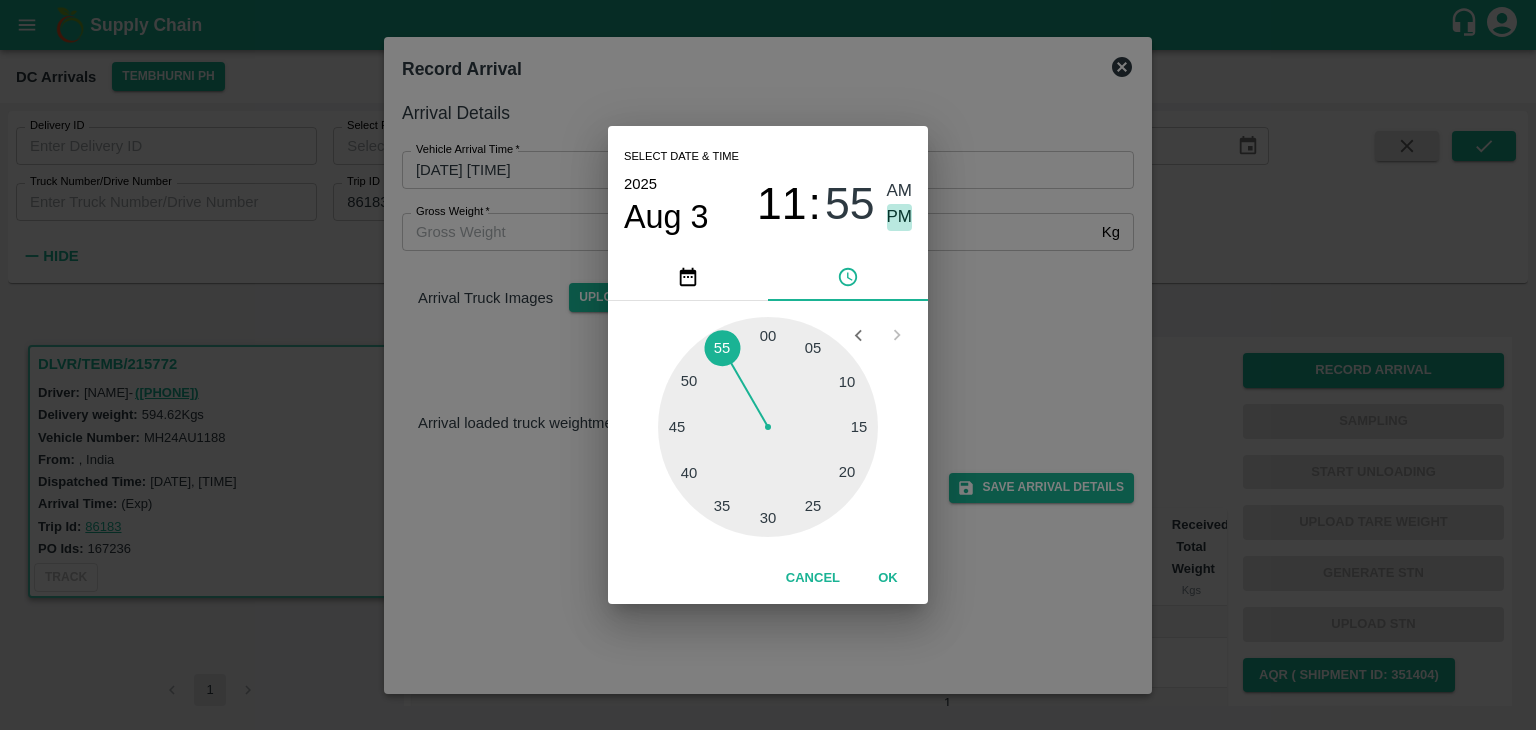 click on "PM" at bounding box center [900, 217] 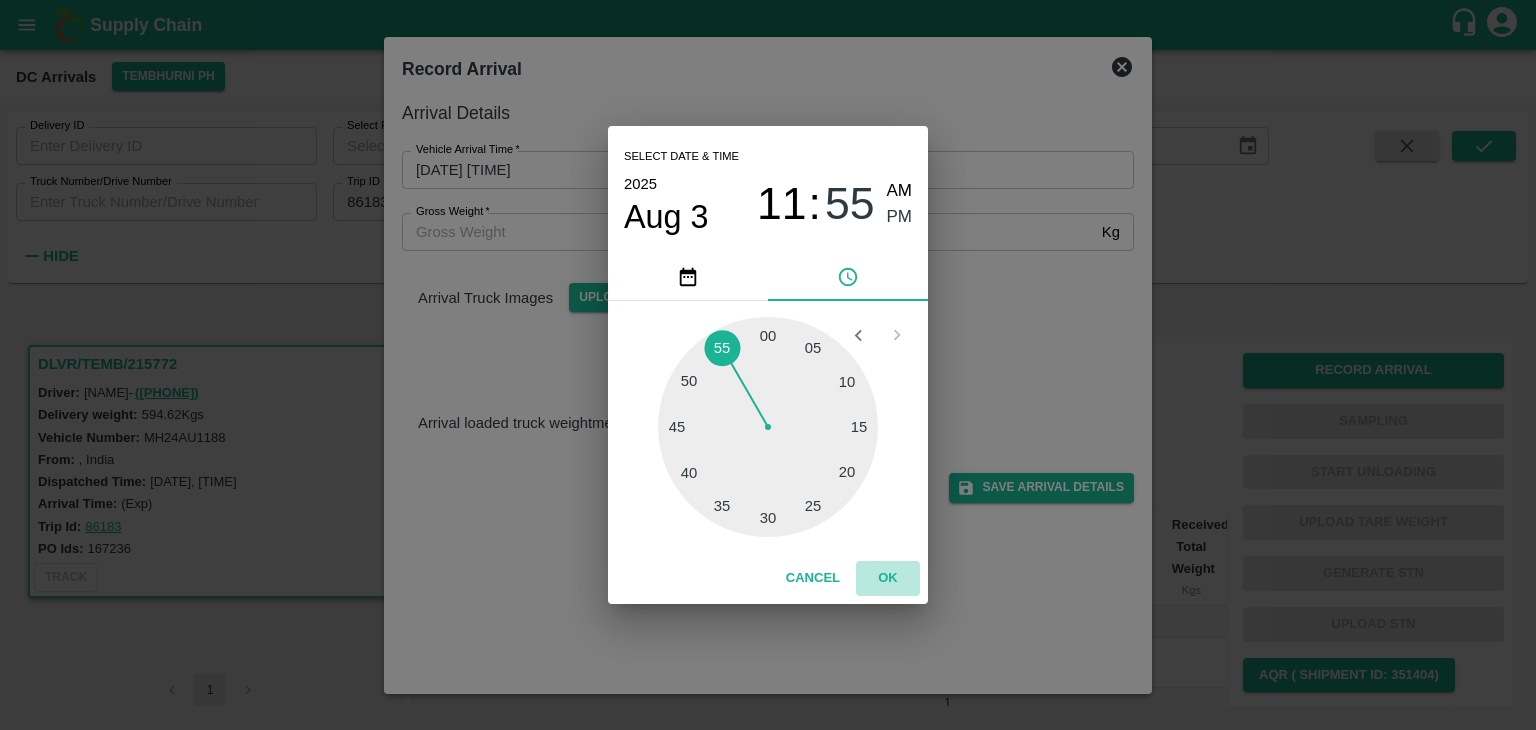 click on "OK" at bounding box center (888, 578) 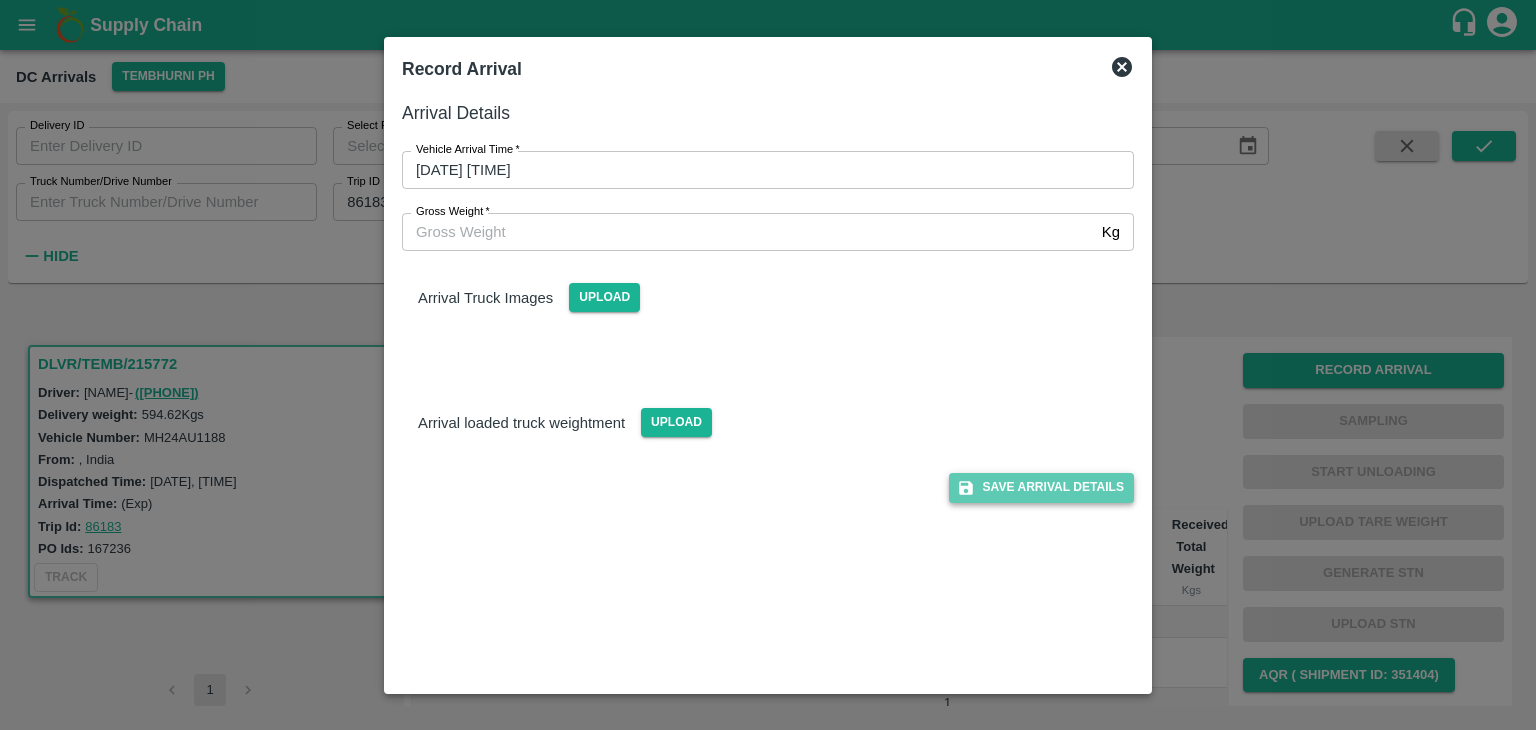 click on "Save Arrival Details" at bounding box center [1041, 487] 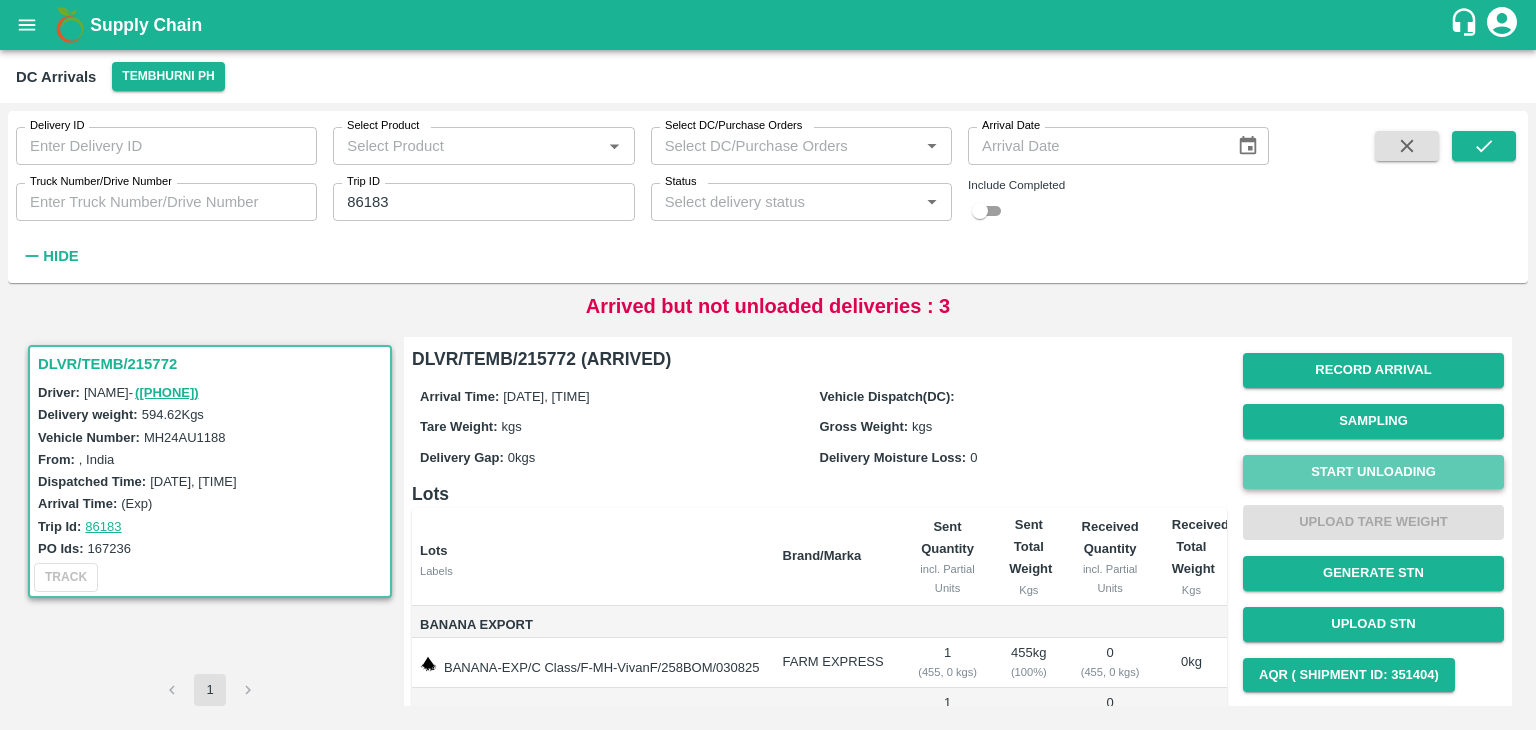 click on "Start Unloading" at bounding box center [1373, 472] 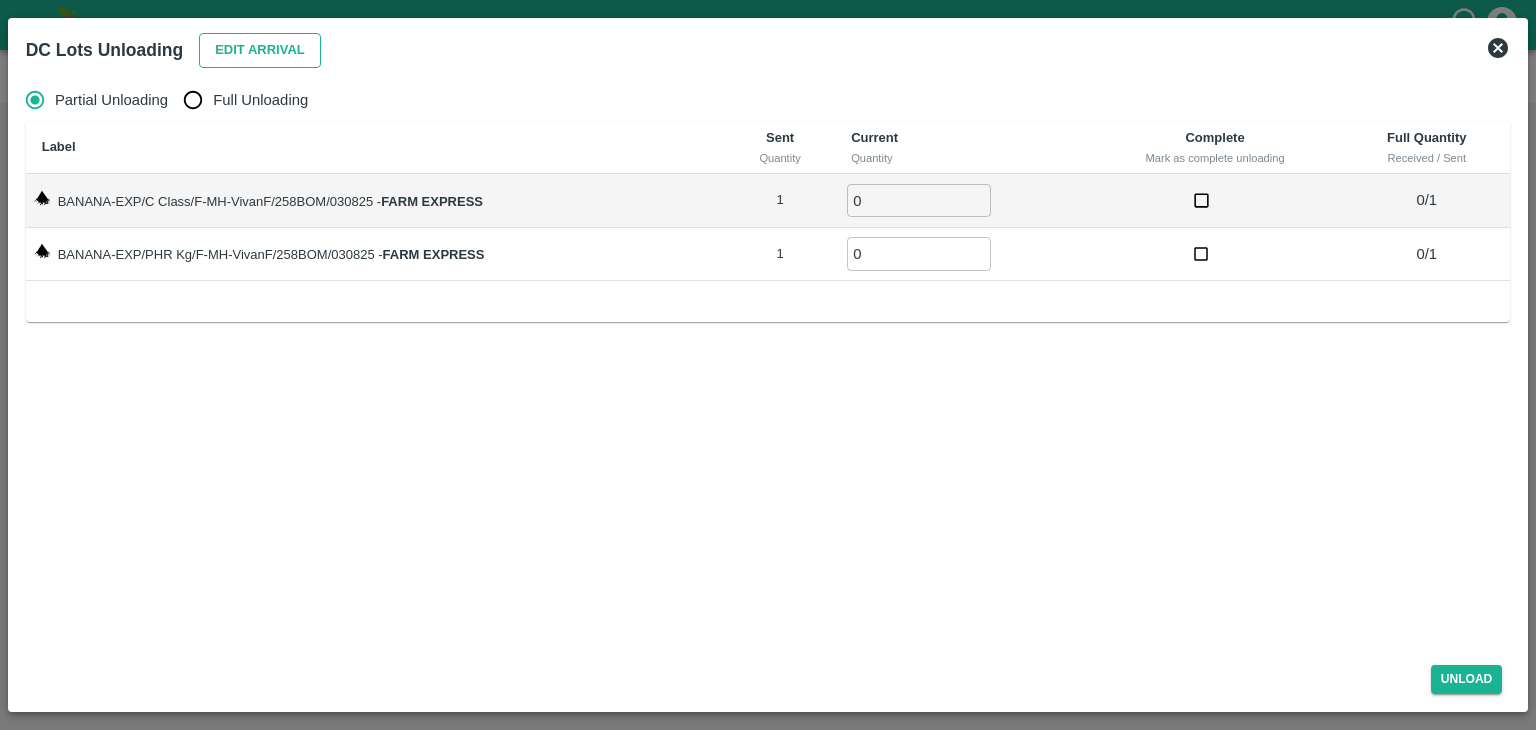 click on "Edit Arrival" at bounding box center [260, 50] 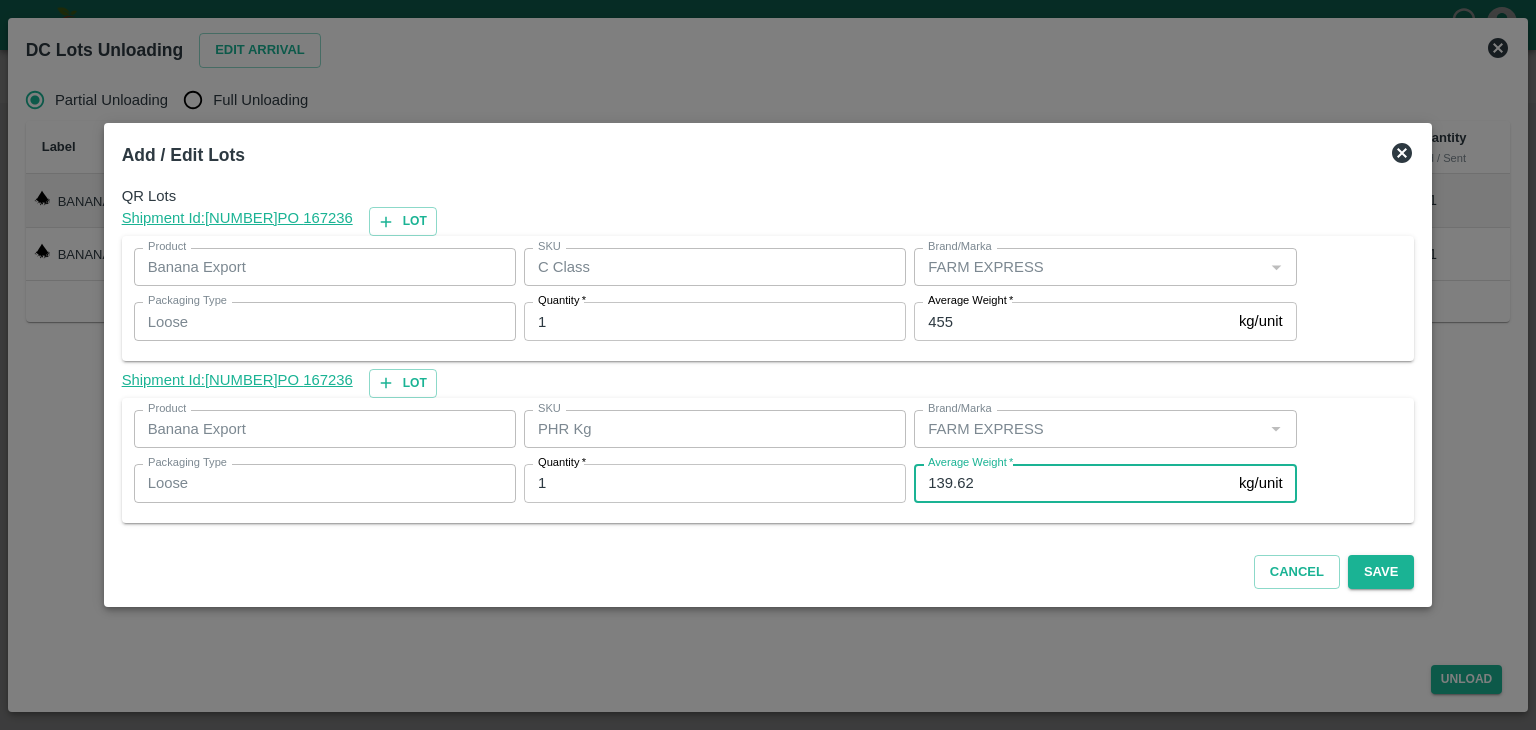 click on "139.62" at bounding box center (1072, 483) 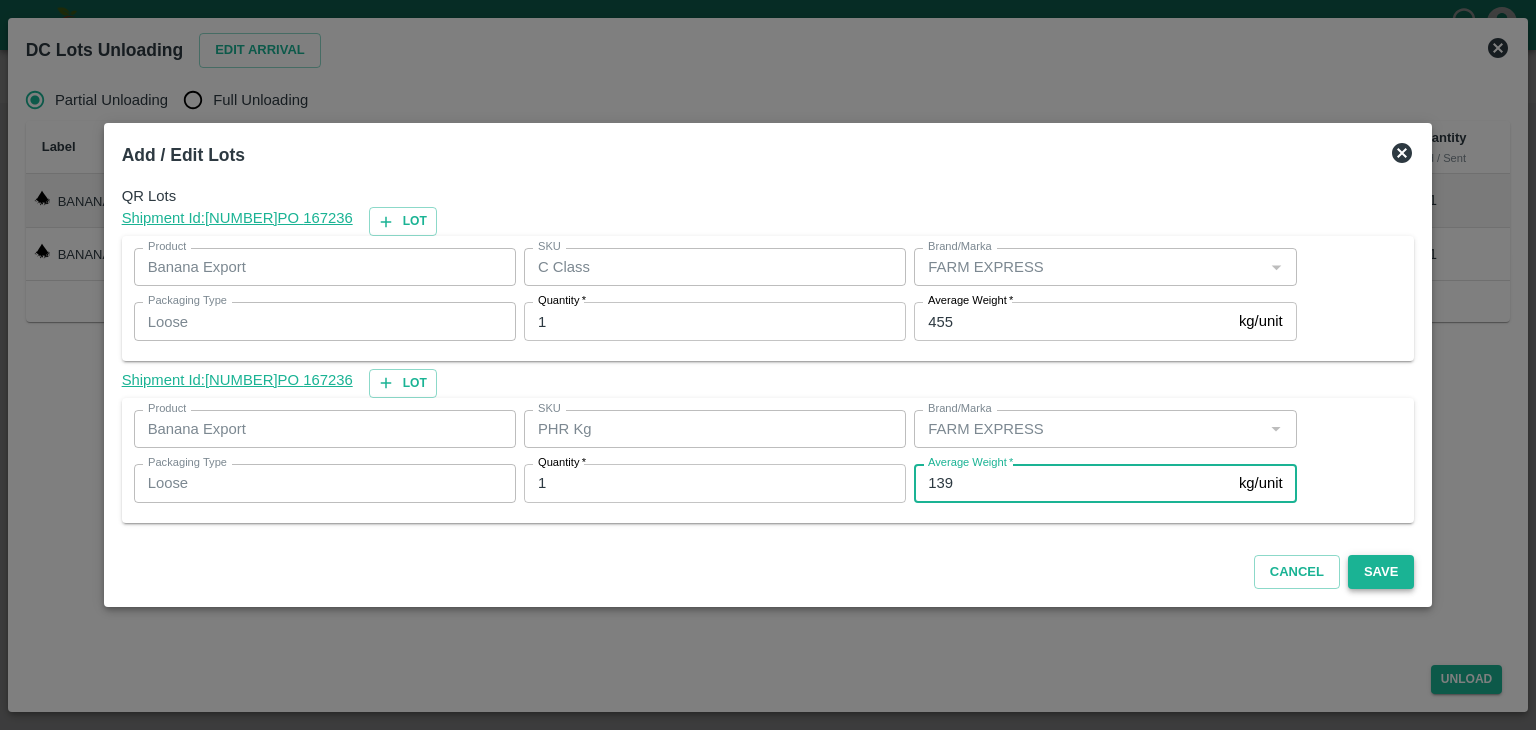 type on "139" 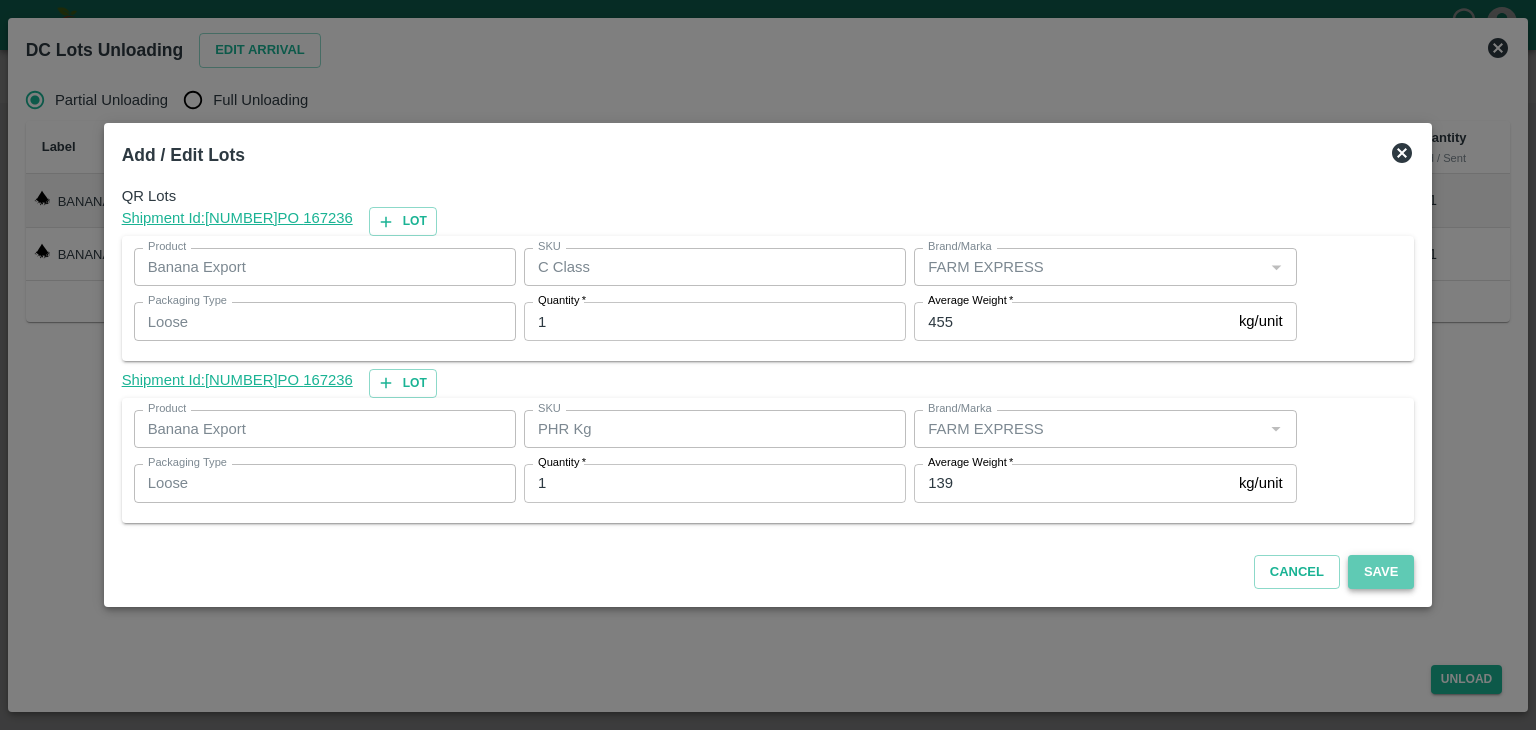 click on "Save" at bounding box center [1381, 572] 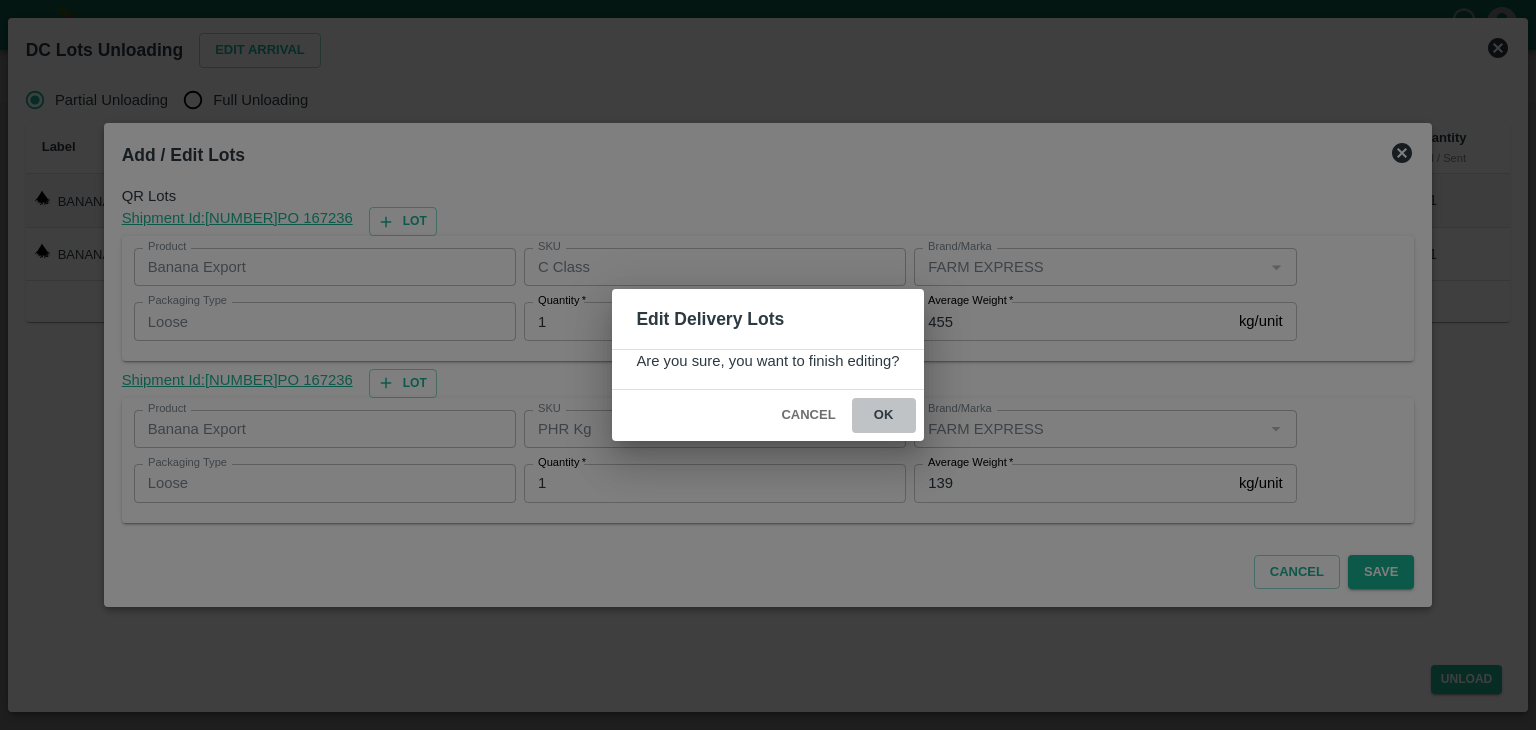 click on "ok" at bounding box center [884, 415] 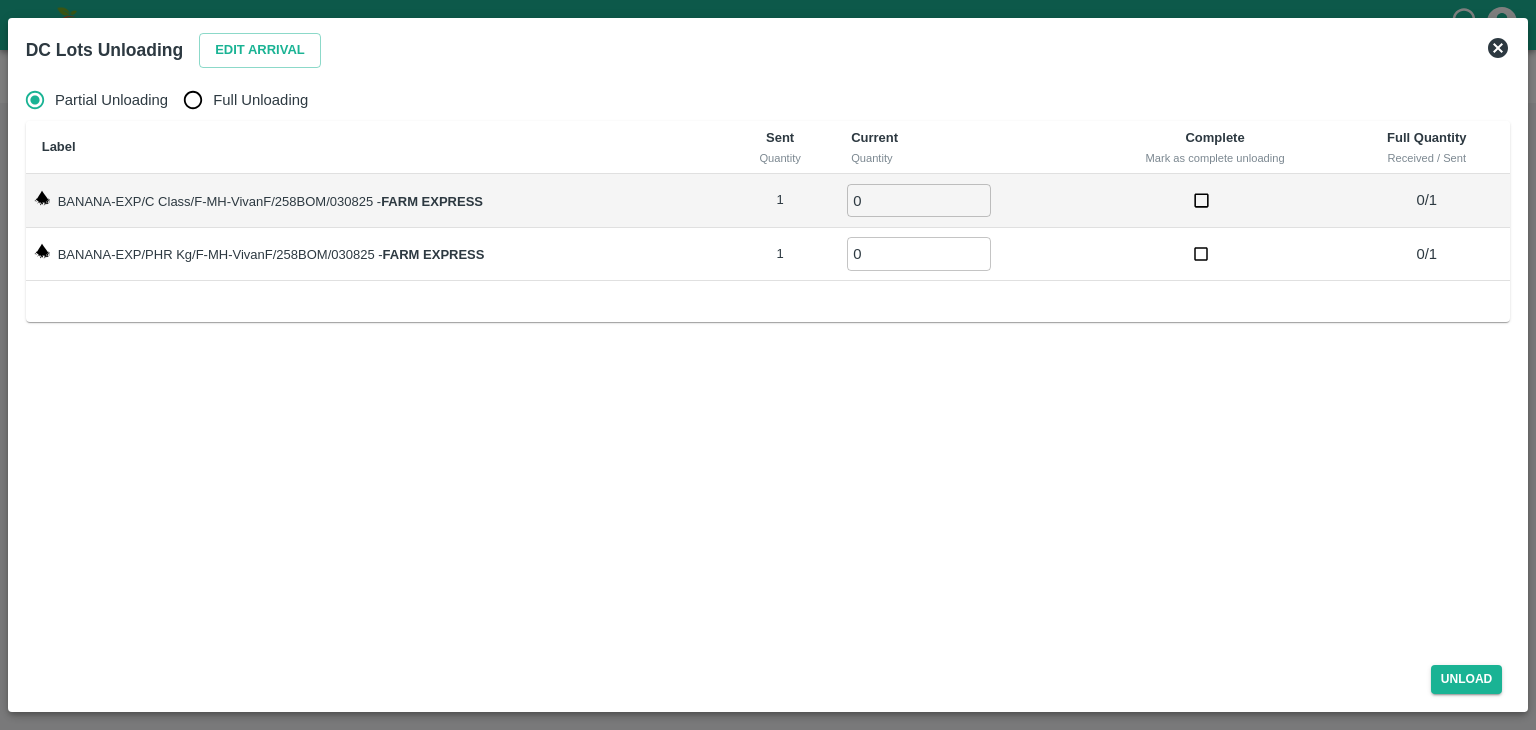 click on "Full Unloading" at bounding box center (260, 100) 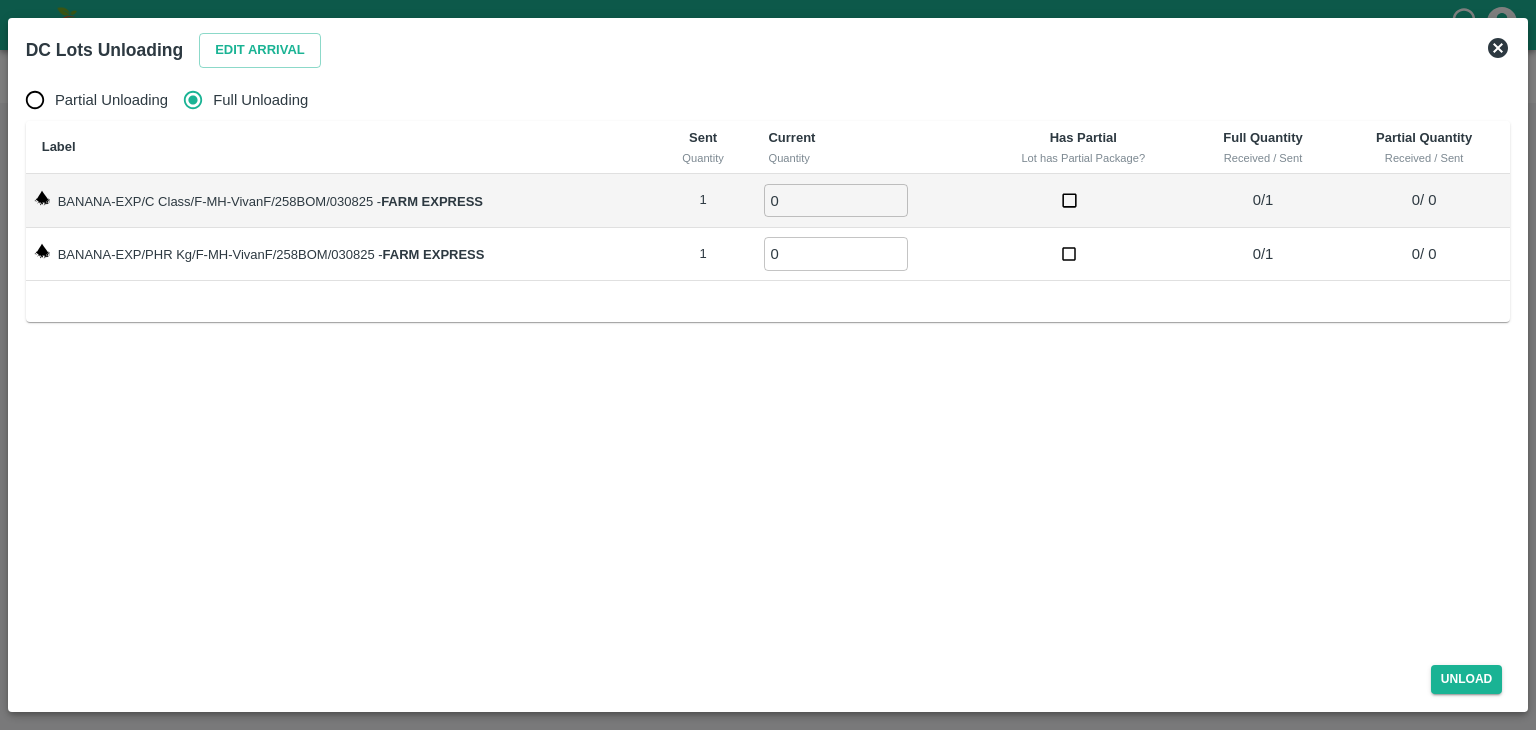 click on "0" at bounding box center (836, 200) 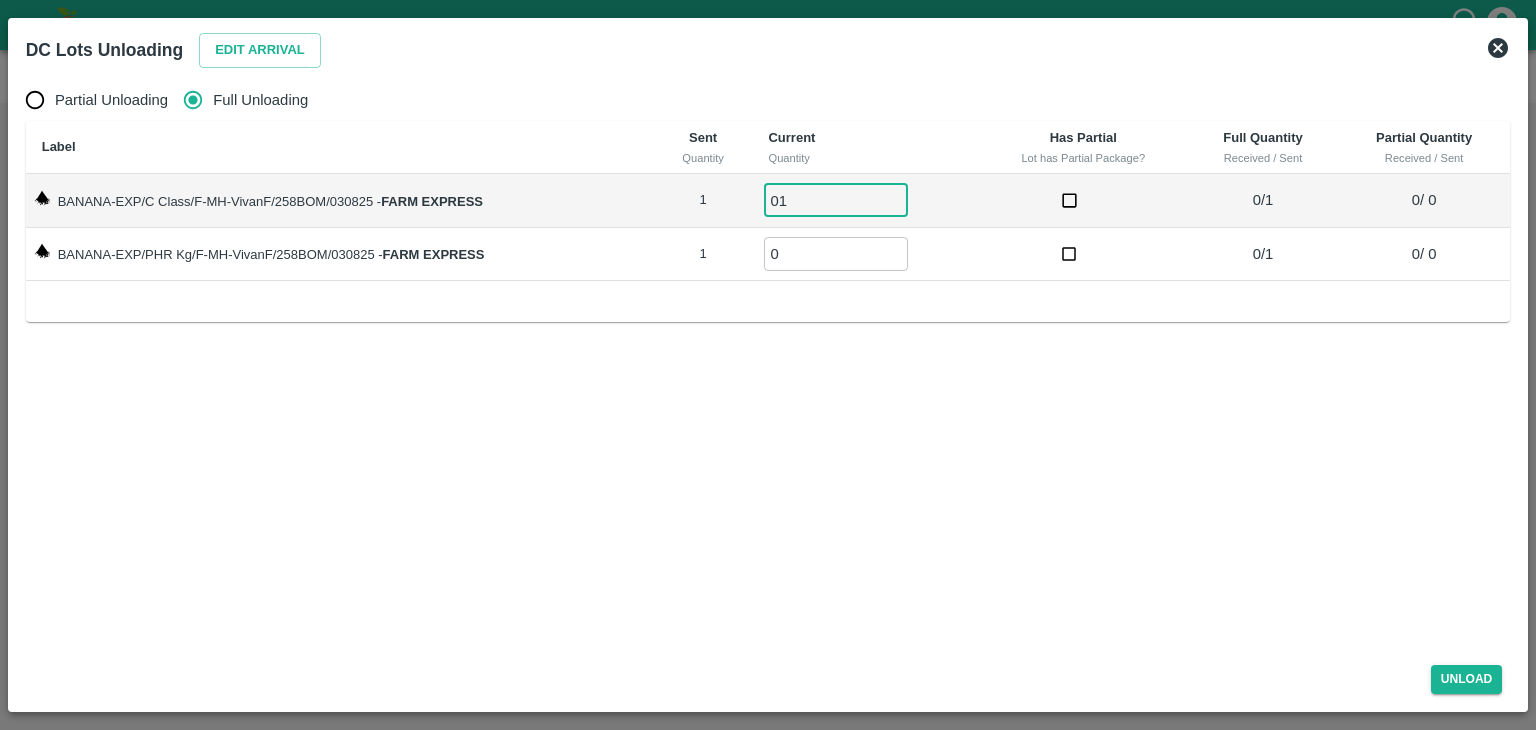 type on "01" 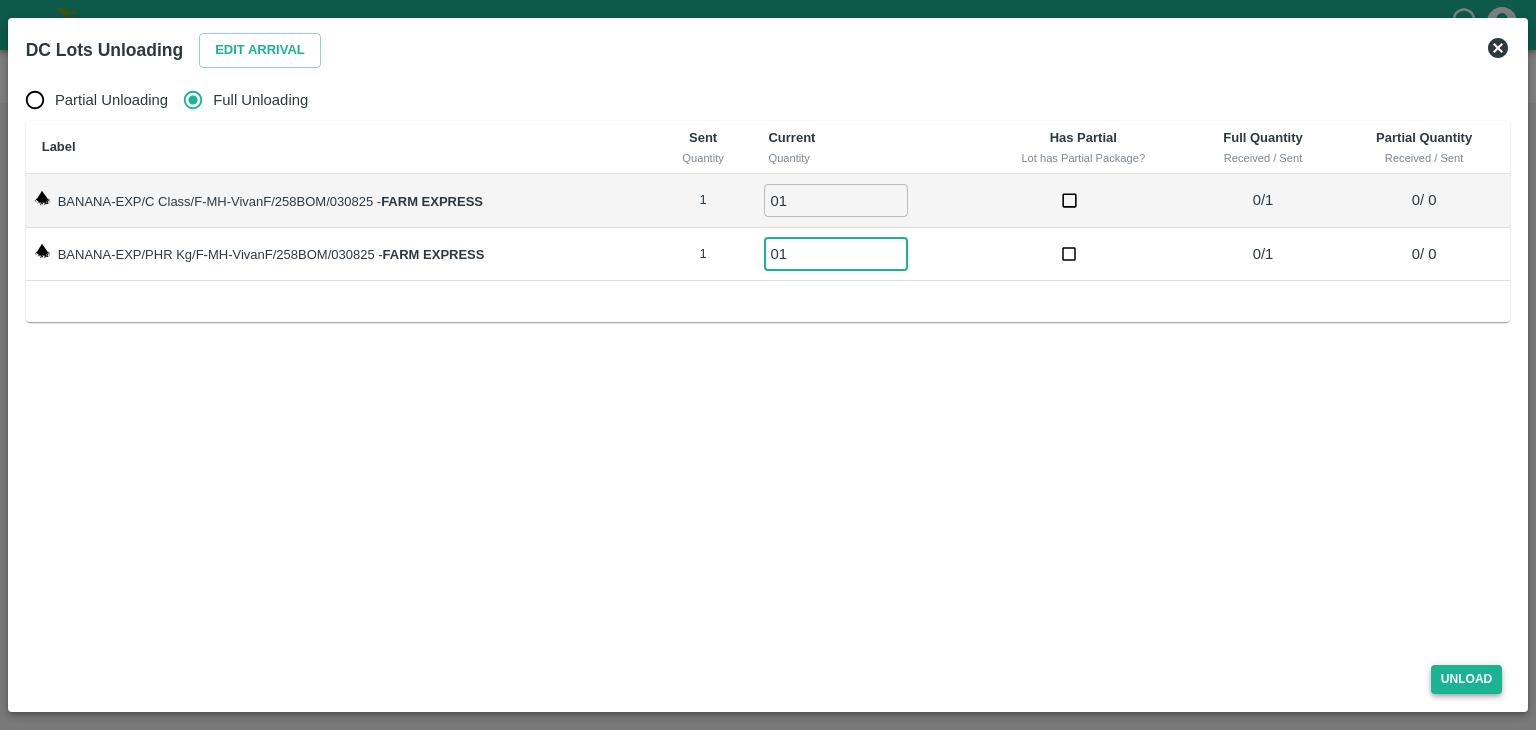 type on "01" 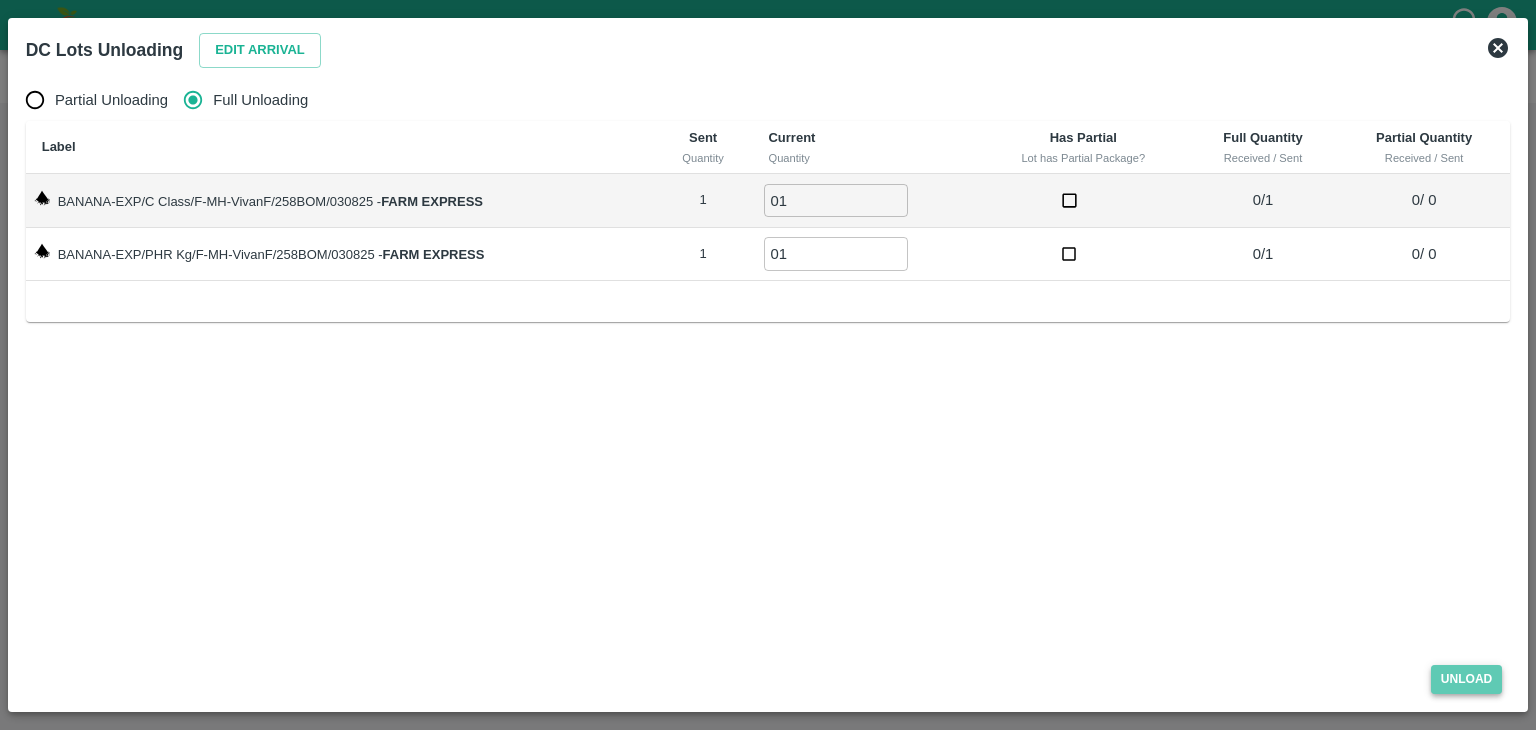 click on "Unload" at bounding box center [1467, 679] 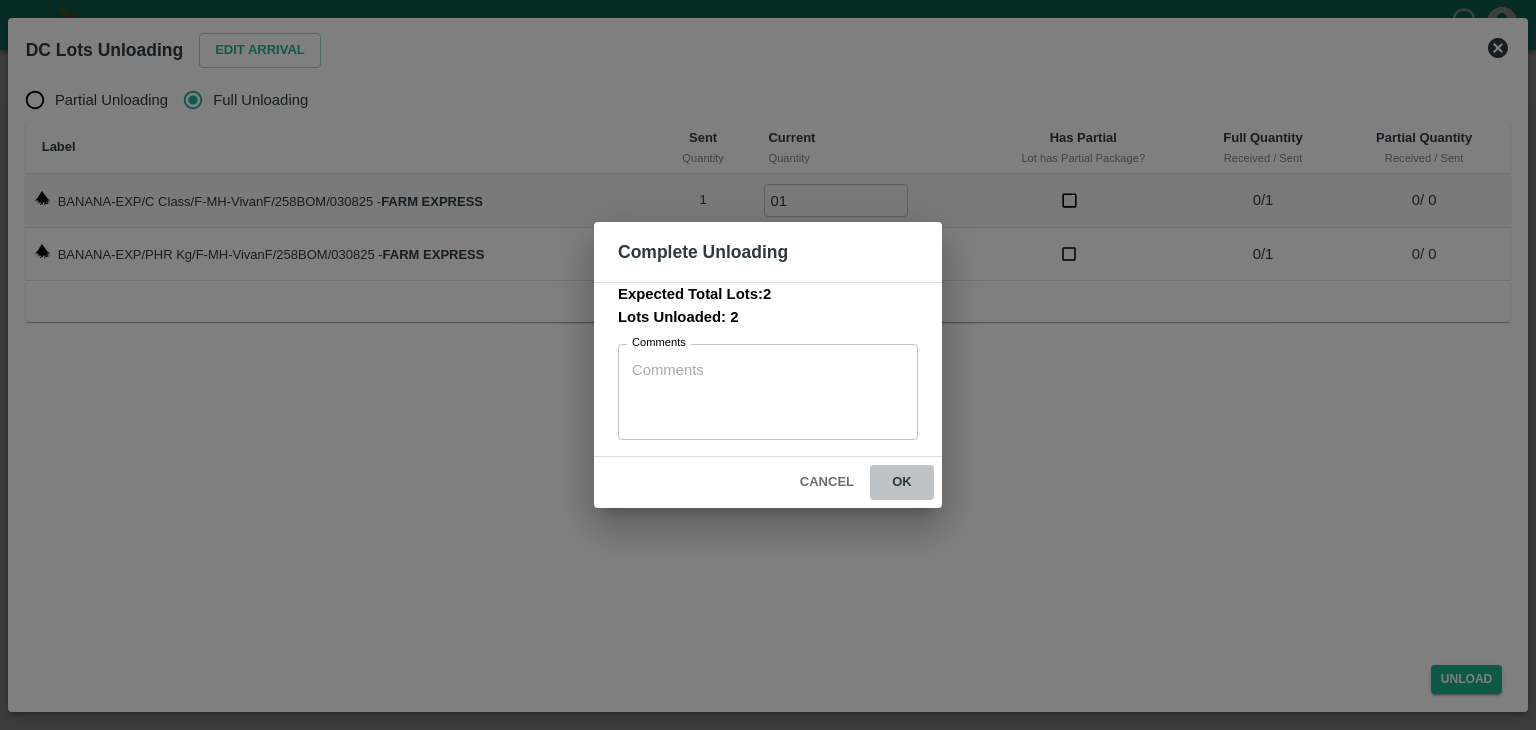 click on "ok" at bounding box center (902, 482) 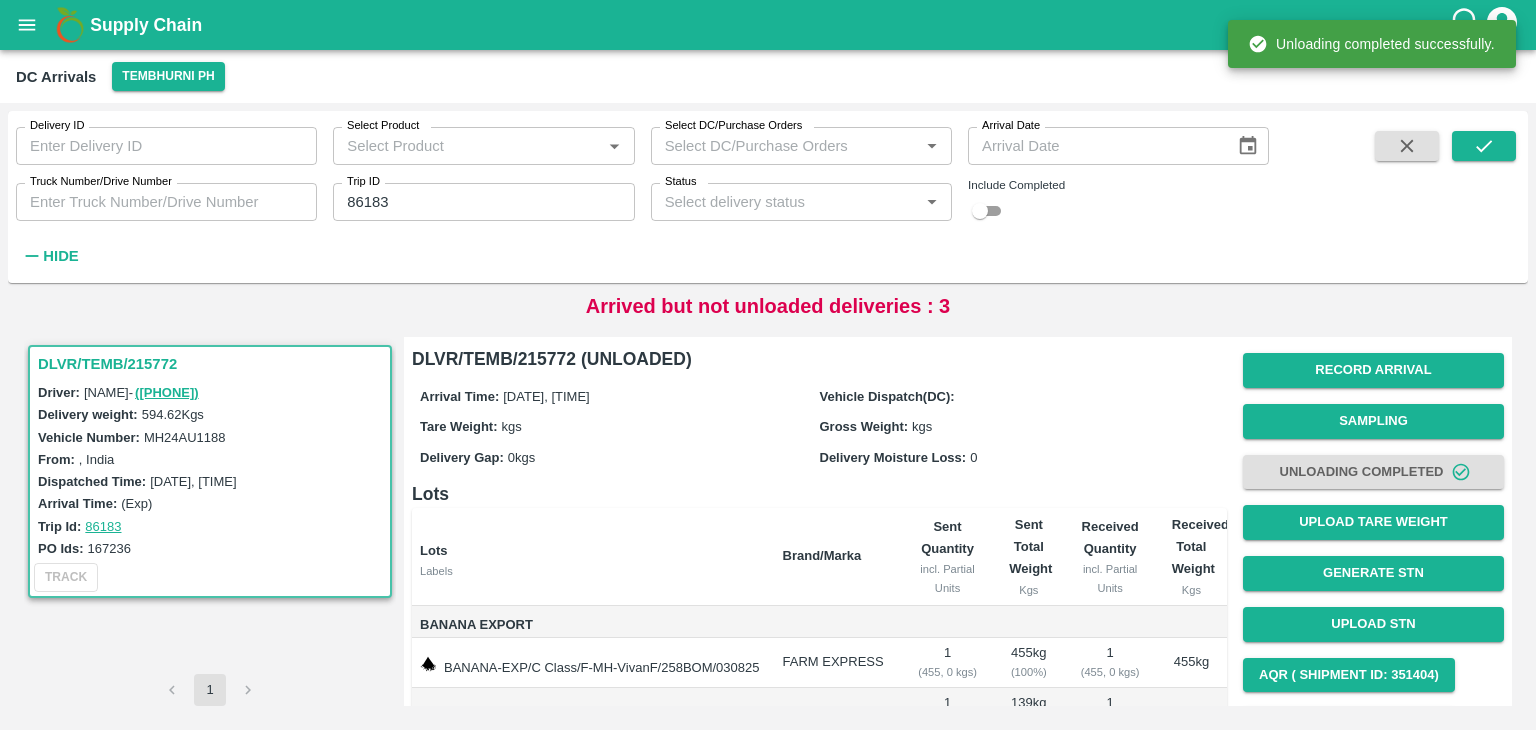 scroll, scrollTop: 143, scrollLeft: 0, axis: vertical 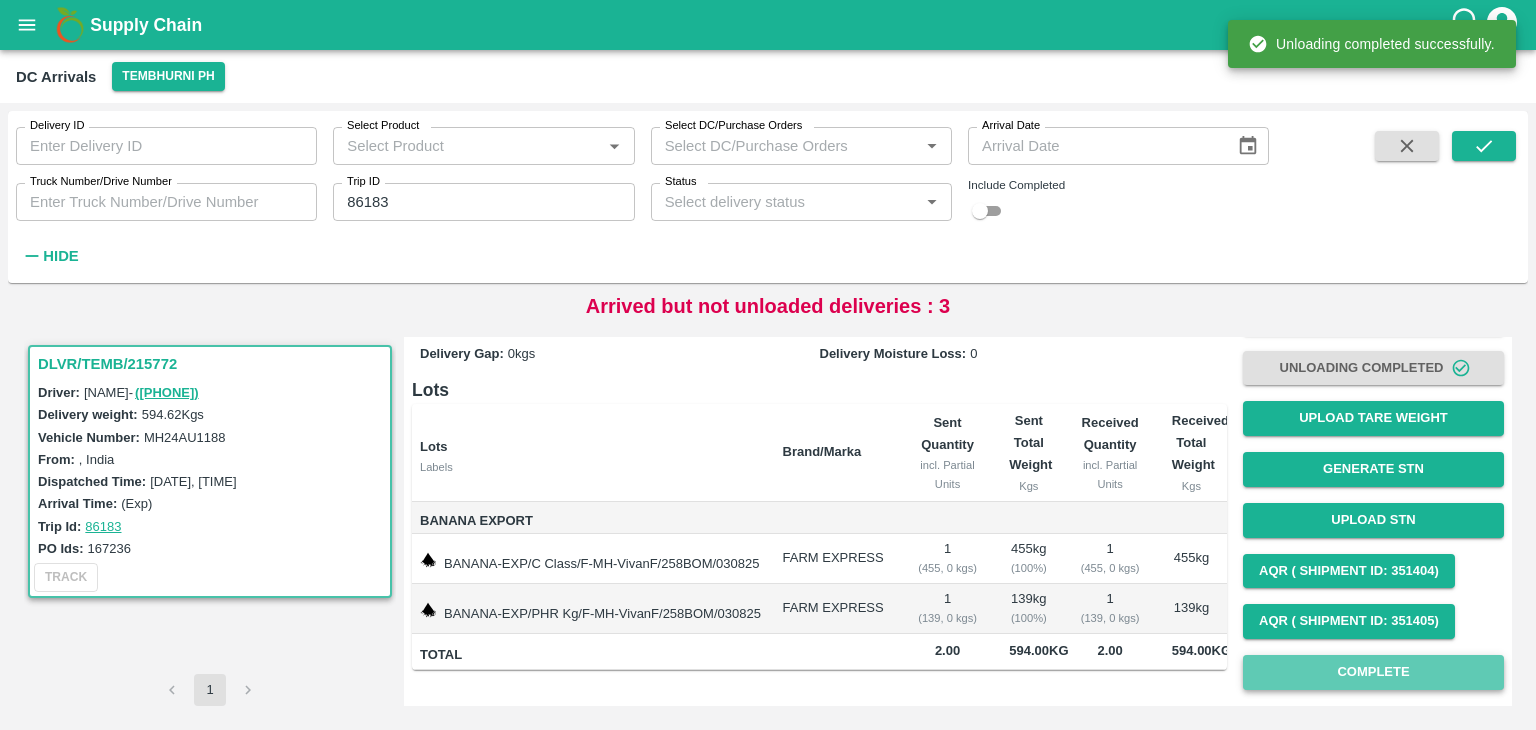 click on "Complete" at bounding box center (1373, 672) 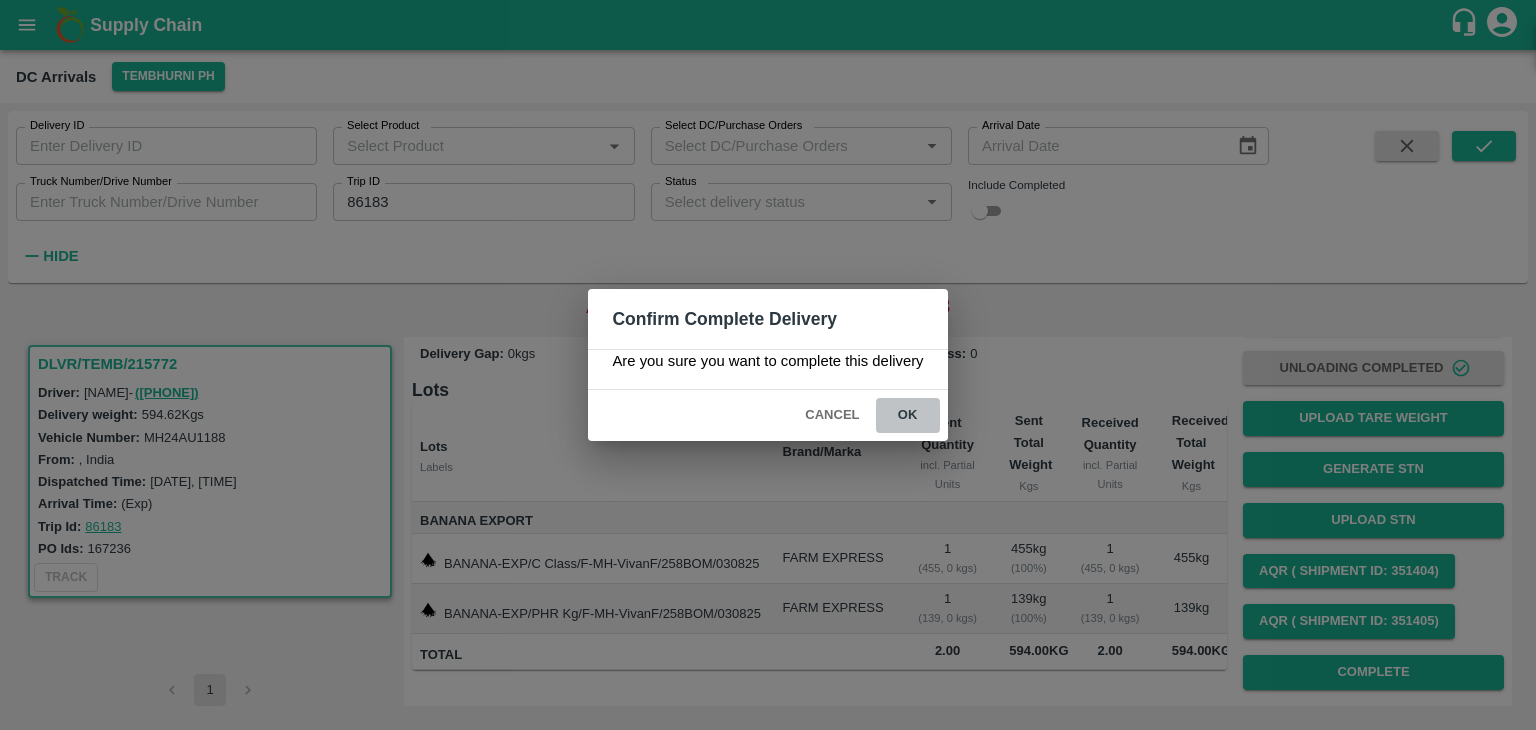 click on "ok" at bounding box center (908, 415) 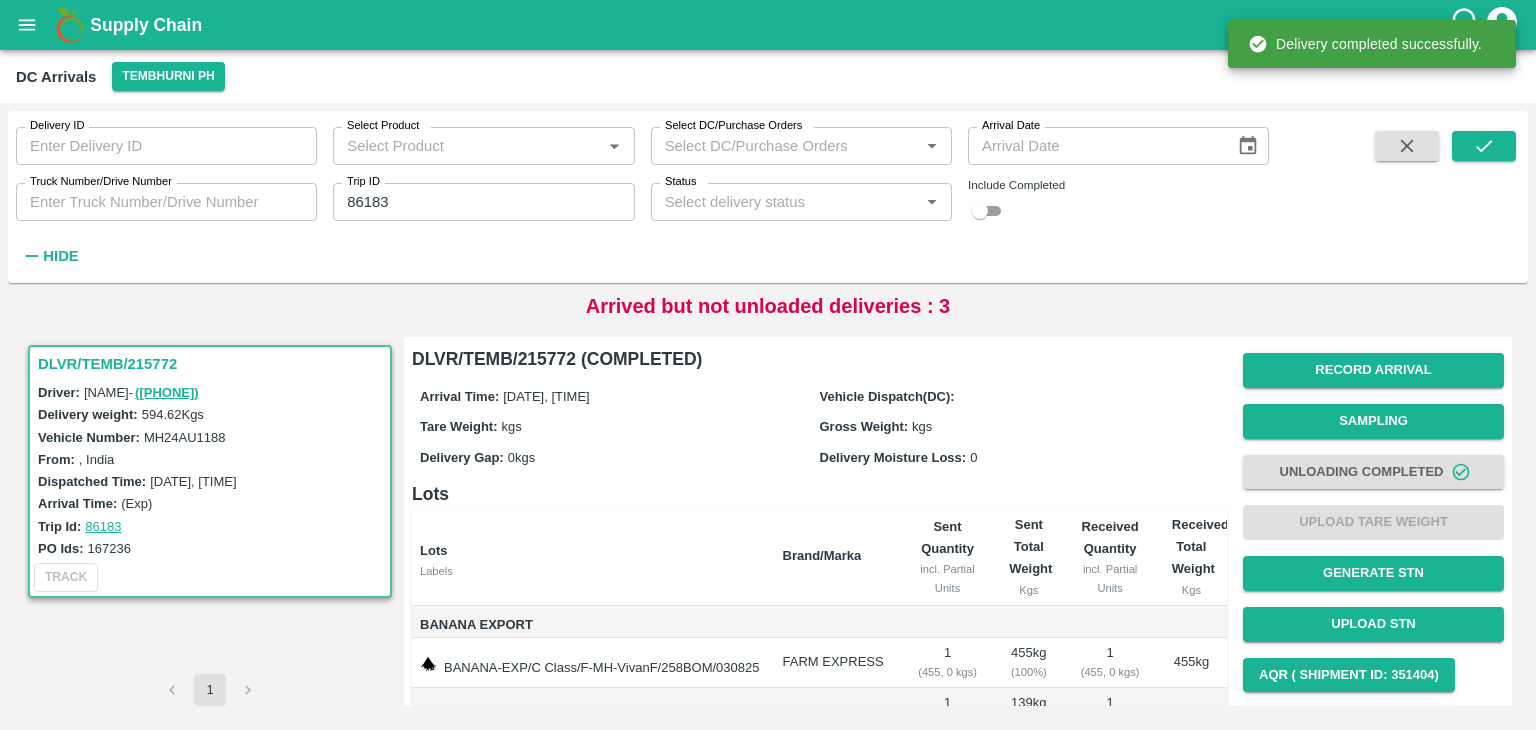 scroll, scrollTop: 143, scrollLeft: 0, axis: vertical 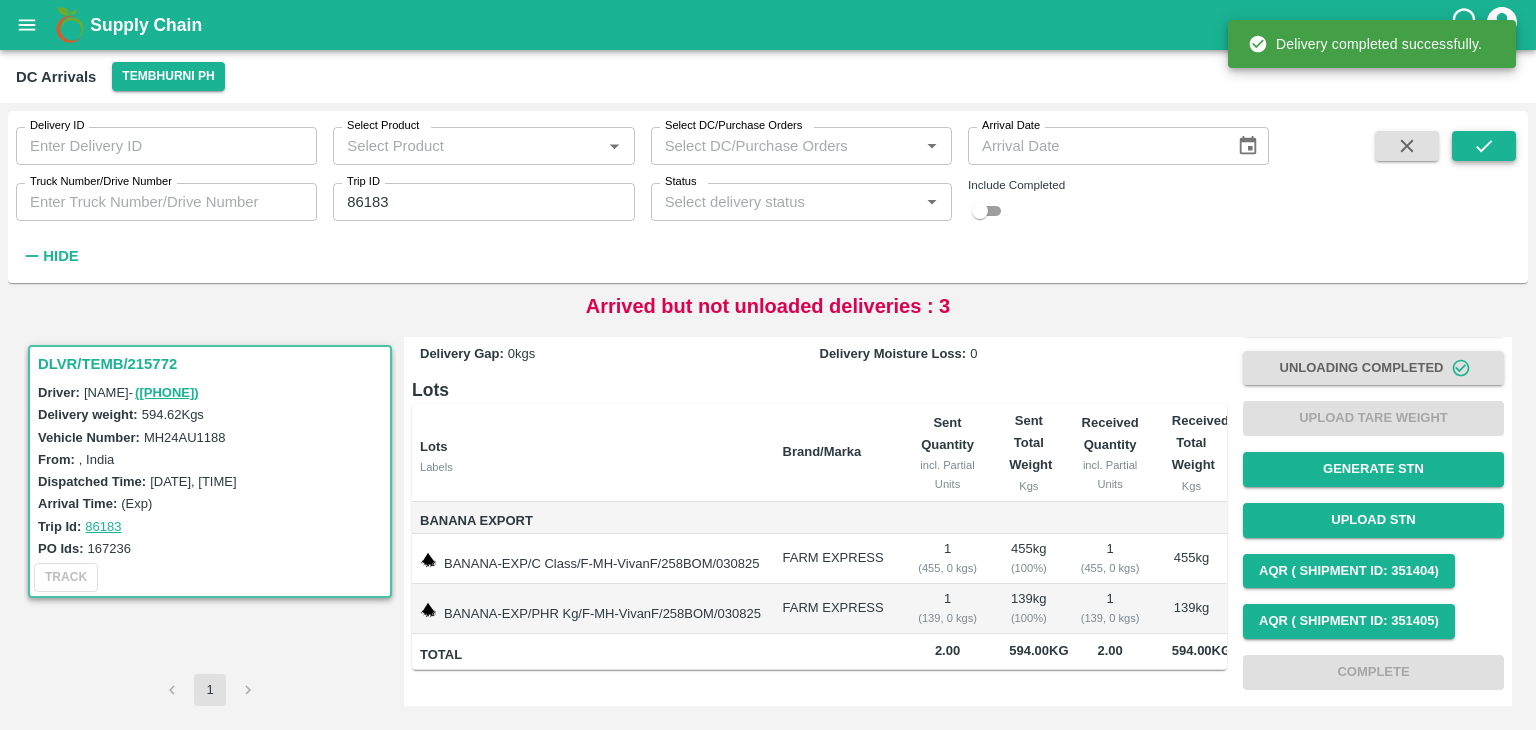 click at bounding box center [1484, 146] 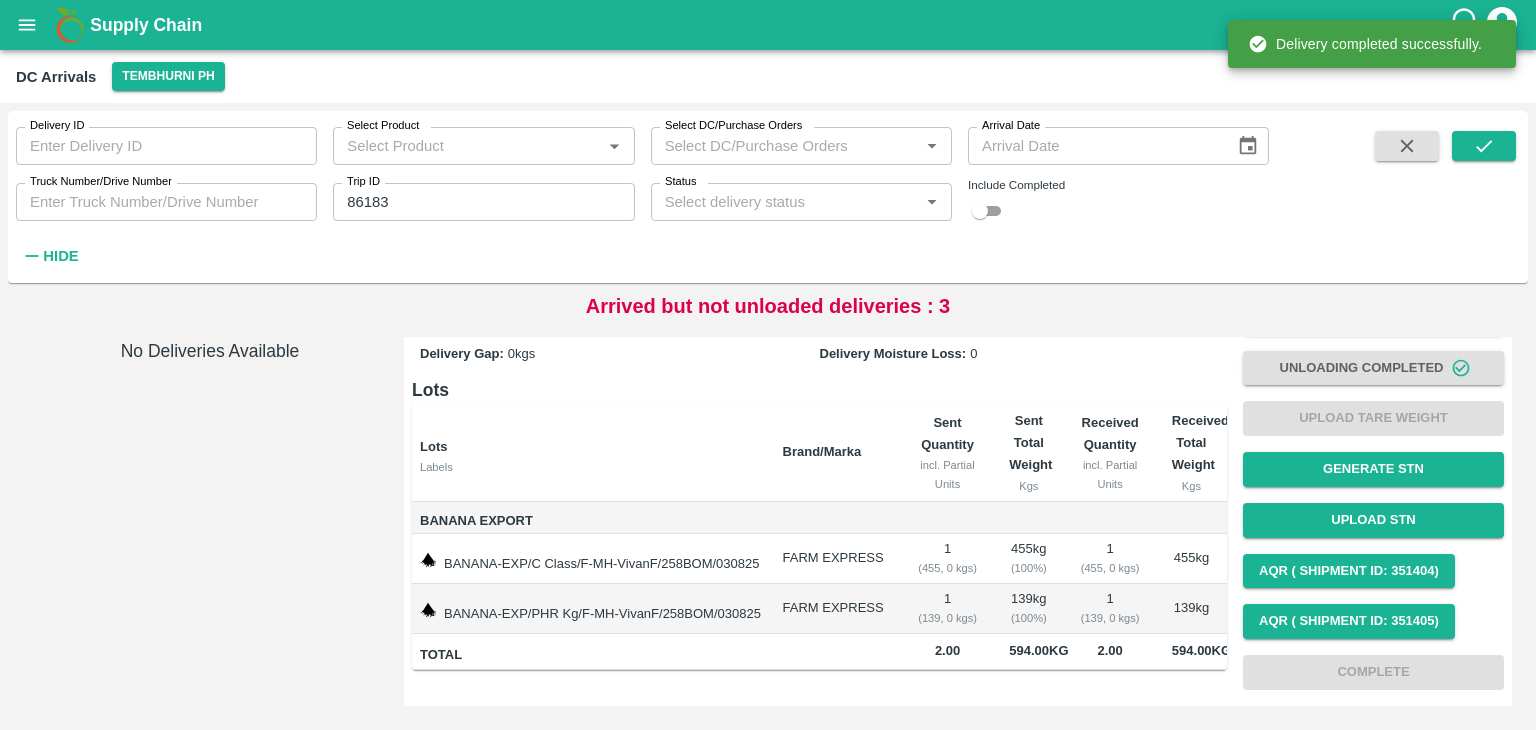 click at bounding box center (27, 25) 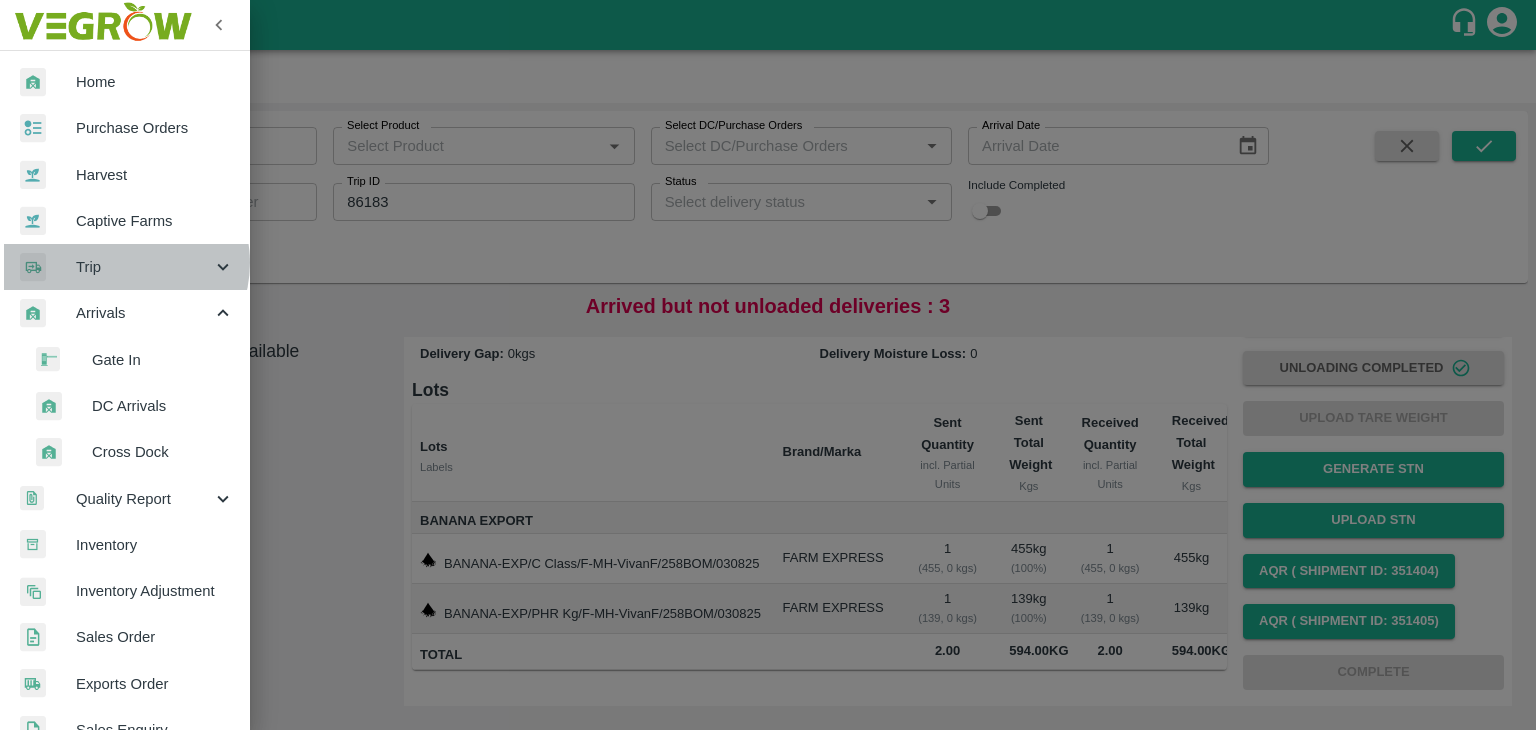 click on "Trip" at bounding box center [144, 267] 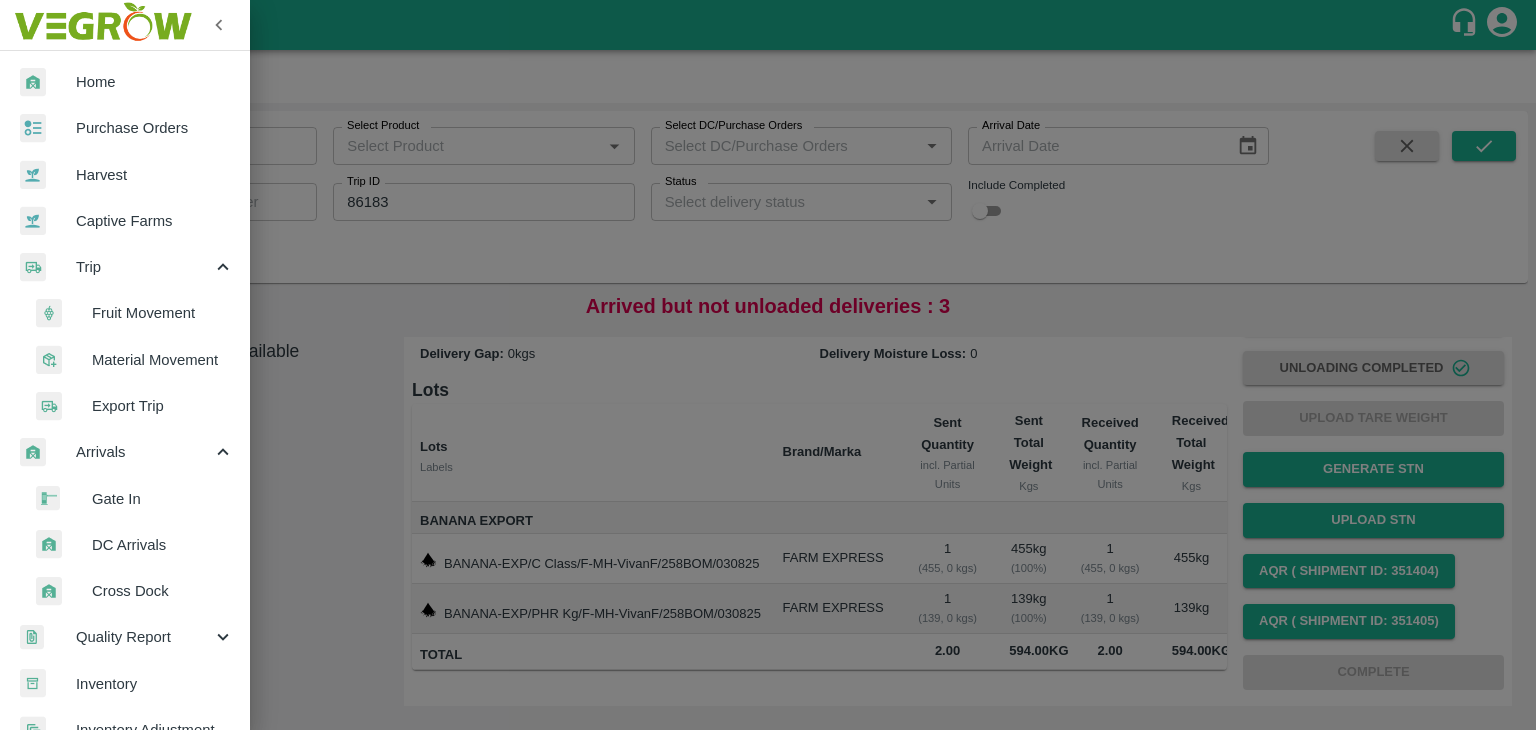 click on "Fruit Movement" at bounding box center [163, 313] 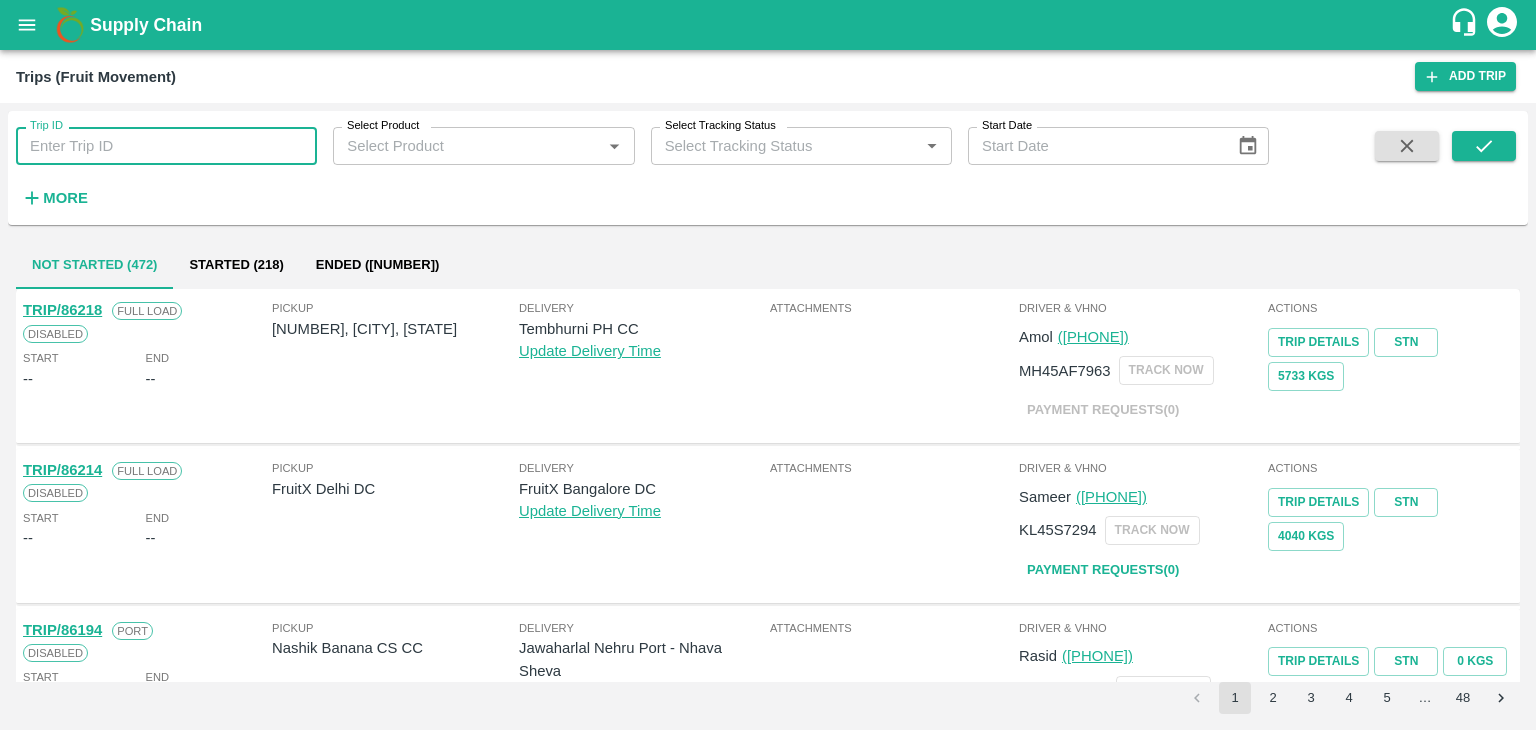 click on "Trip ID" at bounding box center (166, 146) 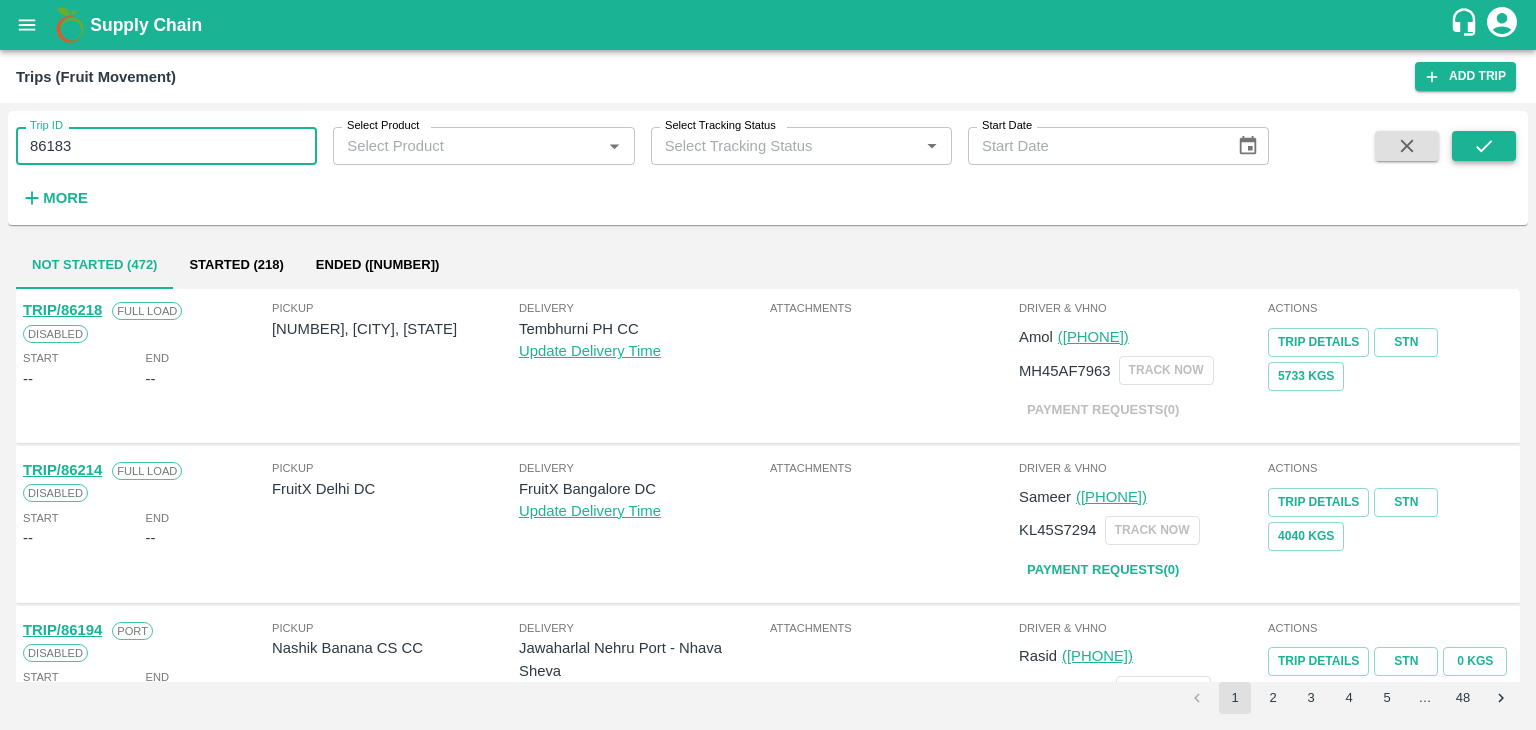 type on "86183" 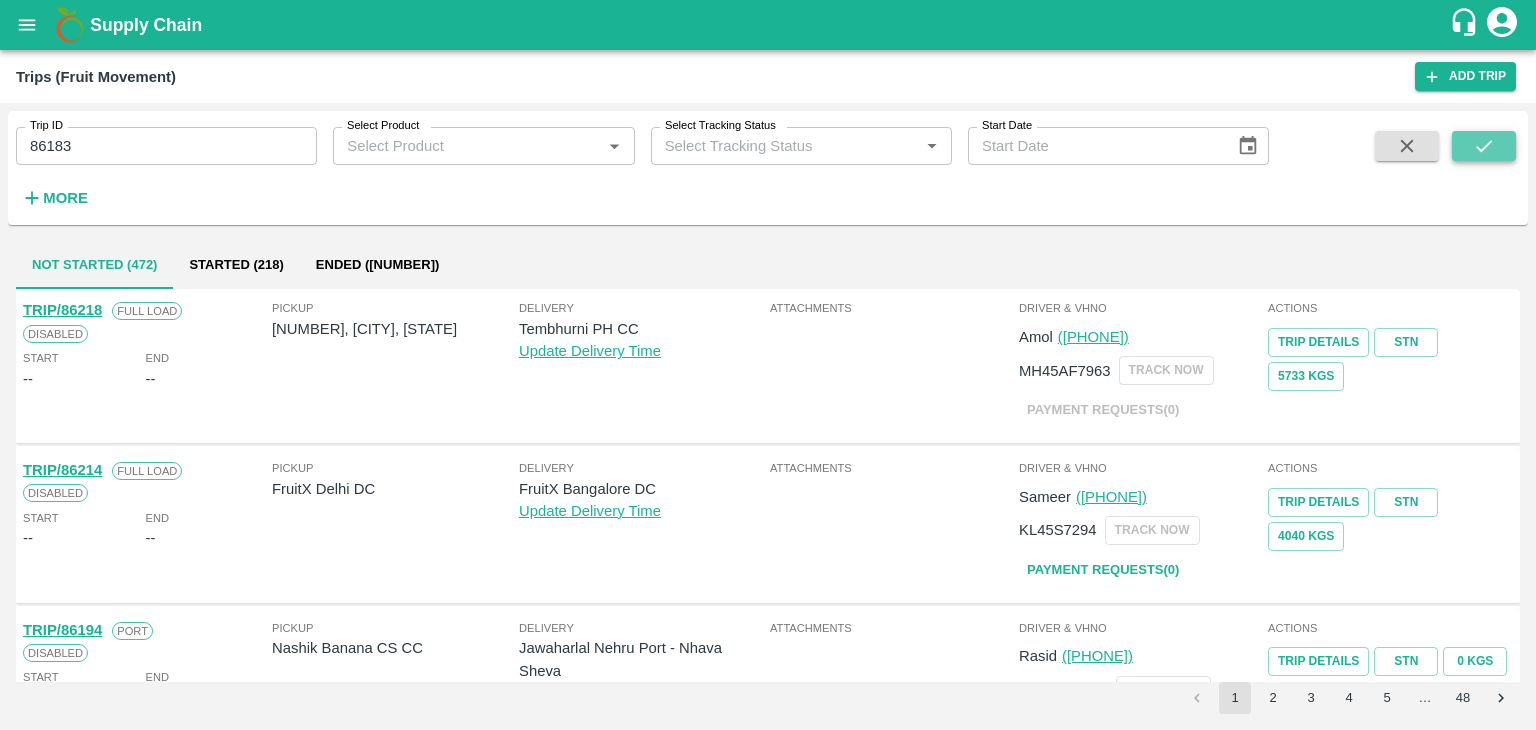 click at bounding box center [1484, 146] 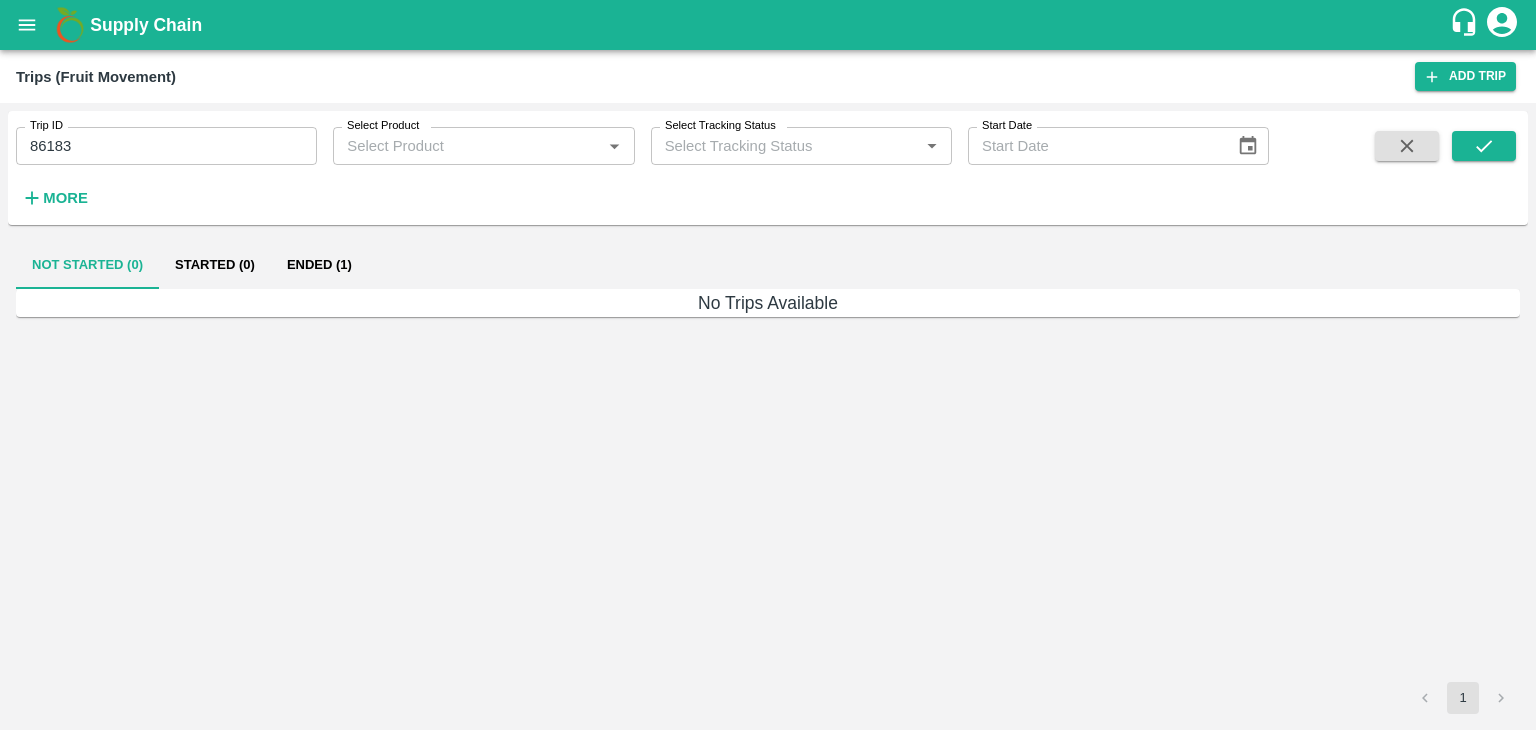 click on "Ended (1)" at bounding box center (319, 265) 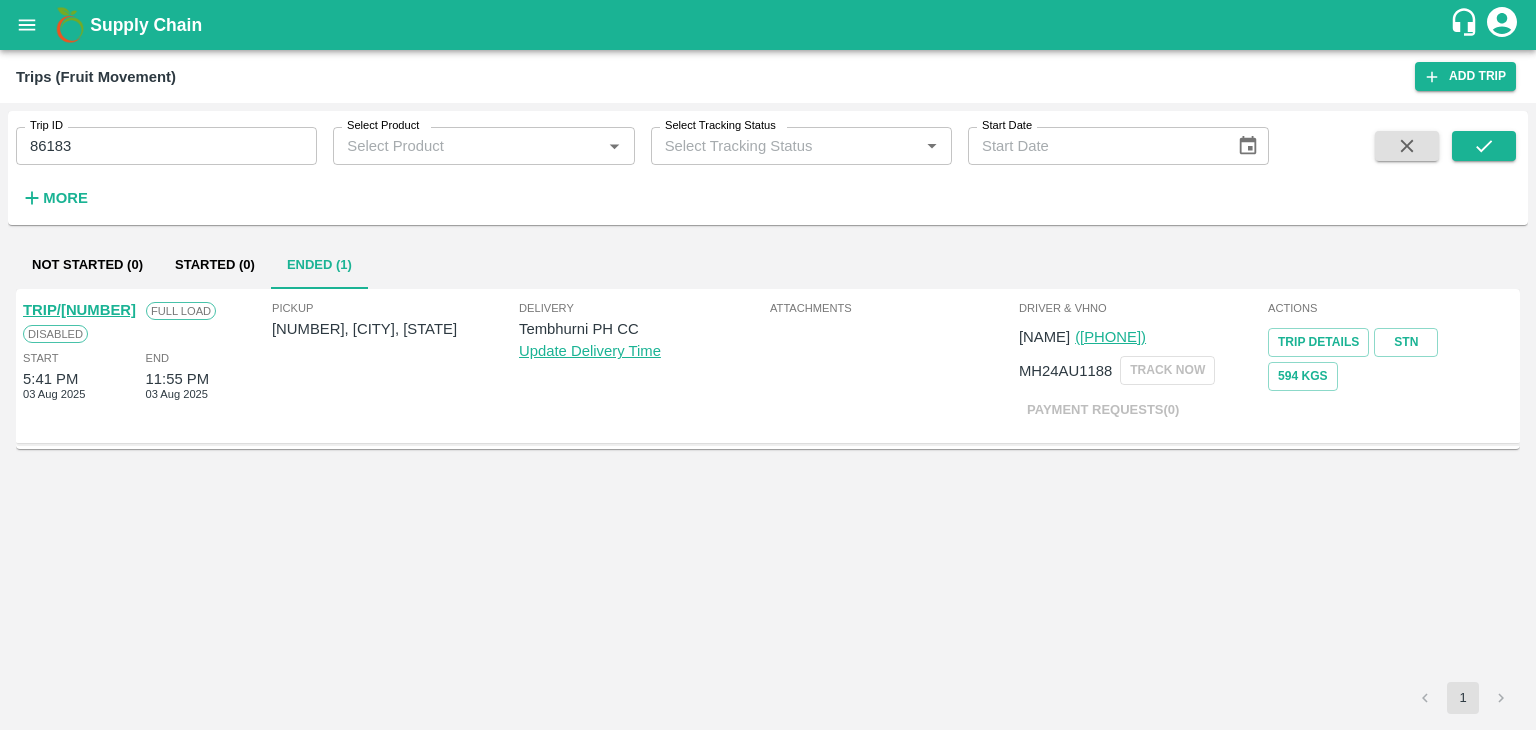 click on "TRIP/86183" at bounding box center (79, 310) 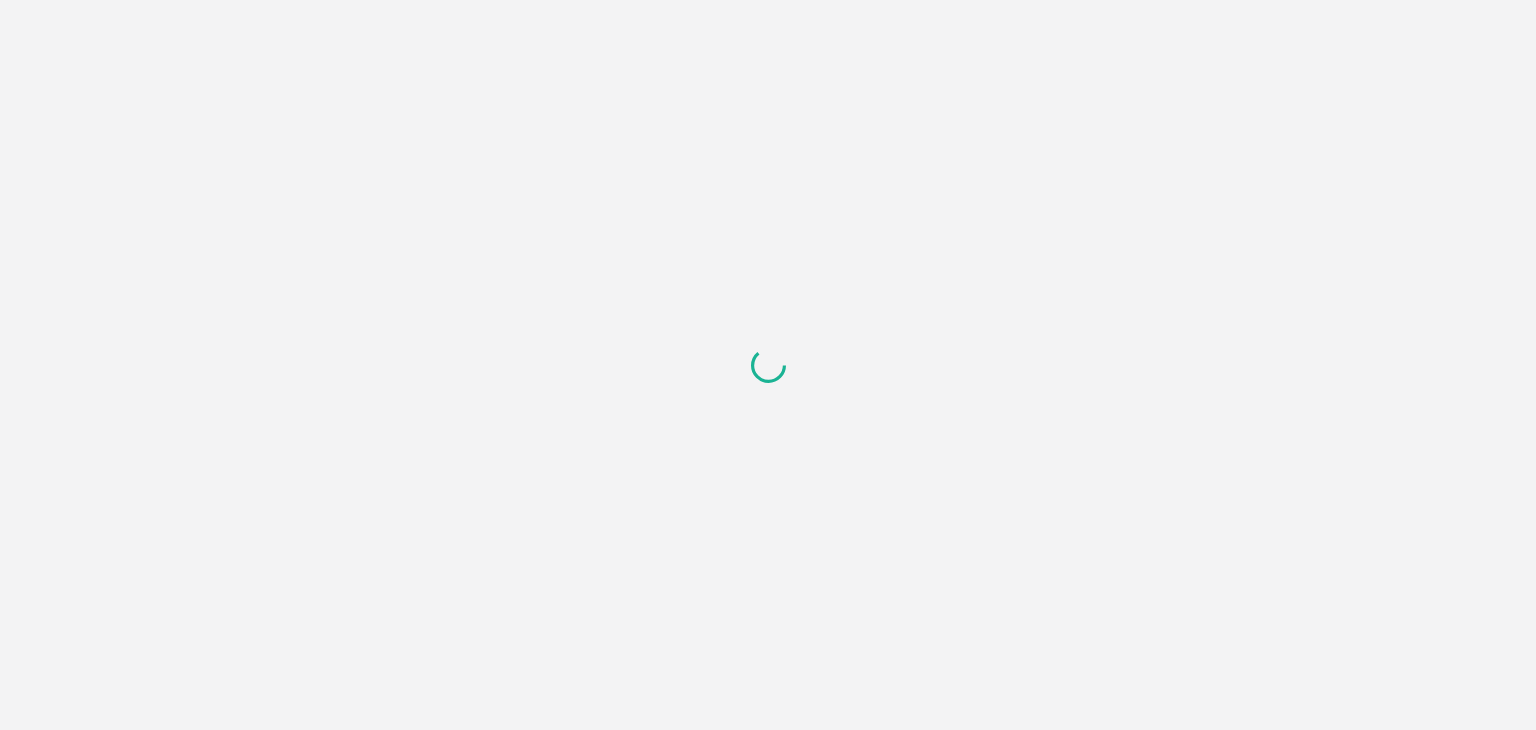 scroll, scrollTop: 0, scrollLeft: 0, axis: both 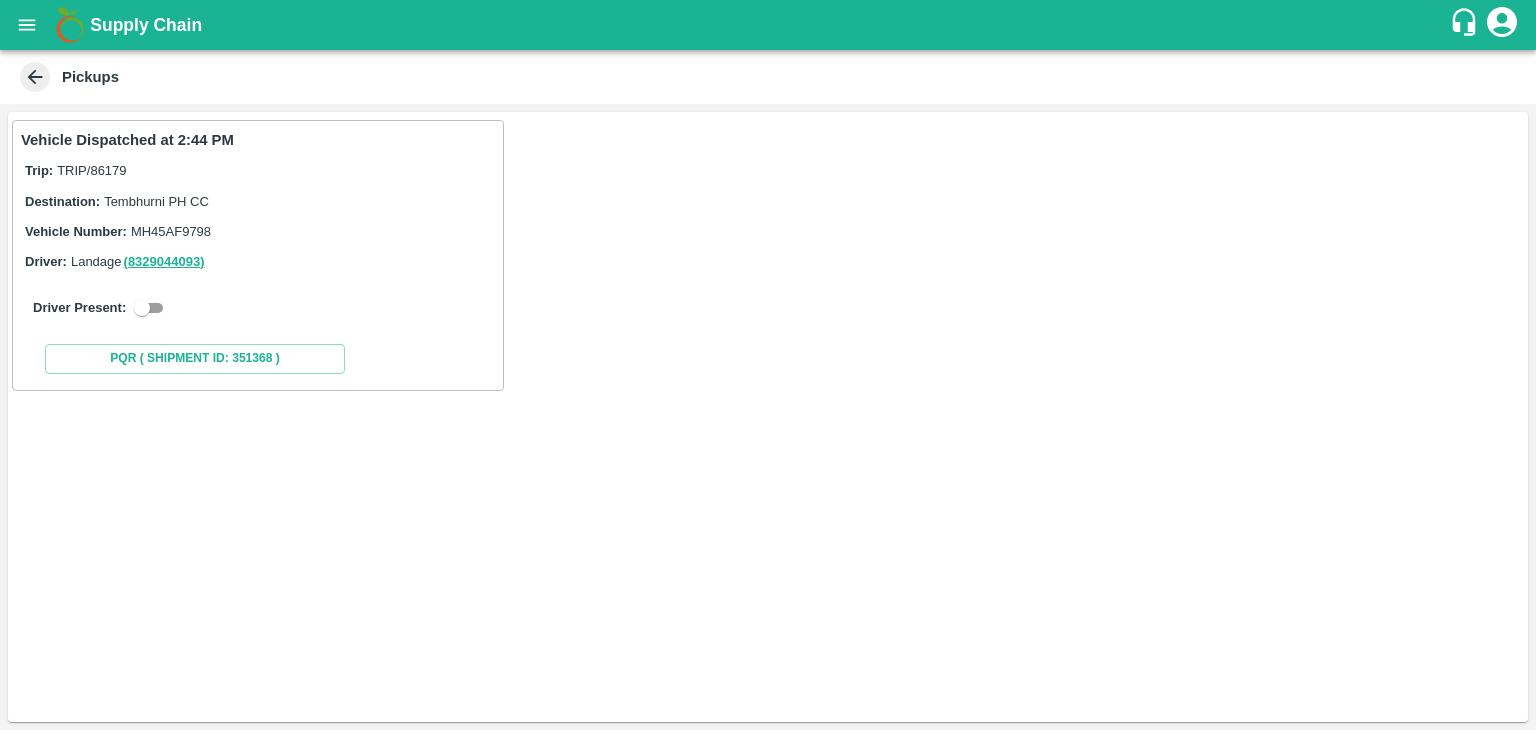 drag, startPoint x: 153, startPoint y: 294, endPoint x: 152, endPoint y: 305, distance: 11.045361 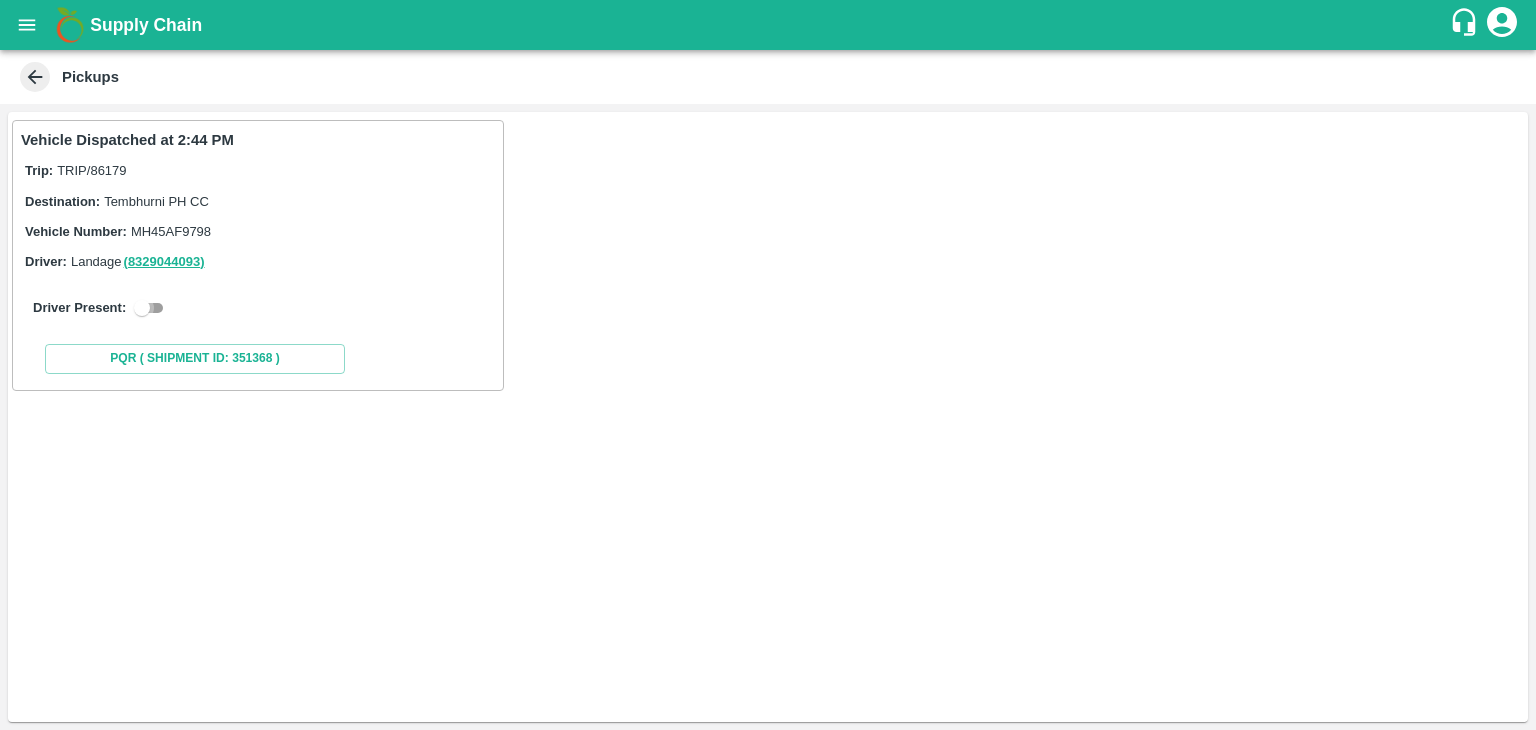click at bounding box center (142, 308) 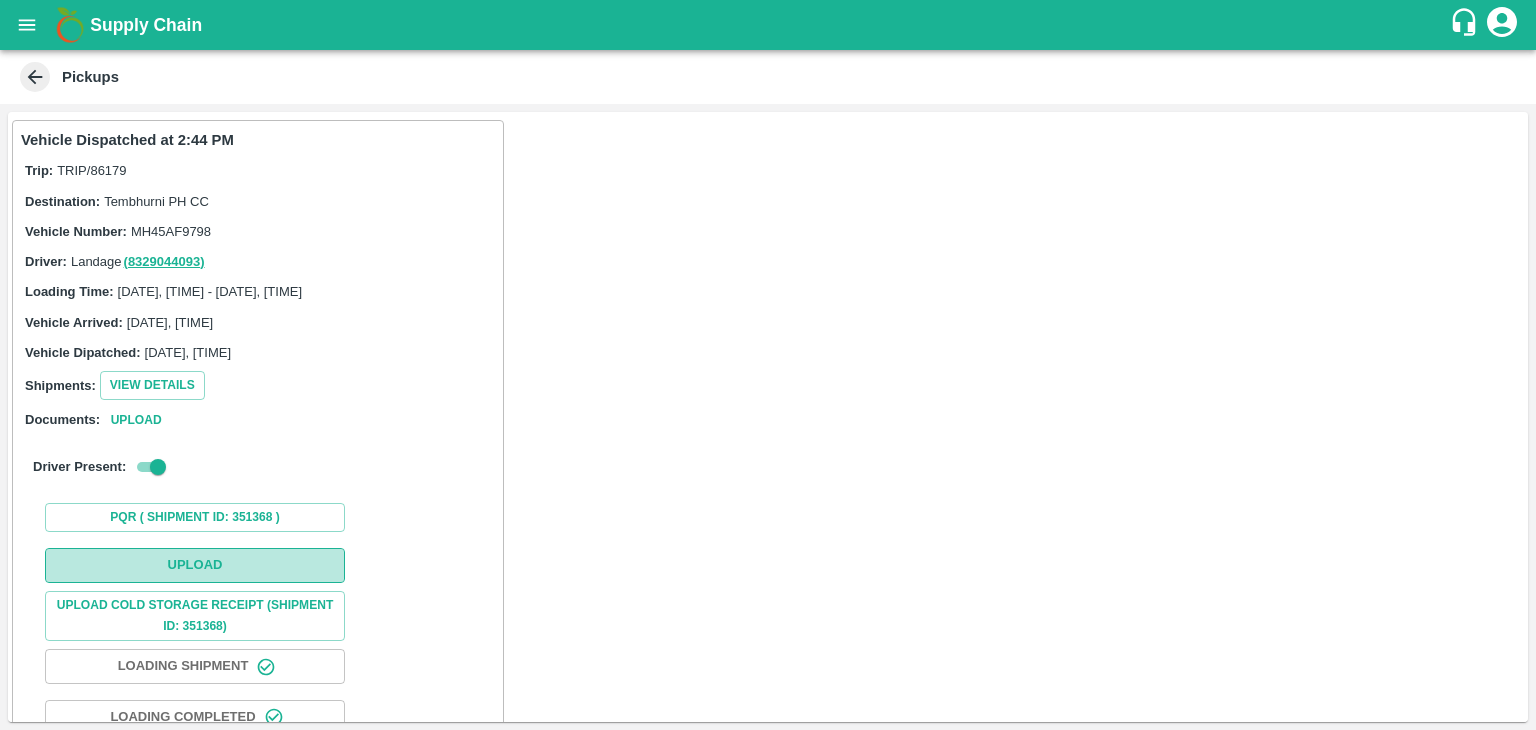 click on "Upload" at bounding box center (195, 565) 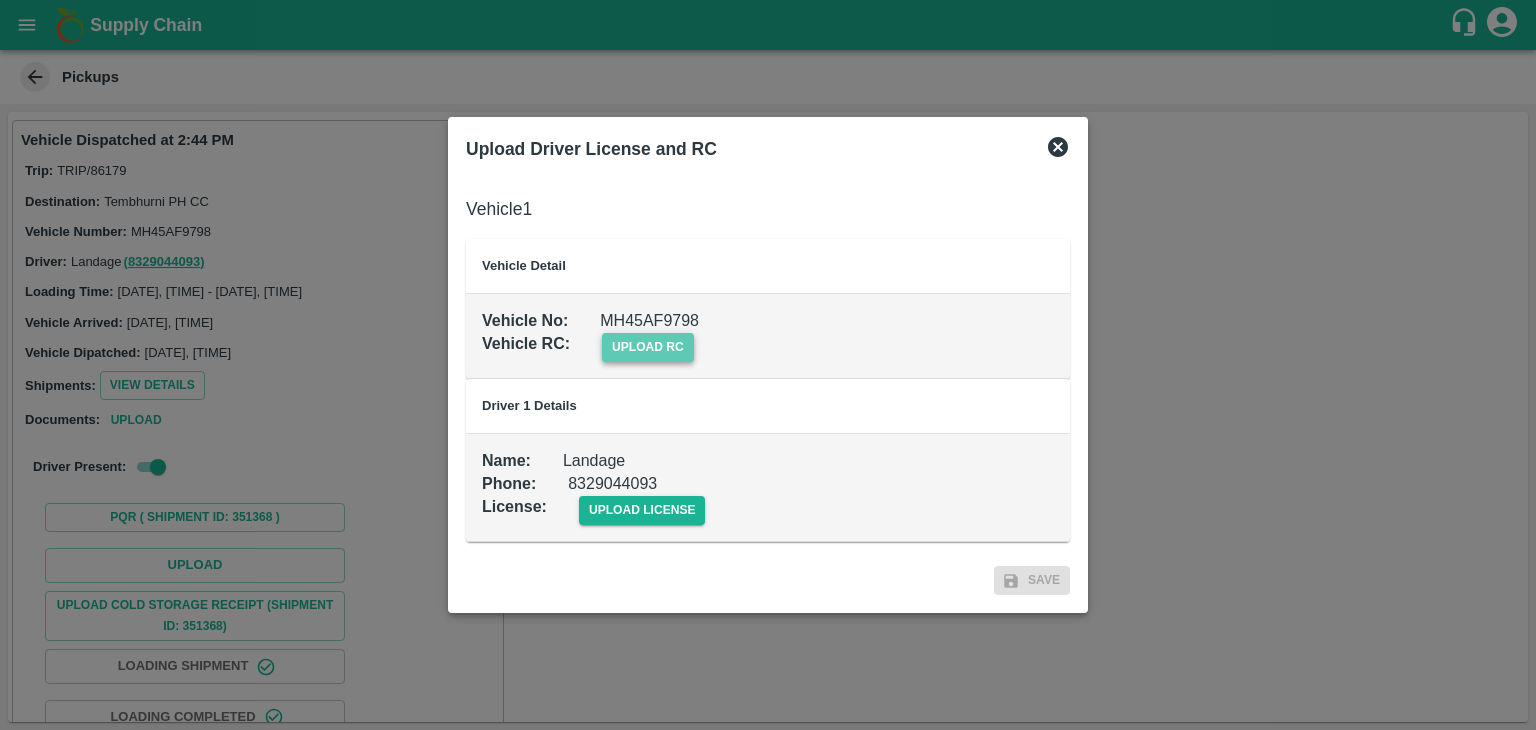 click on "upload rc" at bounding box center [648, 347] 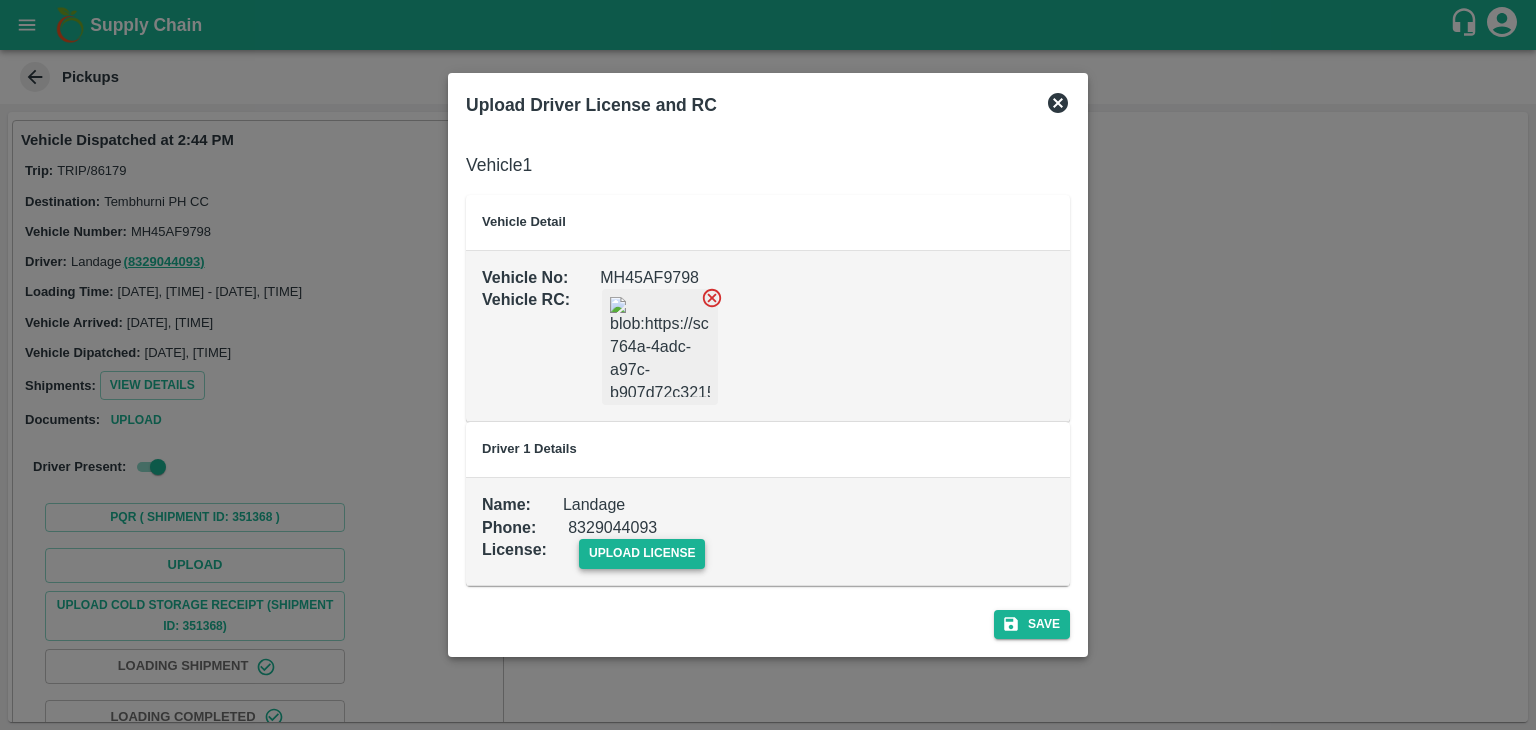 drag, startPoint x: 708, startPoint y: 564, endPoint x: 692, endPoint y: 556, distance: 17.888544 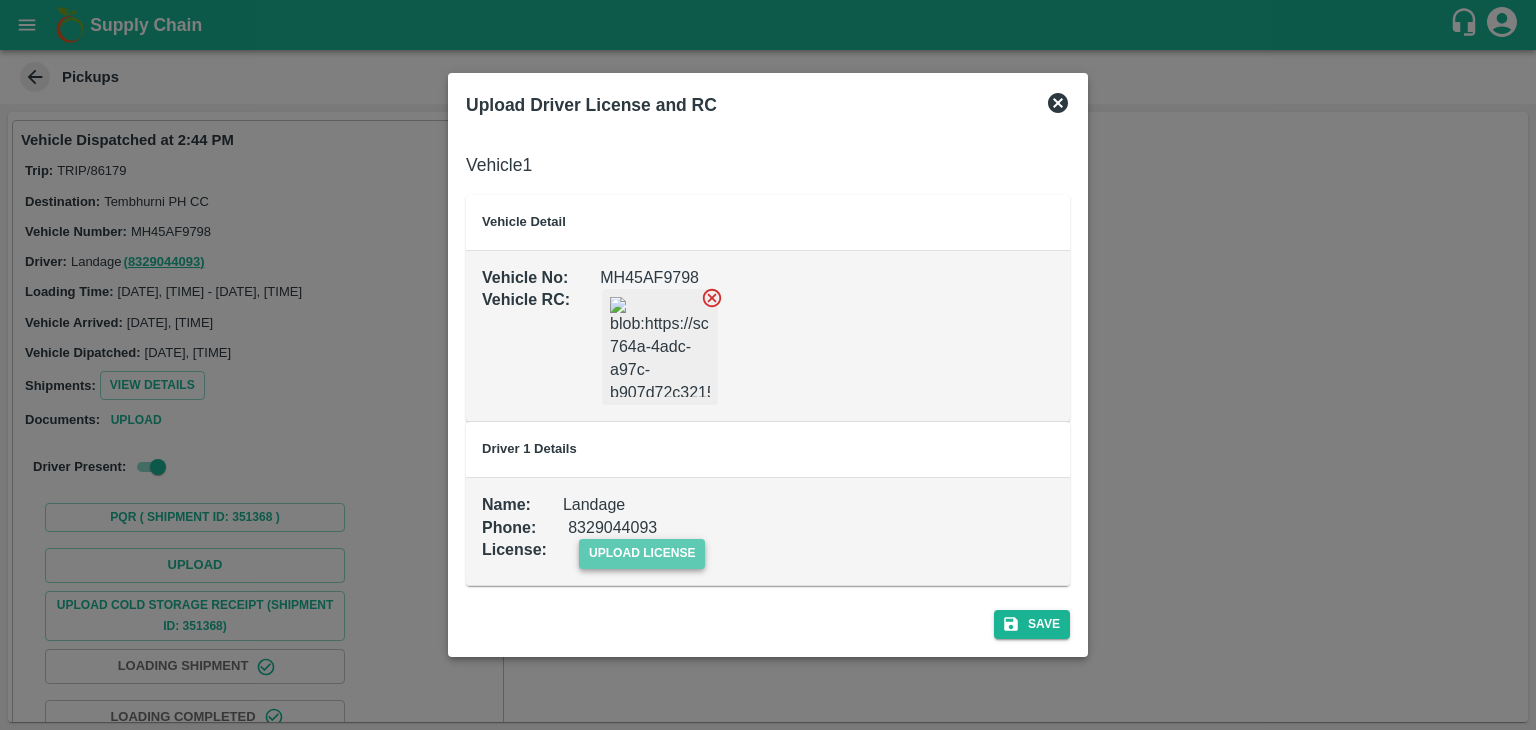 click on "upload license" at bounding box center (642, 553) 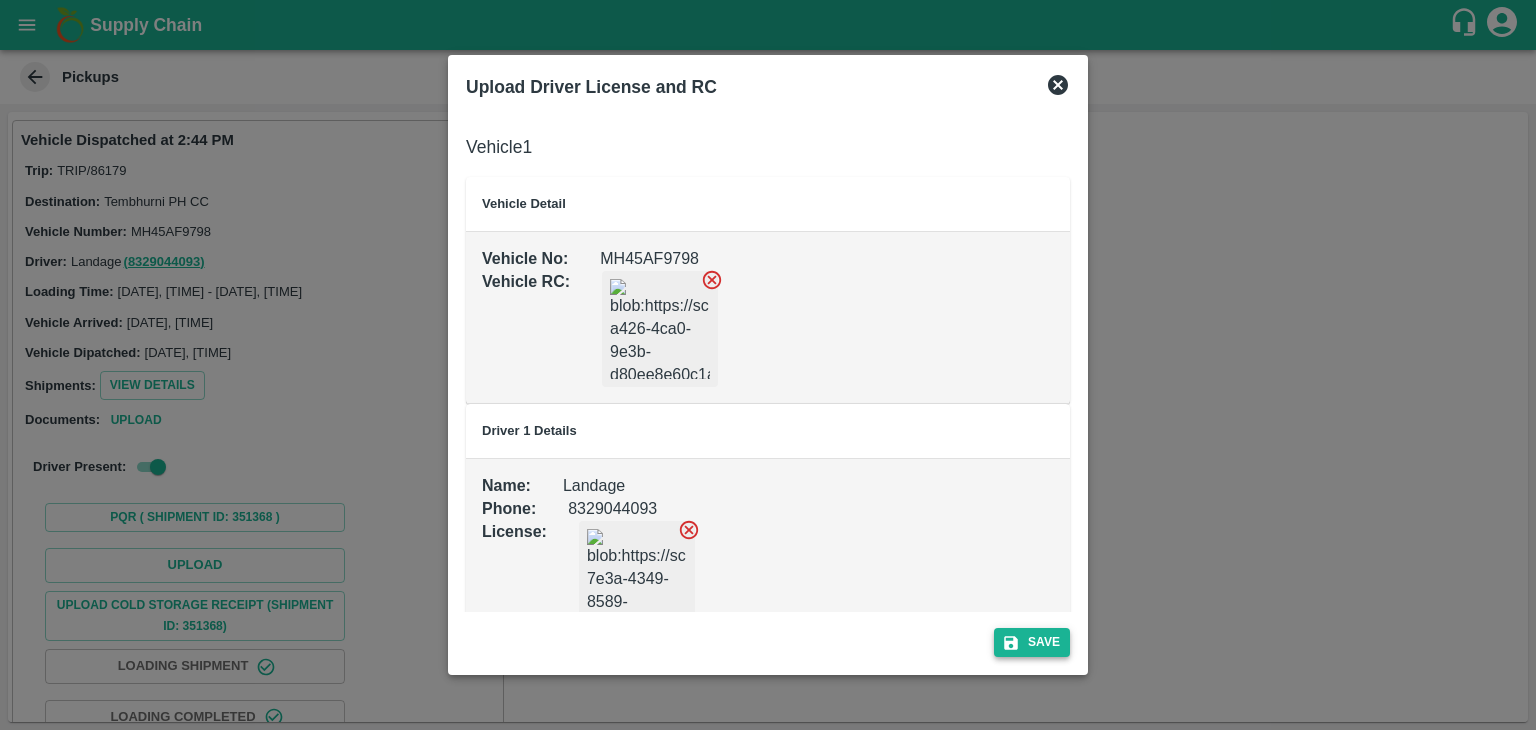 drag, startPoint x: 1072, startPoint y: 660, endPoint x: 1057, endPoint y: 643, distance: 22.671568 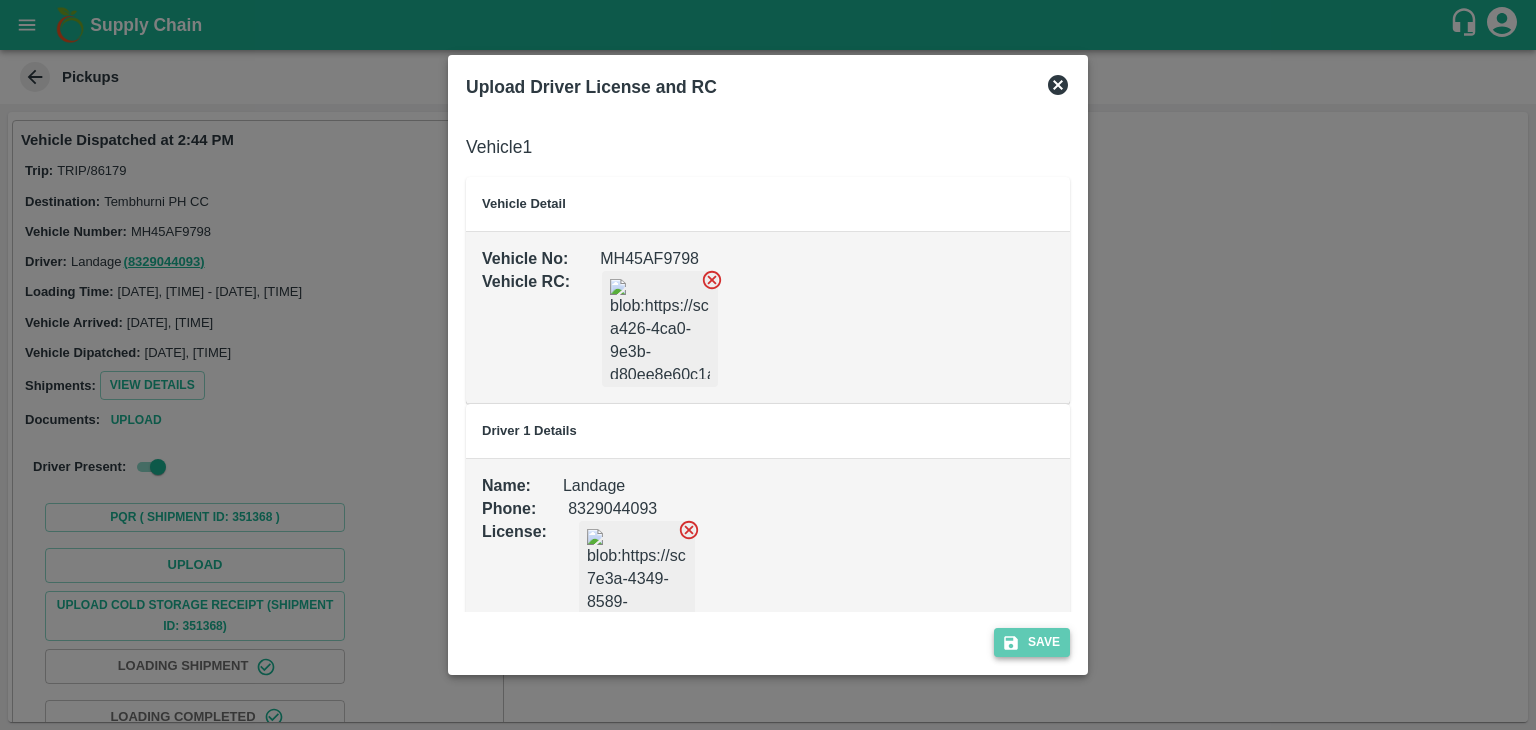 click on "Save" at bounding box center [1032, 642] 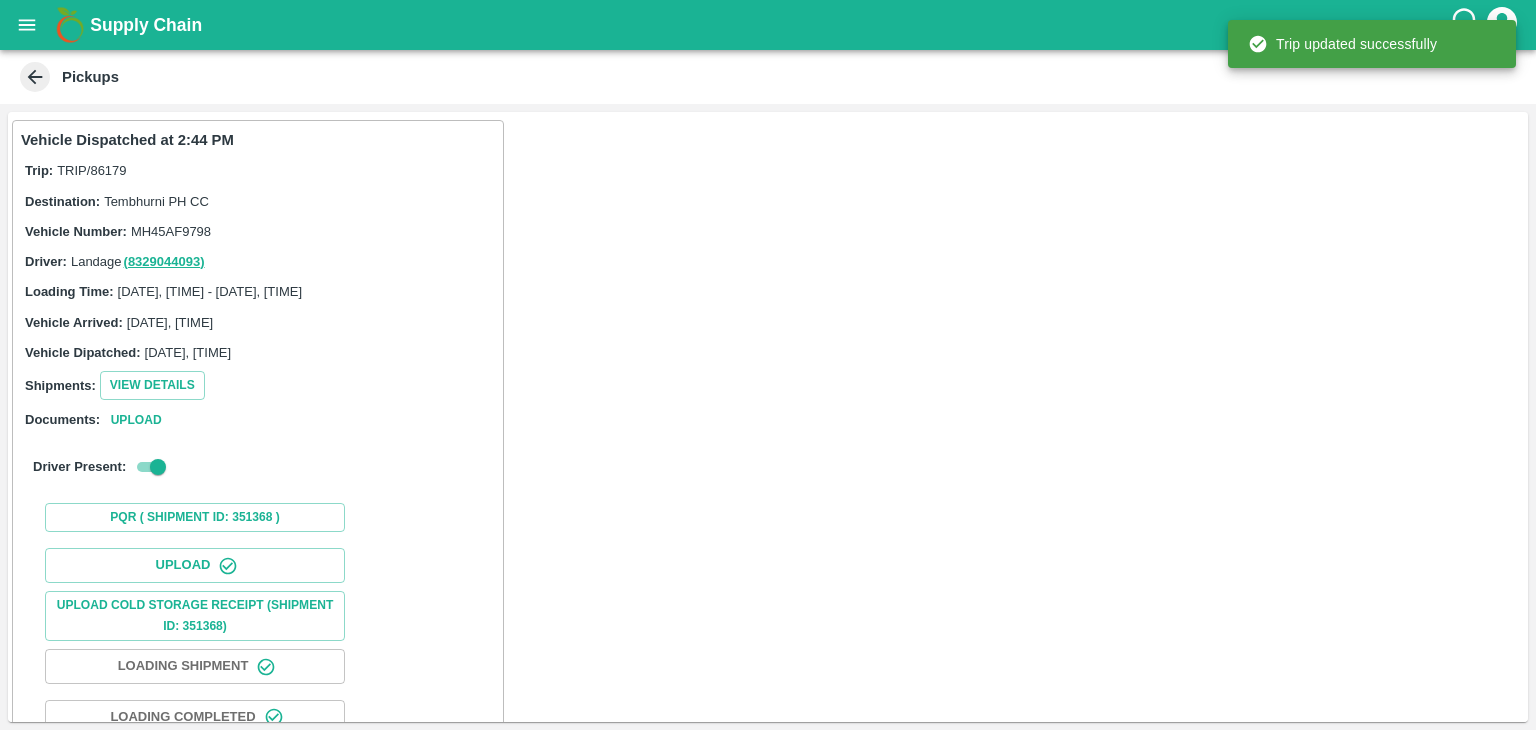 scroll, scrollTop: 136, scrollLeft: 0, axis: vertical 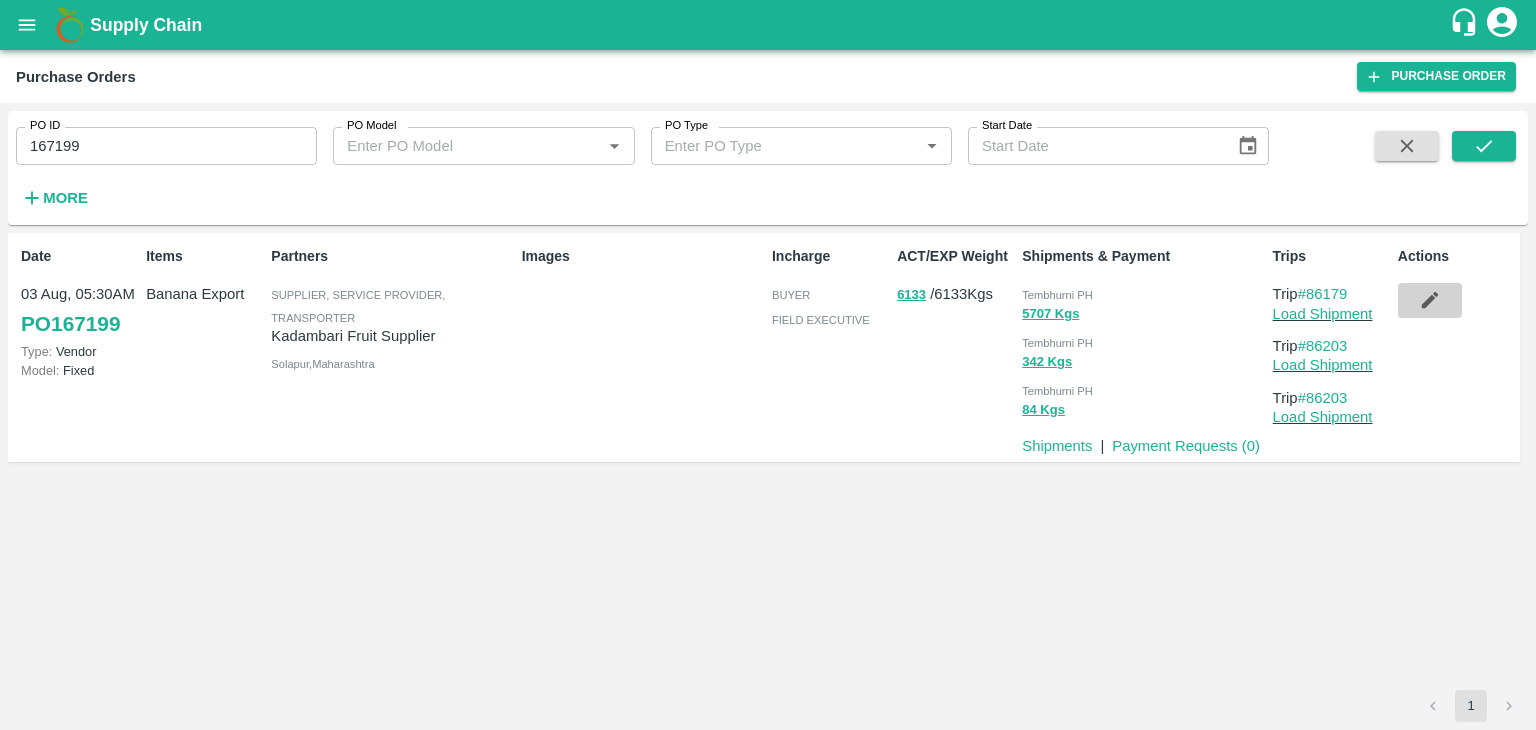 click 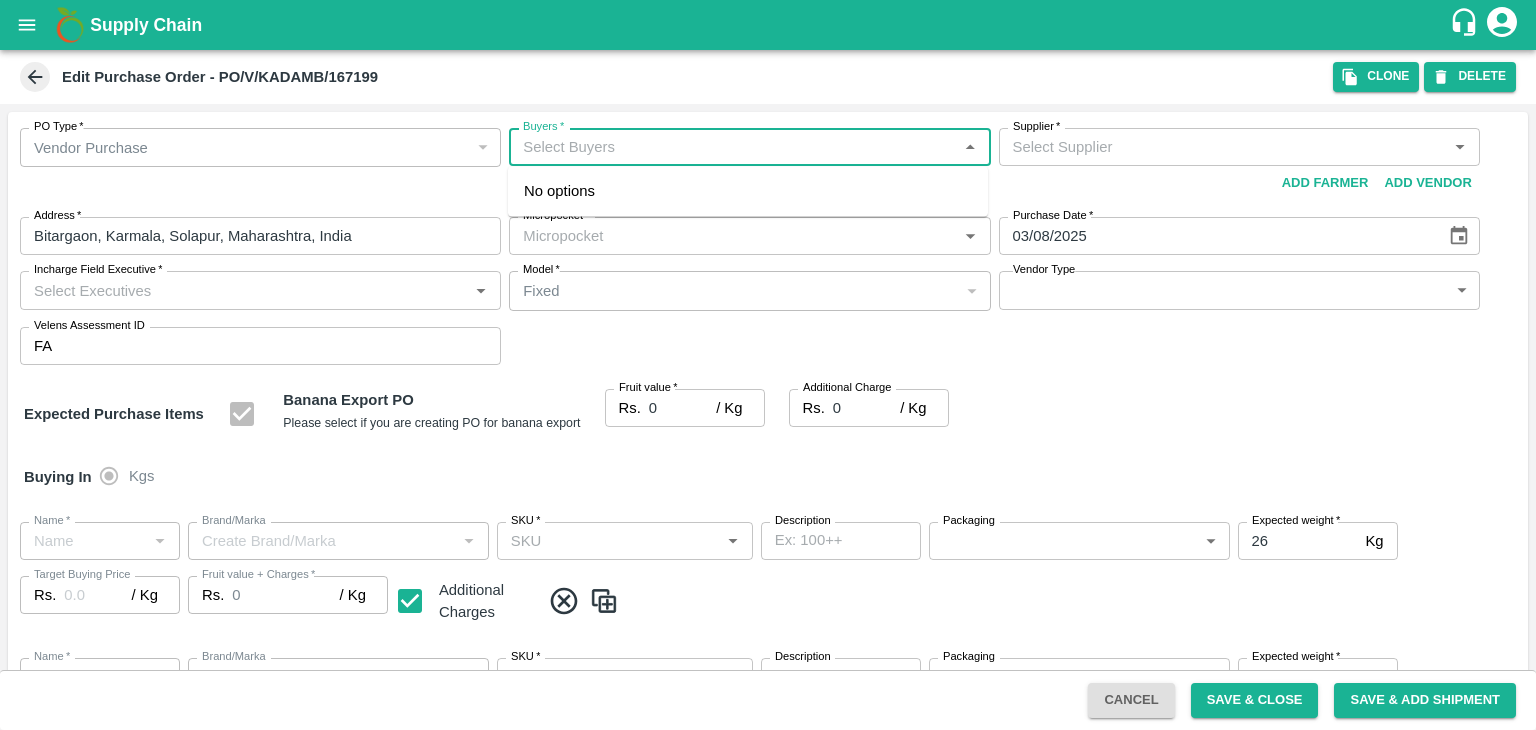 click on "Buyers   *" at bounding box center (733, 147) 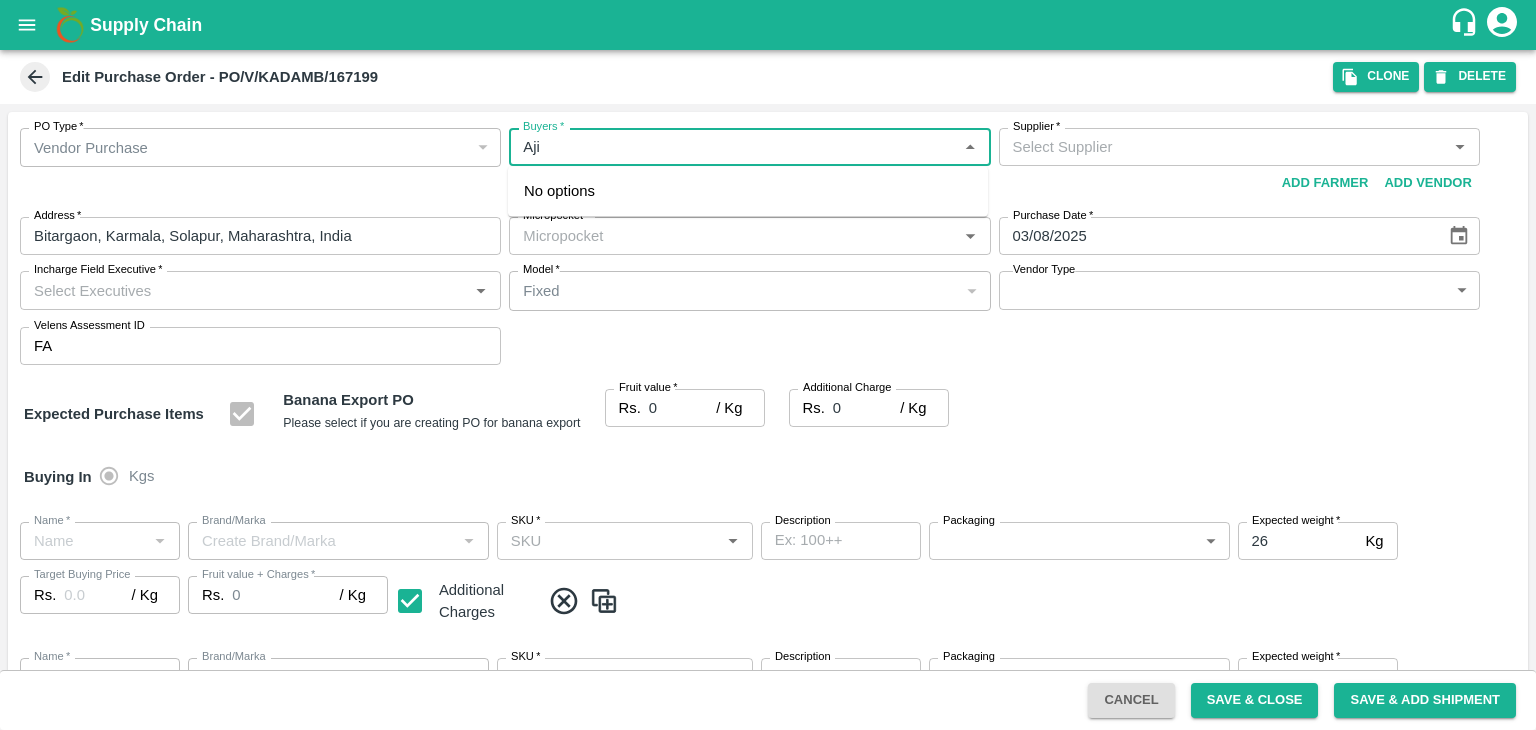 type on "[FIRST]" 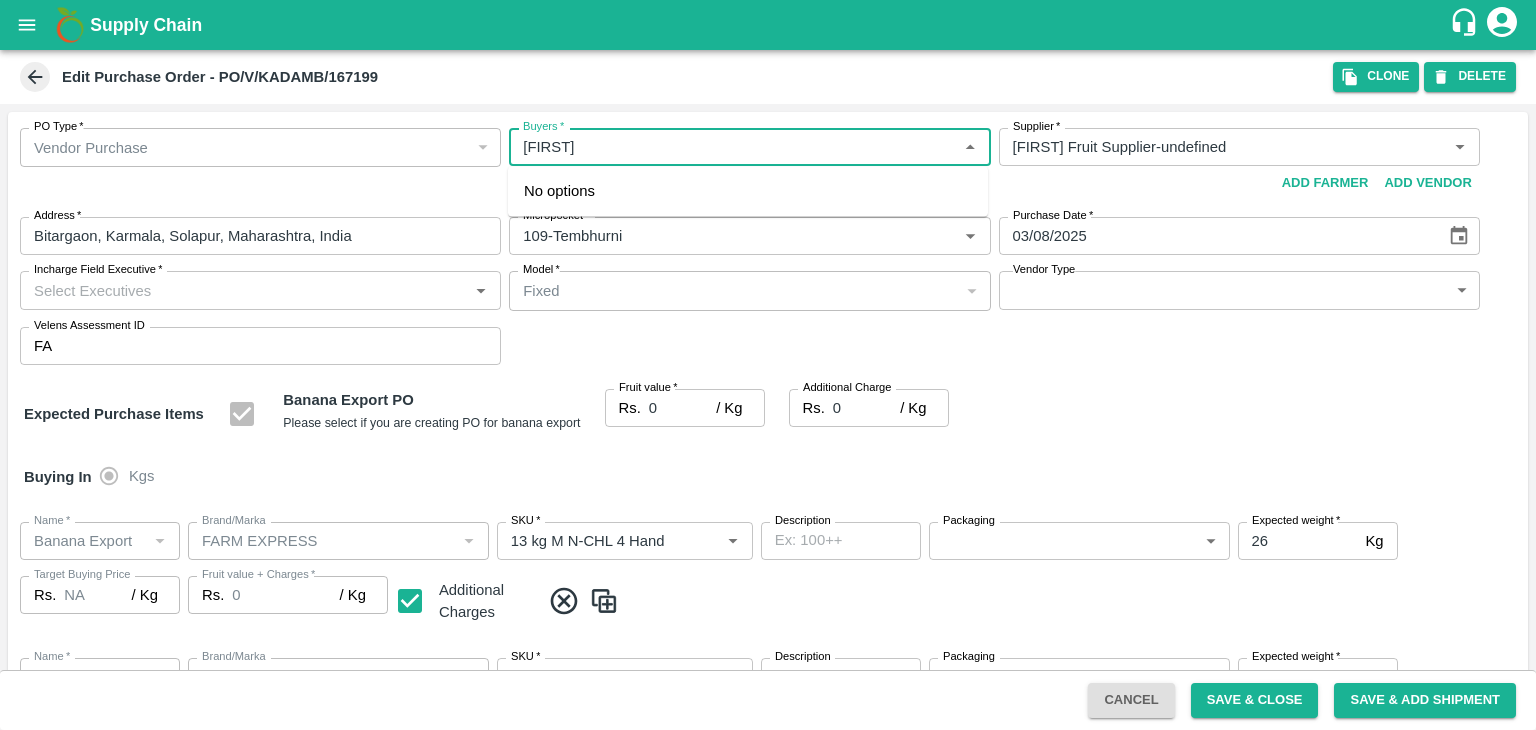 type on "[FIRST] Fruit Supplier-undefined" 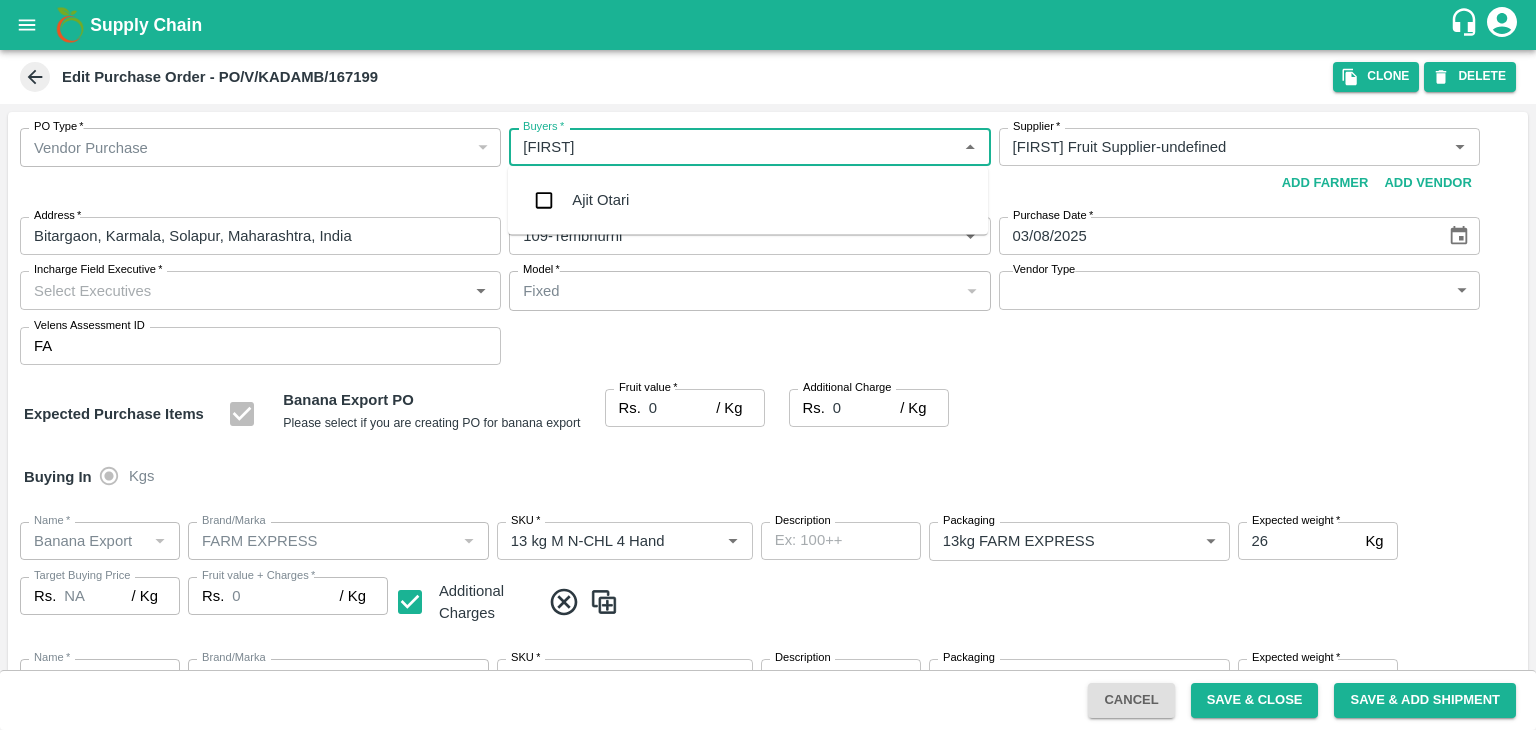 click on "Ajit Otari" at bounding box center (748, 200) 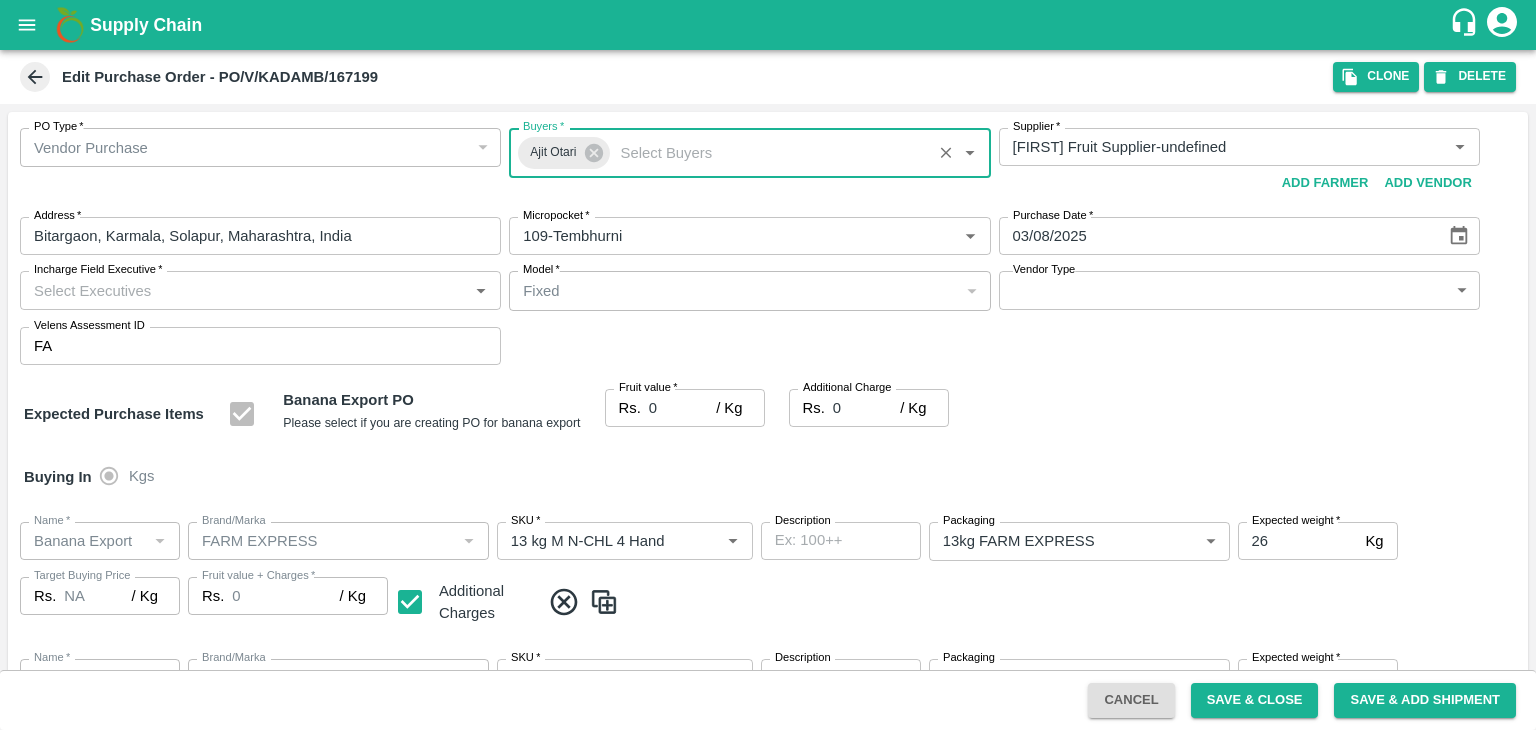 click on "Incharge Field Executive   *" at bounding box center [244, 290] 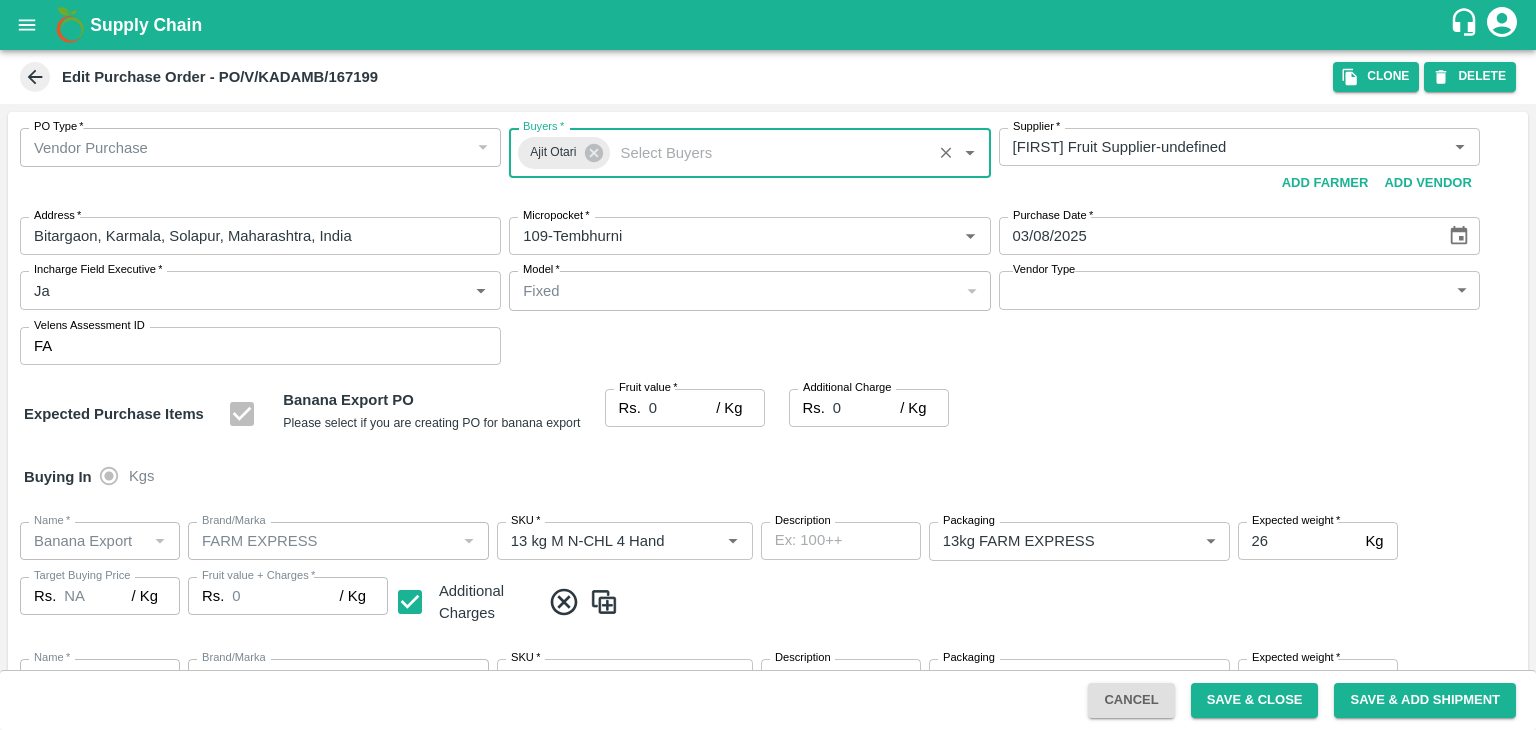 type on "Jay" 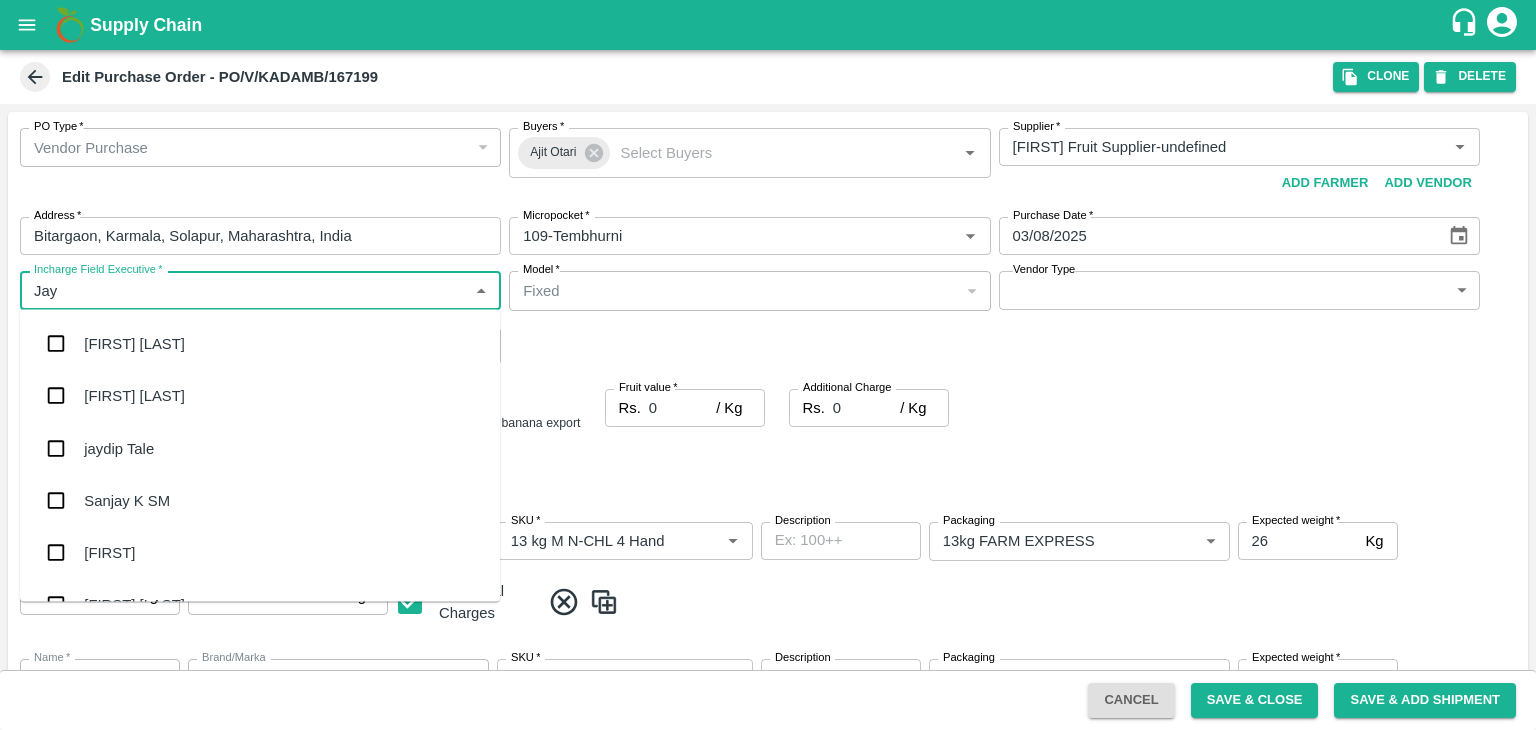 click on "jaydip Tale" at bounding box center [260, 448] 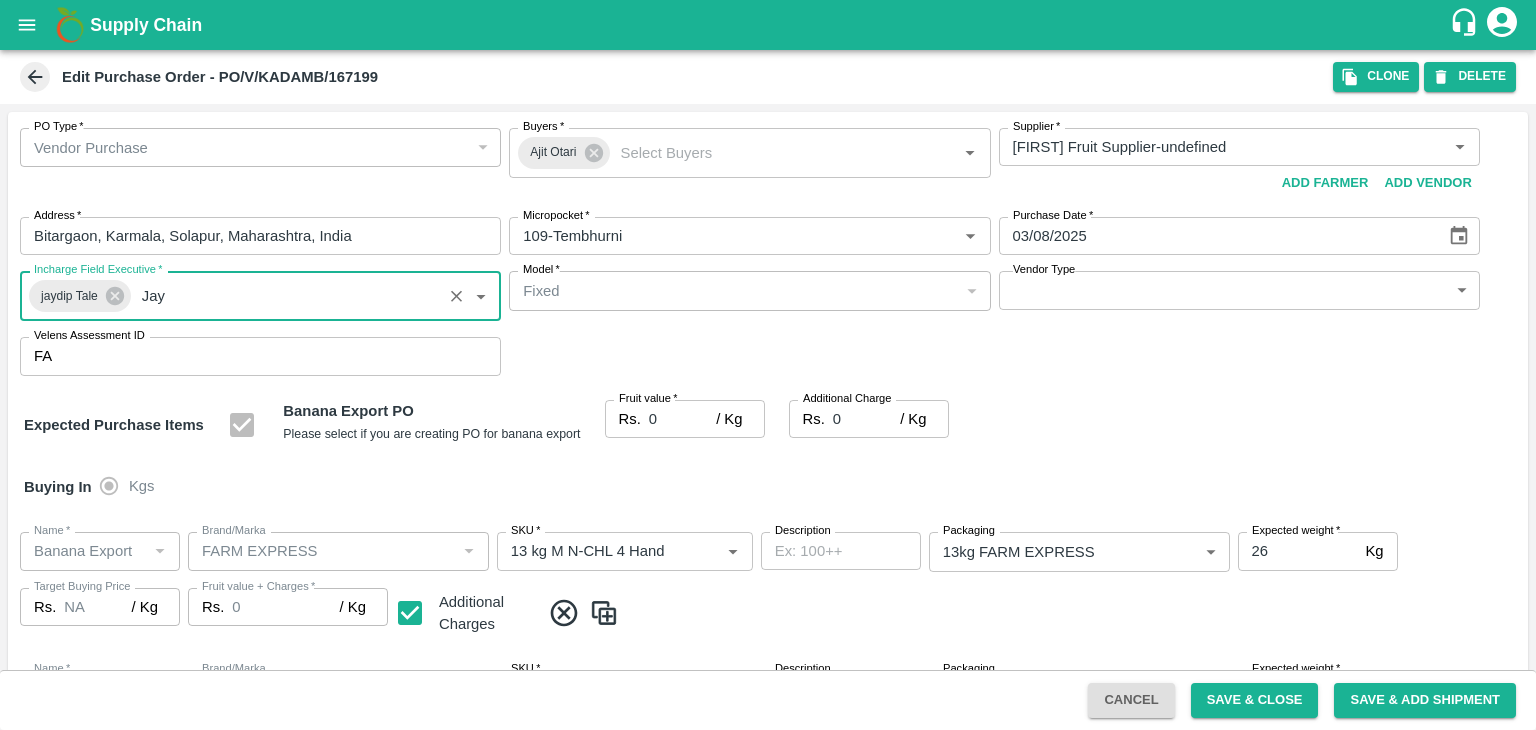type 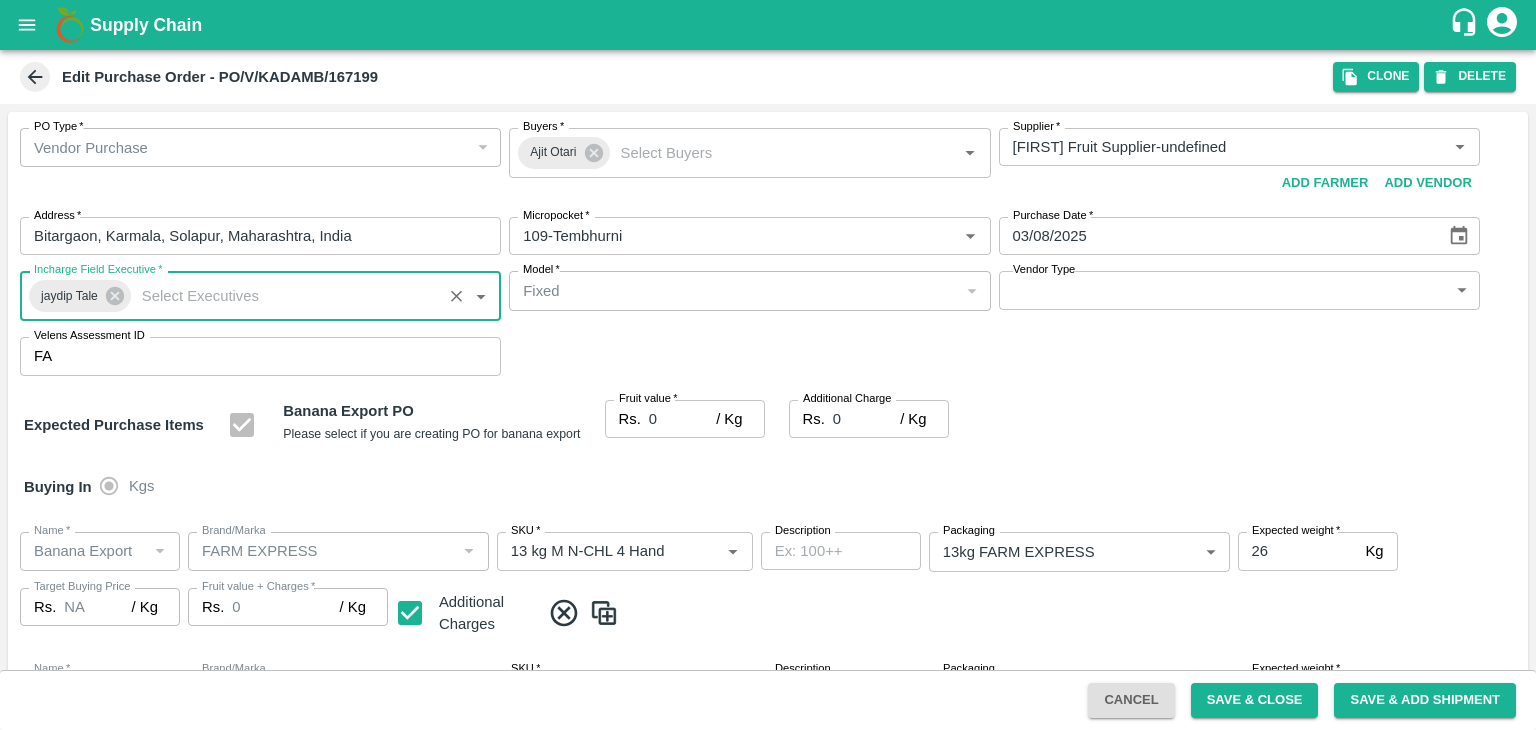 click on "Supply Chain Edit Purchase Order - PO/V/KADAMB/167199 Clone DELETE PO Type   * Vendor Purchase 2 PO Type Buyers   * Ajit Otari Buyers   * Supplier   * Supplier   * Add Vendor Add Farmer Address   * Bitargaon, Karmala, Solapur, Maharashtra, India Address Micropocket   * Micropocket   * Purchase Date   * 03/08/2025 Purchase Date Incharge Field Executive   * jaydip Tale Incharge Field Executive   * Model   * Fixed Fixed Model Vendor Type ​ Vendor Type Velens Assessment ID FA Velens Assessment ID Expected Purchase Items Banana Export PO Please select if you are creating PO for banana export Fruit value   * Rs. 0 / Kg Fruit value Additional Charge Rs. 0 / Kg Additional Charge Buying In Kgs Name   * Name   * Brand/Marka Brand/Marka SKU   * SKU   * Description x Description Packaging 13kg FARM EXPRESS 468 Packaging Expected weight   * 26 Kg Expected weight Target Buying Price Rs. NA / Kg Target Buying Price Fruit value + Charges   * Rs. 0 / Kg Fruit value + Charges Name   *" at bounding box center [768, 365] 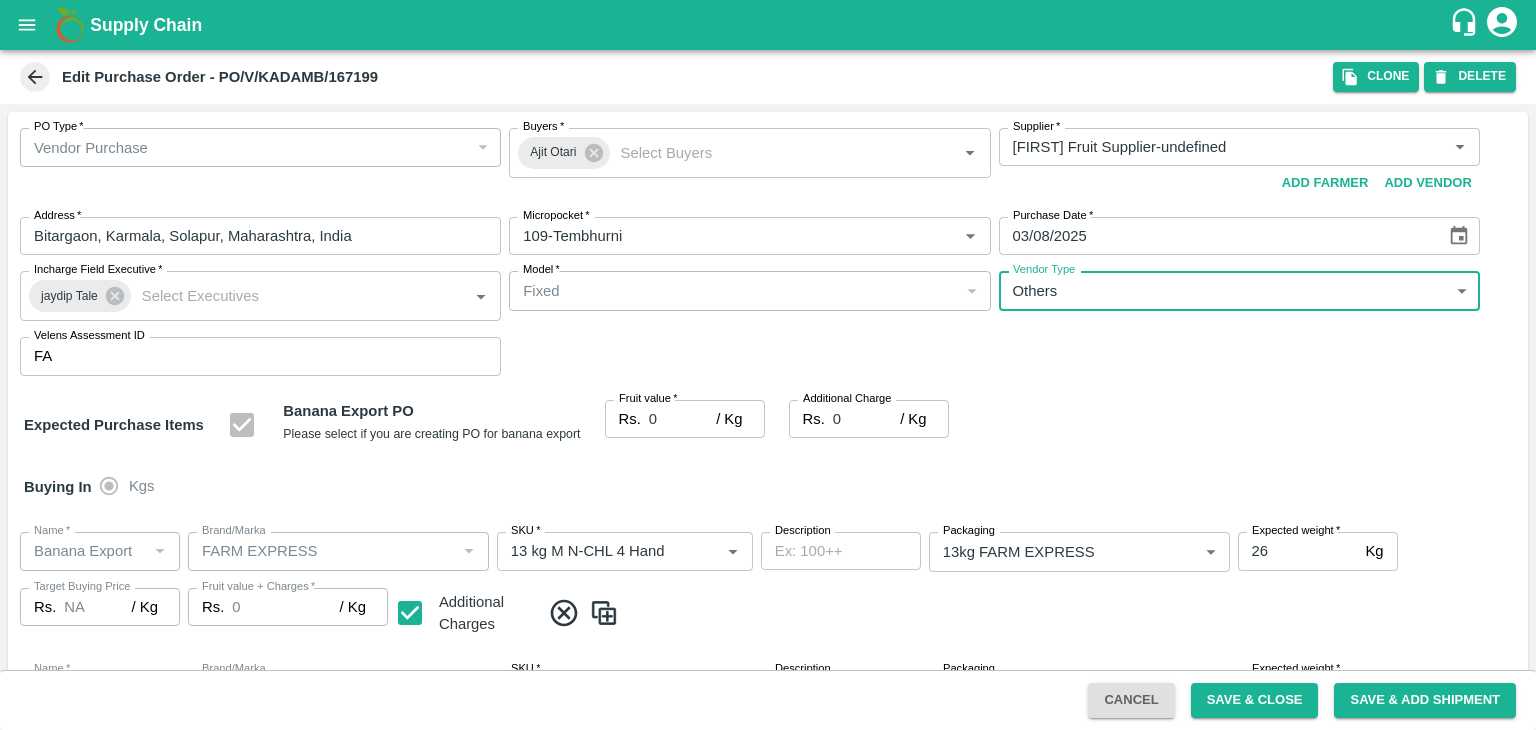 type on "OTHER" 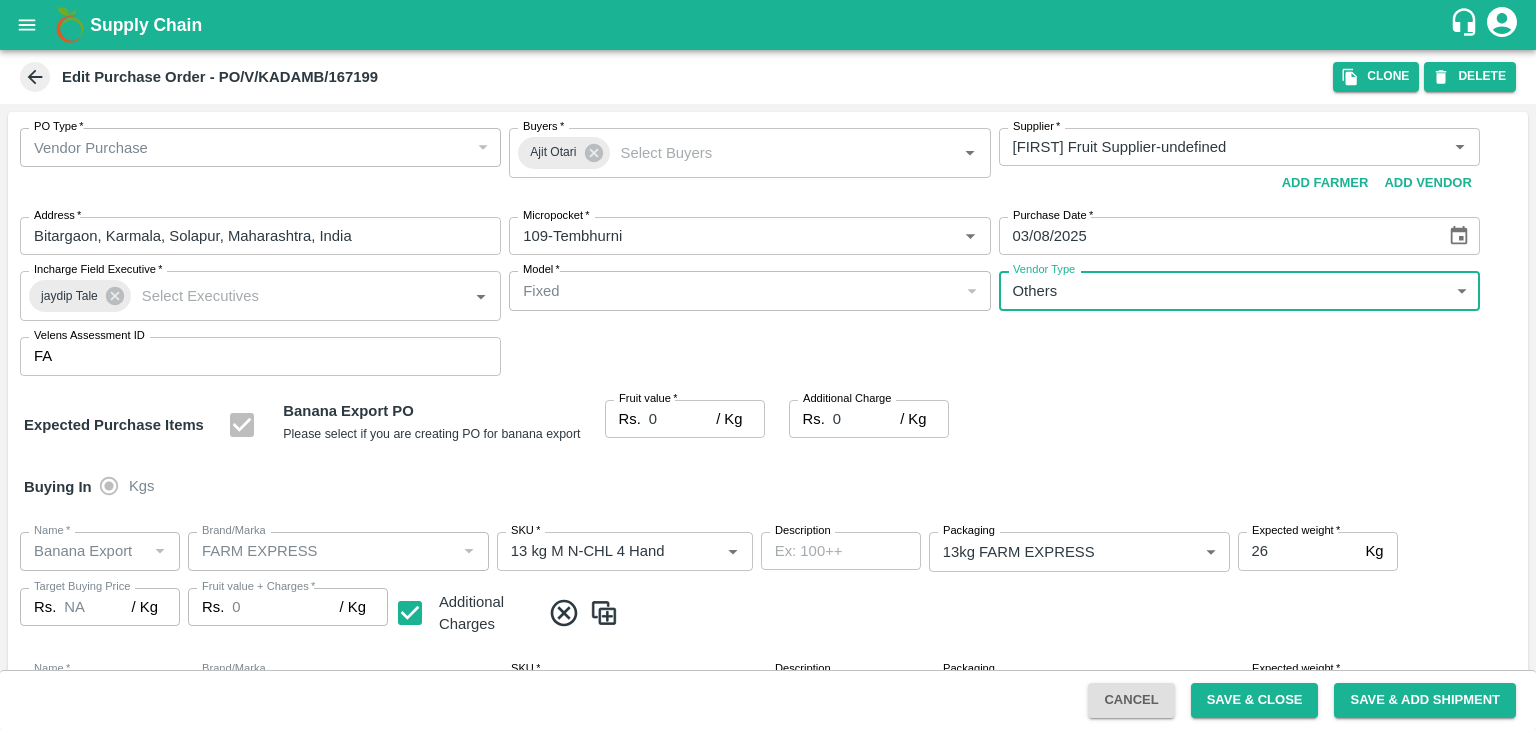 click at bounding box center (768, 365) 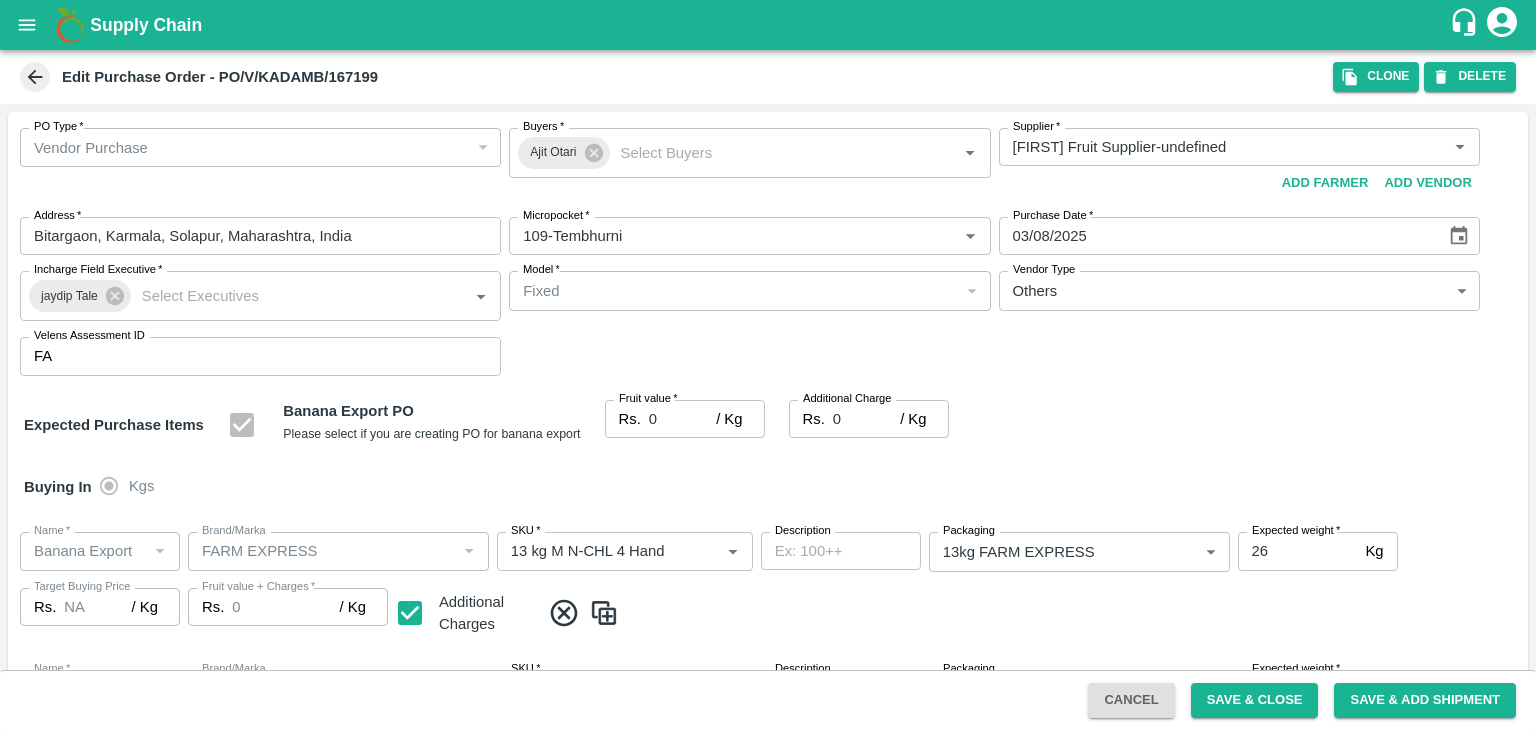 click at bounding box center (768, 365) 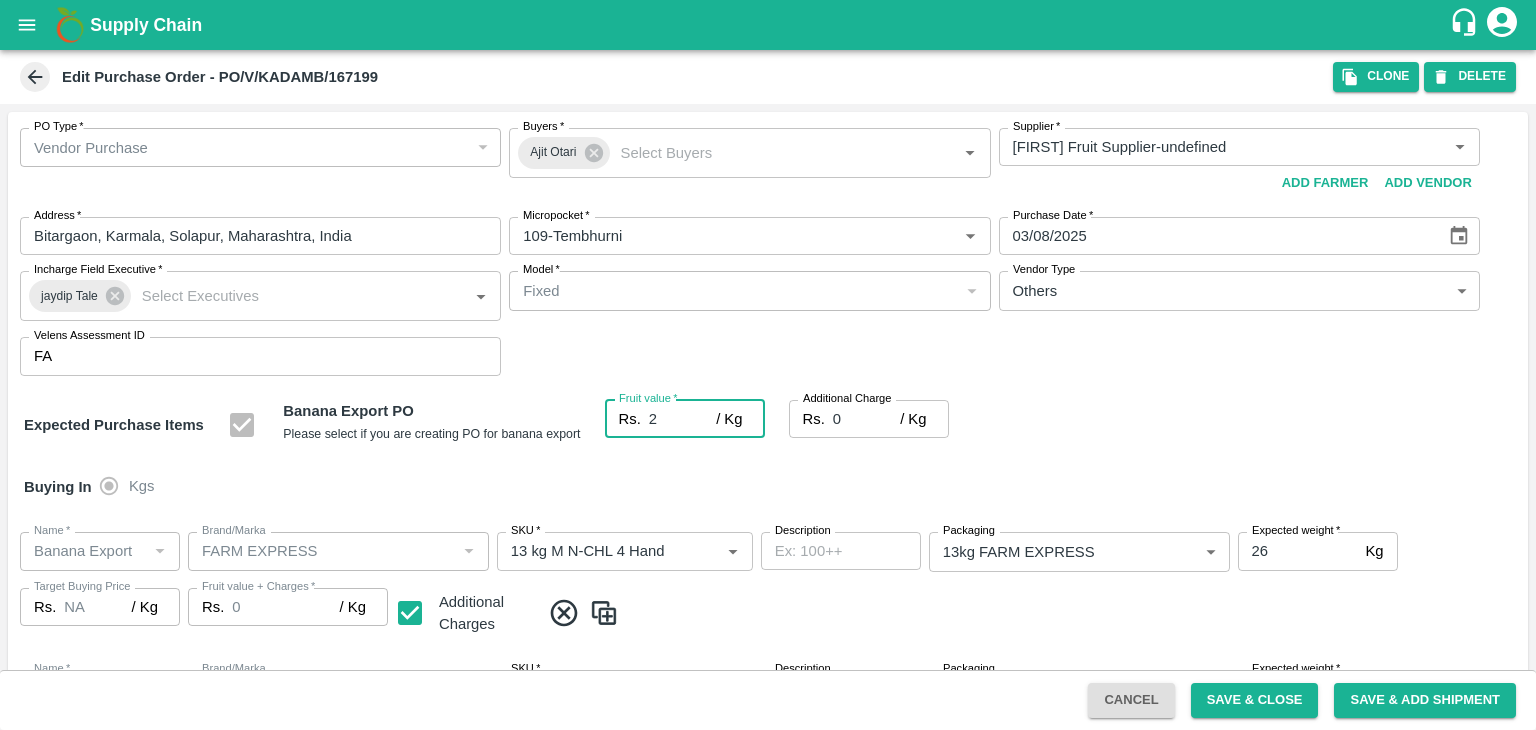 type on "26" 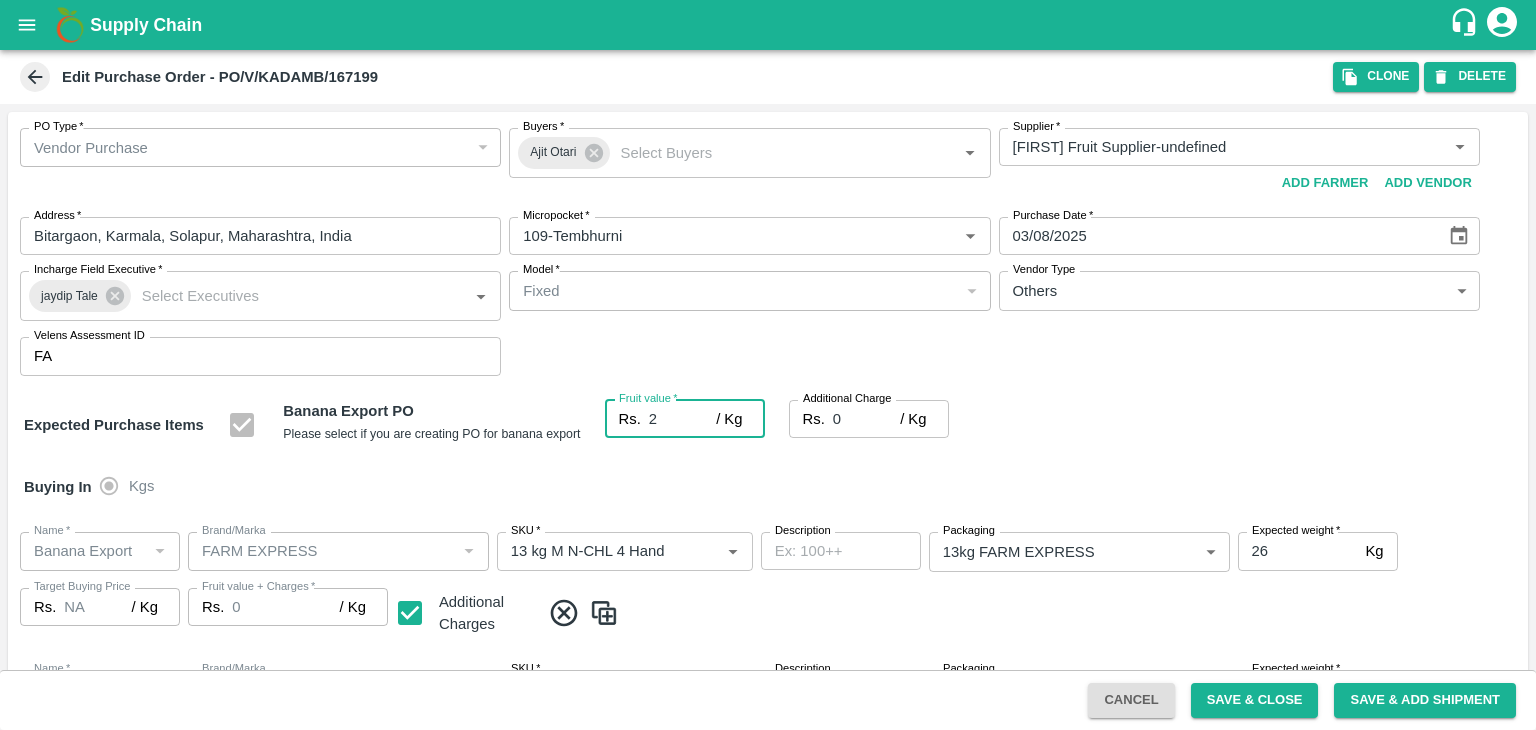 type on "26" 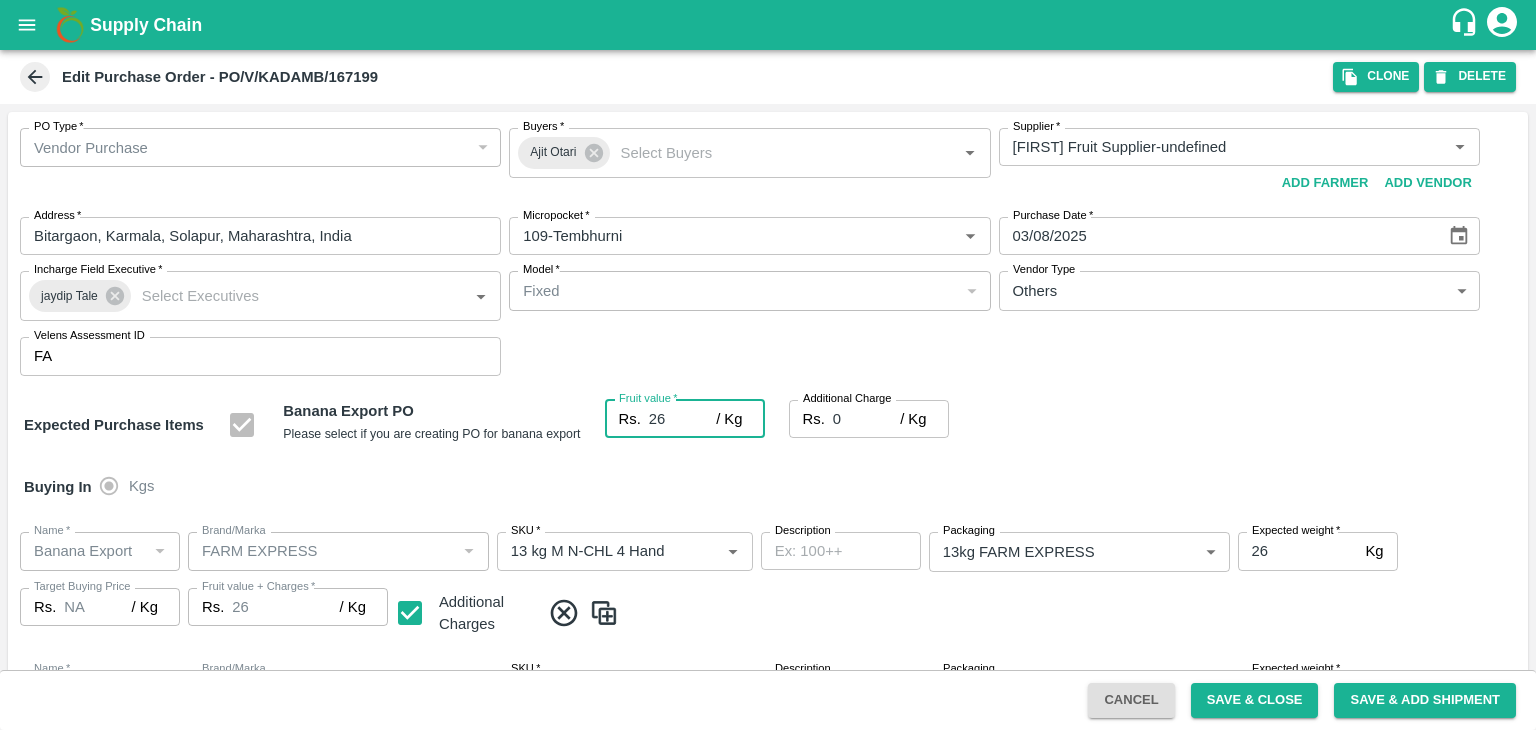 type on "26" 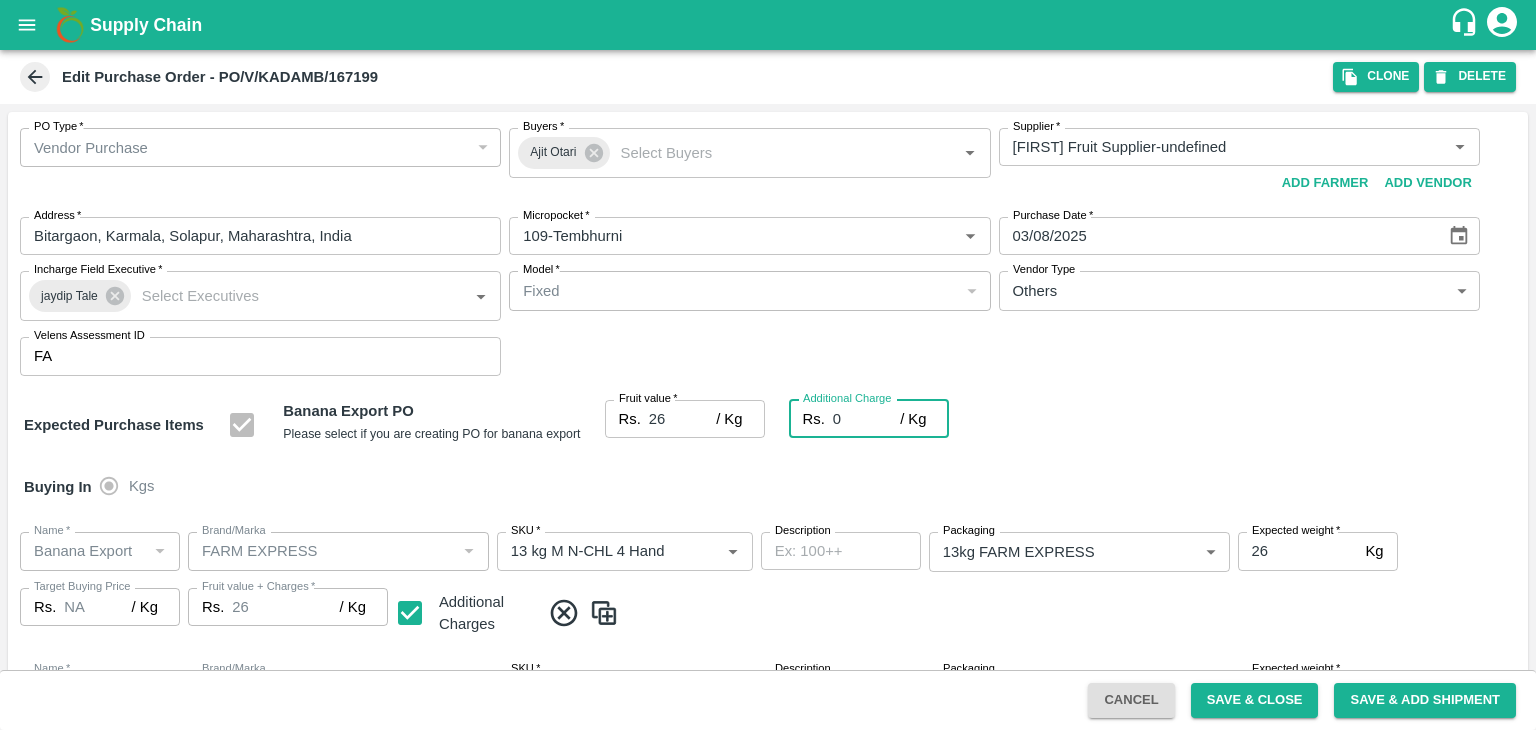 type on "2" 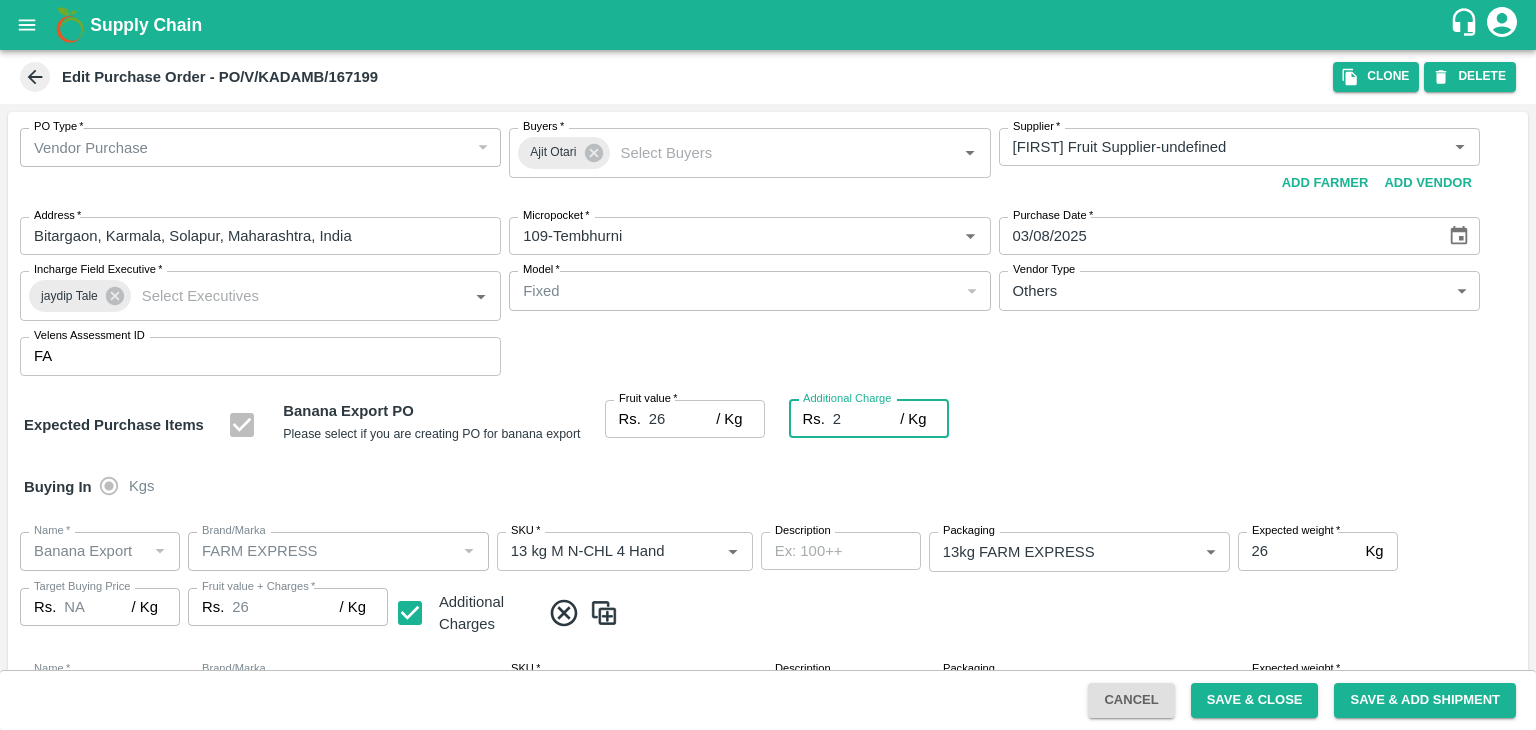type on "28" 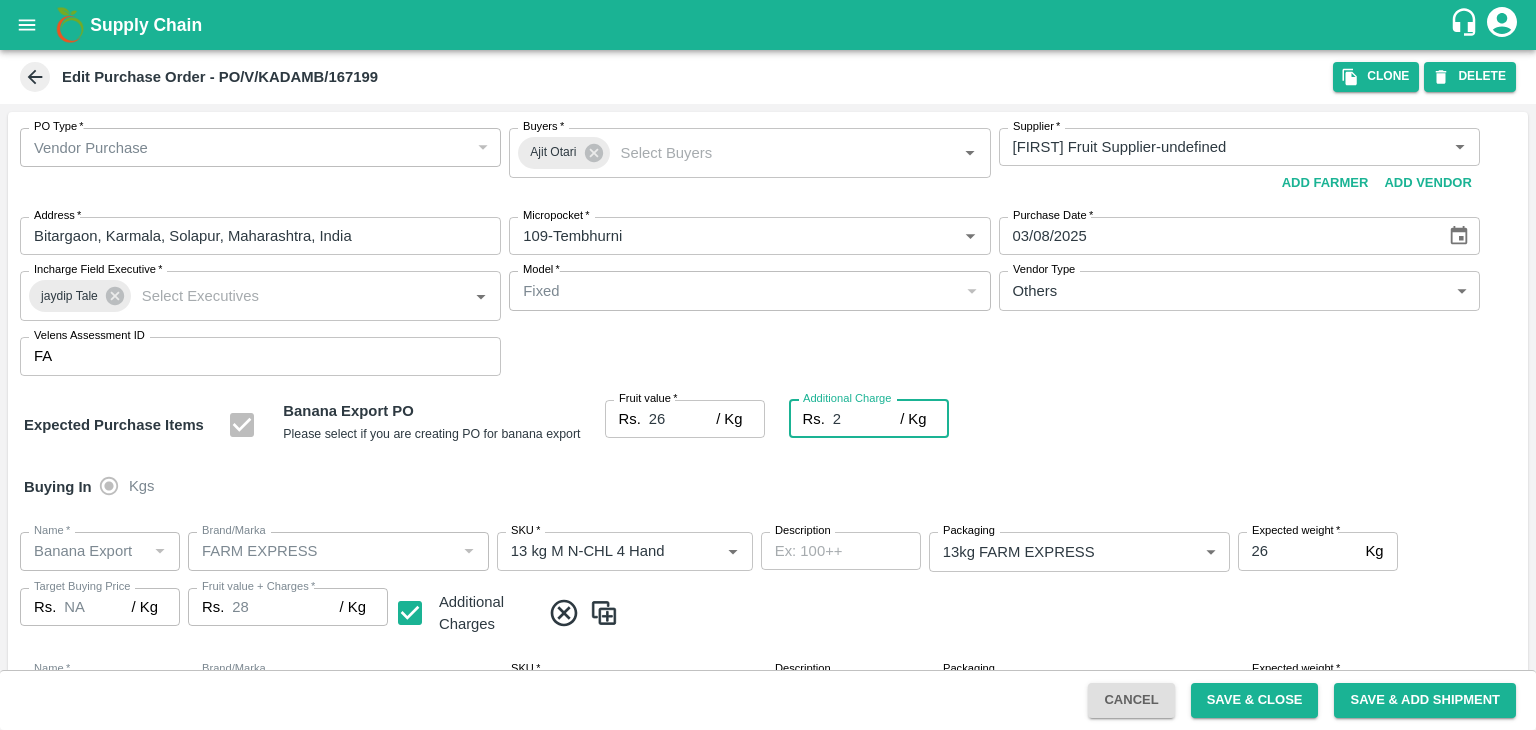 type on "2.7" 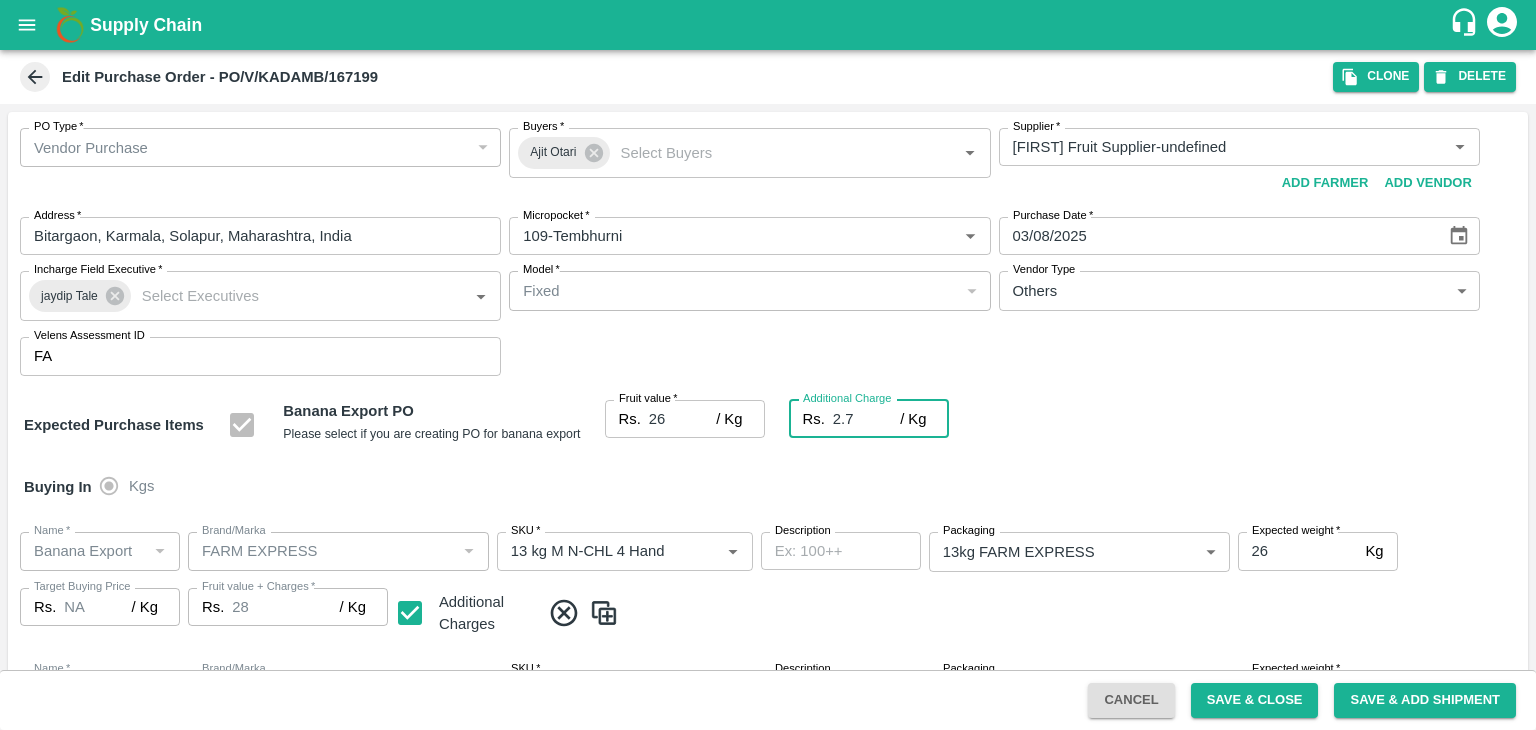 type on "28.7" 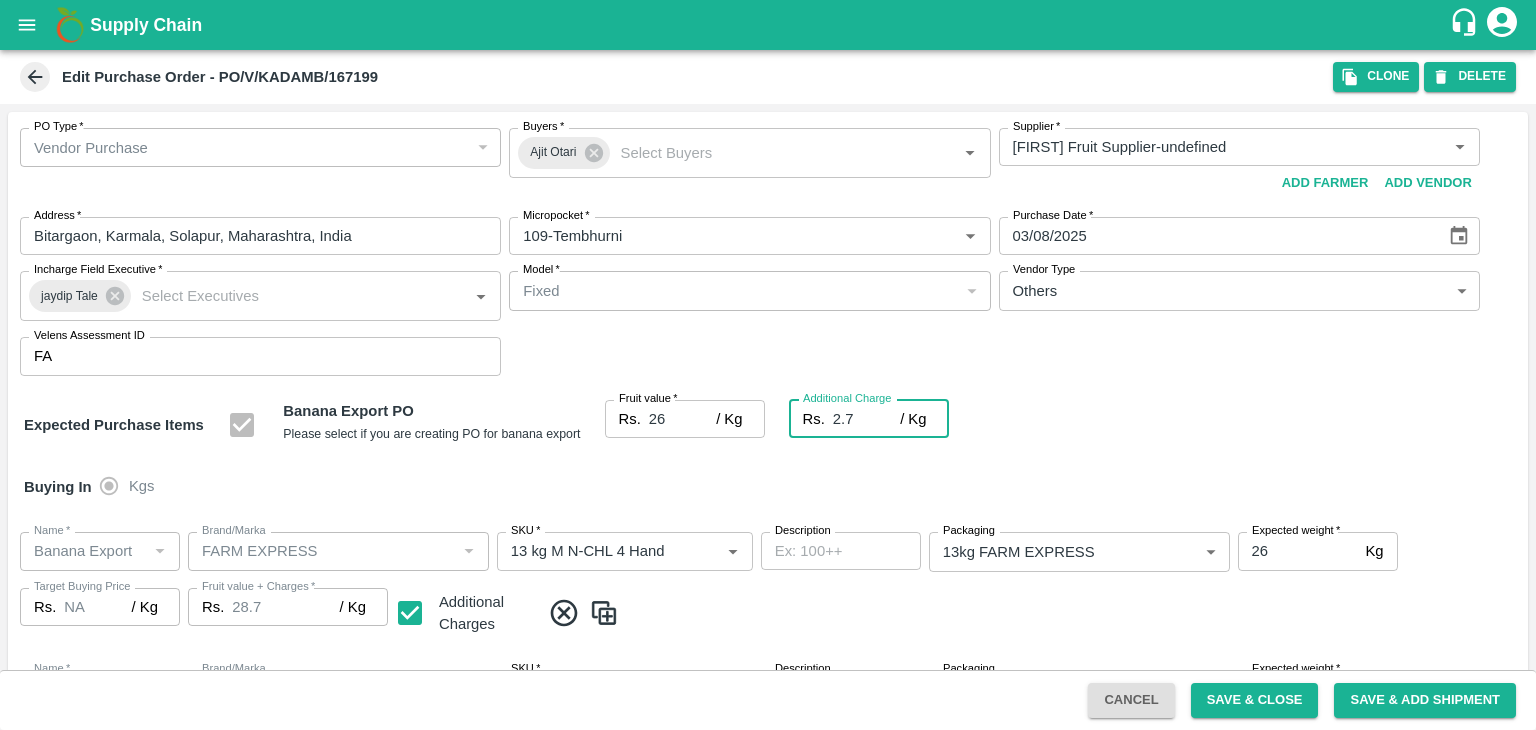 type on "2.75" 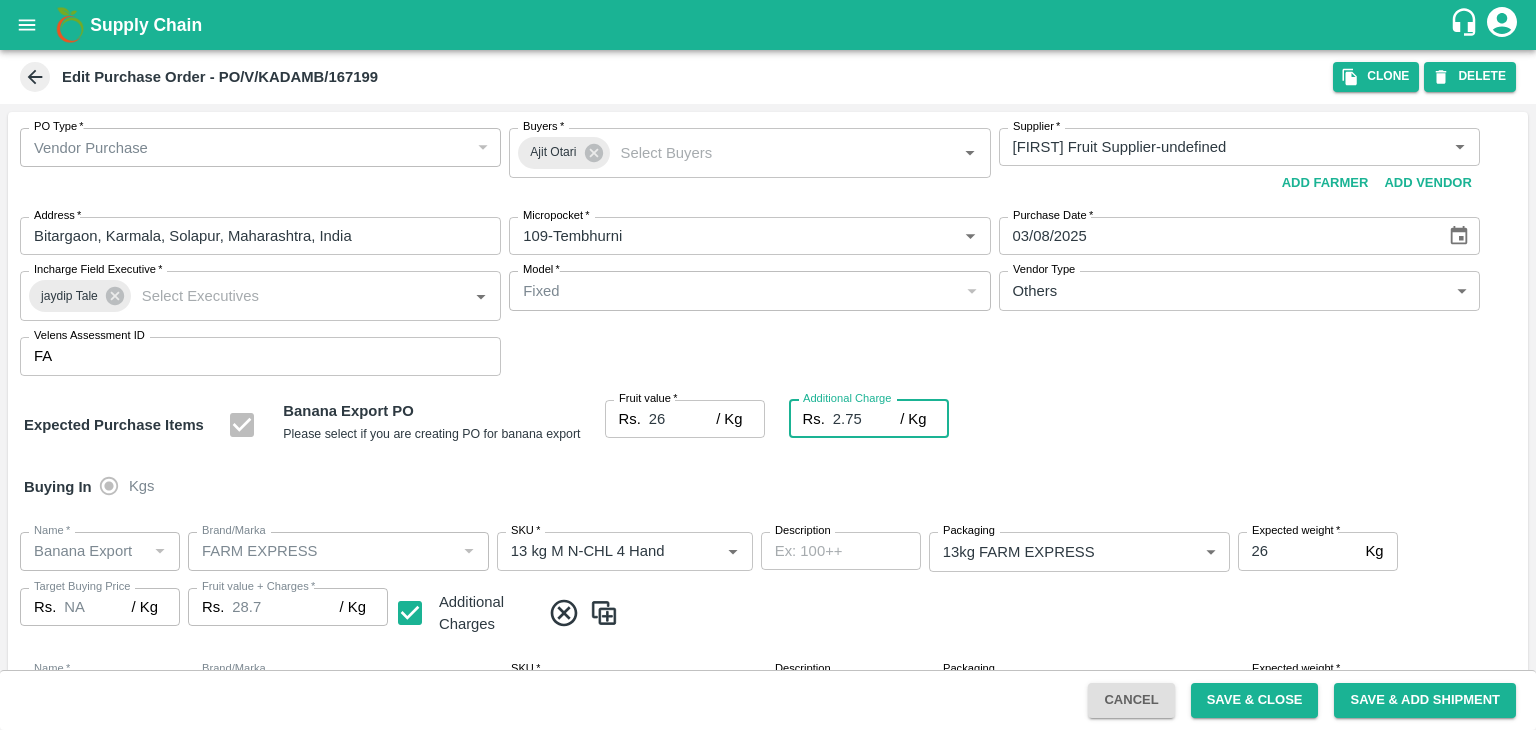 type on "28.75" 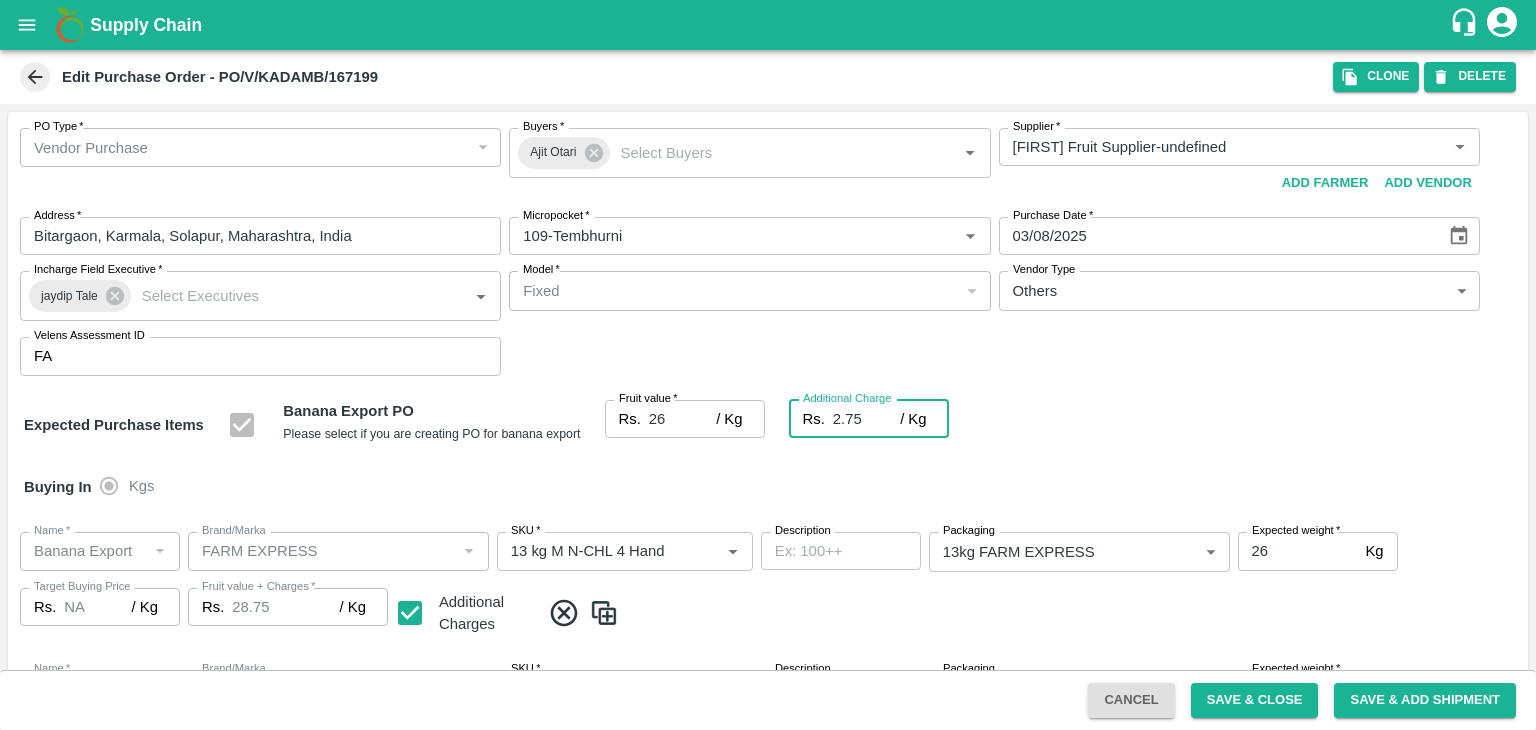 type on "2.75" 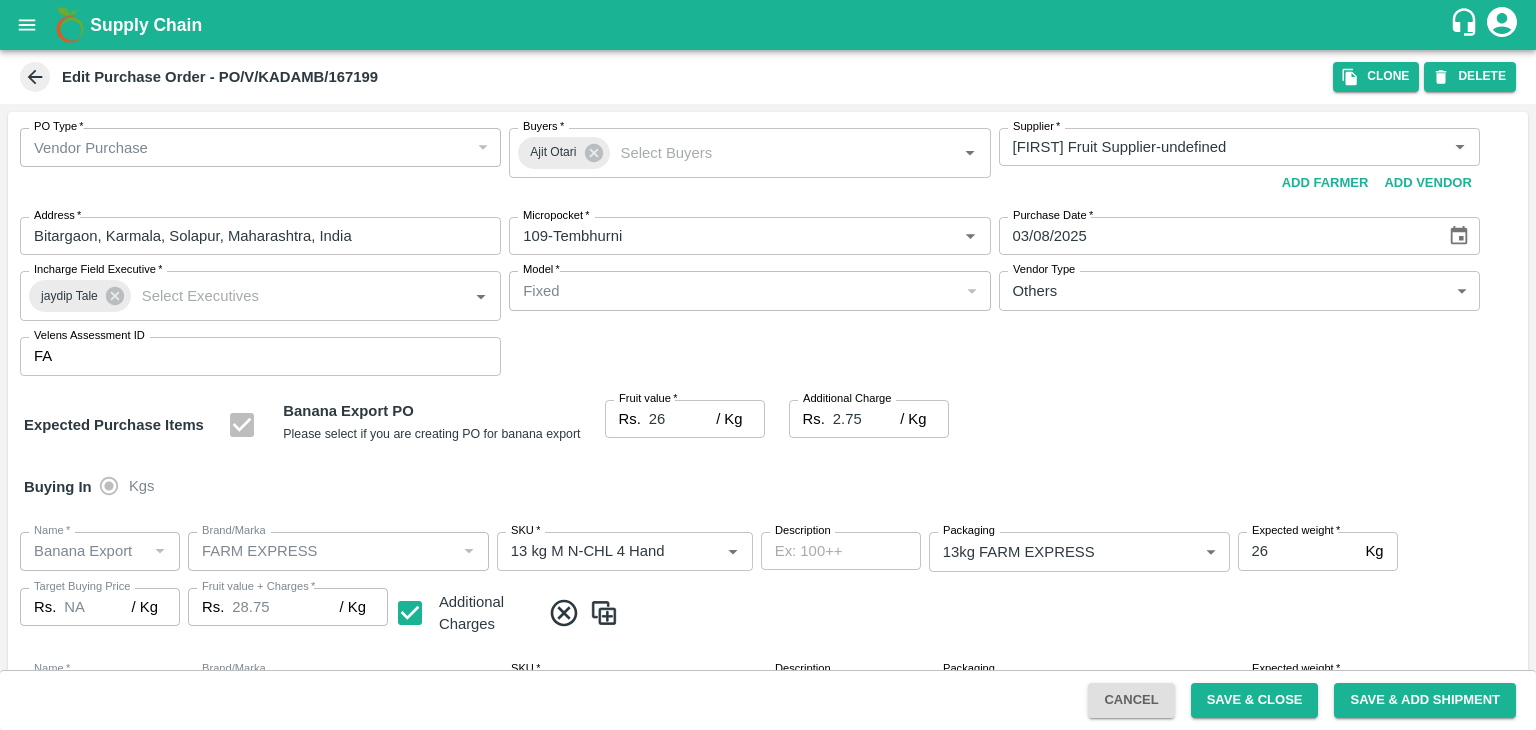 scroll, scrollTop: 1060, scrollLeft: 0, axis: vertical 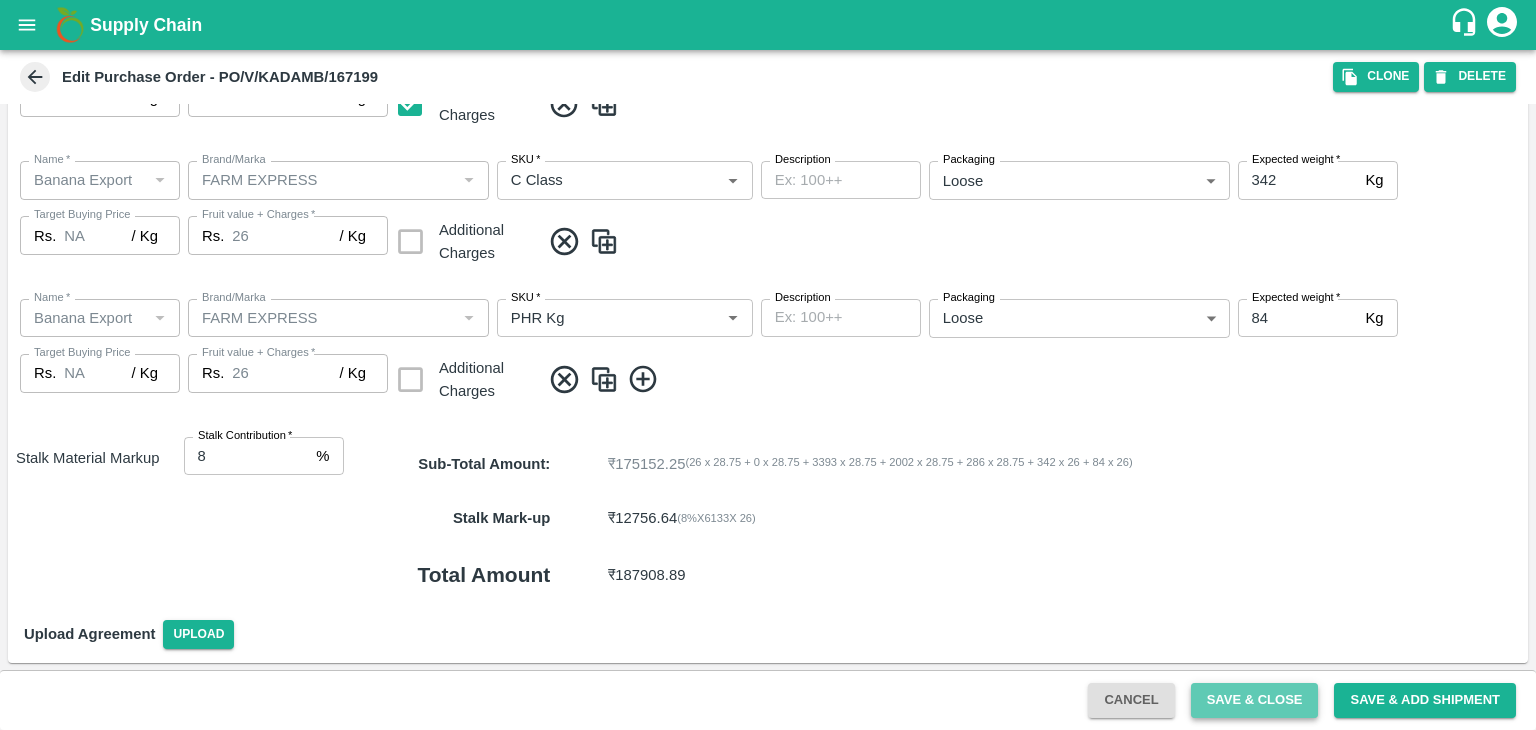 click on "Save & Close" at bounding box center (1255, 700) 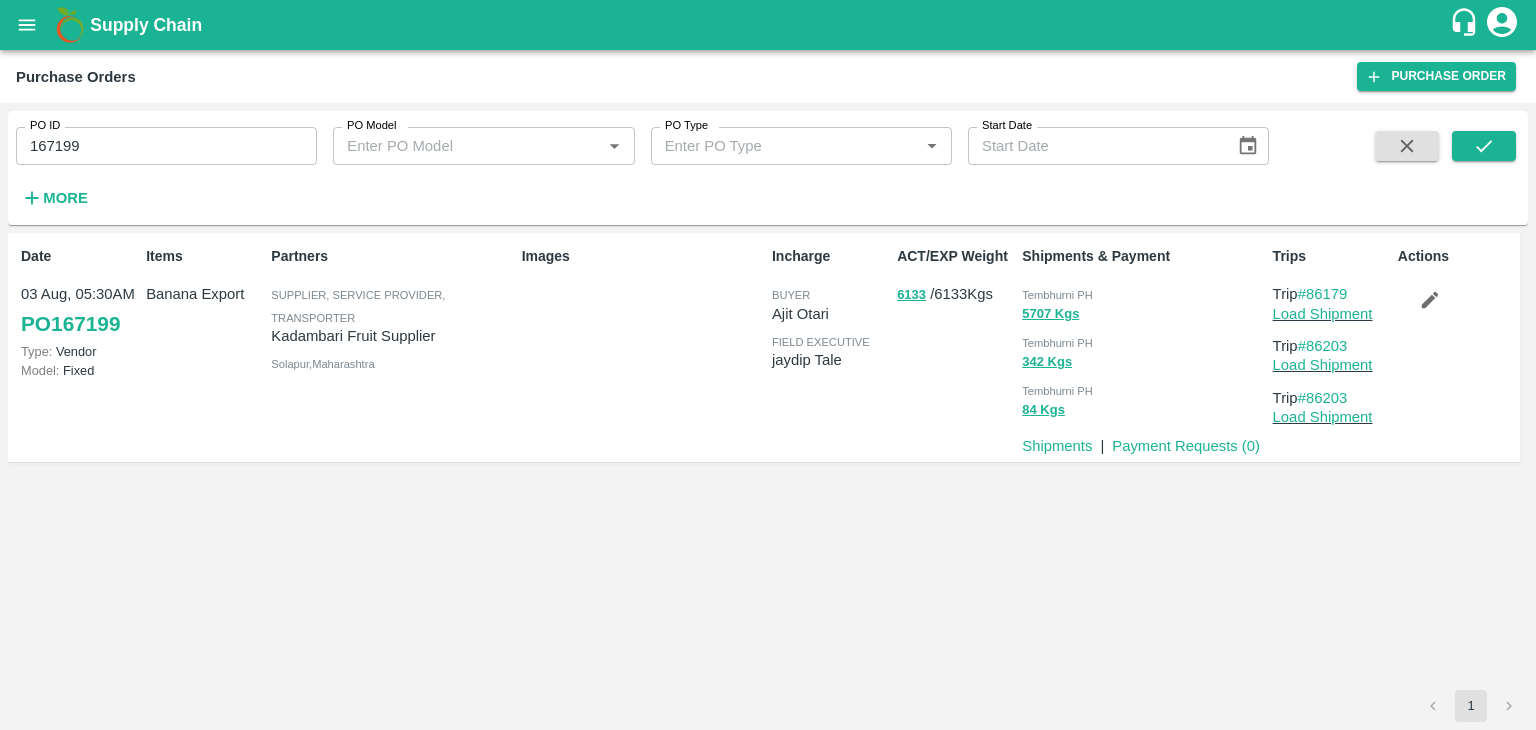 click on "167199" at bounding box center (166, 146) 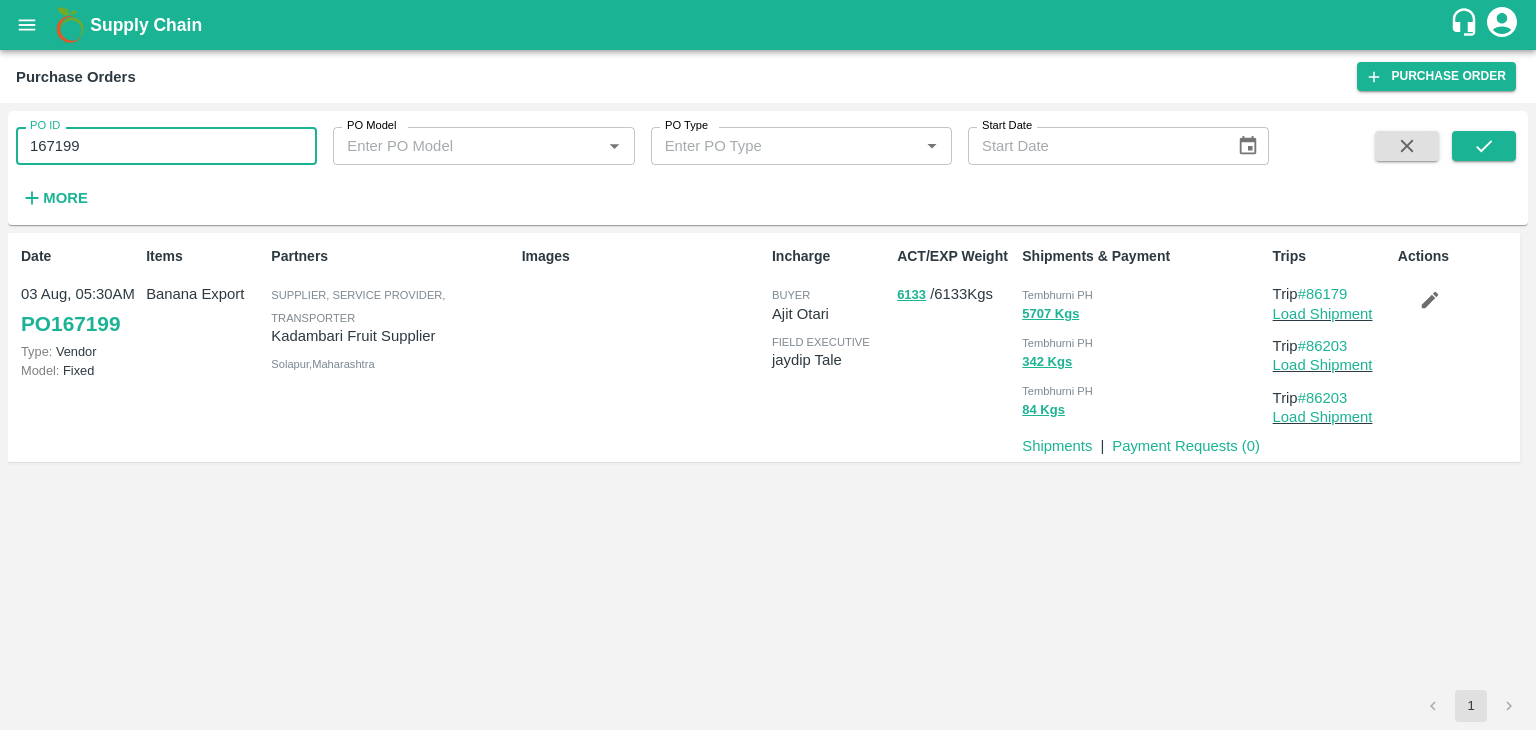 click on "167199" at bounding box center (166, 146) 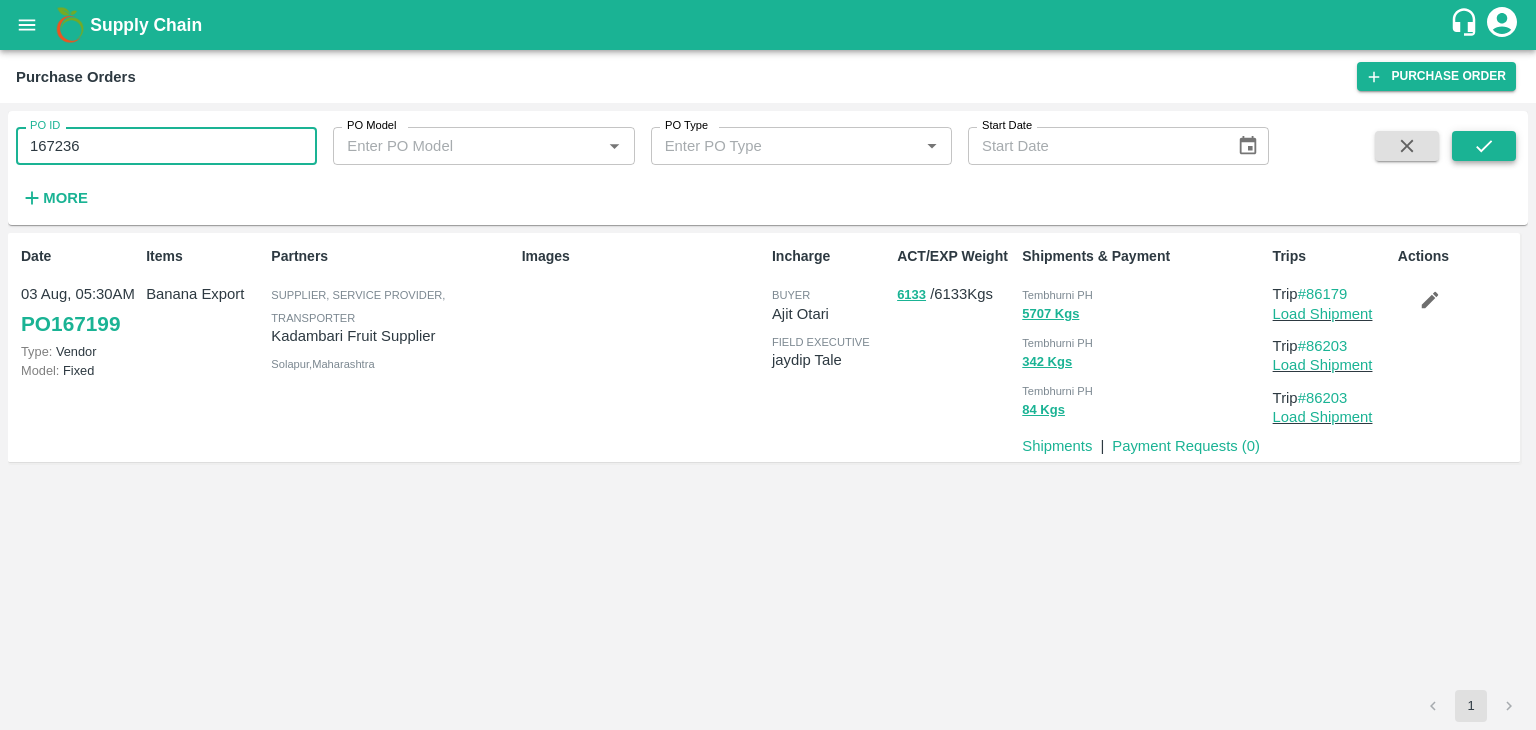 type on "167236" 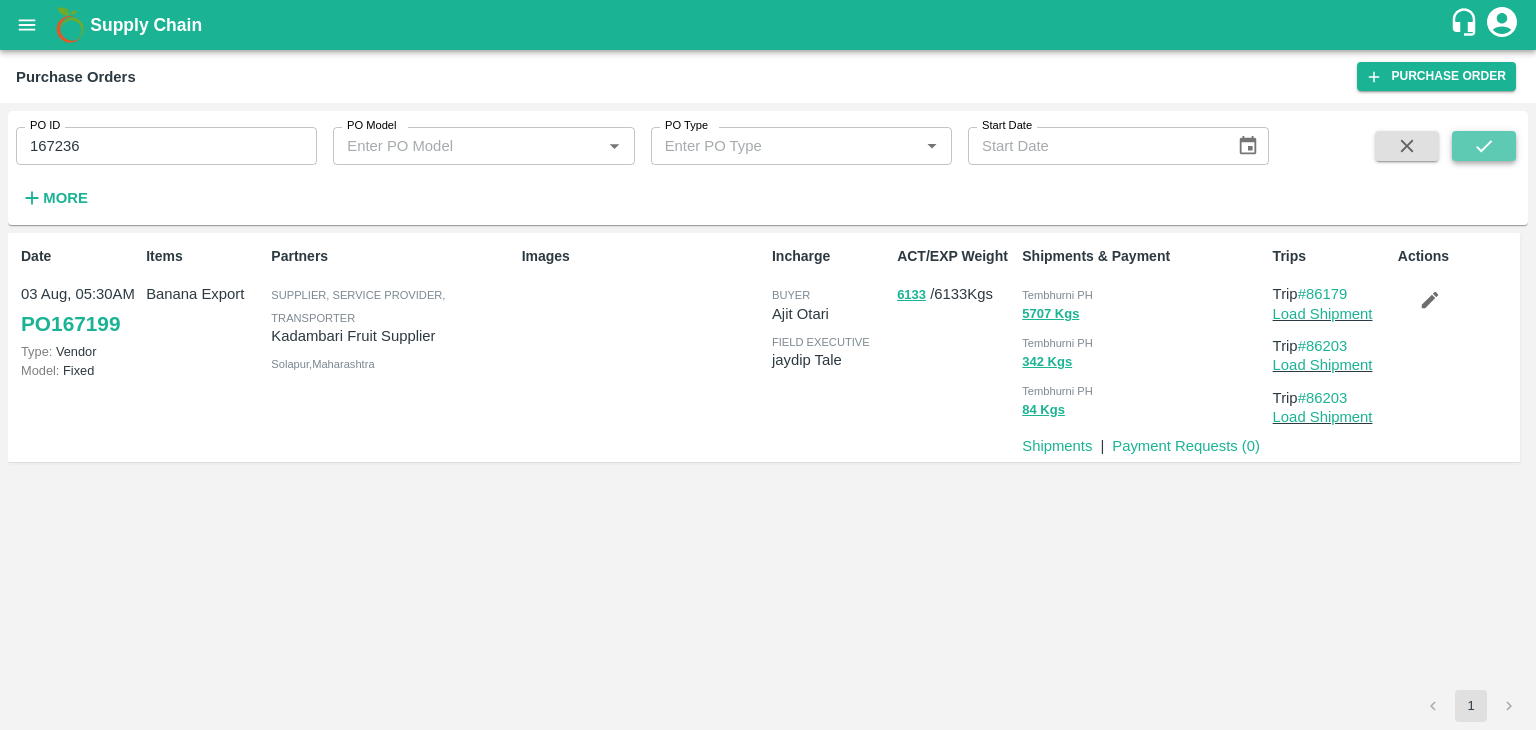 click 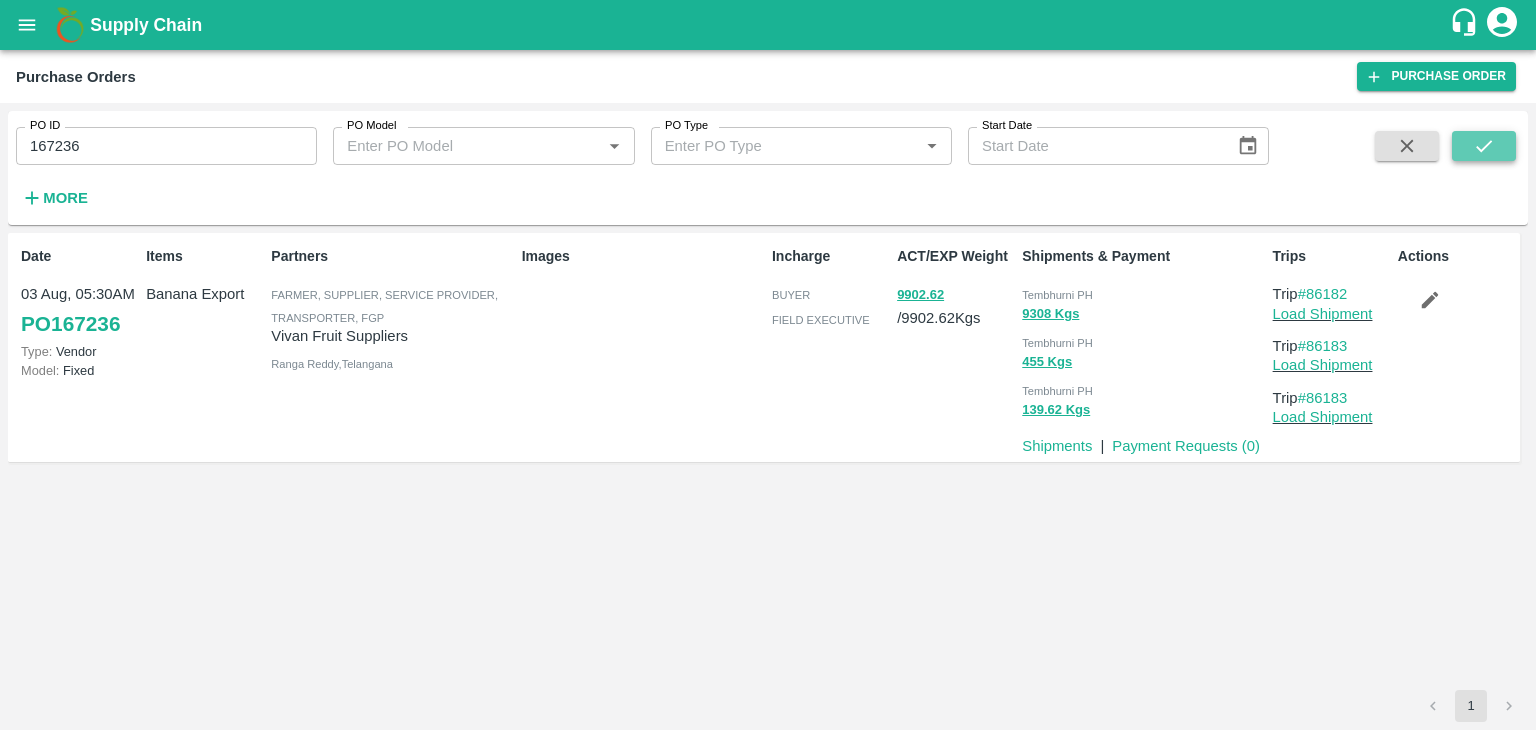 click at bounding box center [1484, 146] 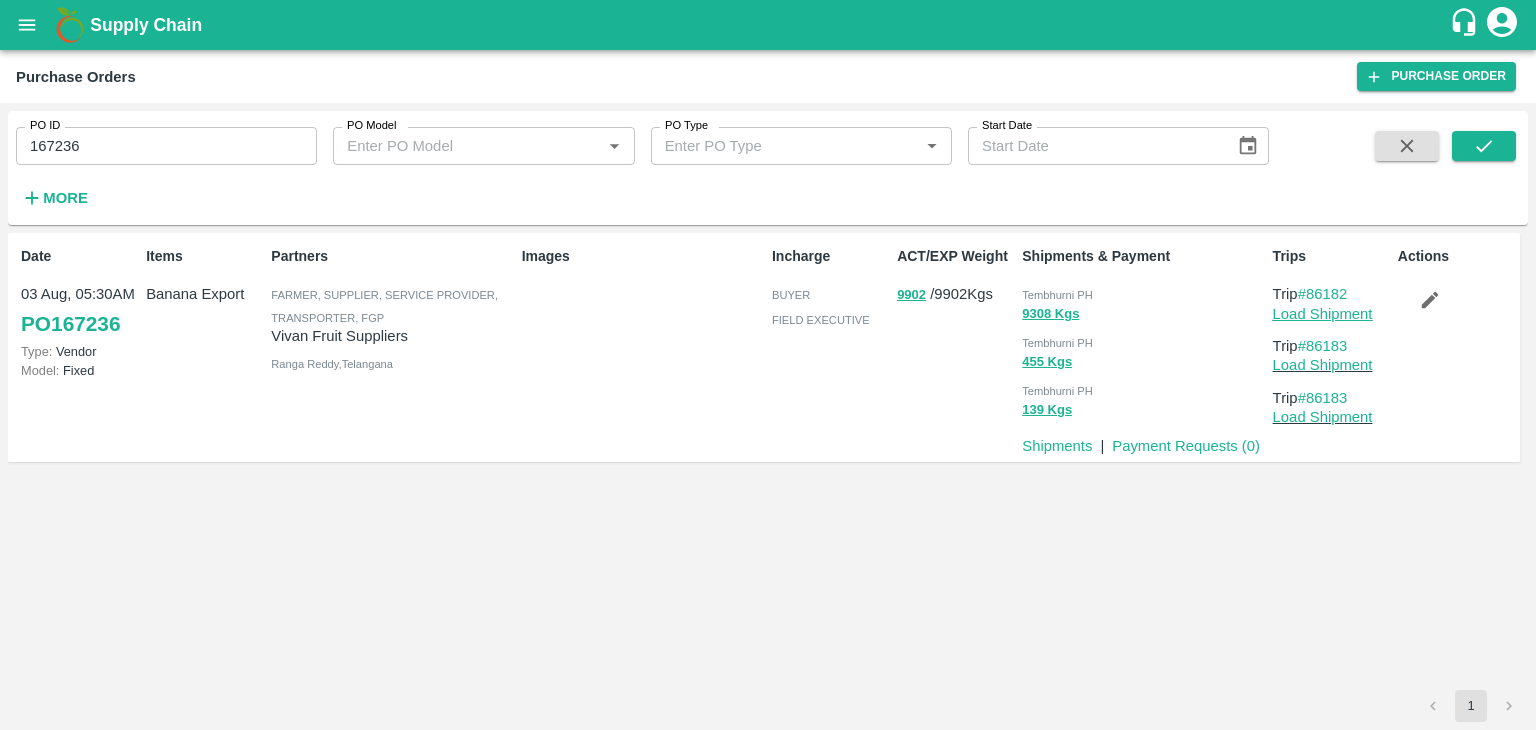 click on "Load Shipment" at bounding box center (1323, 314) 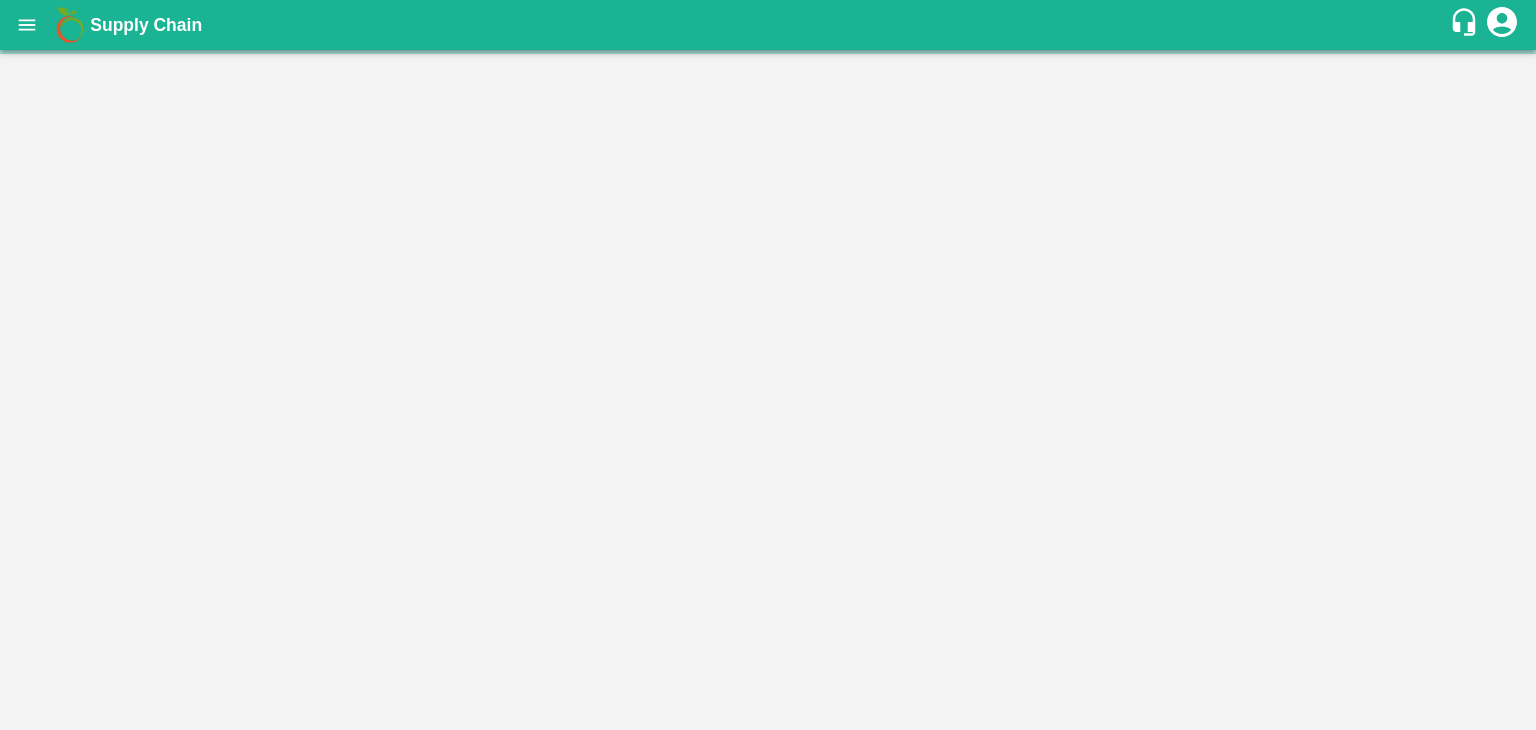 scroll, scrollTop: 0, scrollLeft: 0, axis: both 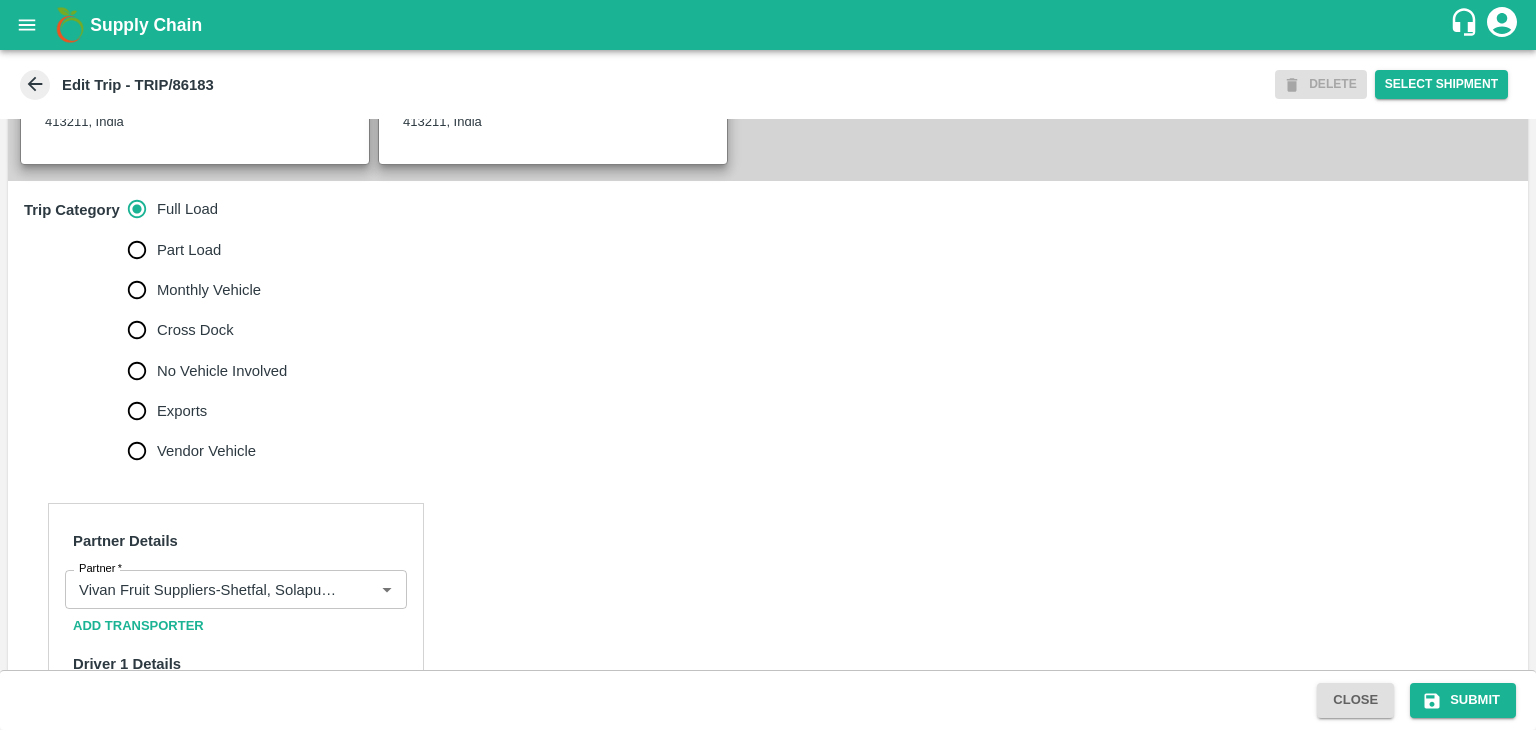 click on "No Vehicle Involved" at bounding box center (202, 371) 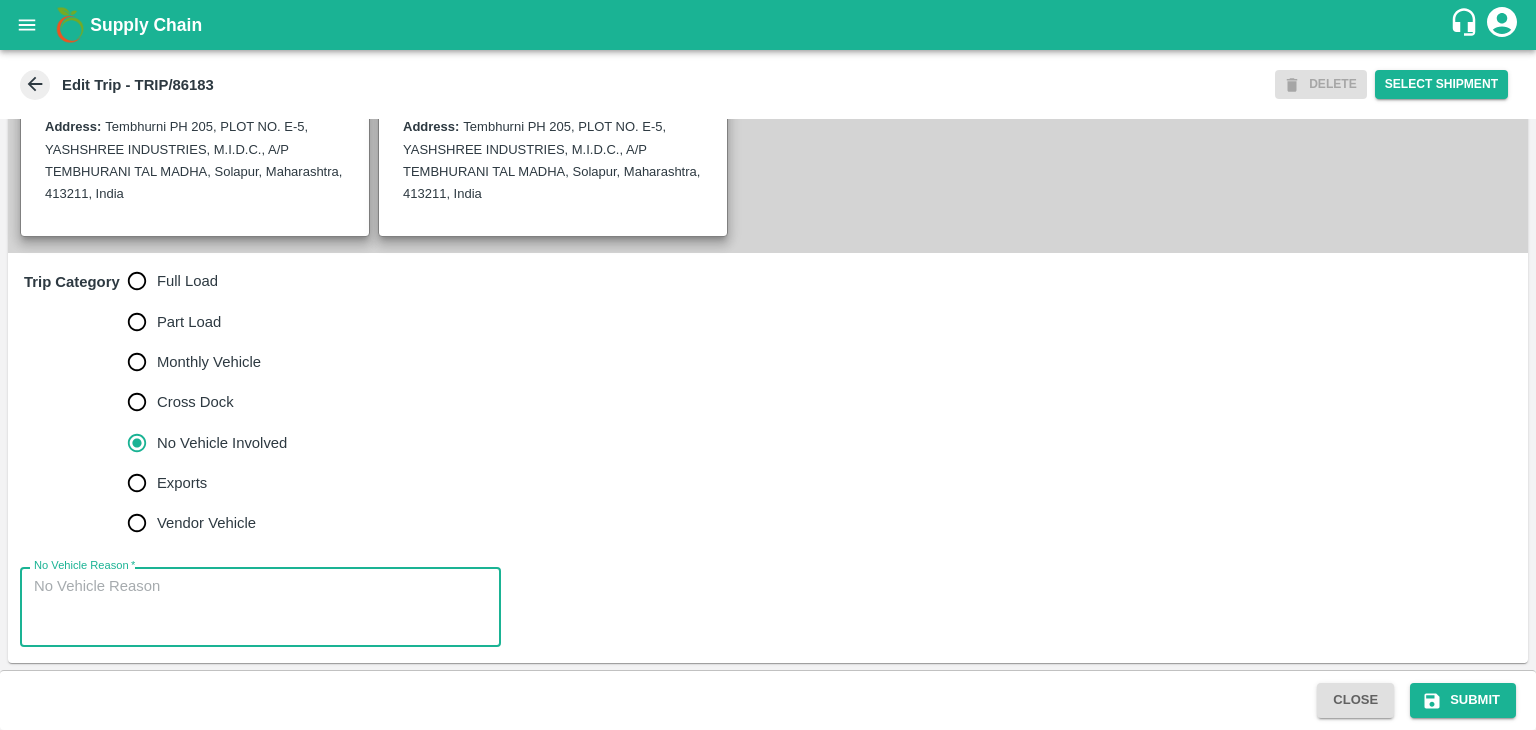 click on "No Vehicle Reason   *" at bounding box center [260, 607] 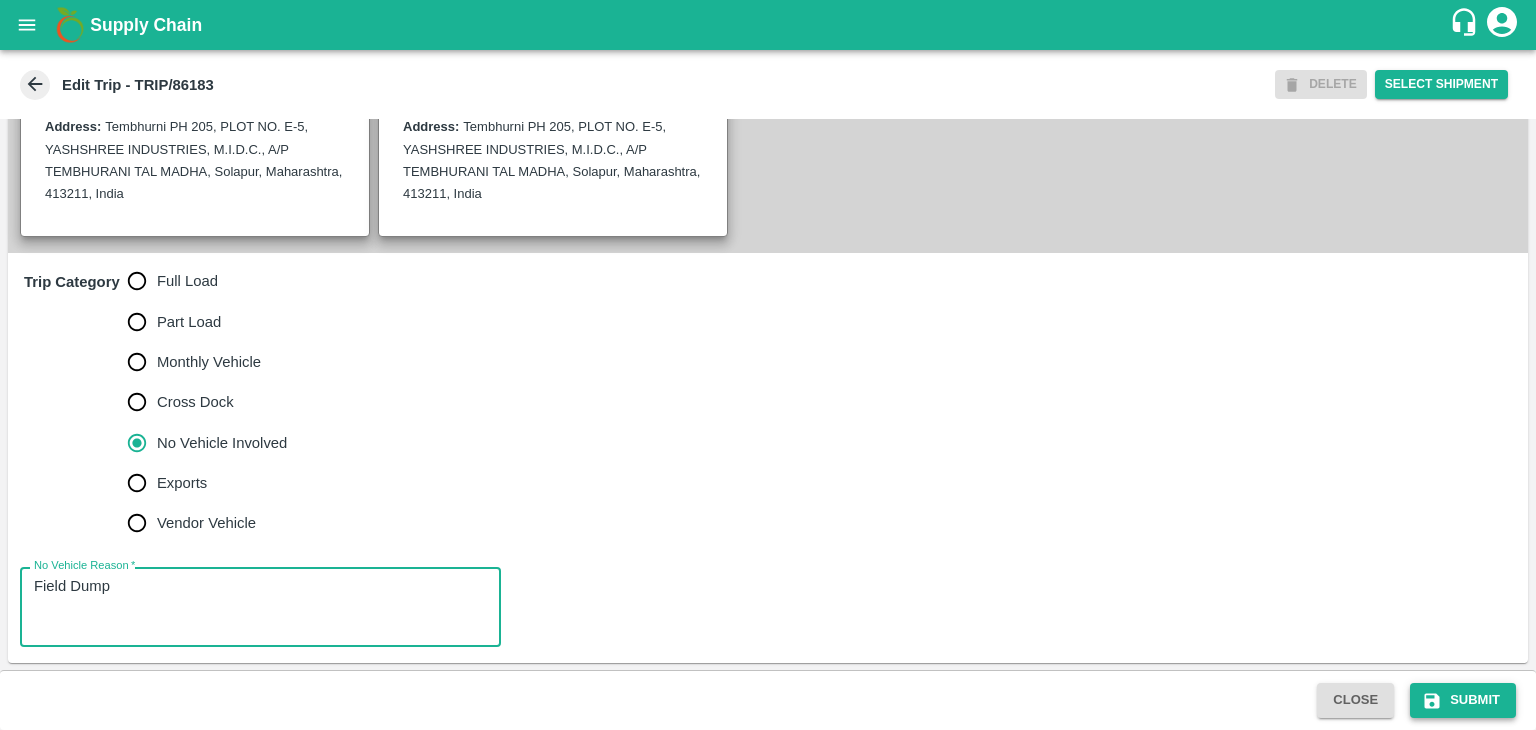 type on "Field Dump" 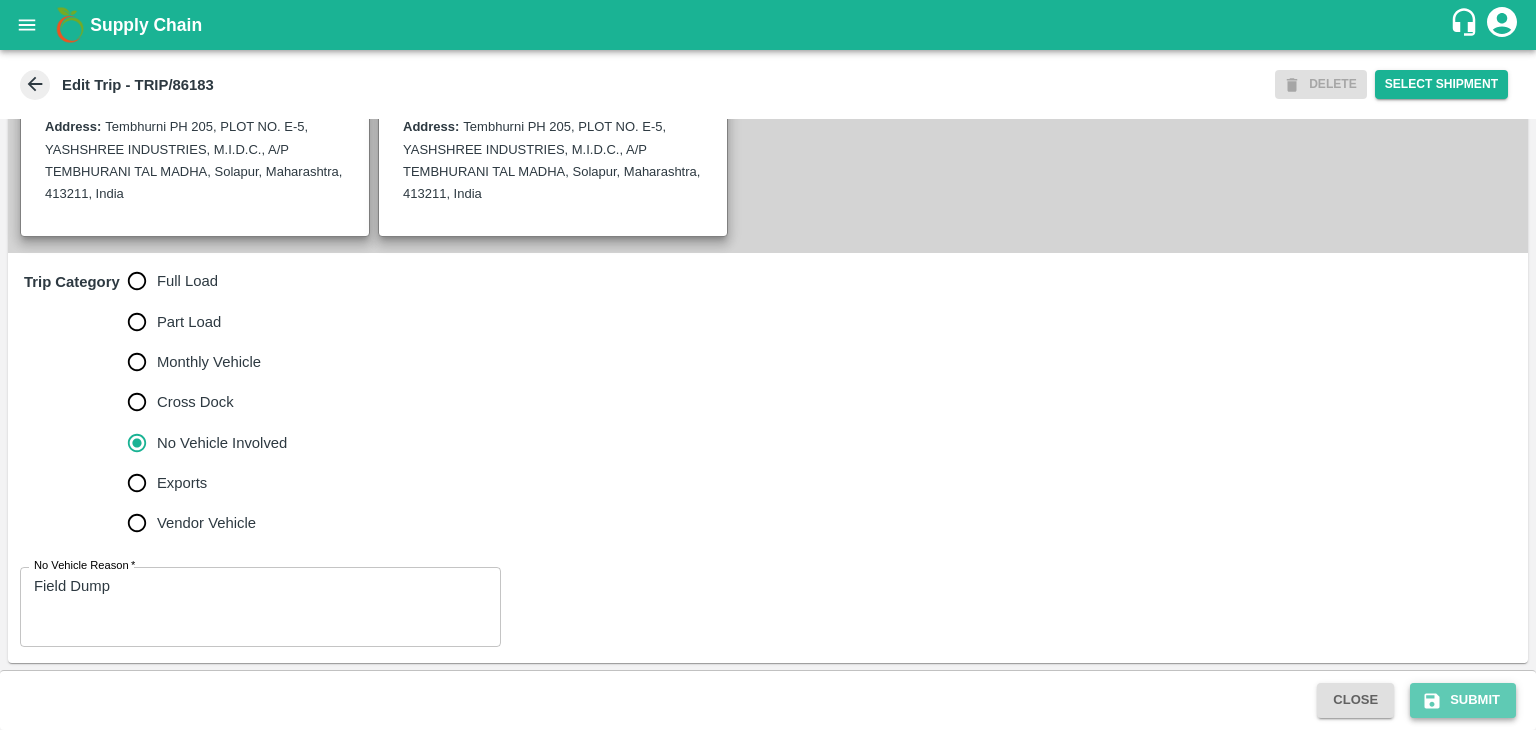 click on "Submit" at bounding box center (1463, 700) 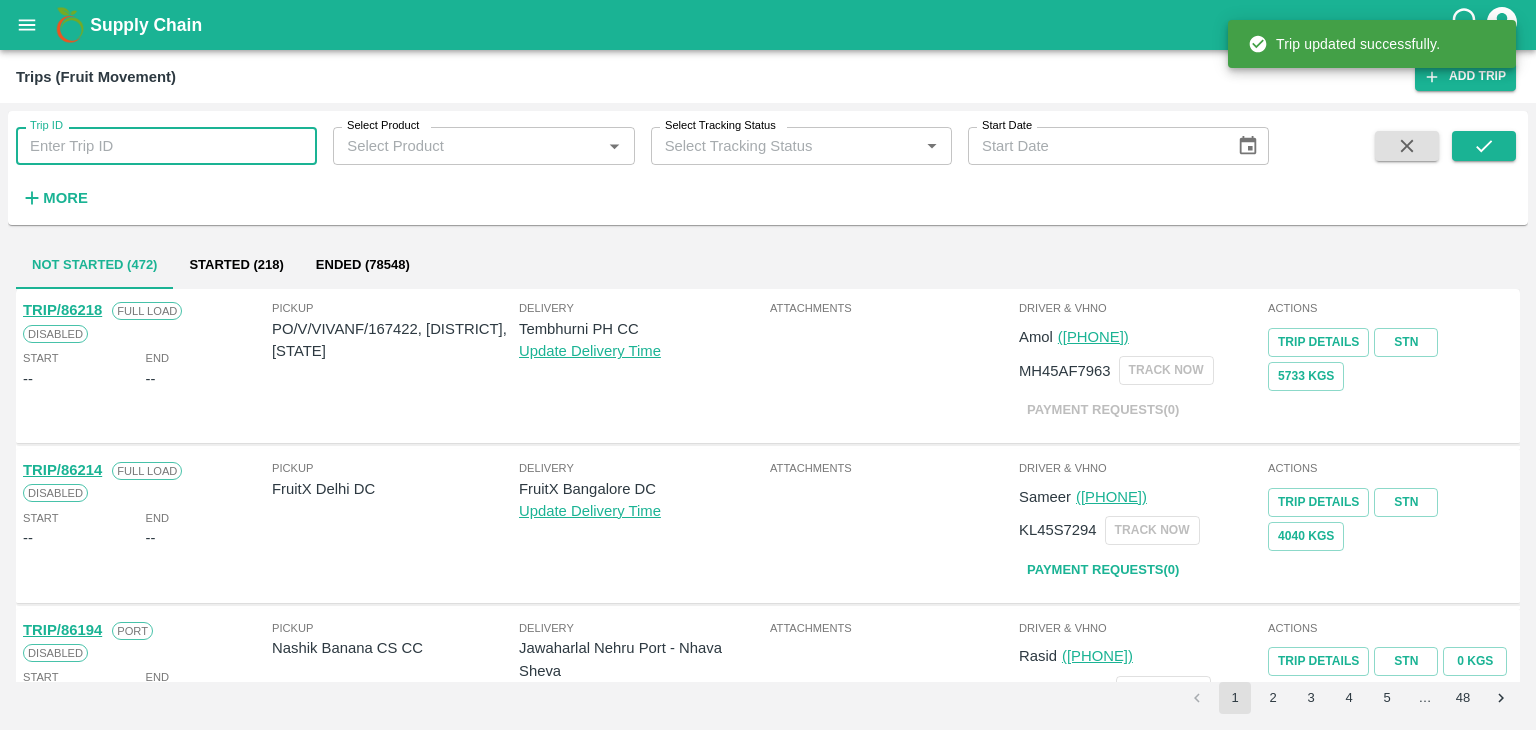 click on "Trip ID" at bounding box center (166, 146) 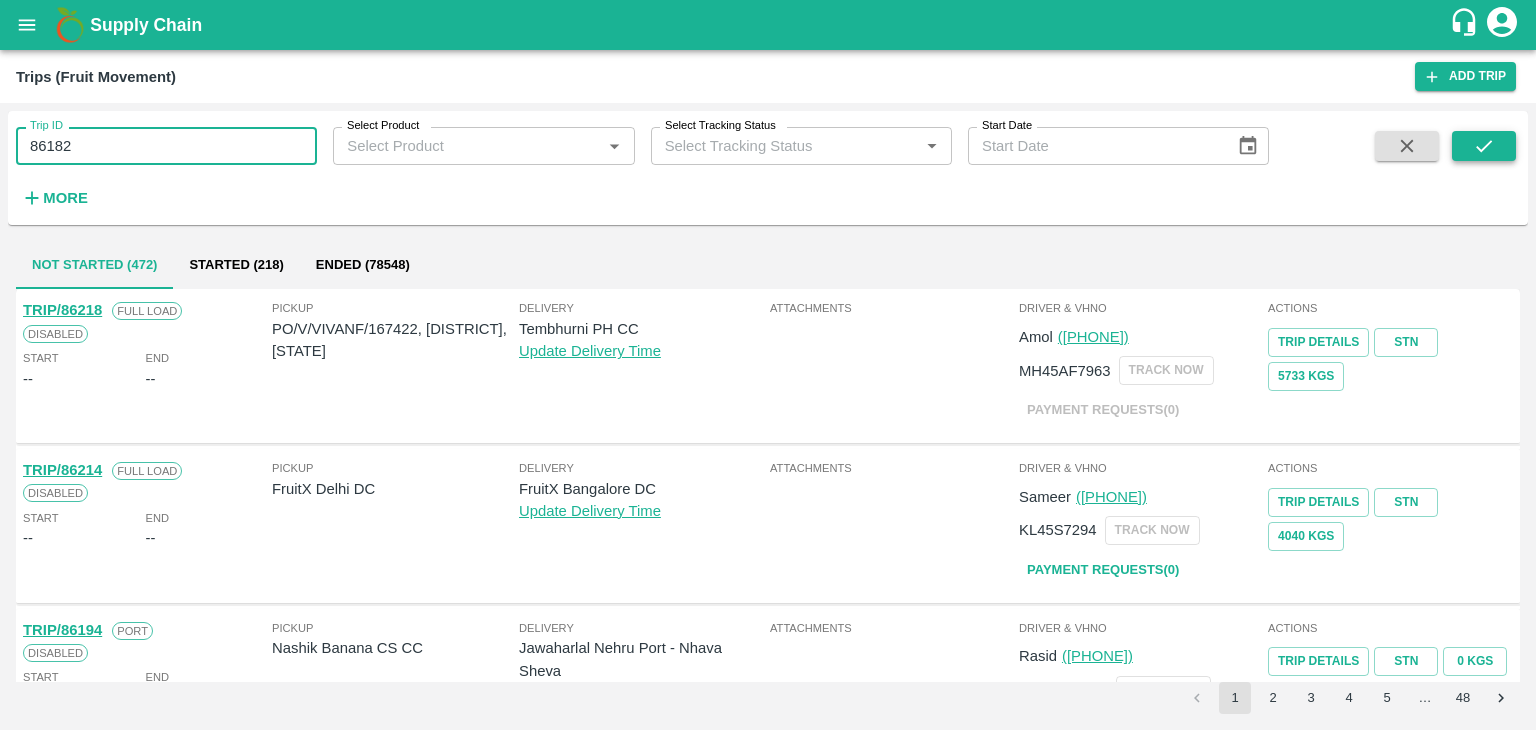type on "86182" 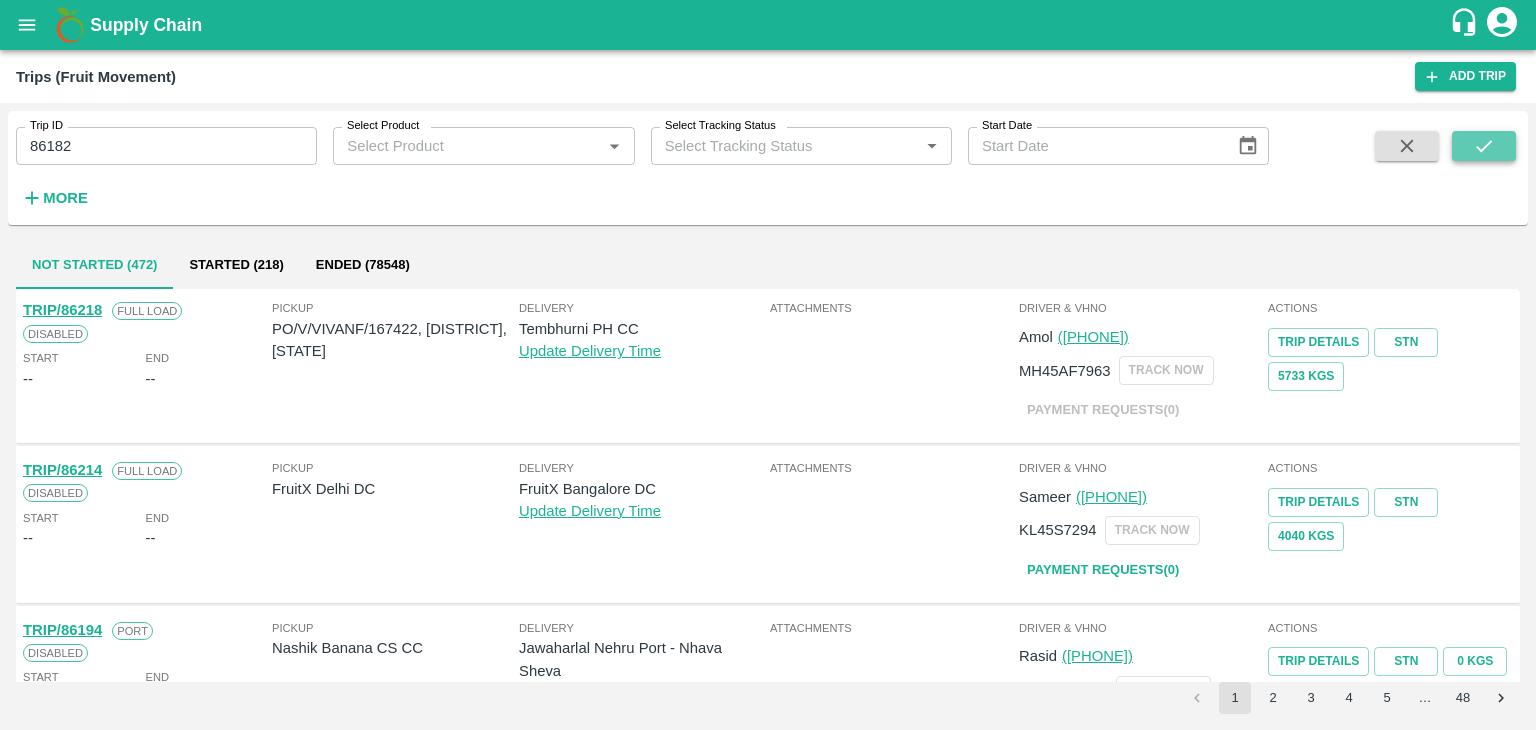 click 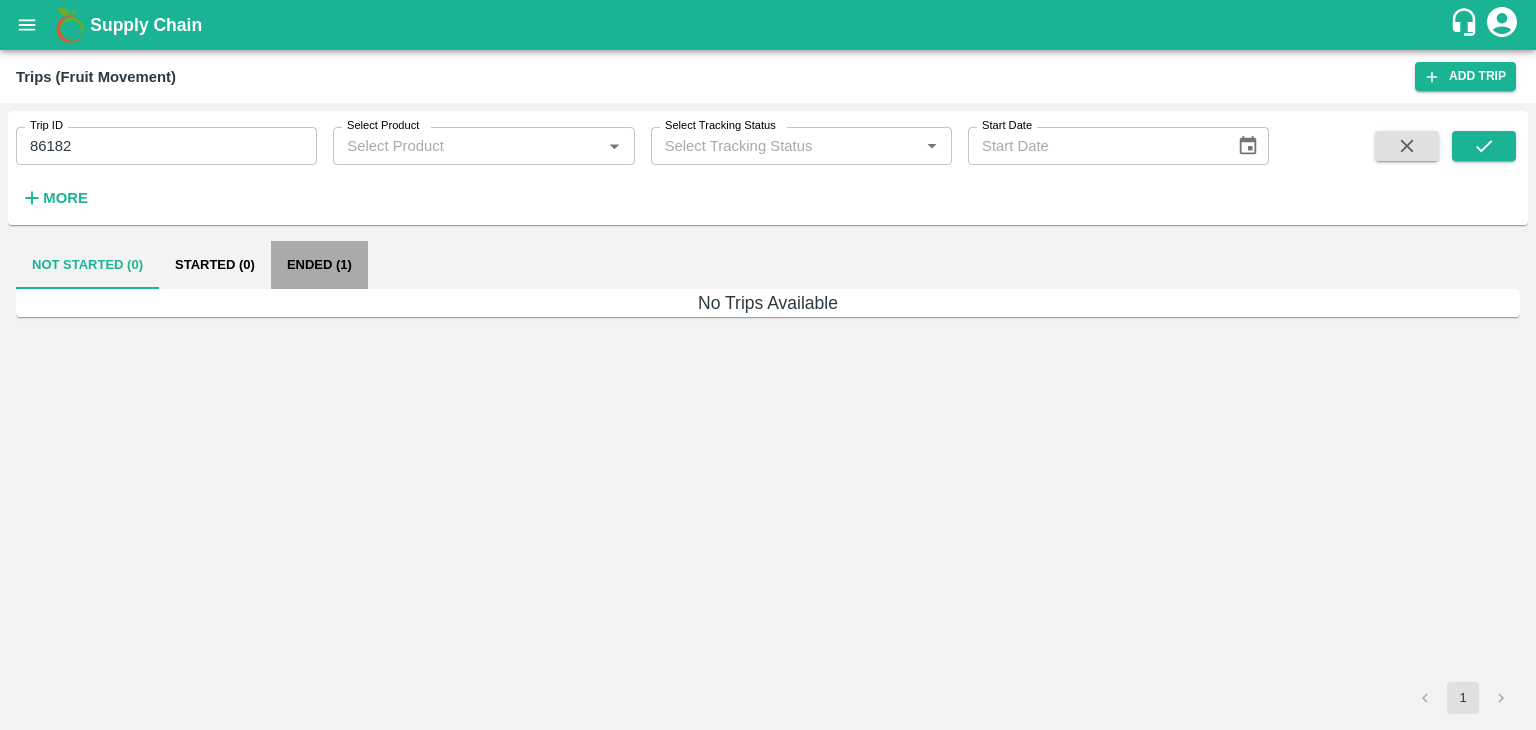 click on "Ended (1)" at bounding box center [319, 265] 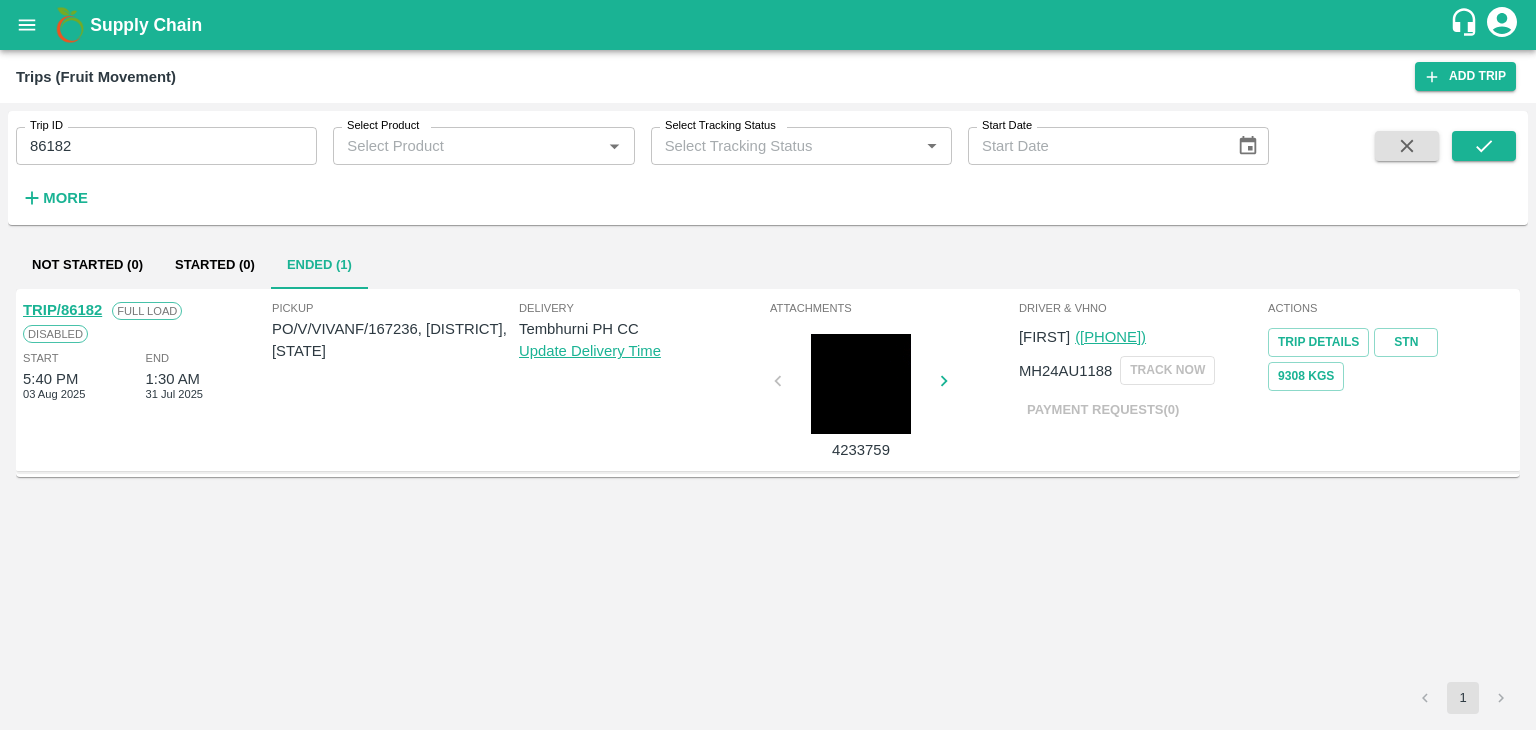 click on "TRIP/86182" at bounding box center (62, 310) 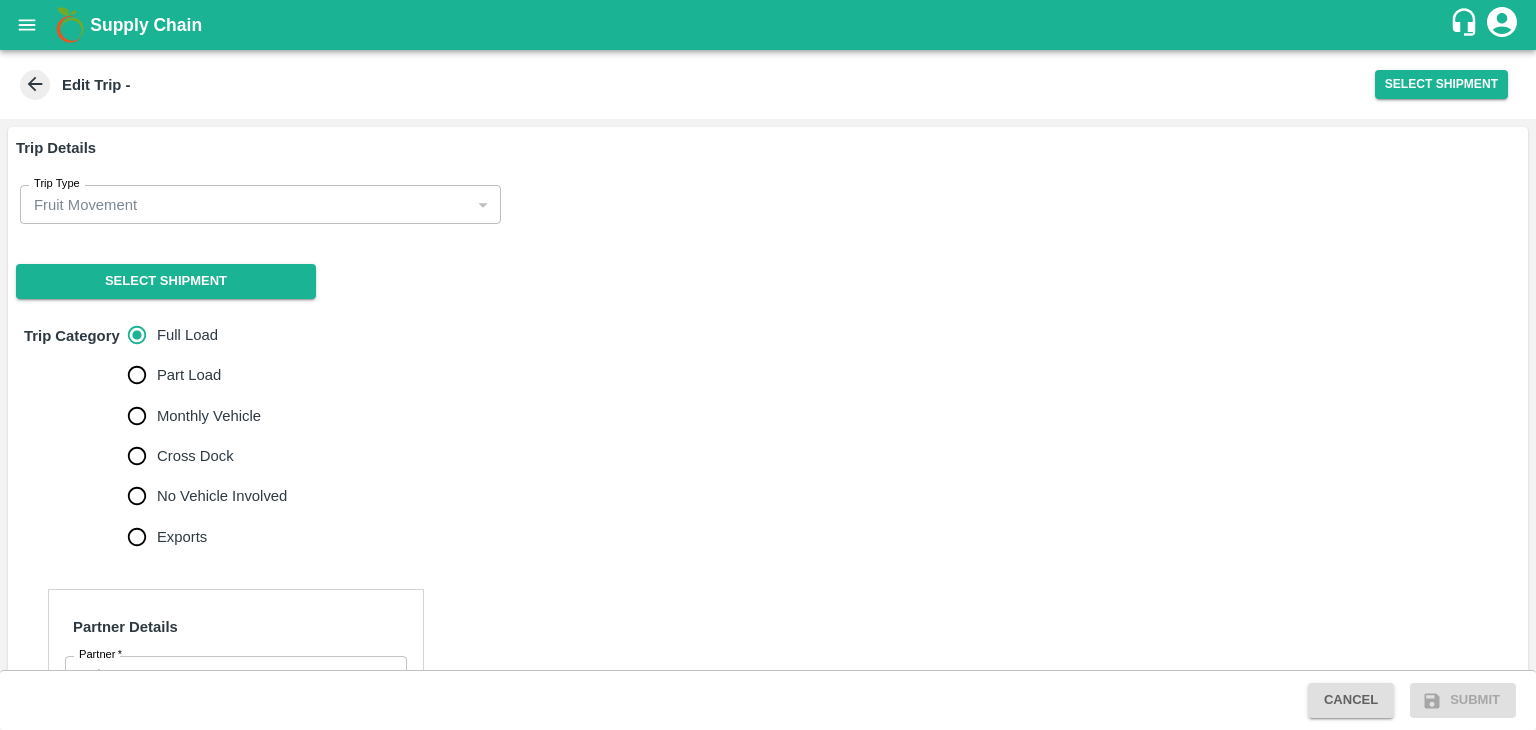 scroll, scrollTop: 0, scrollLeft: 0, axis: both 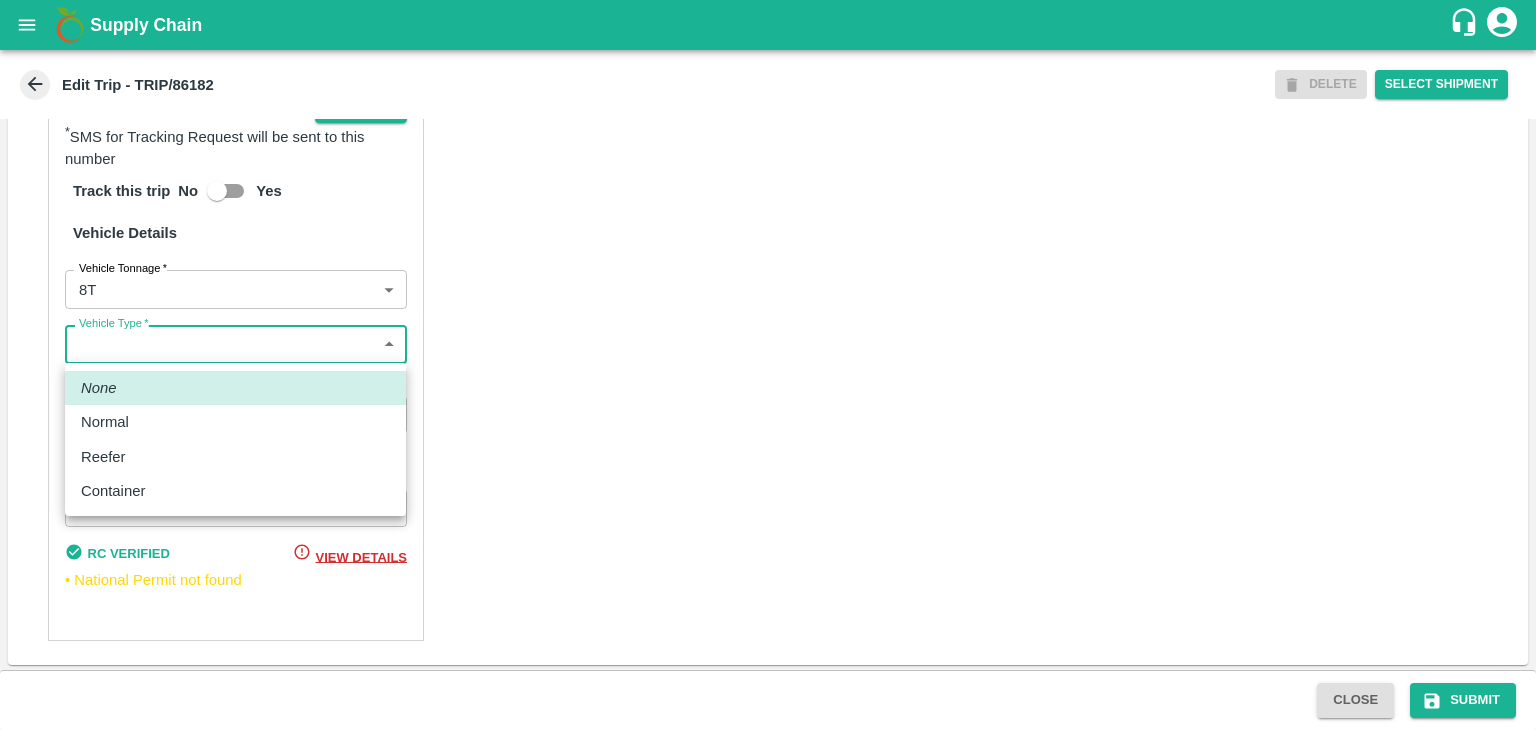 drag, startPoint x: 141, startPoint y: 339, endPoint x: 154, endPoint y: 429, distance: 90.934044 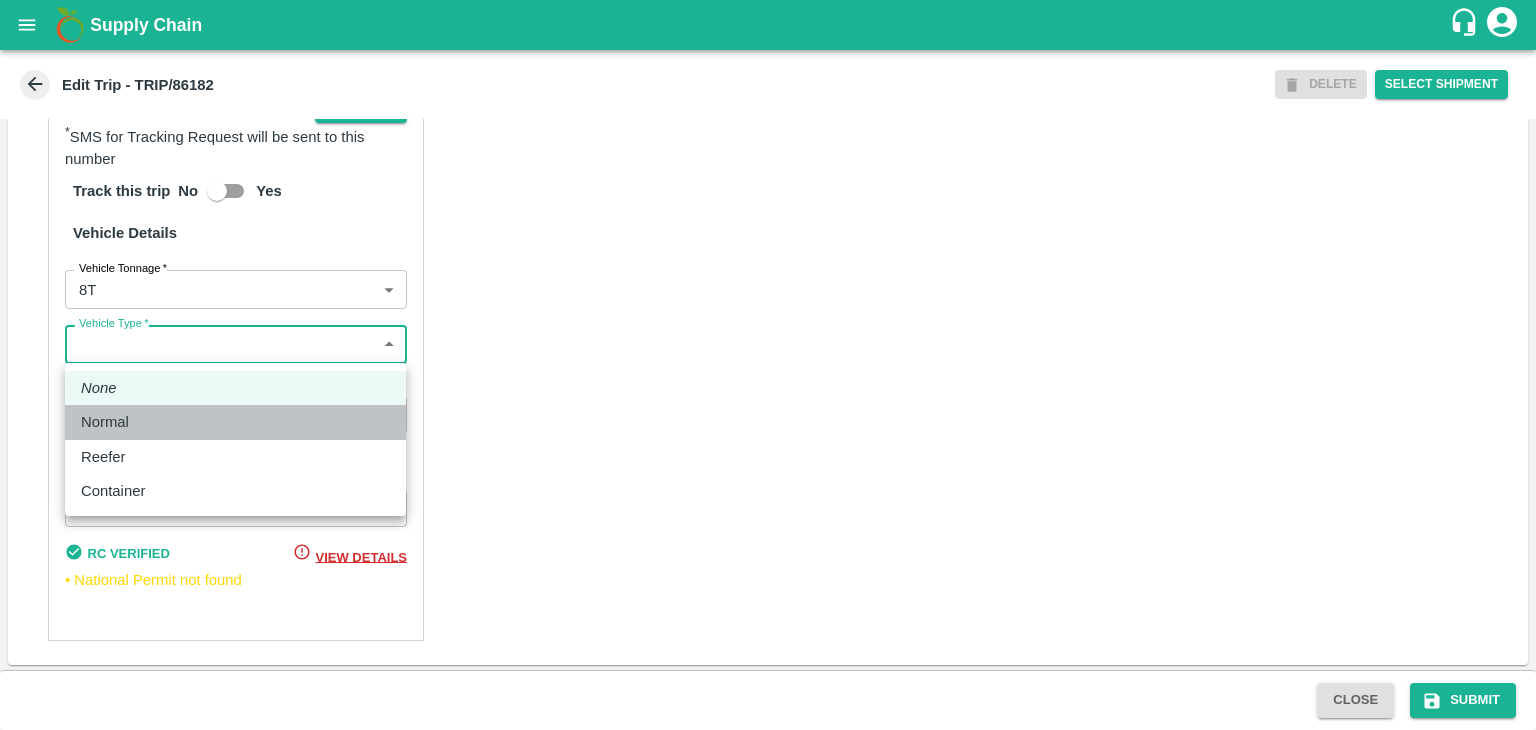 click on "Normal" at bounding box center (235, 422) 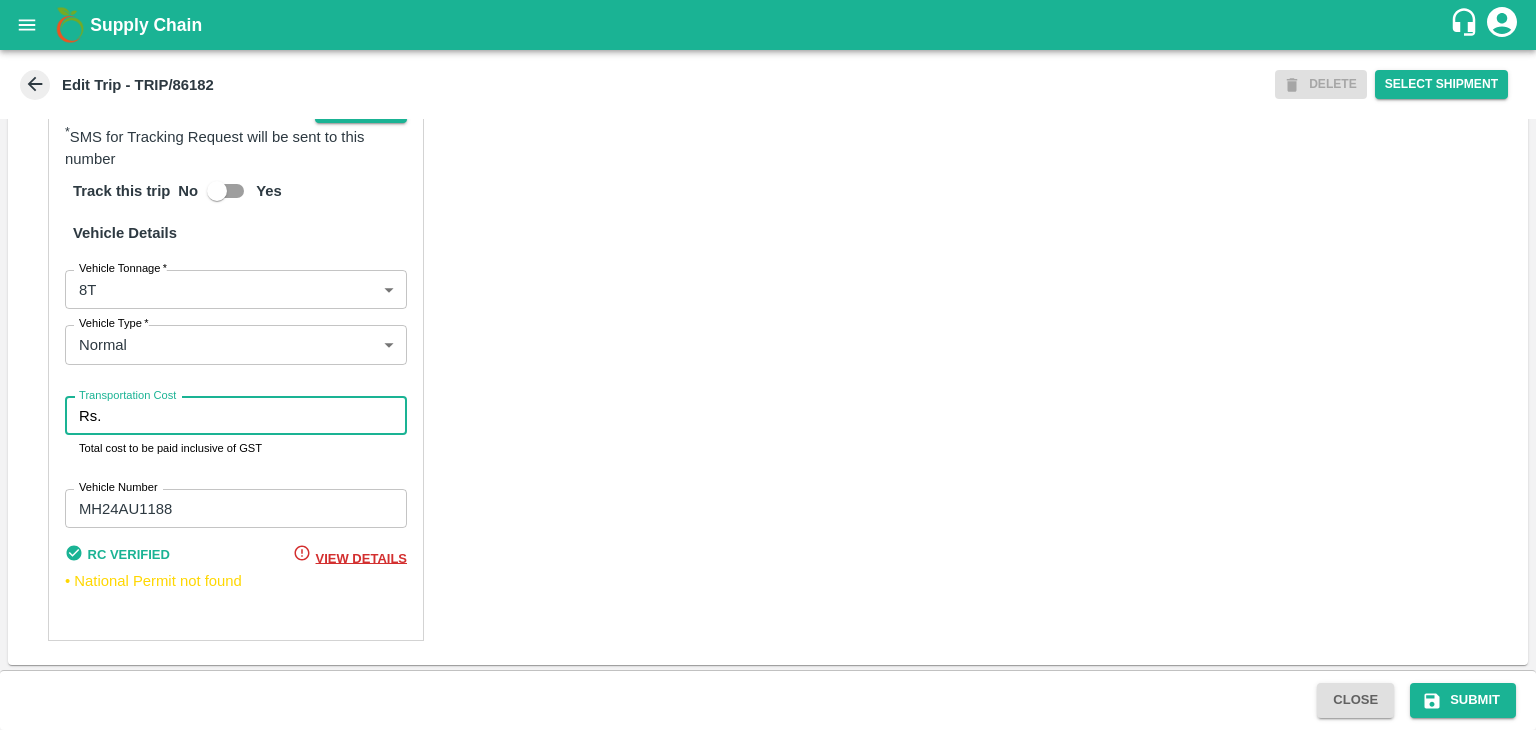click on "Transportation Cost" at bounding box center (258, 416) 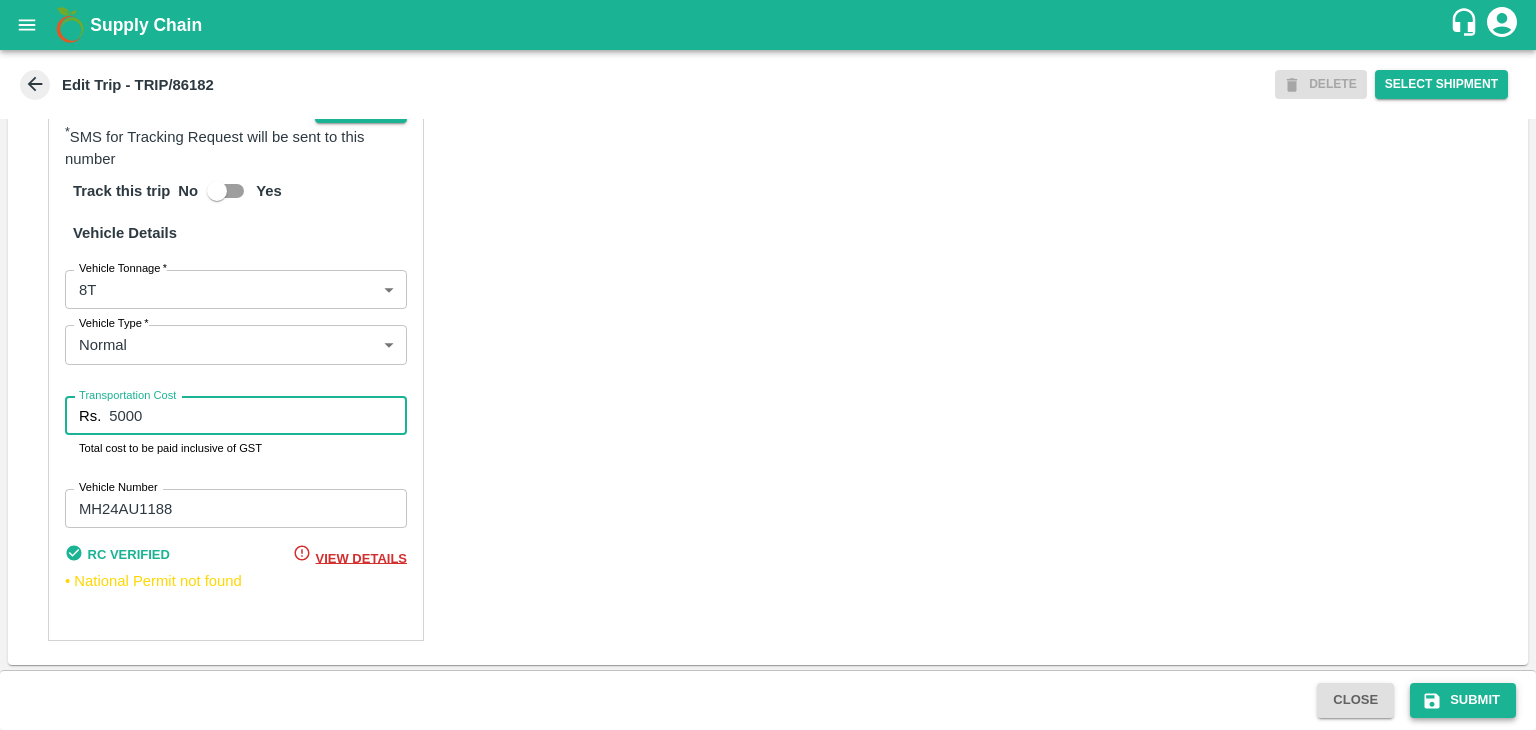 type on "5000" 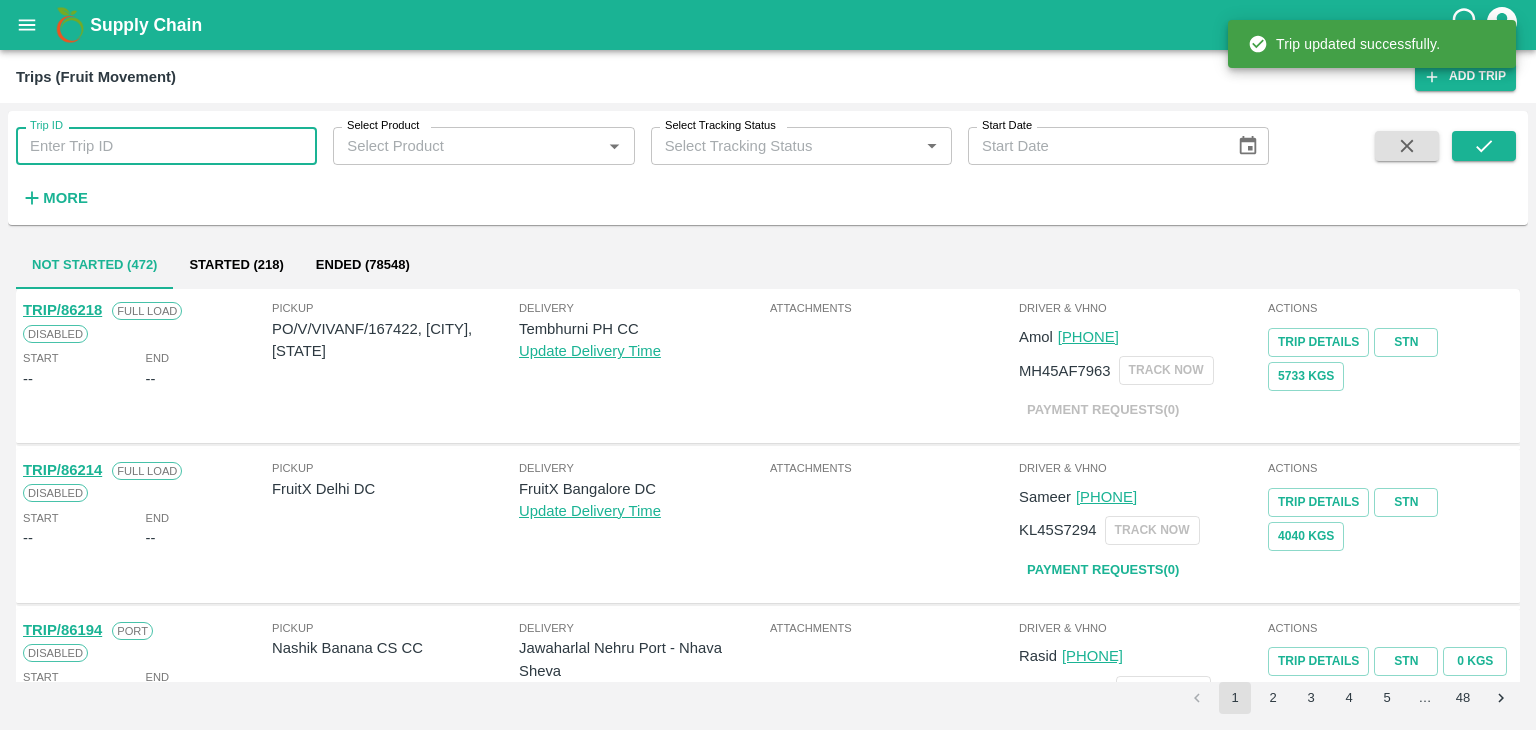 click on "Trip ID" at bounding box center (166, 146) 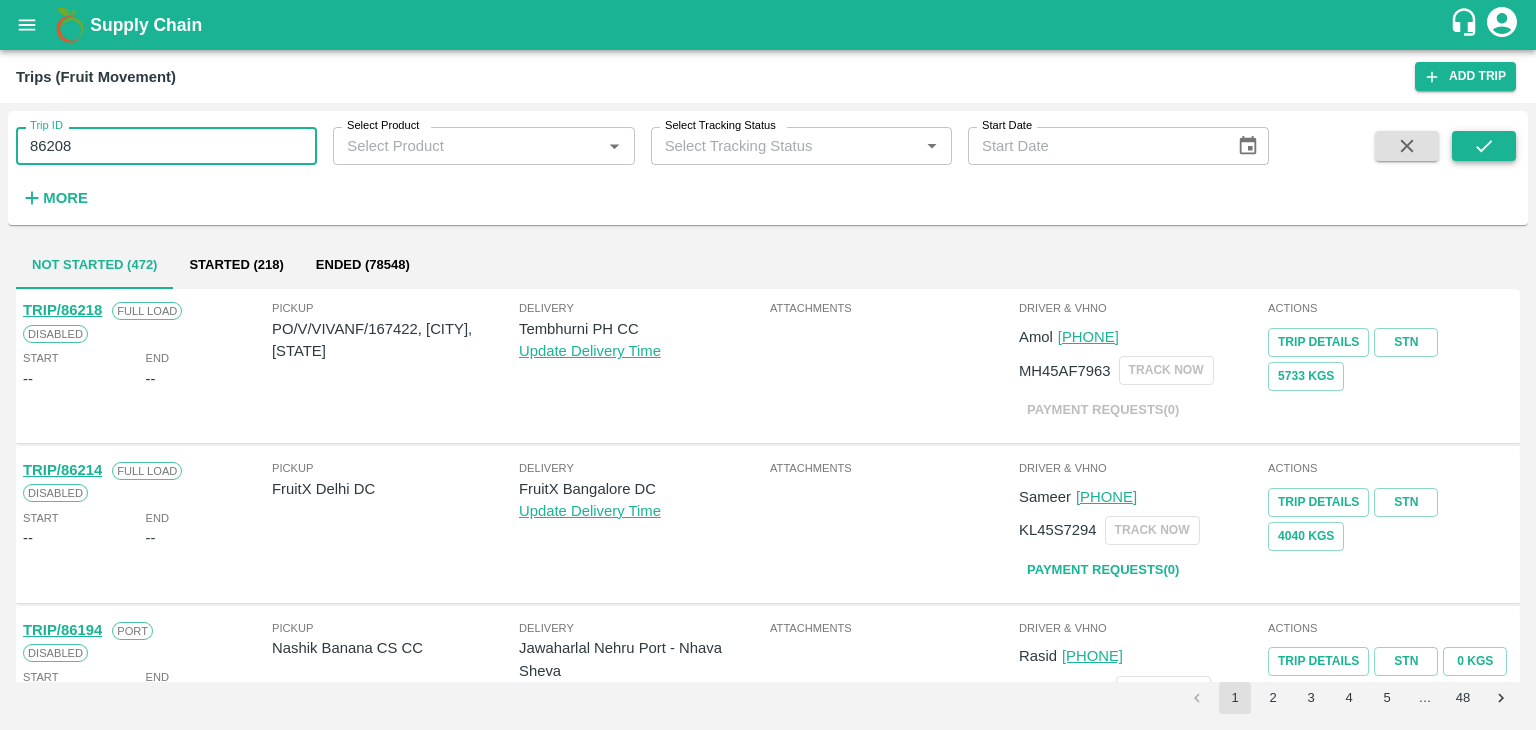 type on "86208" 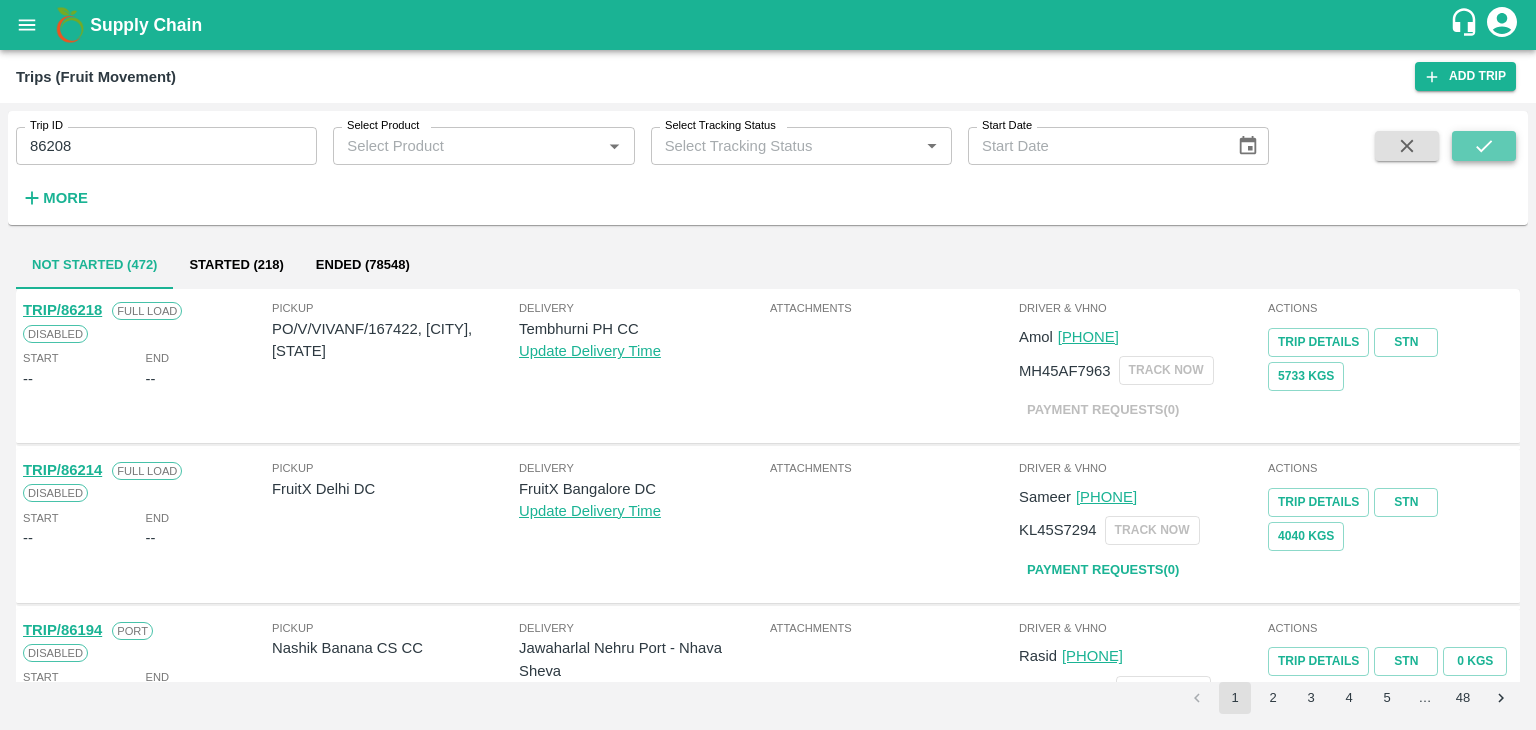 click 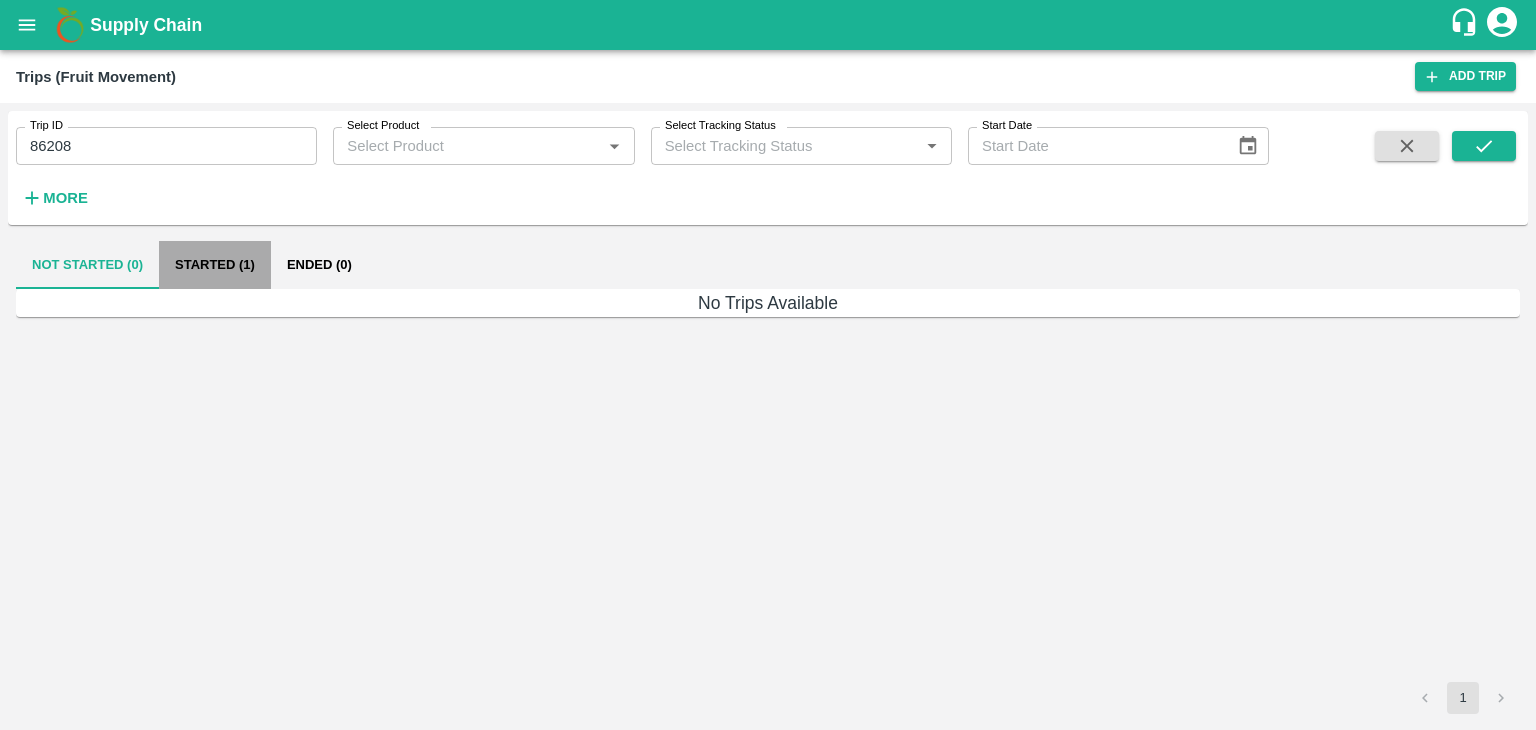 click on "Started (1)" at bounding box center [215, 265] 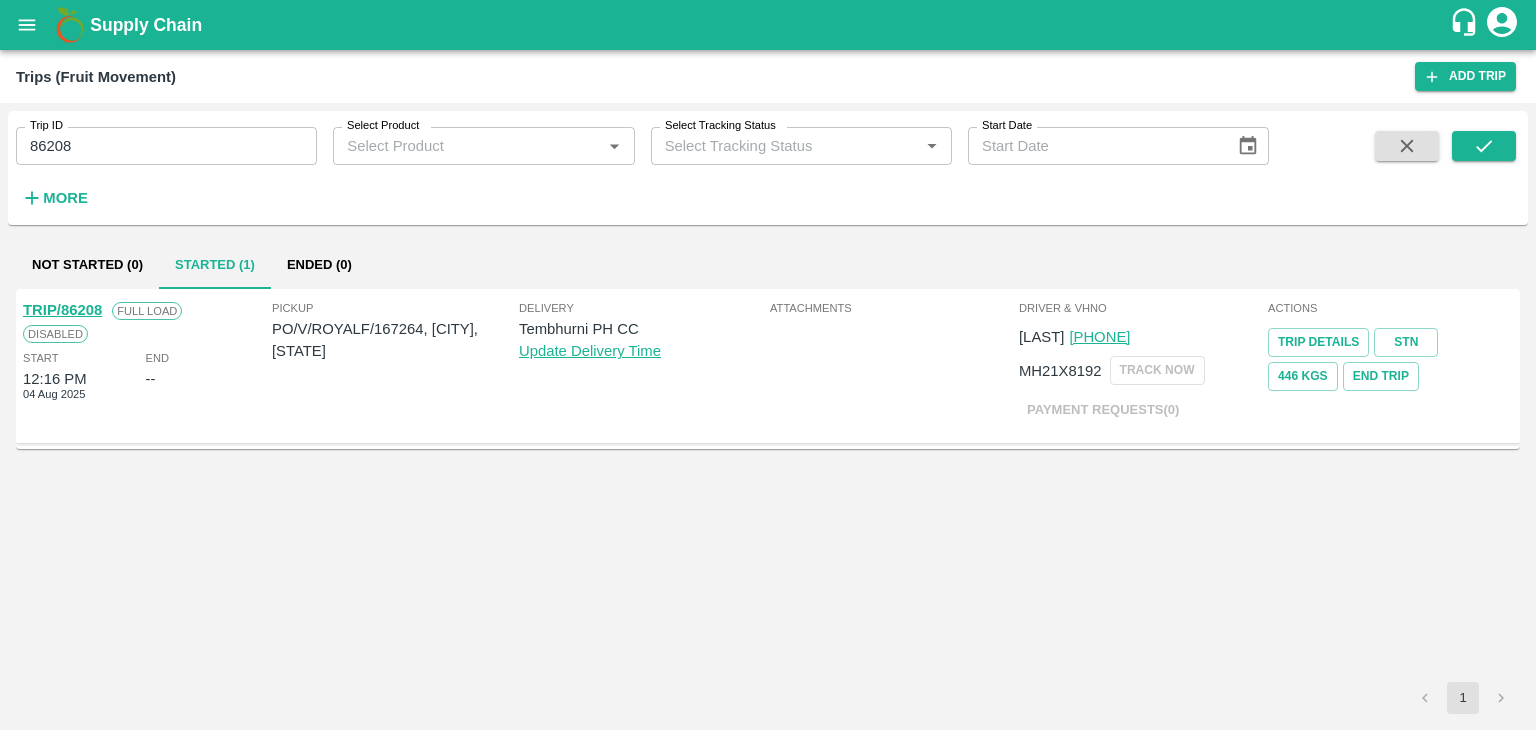 click on "TRIP/86208" at bounding box center (62, 310) 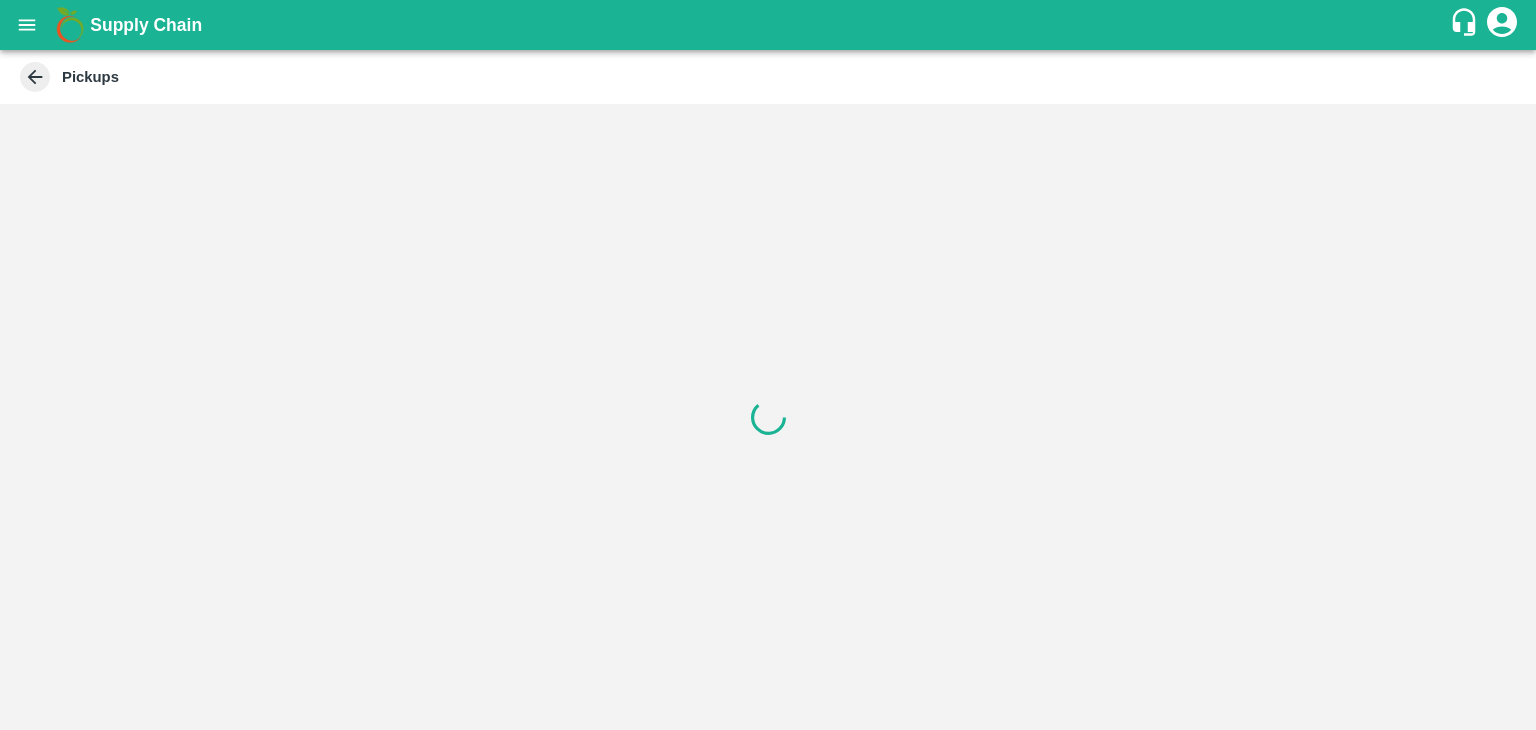 scroll, scrollTop: 0, scrollLeft: 0, axis: both 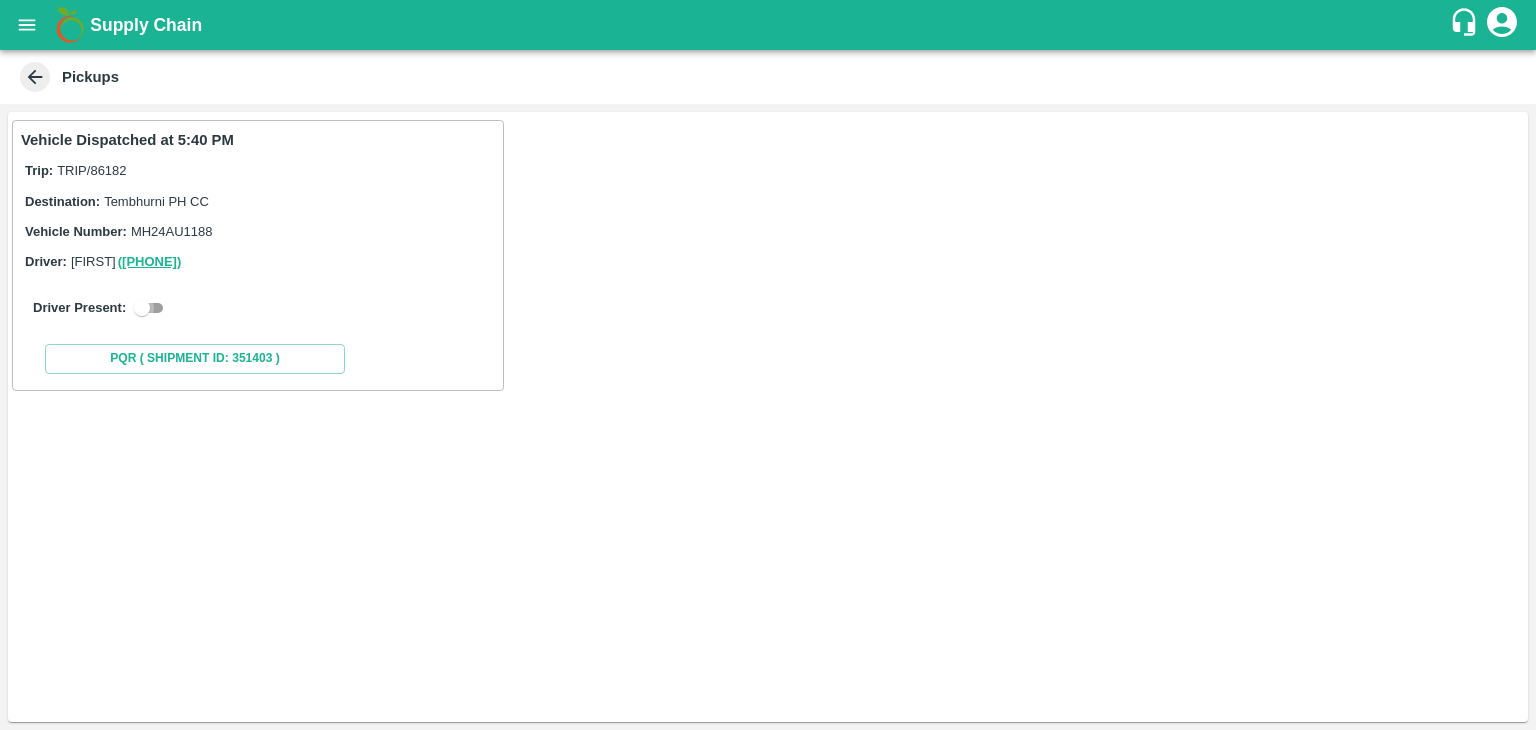 click at bounding box center (142, 308) 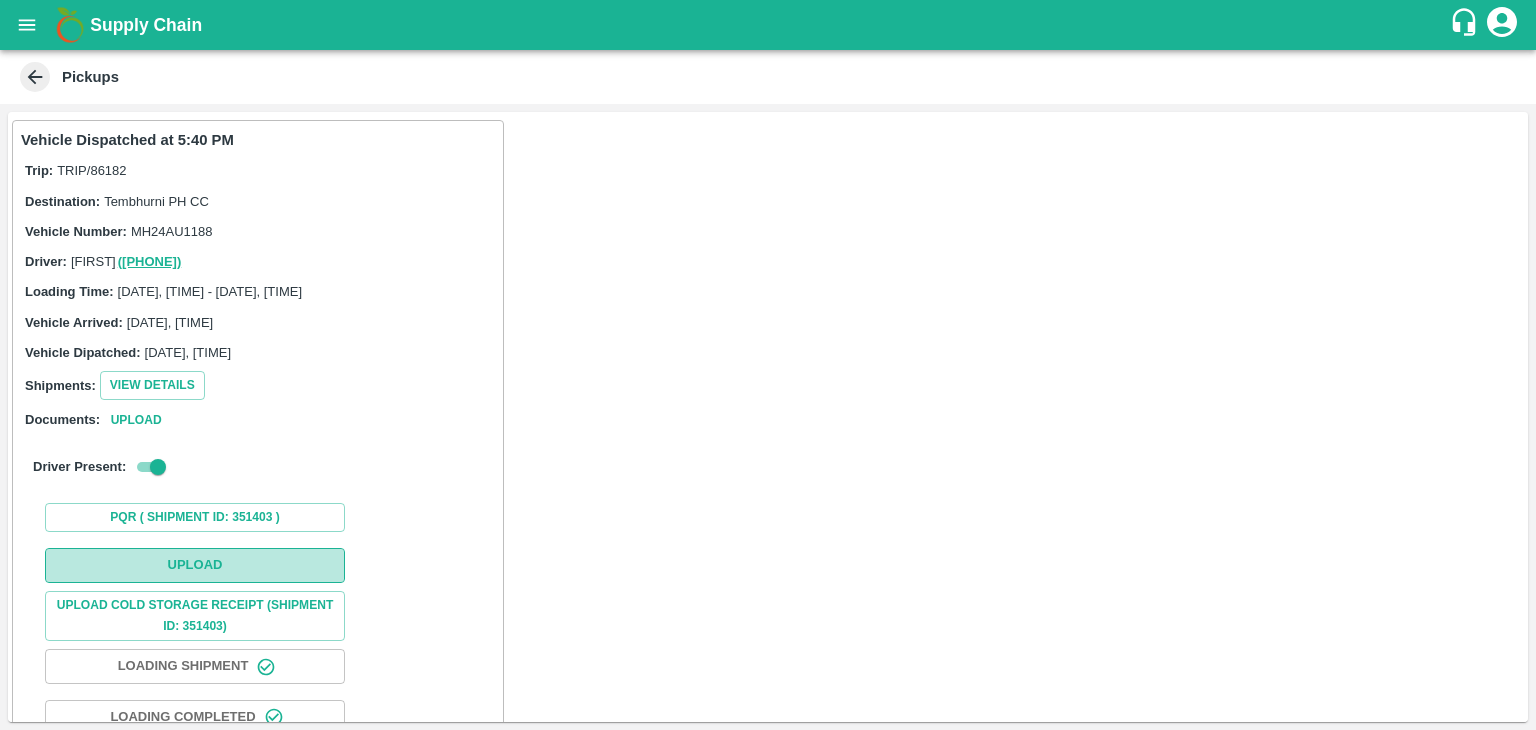 click on "Upload" at bounding box center (195, 565) 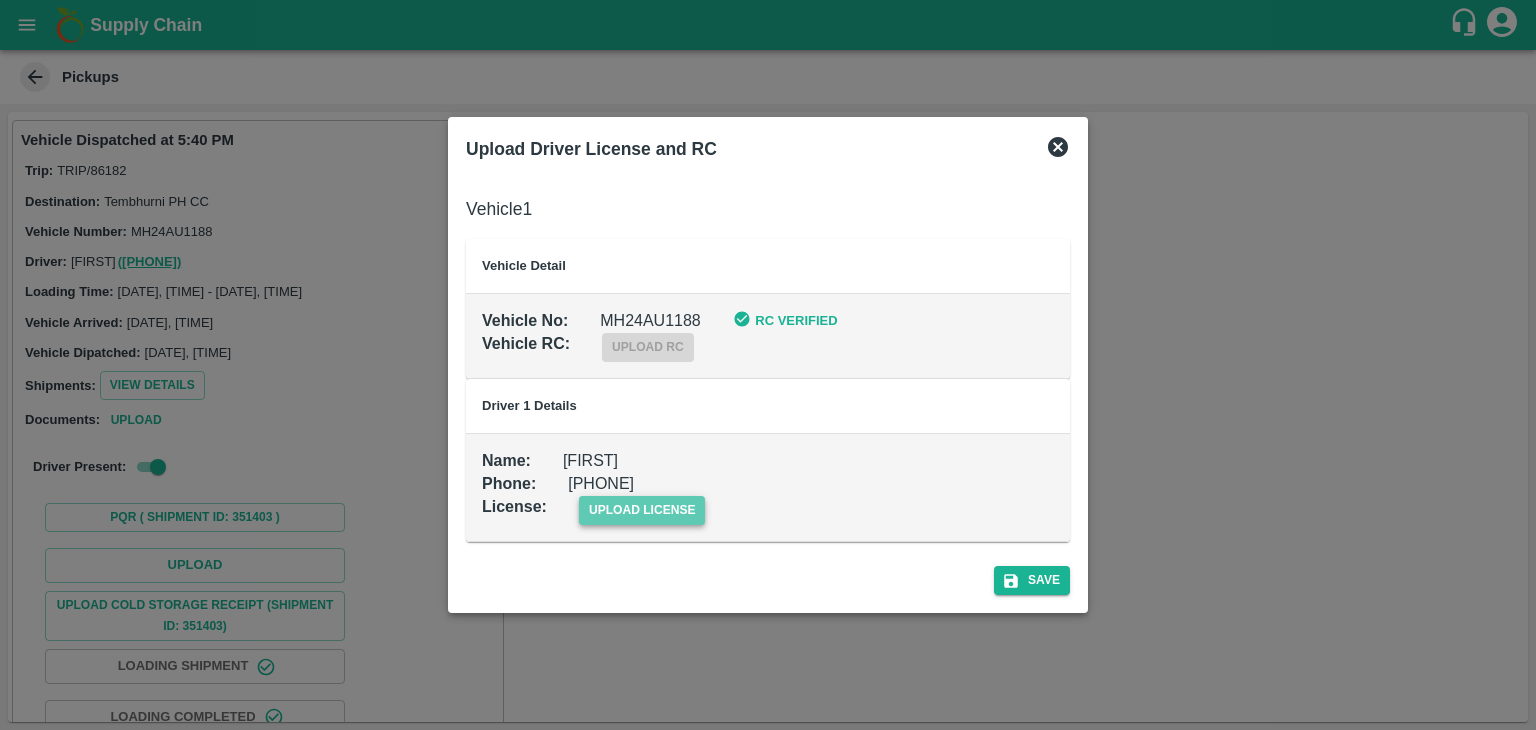 click on "upload license" at bounding box center [642, 510] 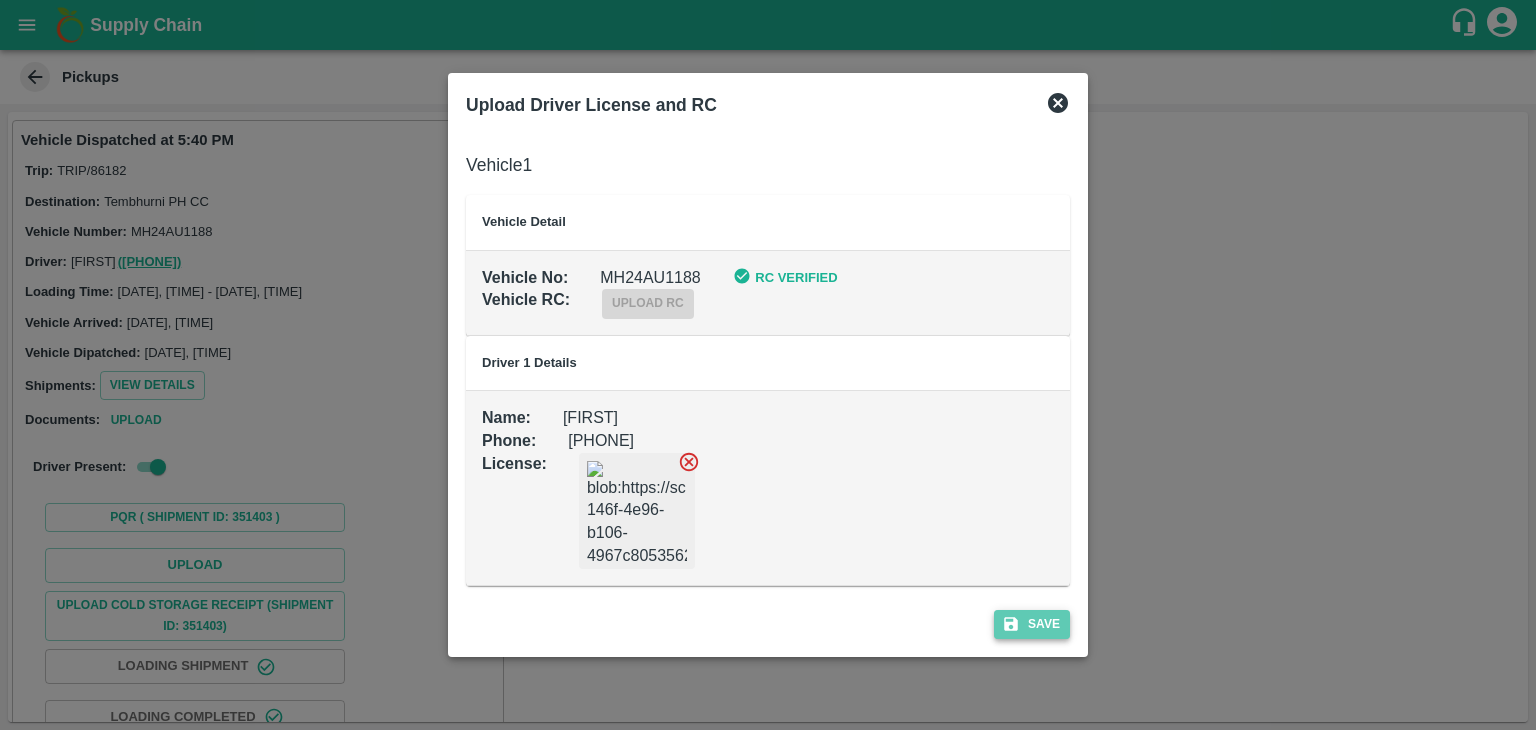 click on "Save" at bounding box center [1032, 624] 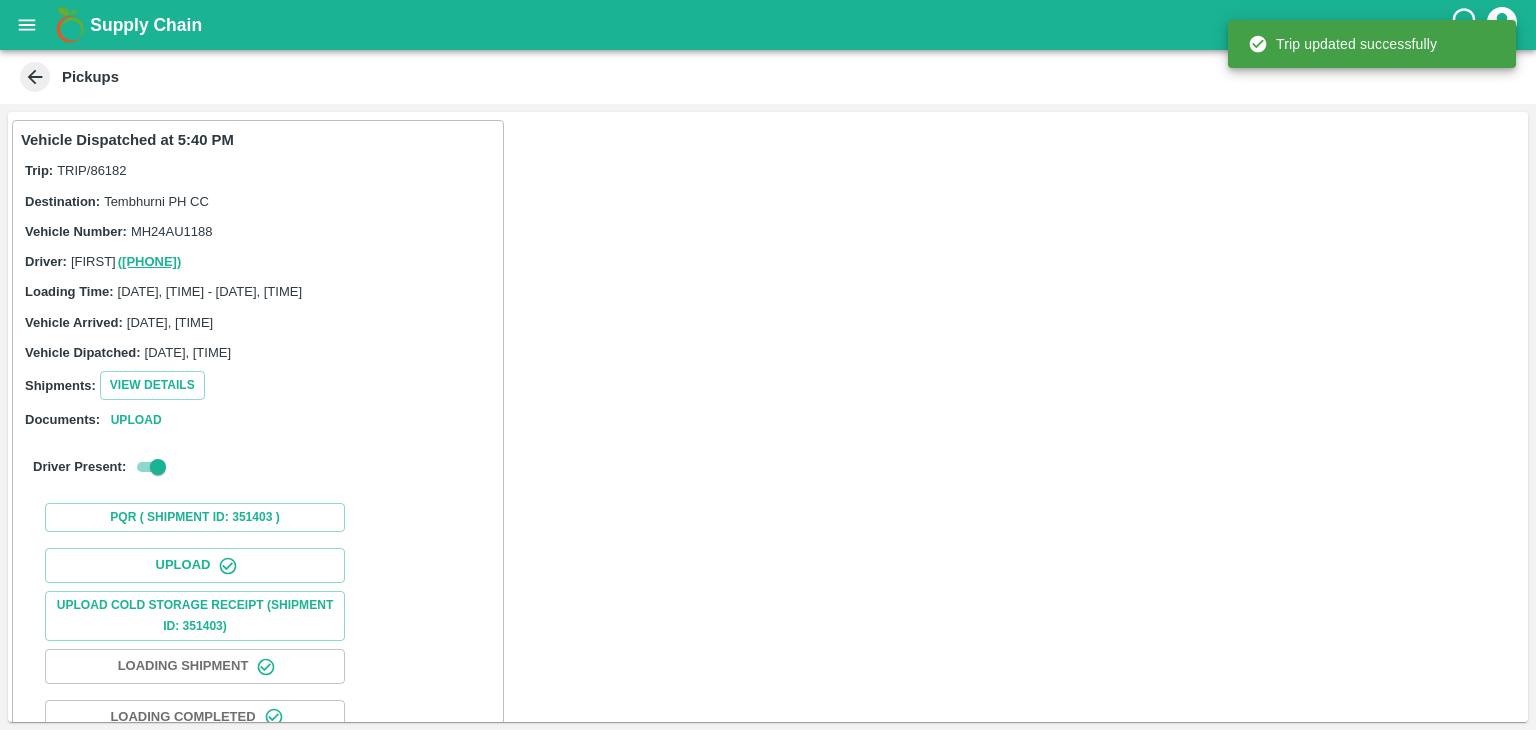scroll, scrollTop: 209, scrollLeft: 0, axis: vertical 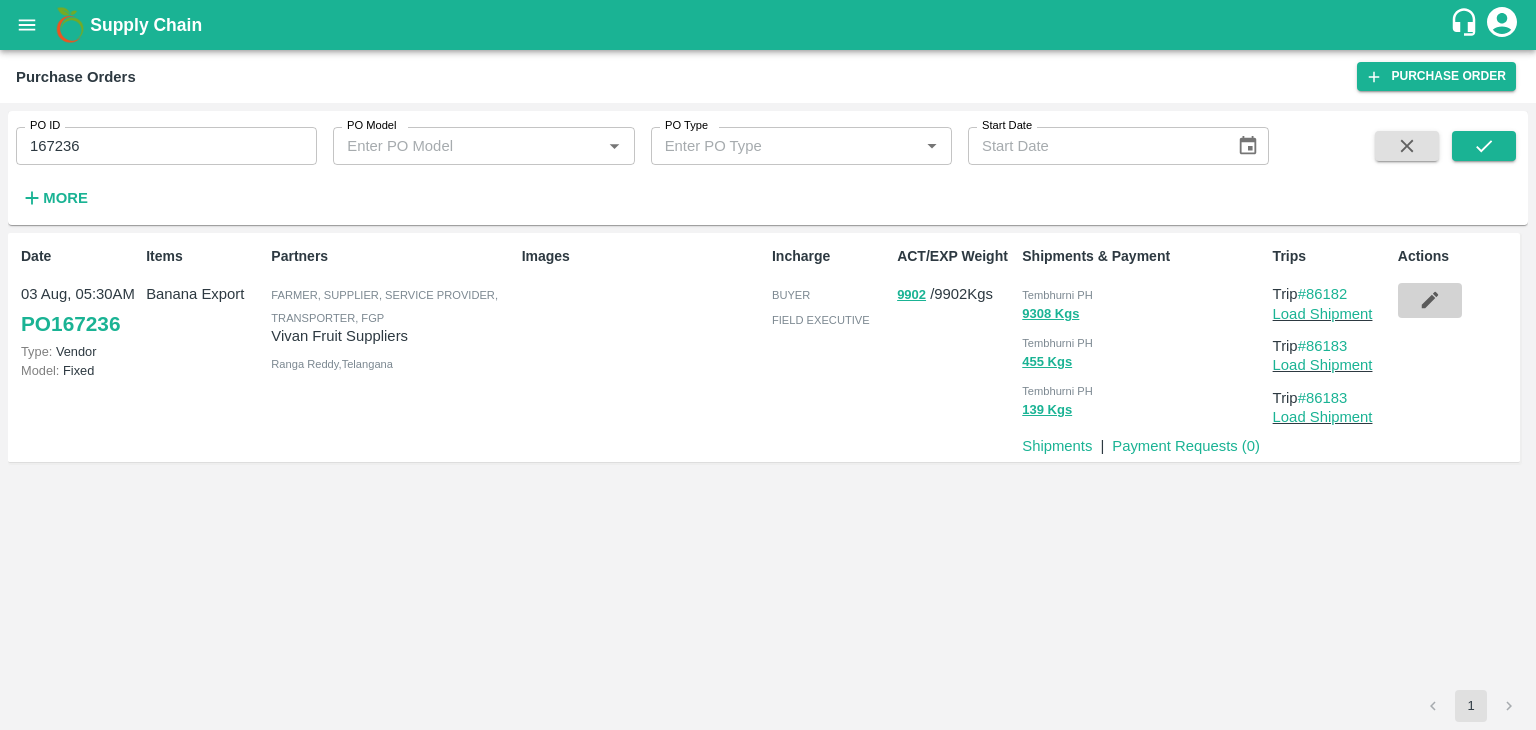 click 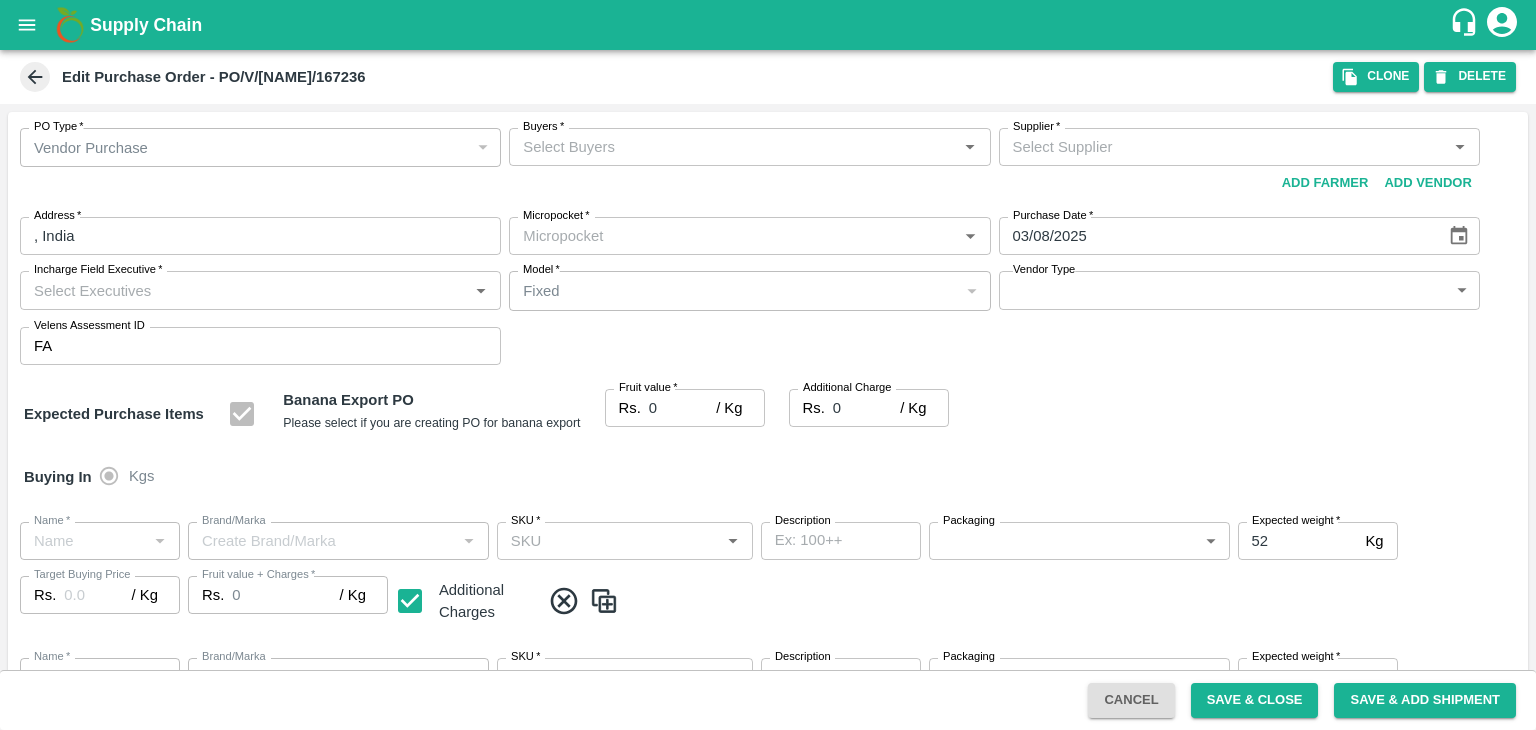 click on "Buyers   *" at bounding box center (733, 147) 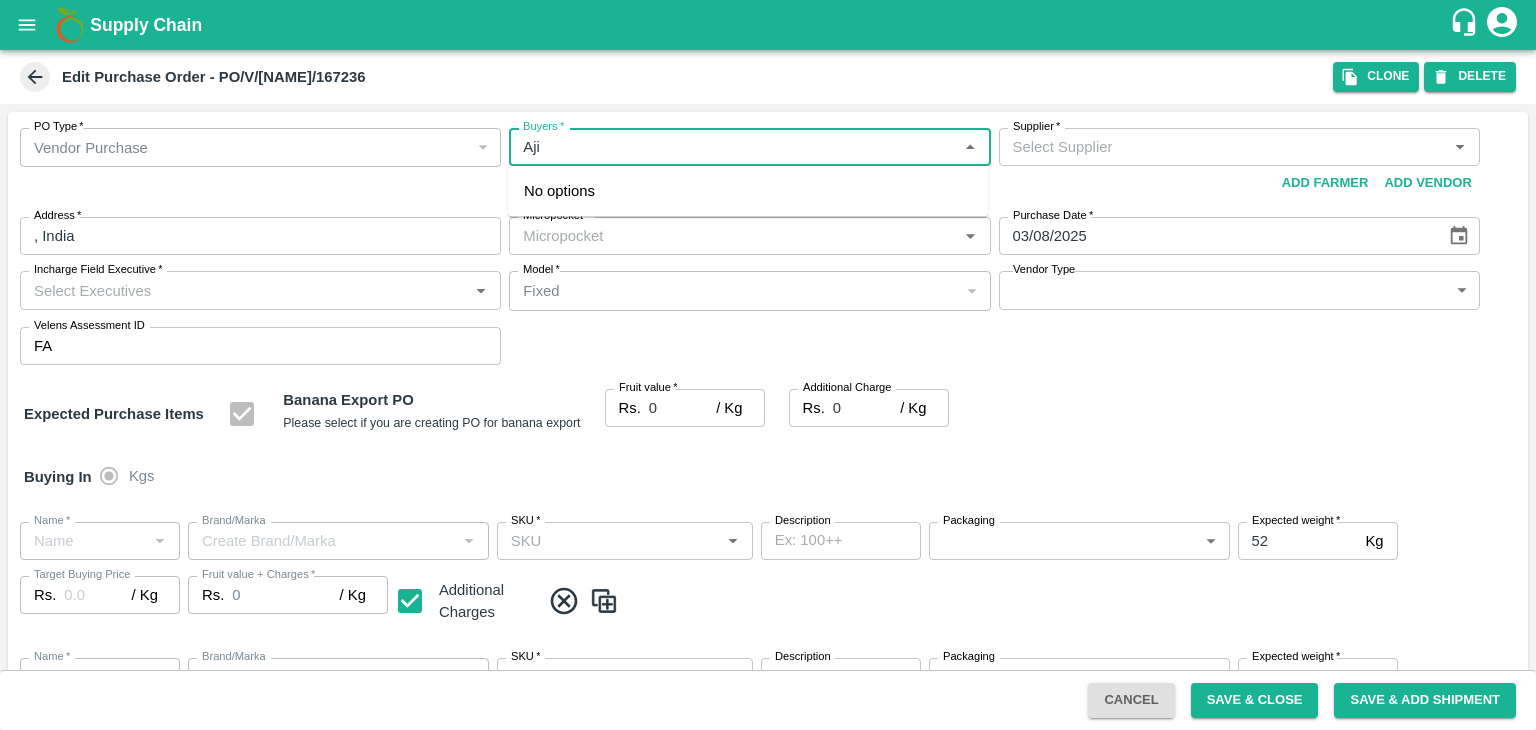type on "[FIRST]" 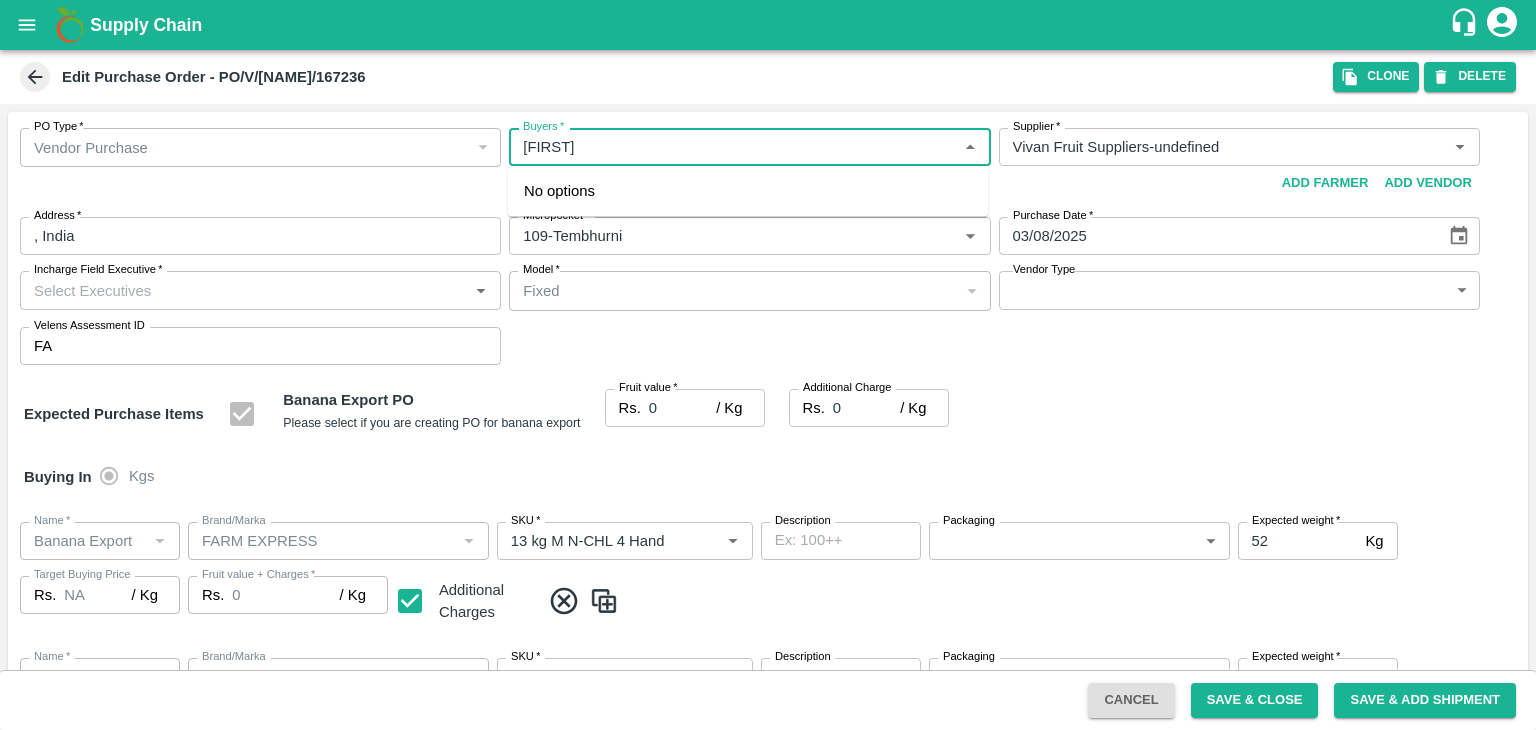 type on "Vivan Fruit Suppliers-undefined" 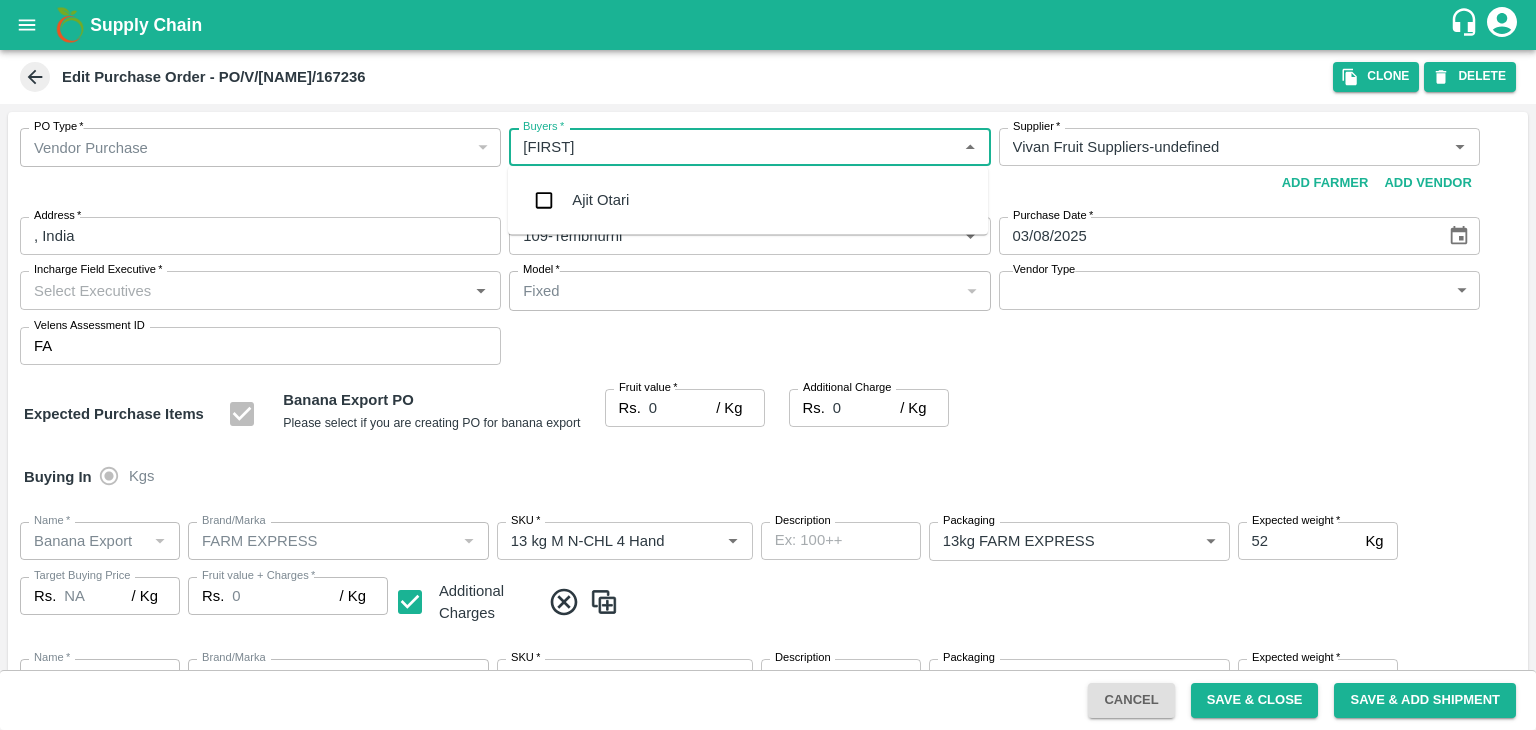 click on "Ajit Otari" at bounding box center (748, 200) 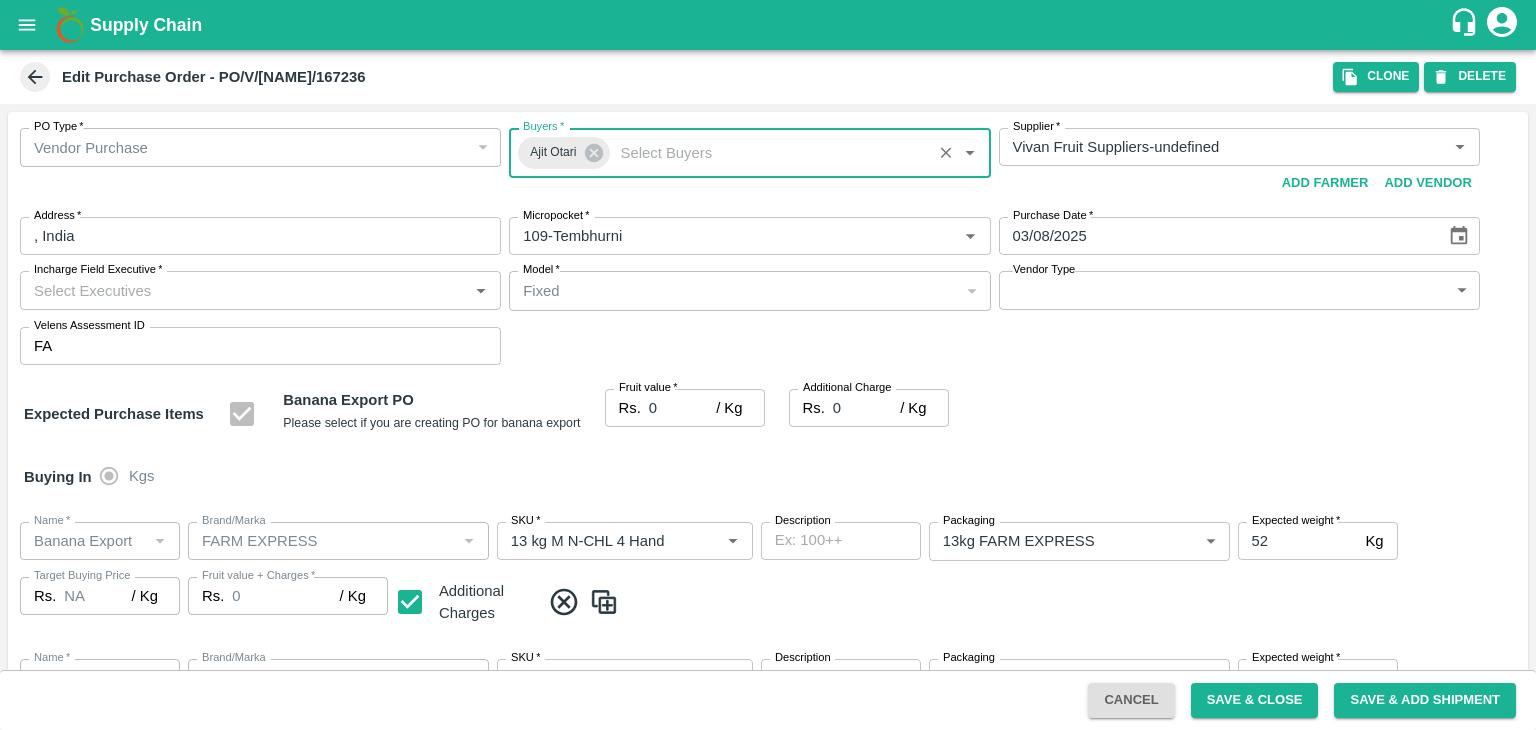 click on "Incharge Field Executive   *" at bounding box center [244, 290] 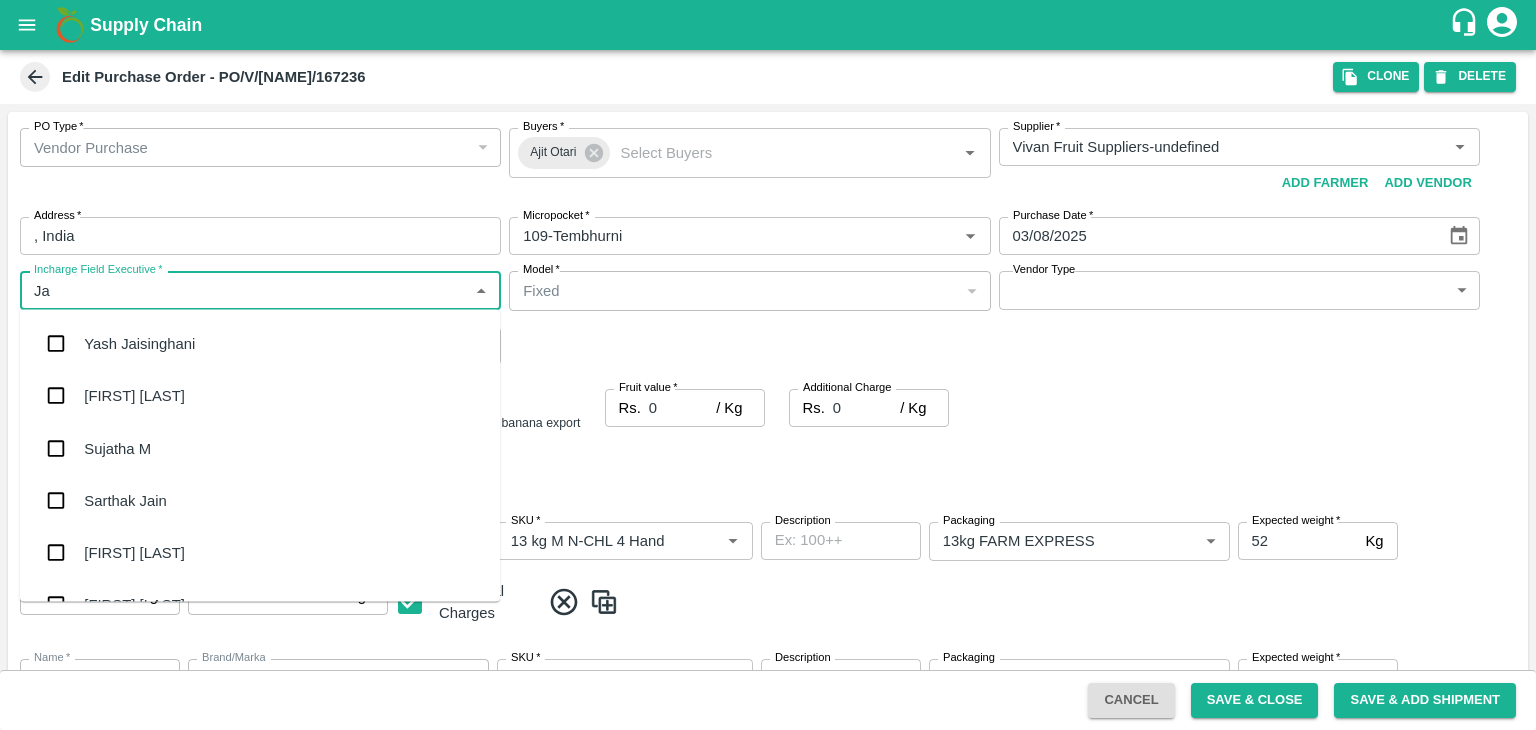 type on "Jay" 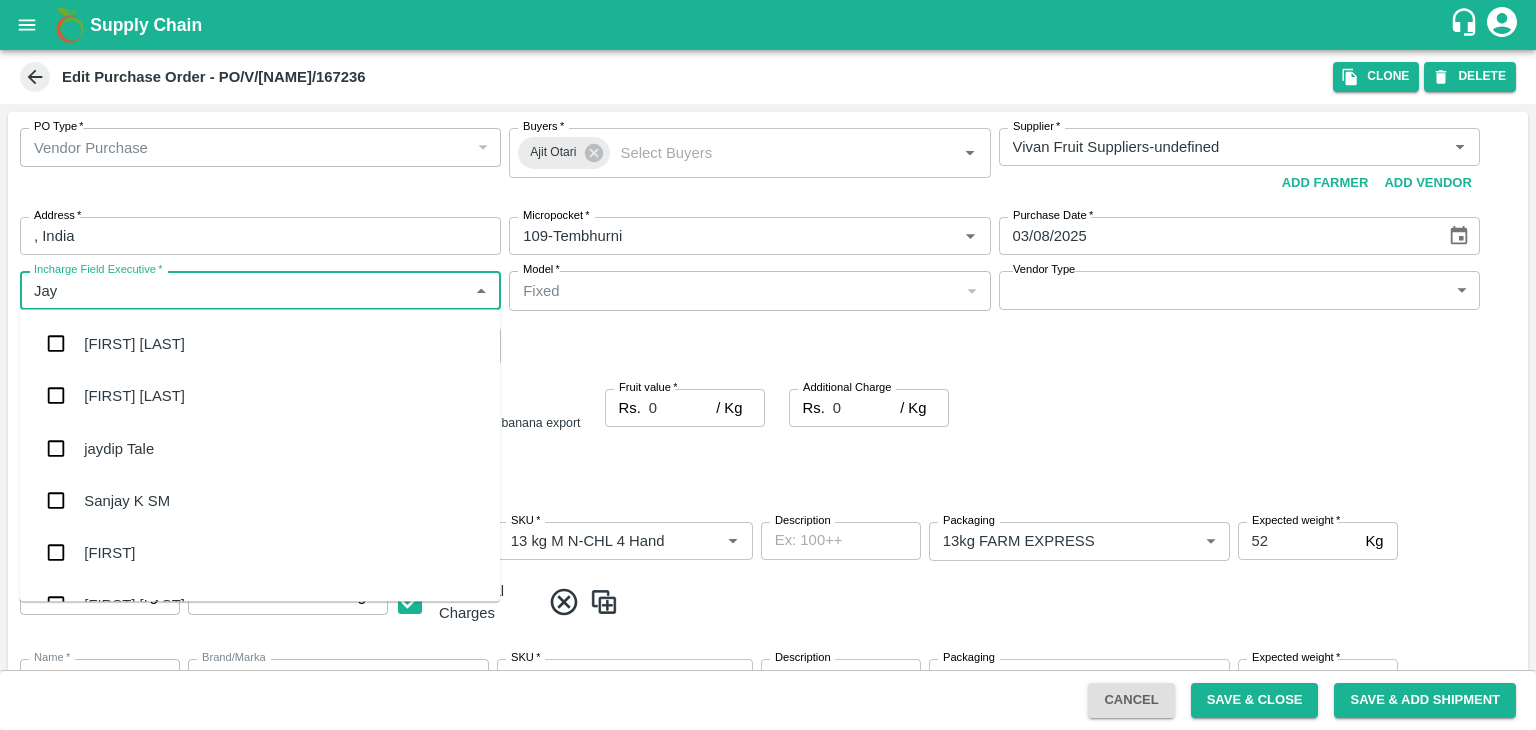 click on "jaydip Tale" at bounding box center (260, 448) 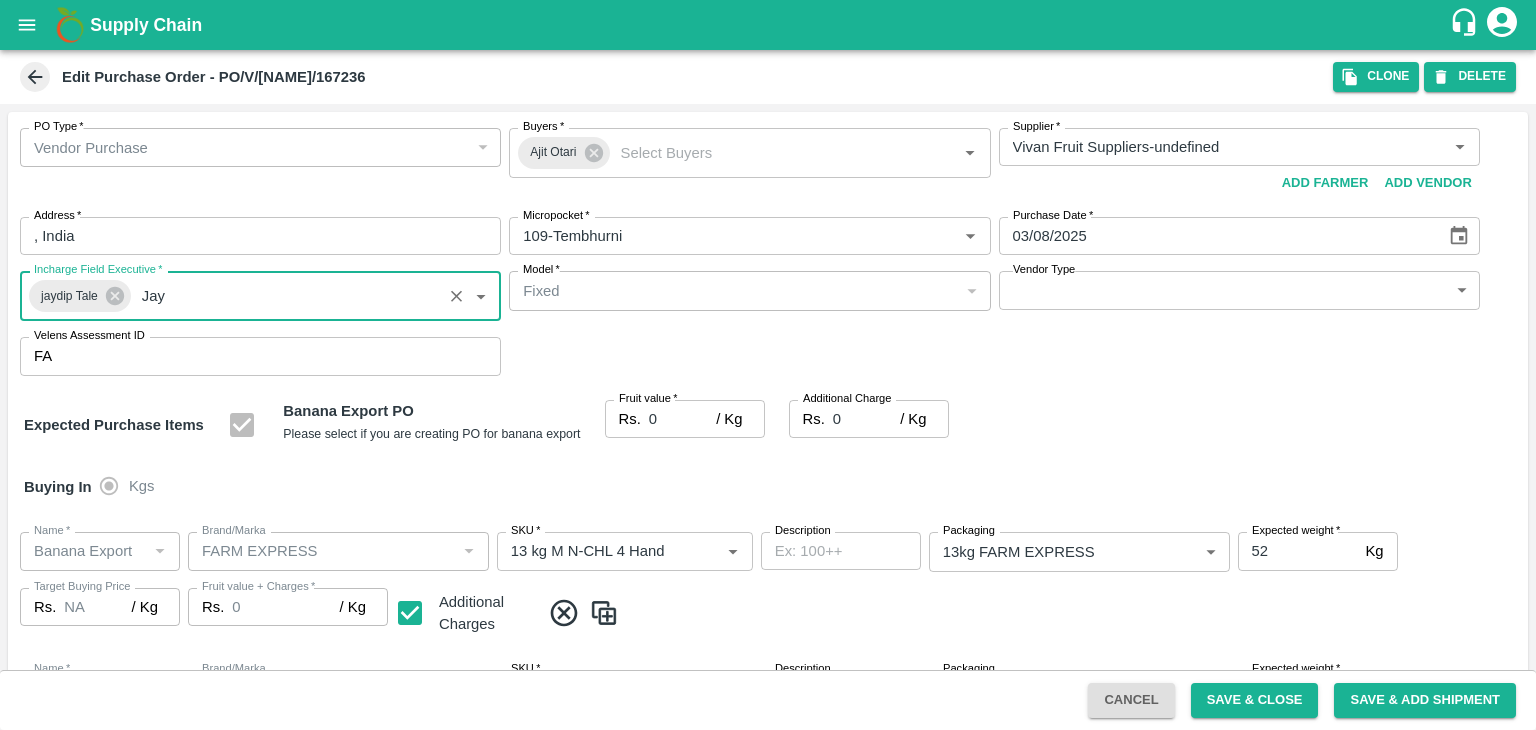 type 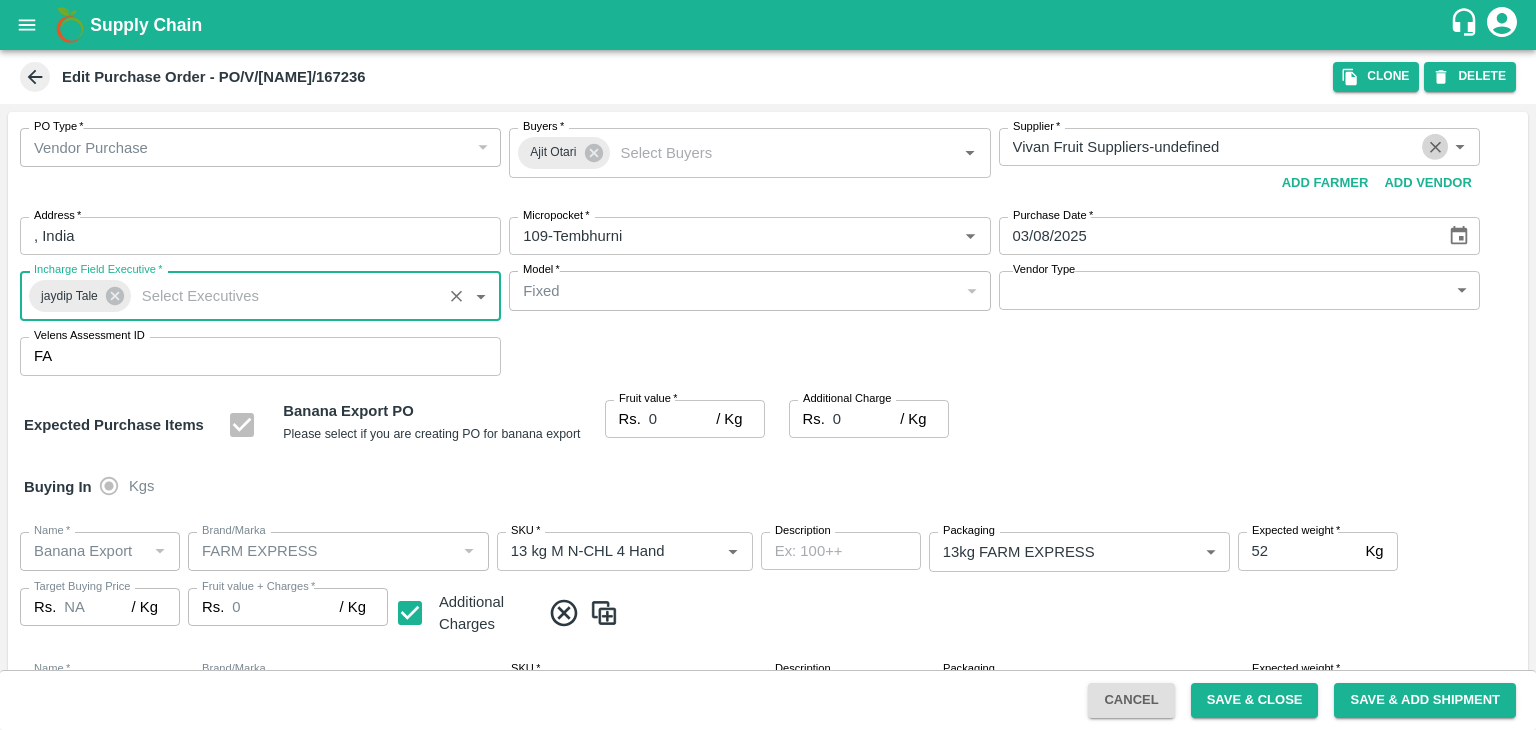drag, startPoint x: 1292, startPoint y: 144, endPoint x: 1176, endPoint y: 139, distance: 116.10771 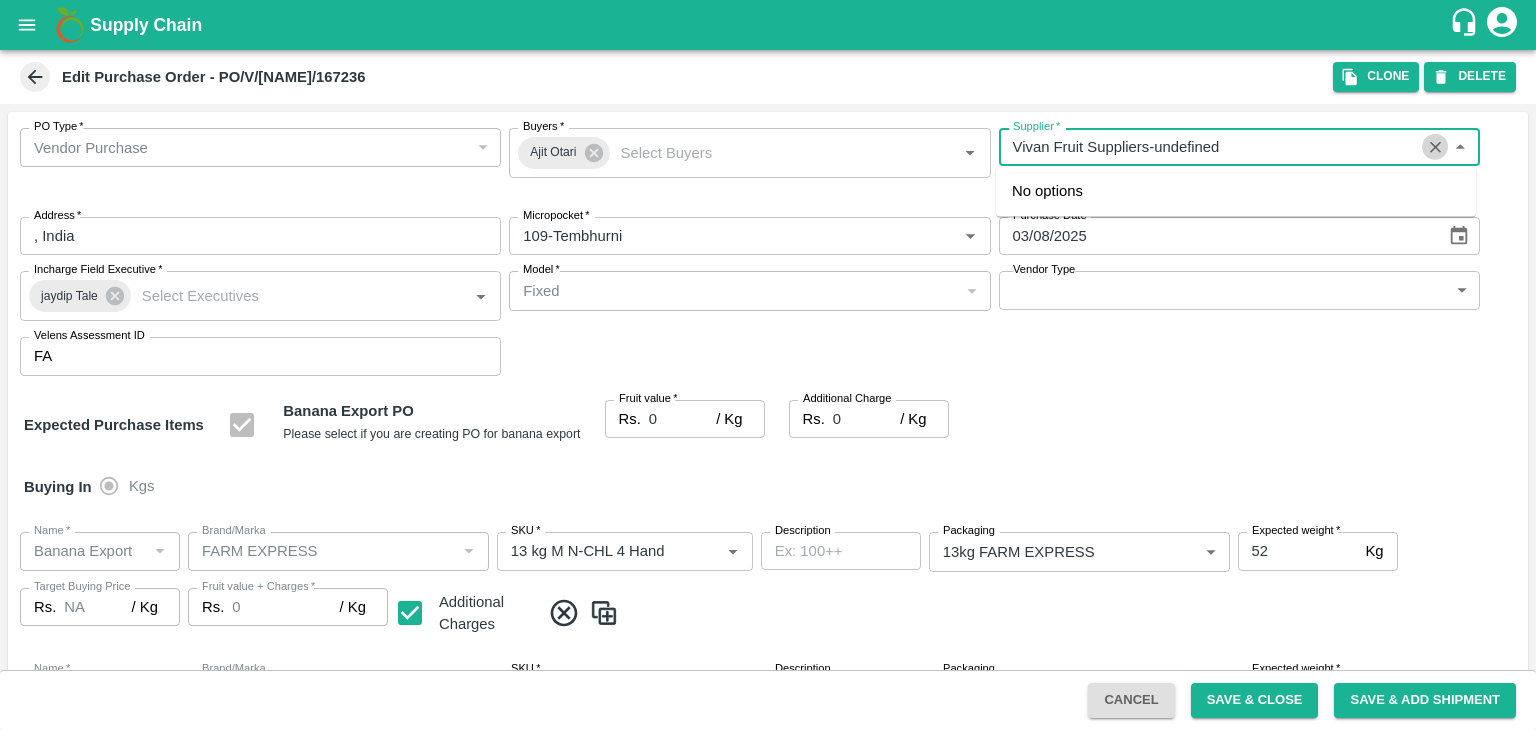 drag, startPoint x: 1176, startPoint y: 139, endPoint x: 1411, endPoint y: 133, distance: 235.07658 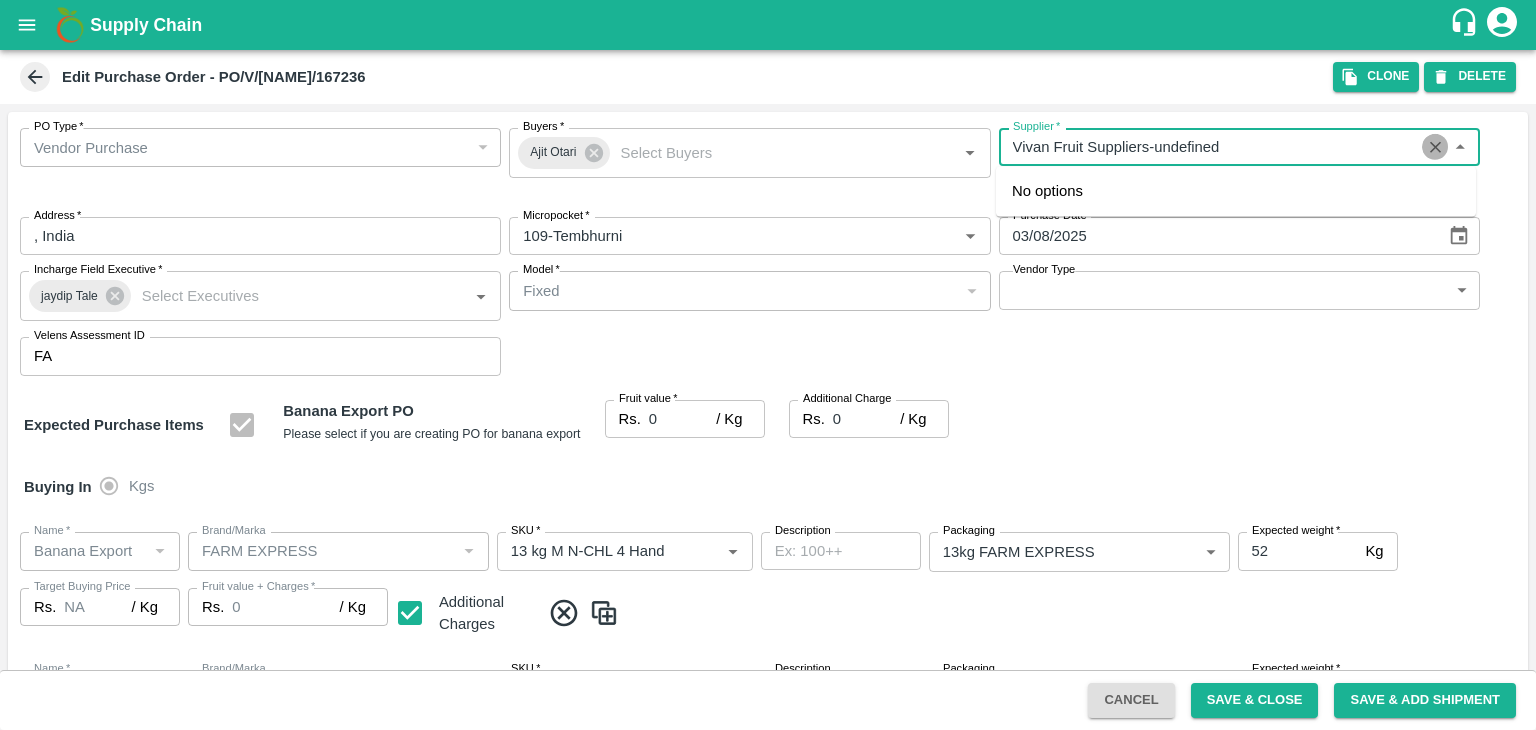 click 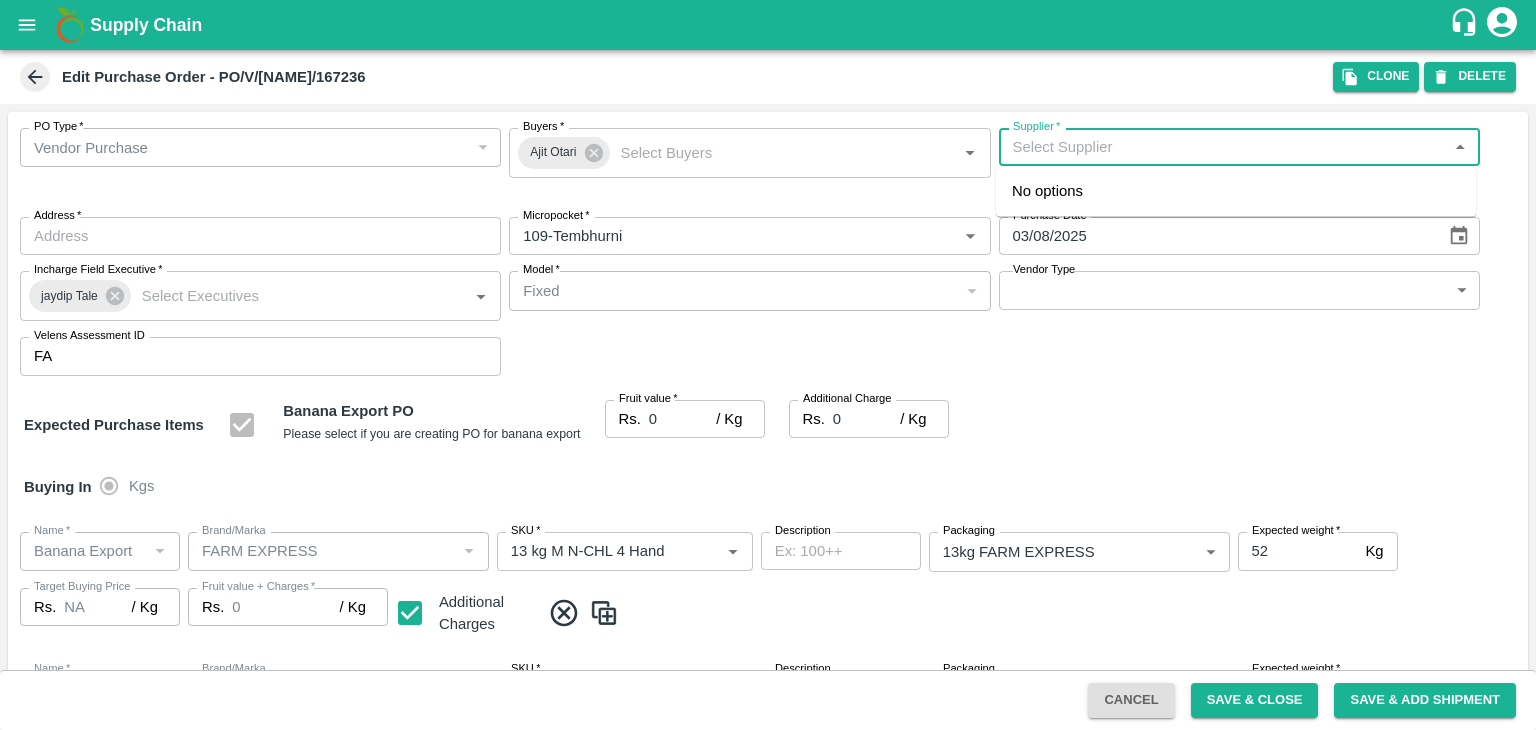 click on "Supplier   *" at bounding box center [1223, 147] 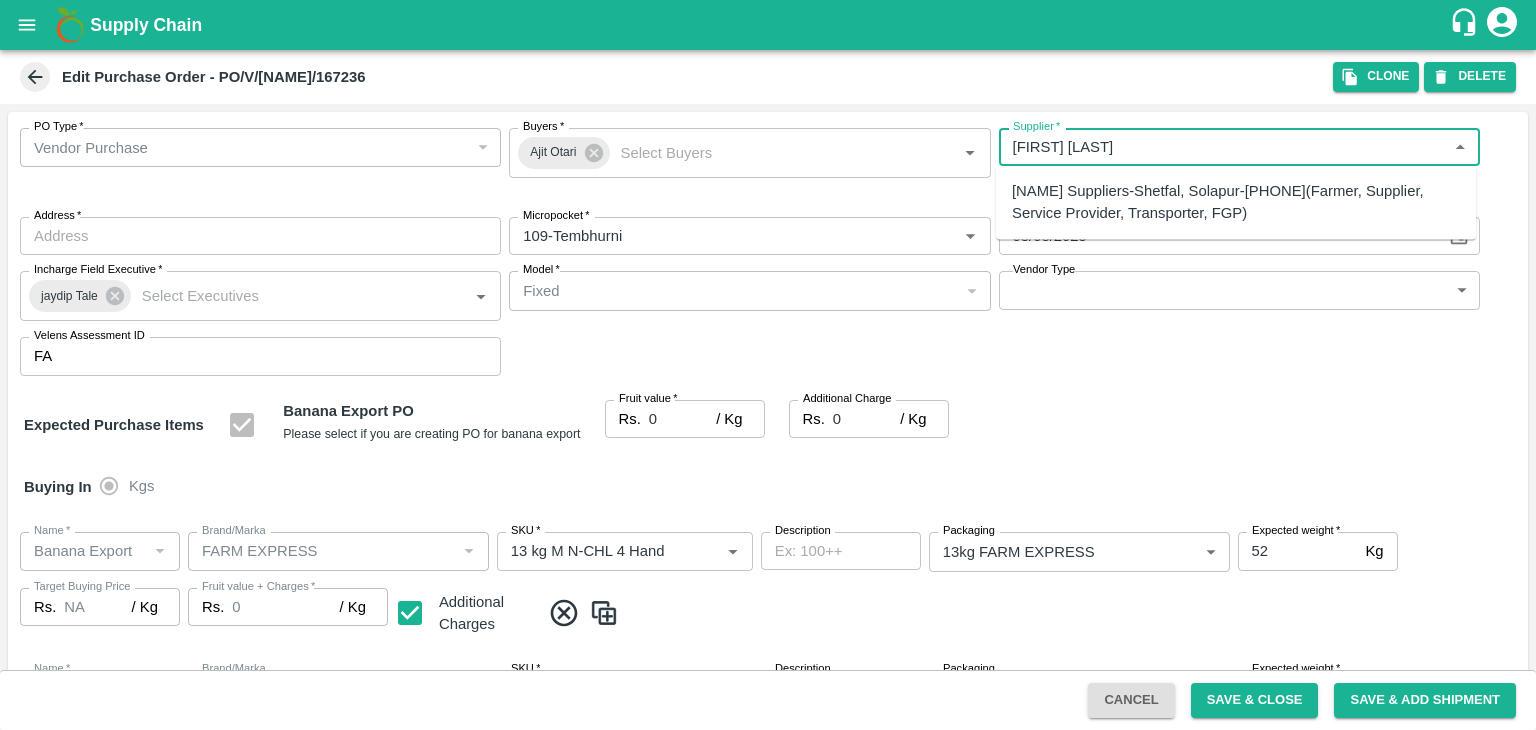 click on "Vivan Fruit Suppliers-Shetfal, Solapur-70382 71551(Farmer, Supplier, Service Provider, Transporter, FGP)" at bounding box center (1236, 202) 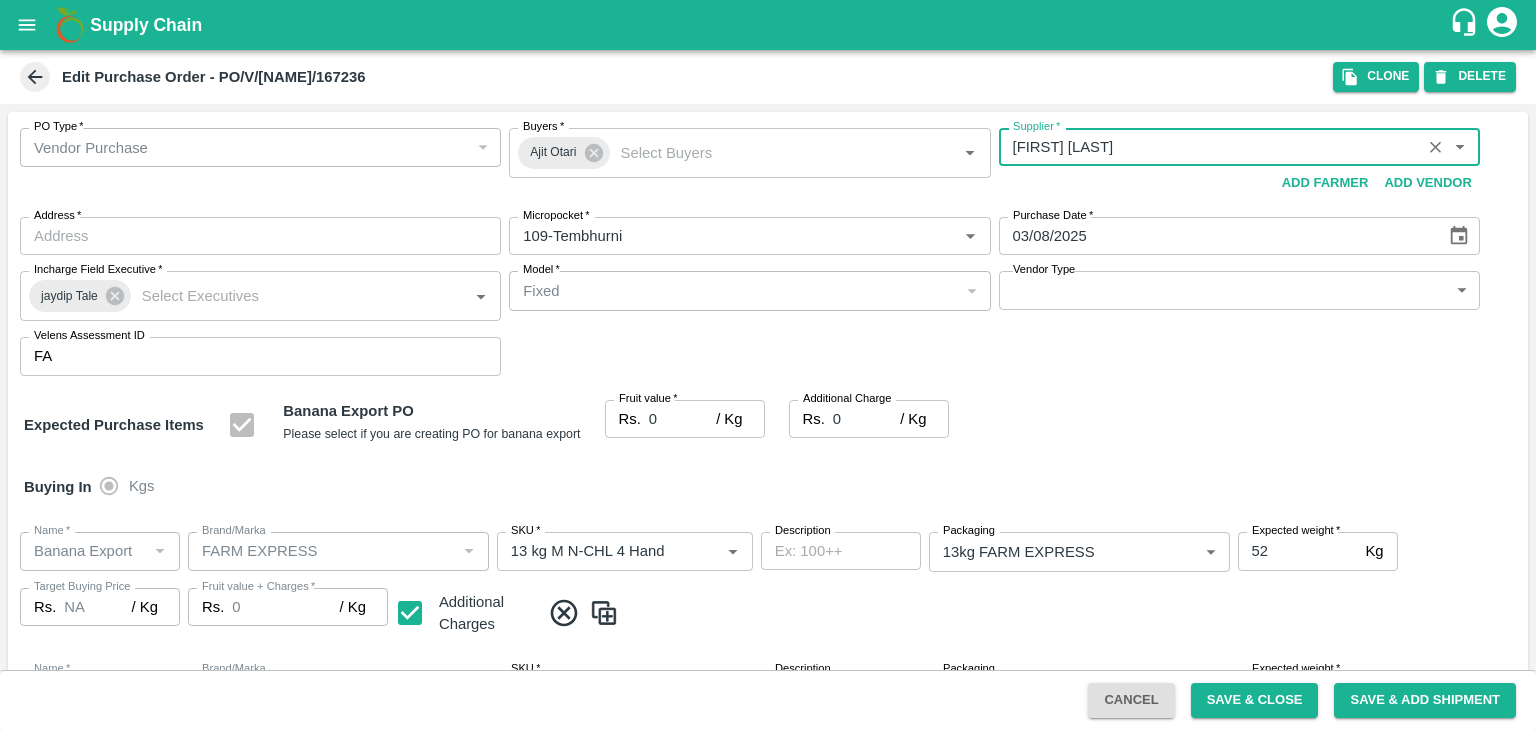 type on "Vivan Fruit Suppliers-Shetfal, Solapur-70382 71551(Farmer, Supplier, Service Provider, Transporter, FGP)" 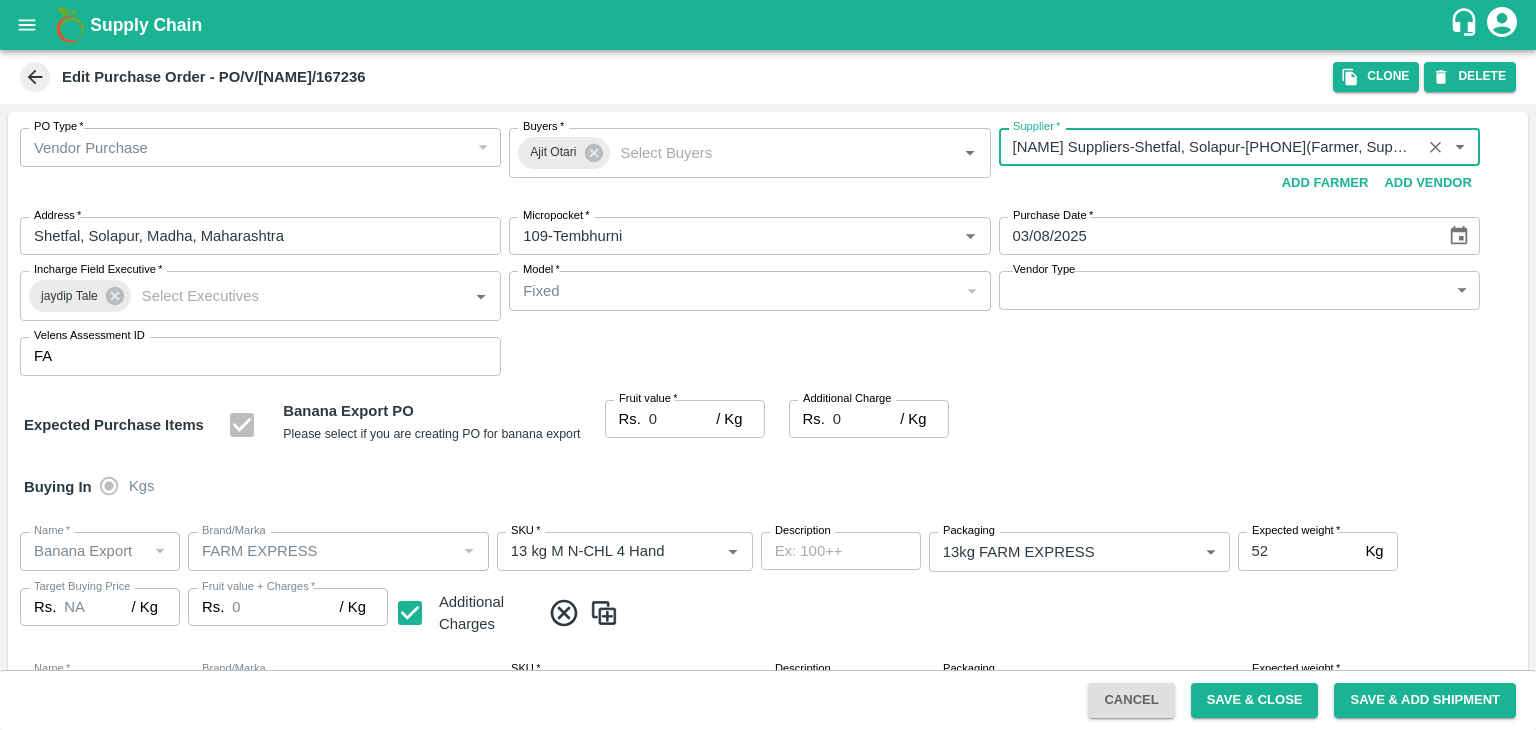 type on "Vivan Fruit Suppliers-Shetfal, Solapur-70382 71551(Farmer, Supplier, Service Provider, Transporter, FGP)" 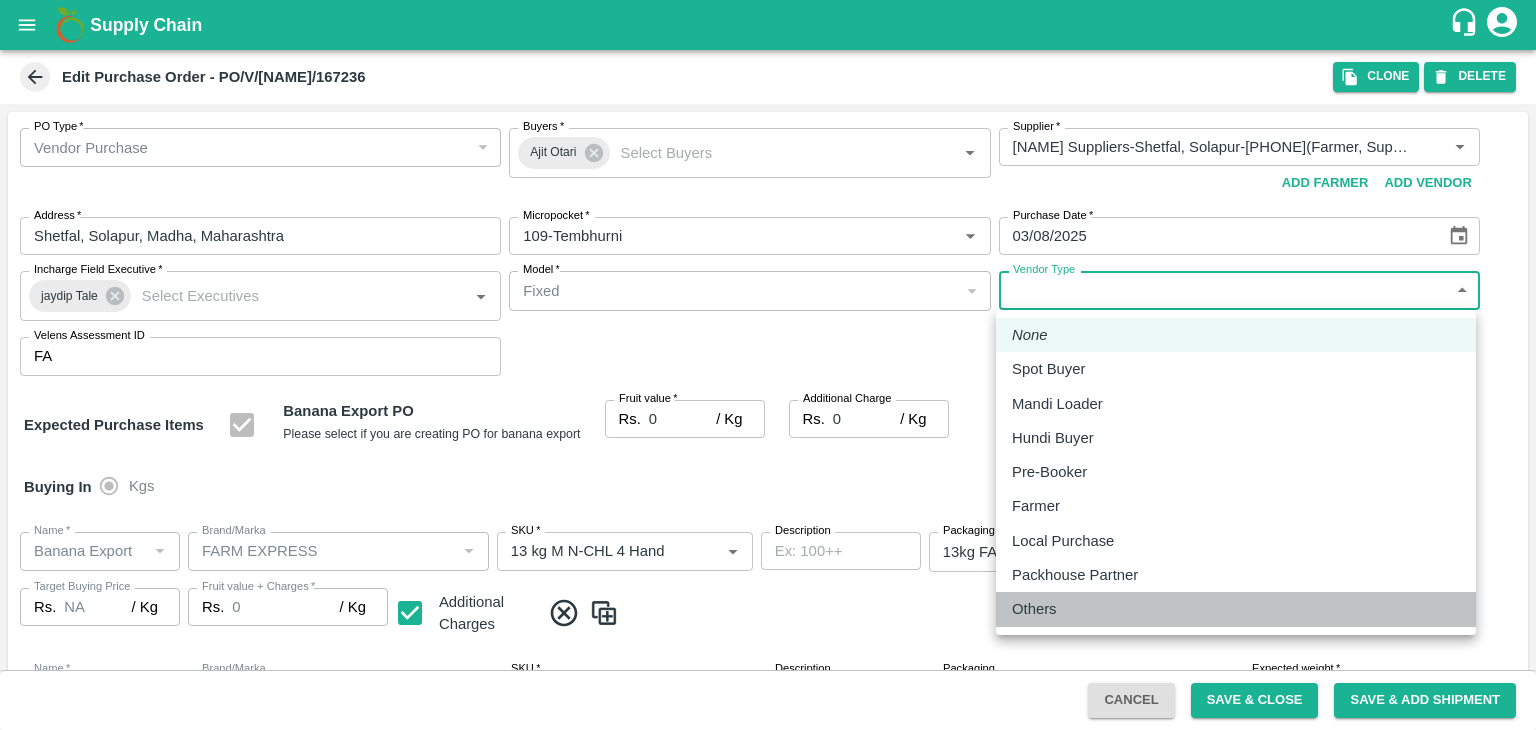 click on "Others" at bounding box center (1236, 609) 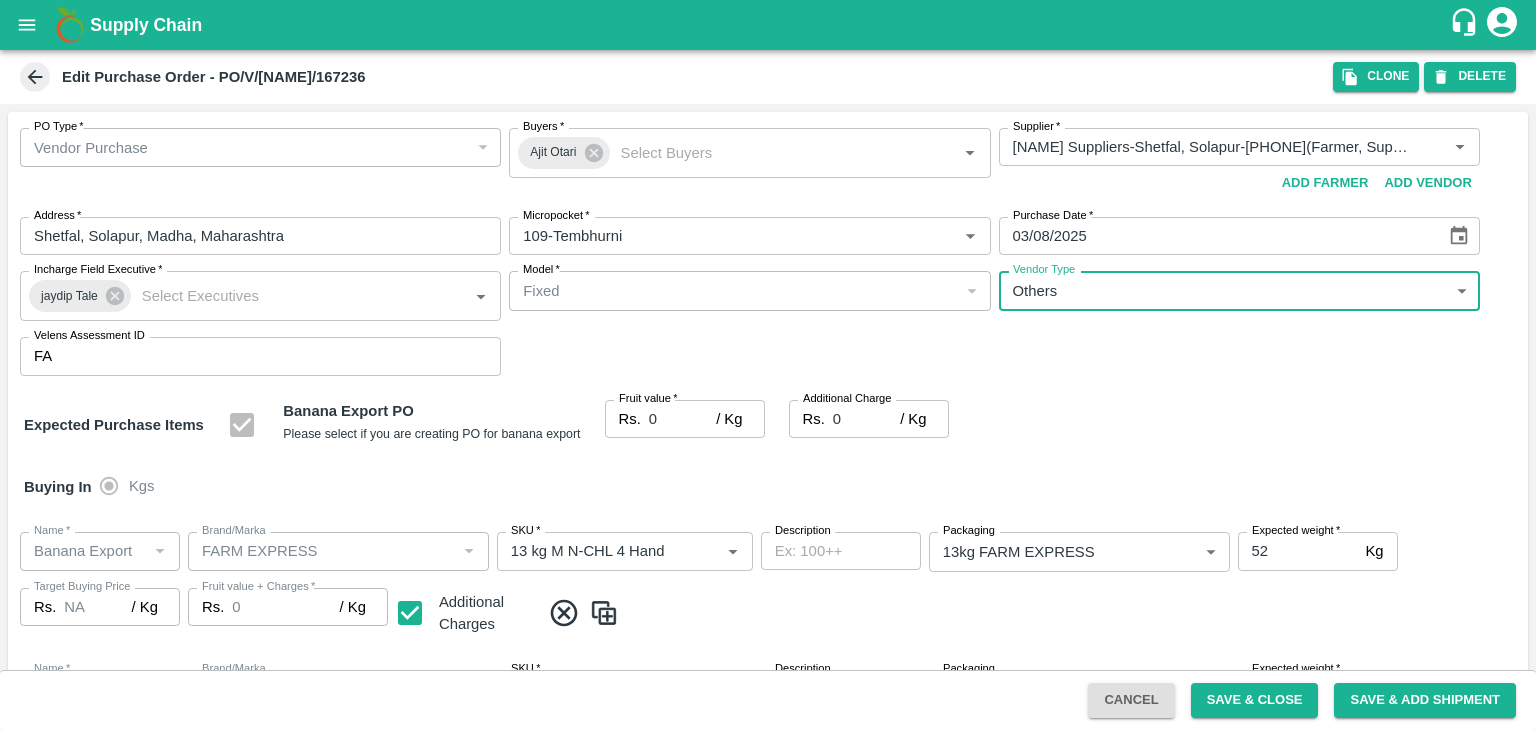 type on "OTHER" 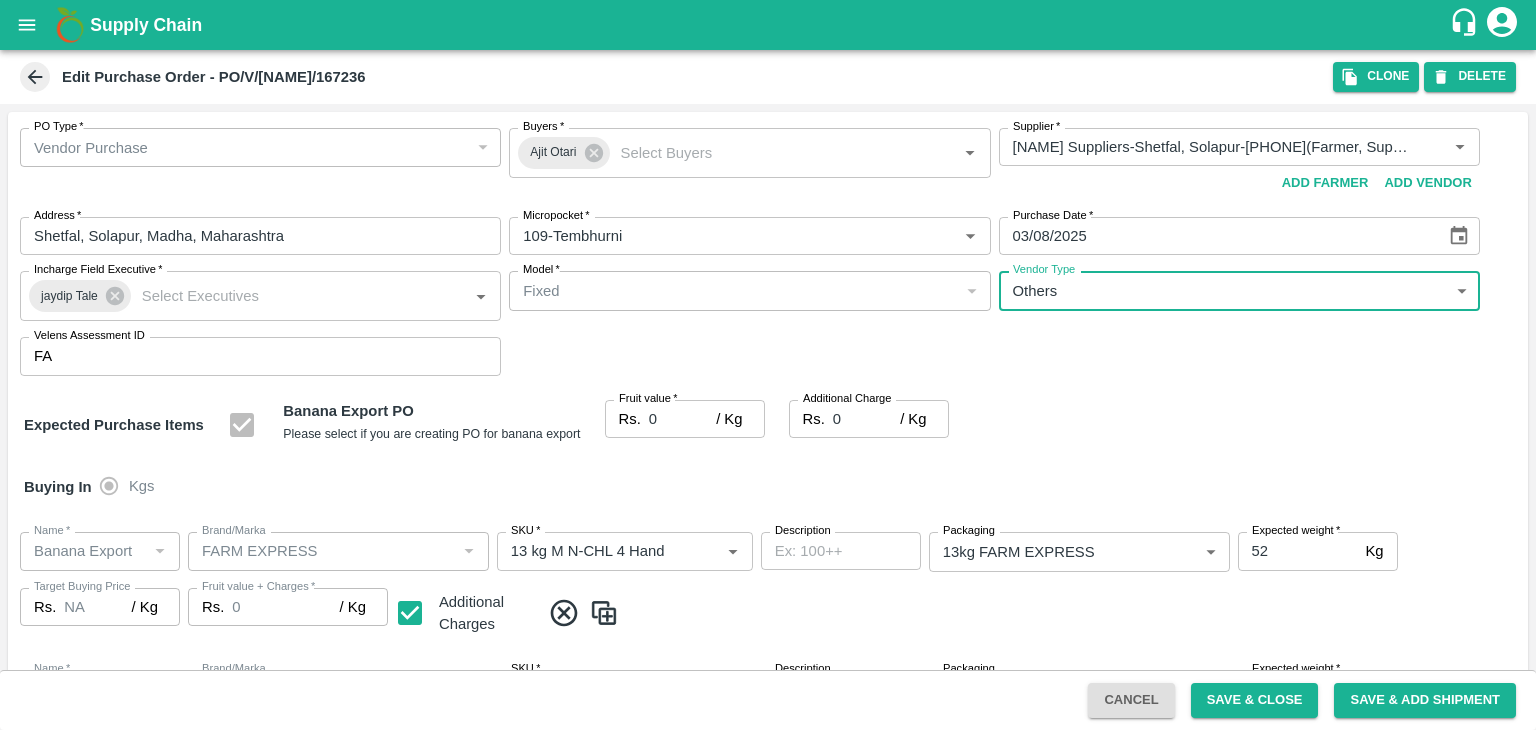 click on "0" at bounding box center [682, 419] 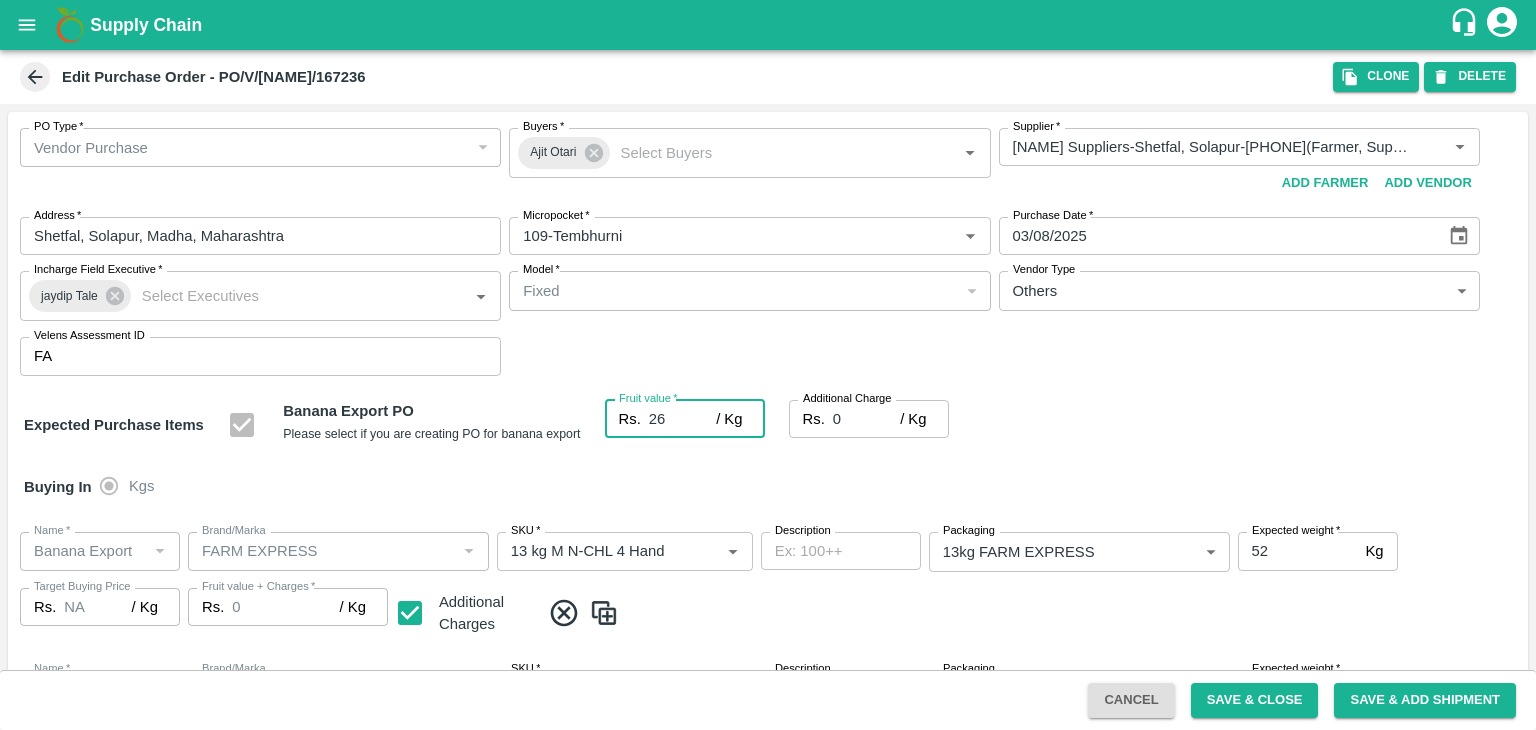 type on "26" 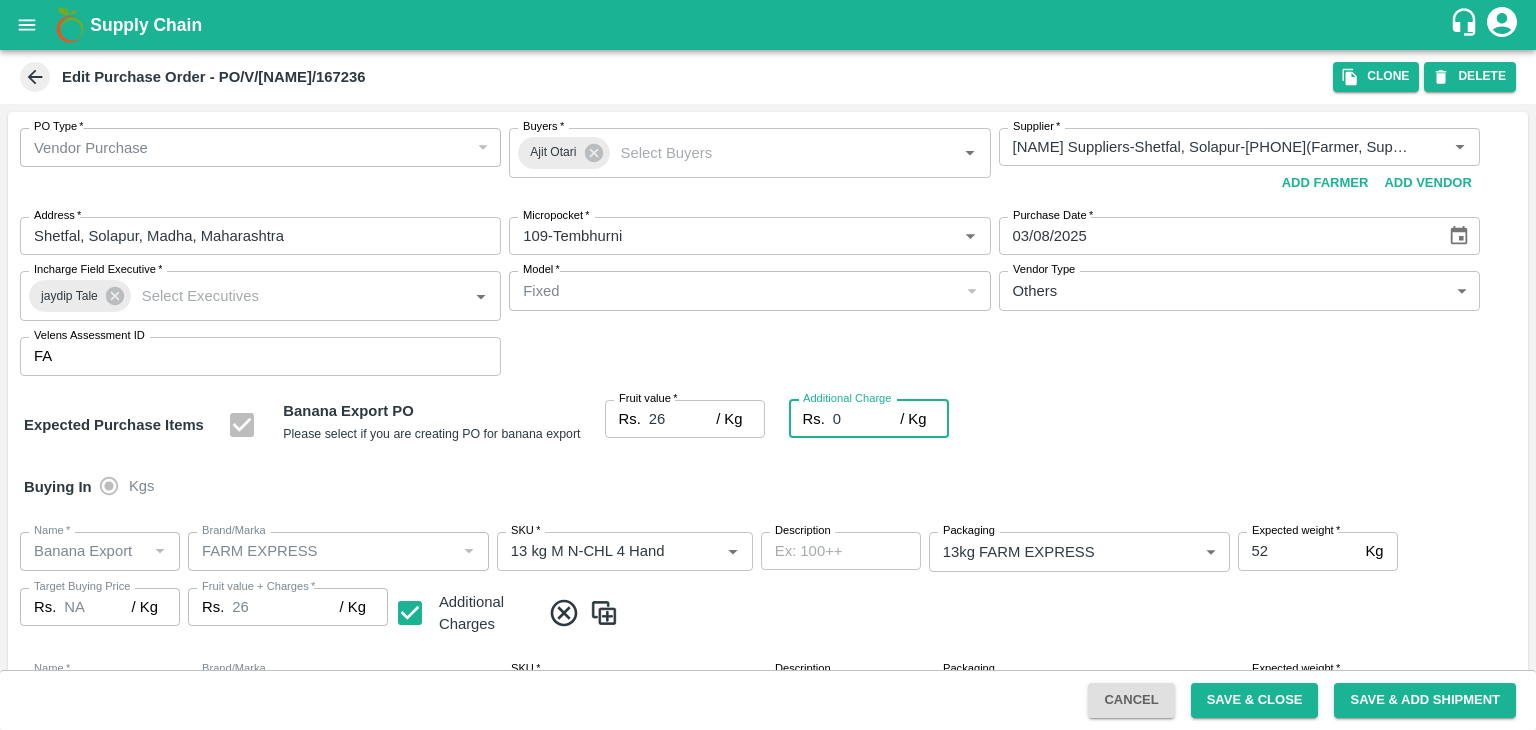 type on "26" 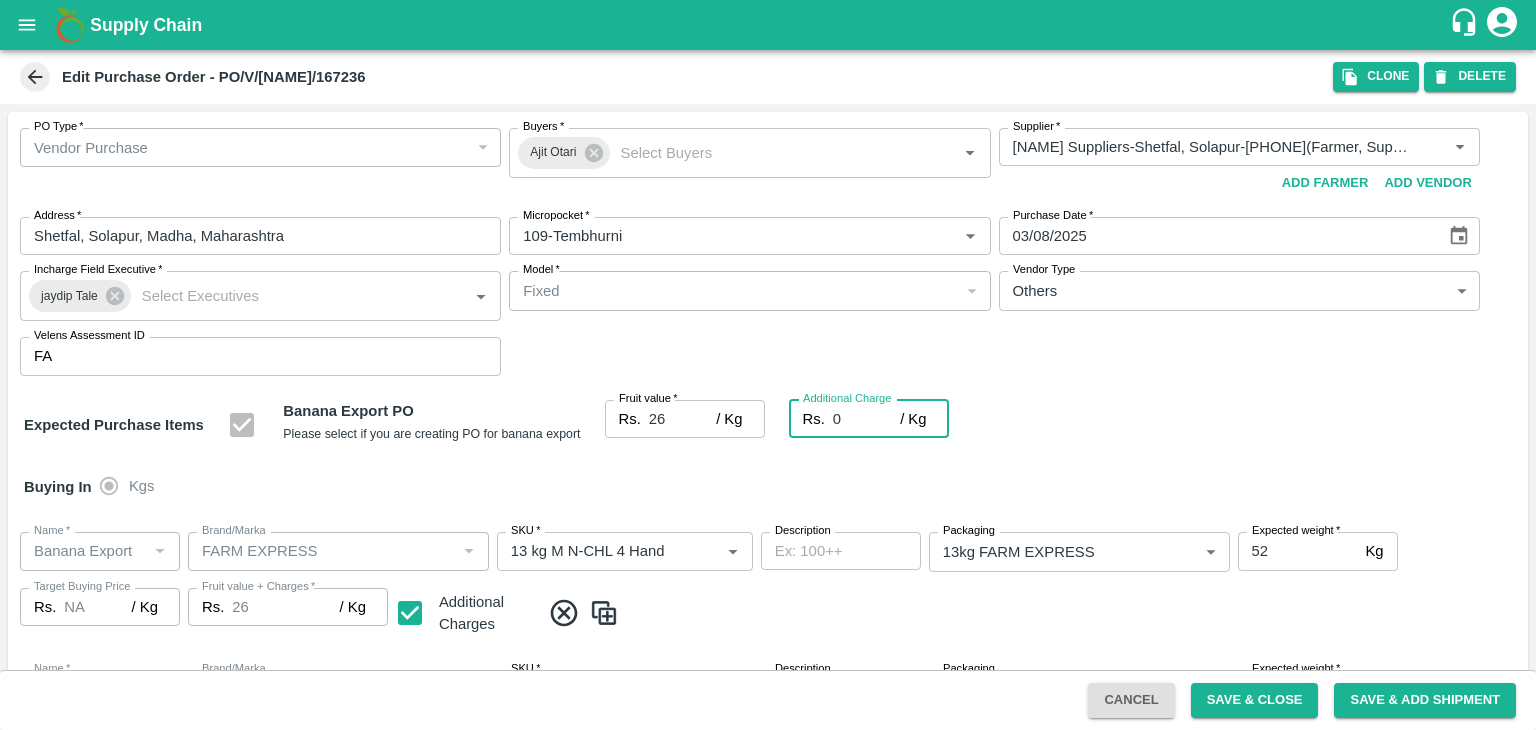 type on "26" 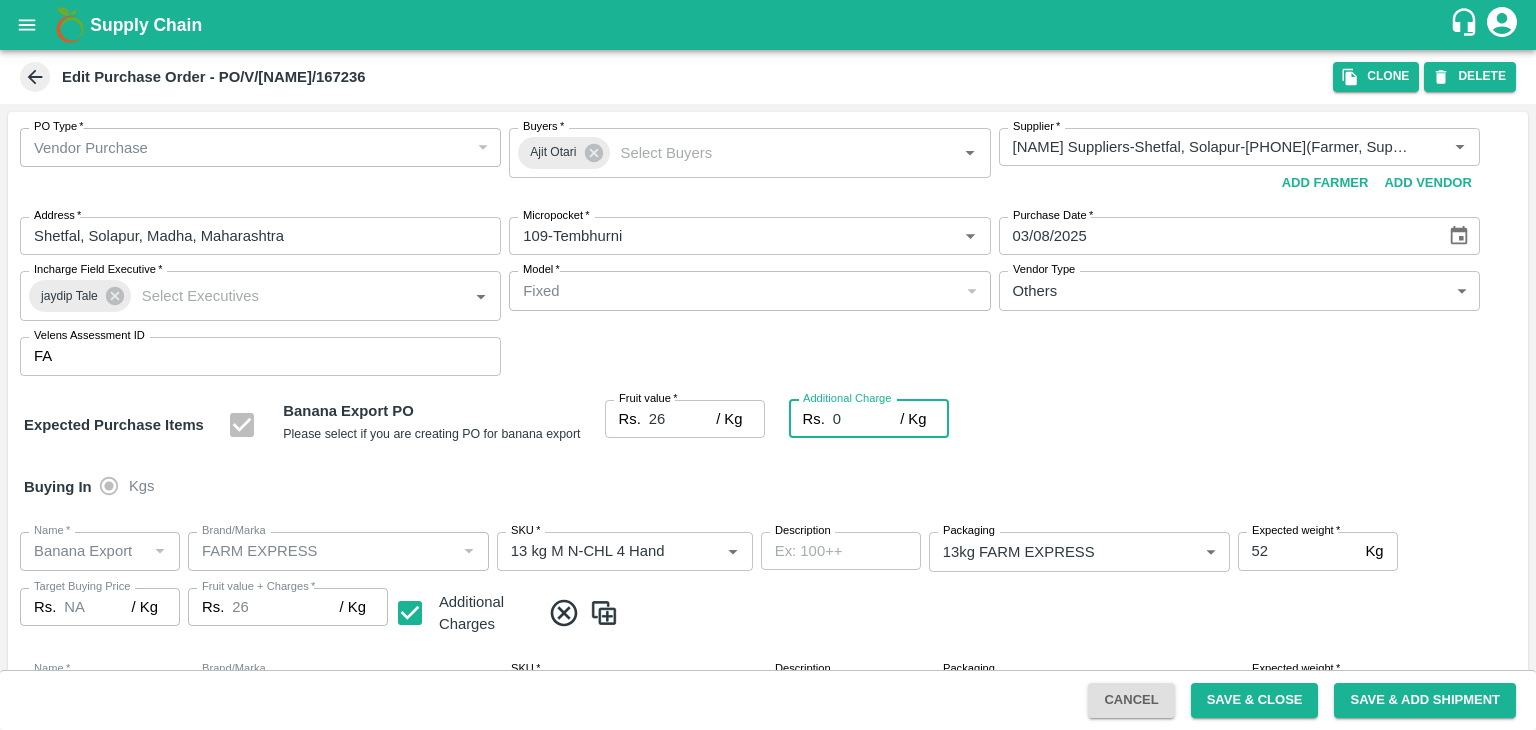 type on "2" 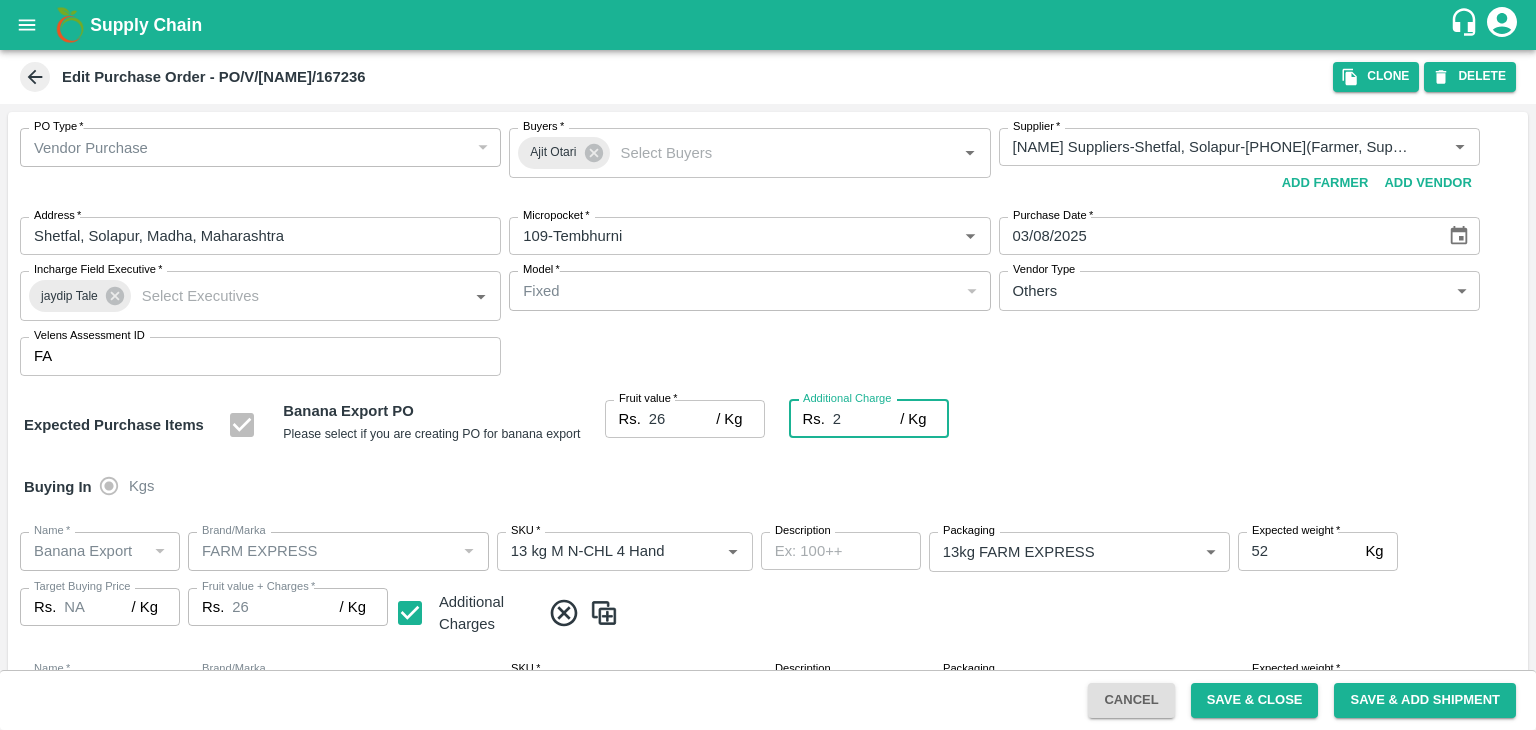 type on "28" 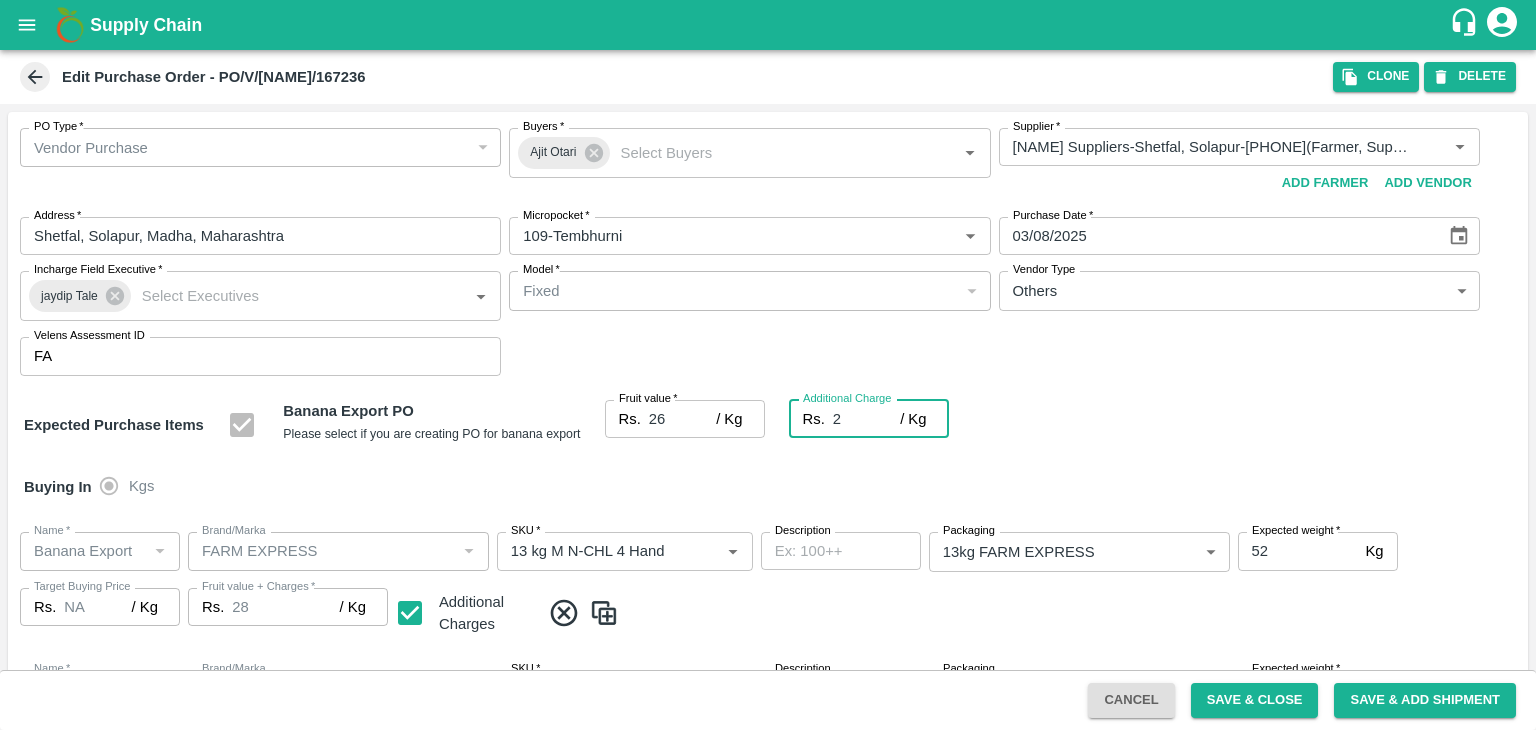 type on "2.7" 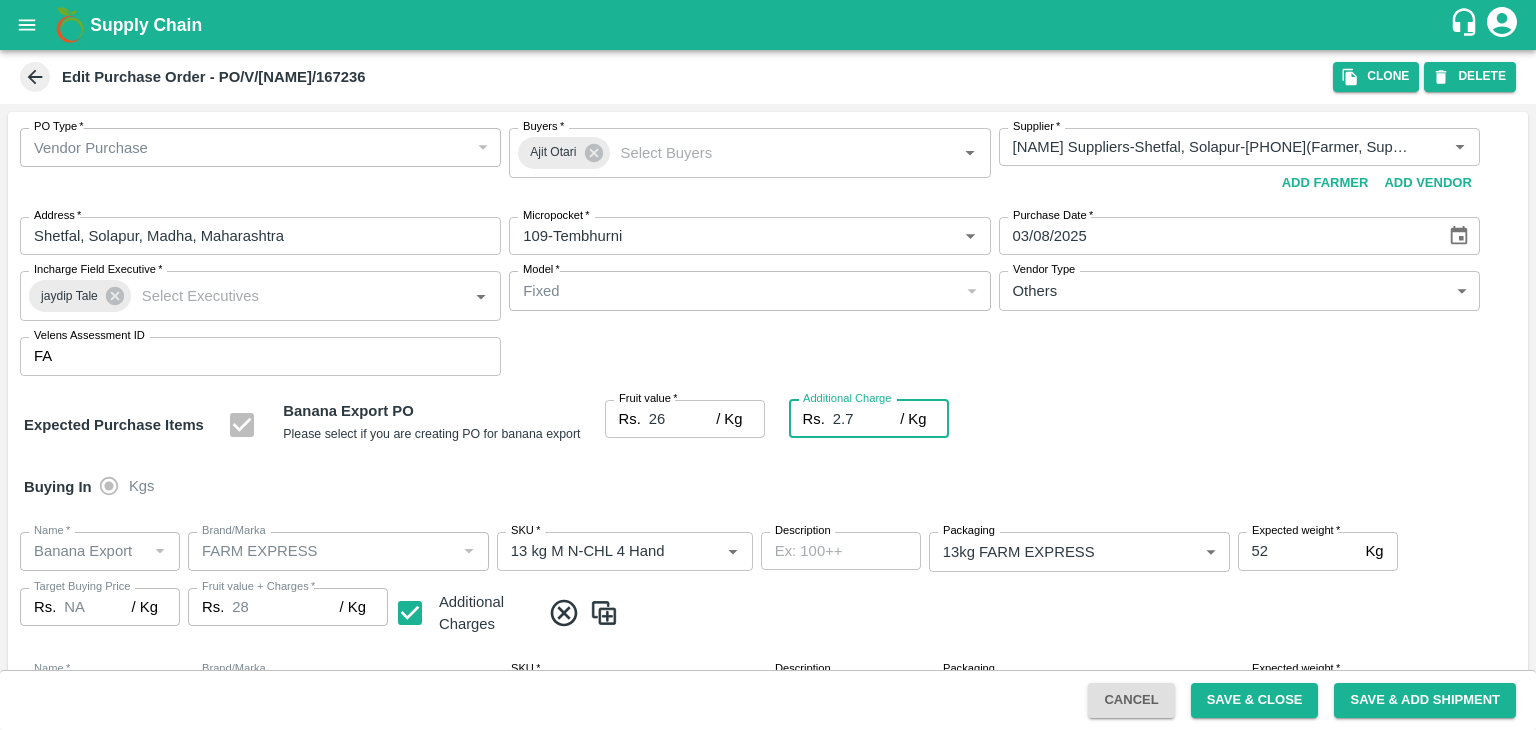 type on "28.7" 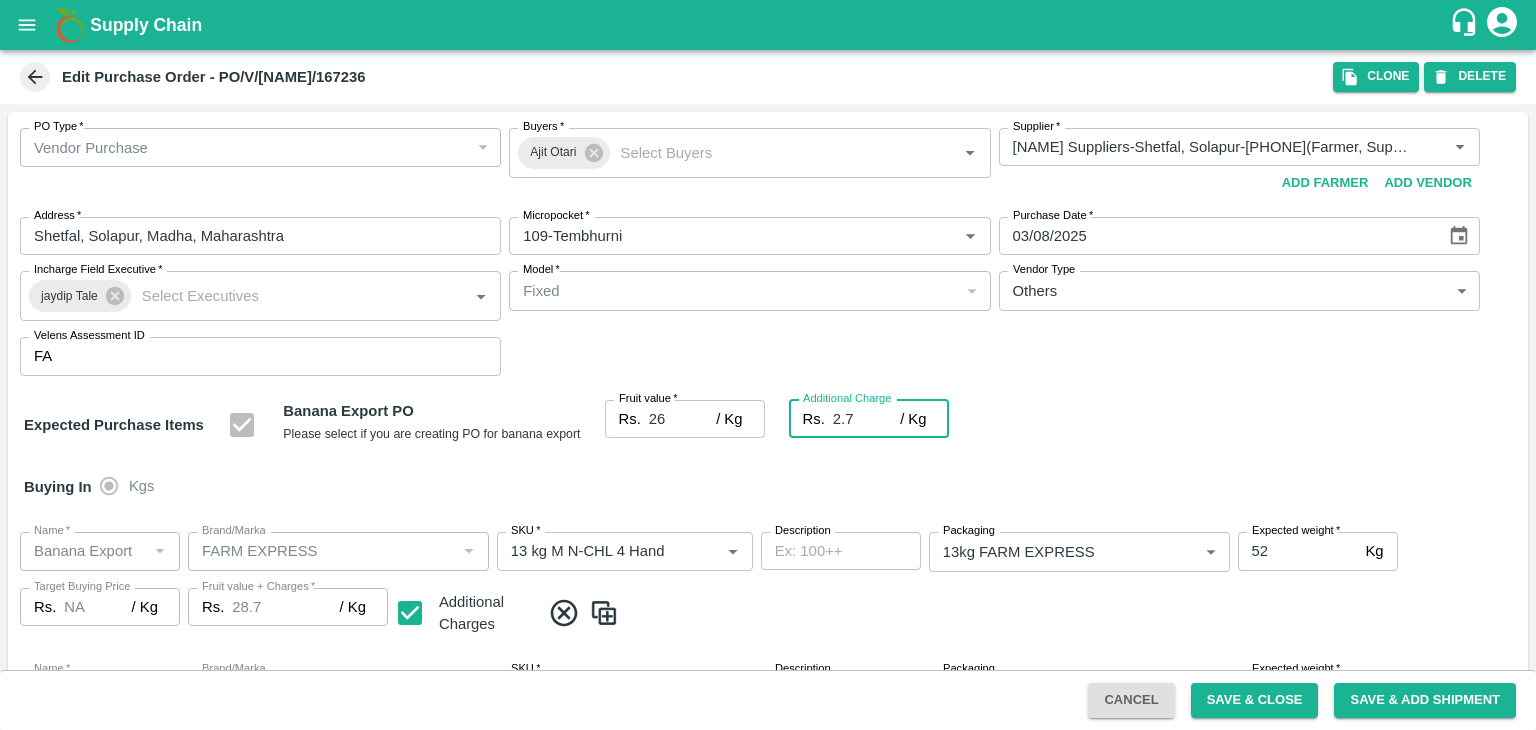 type on "28.7" 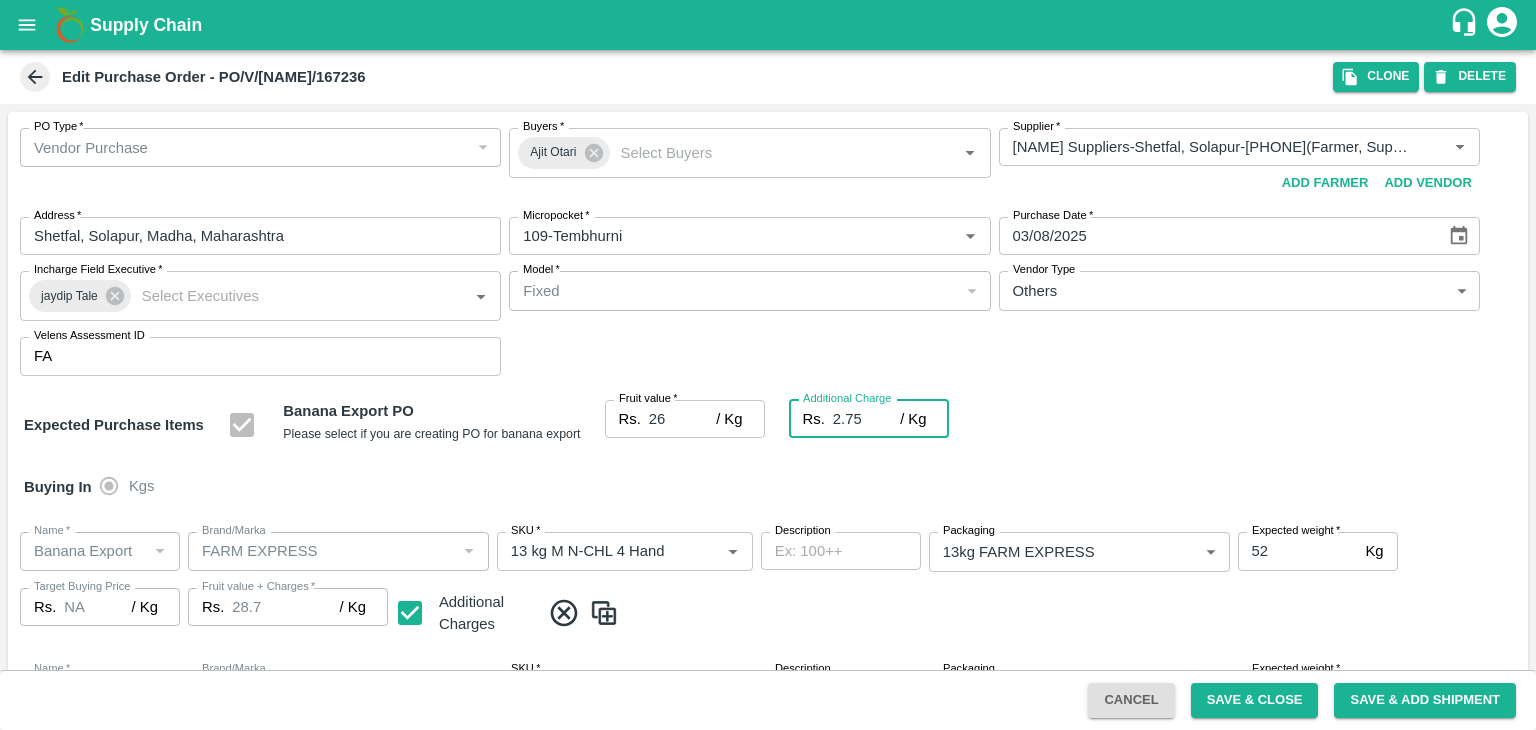 type on "28.75" 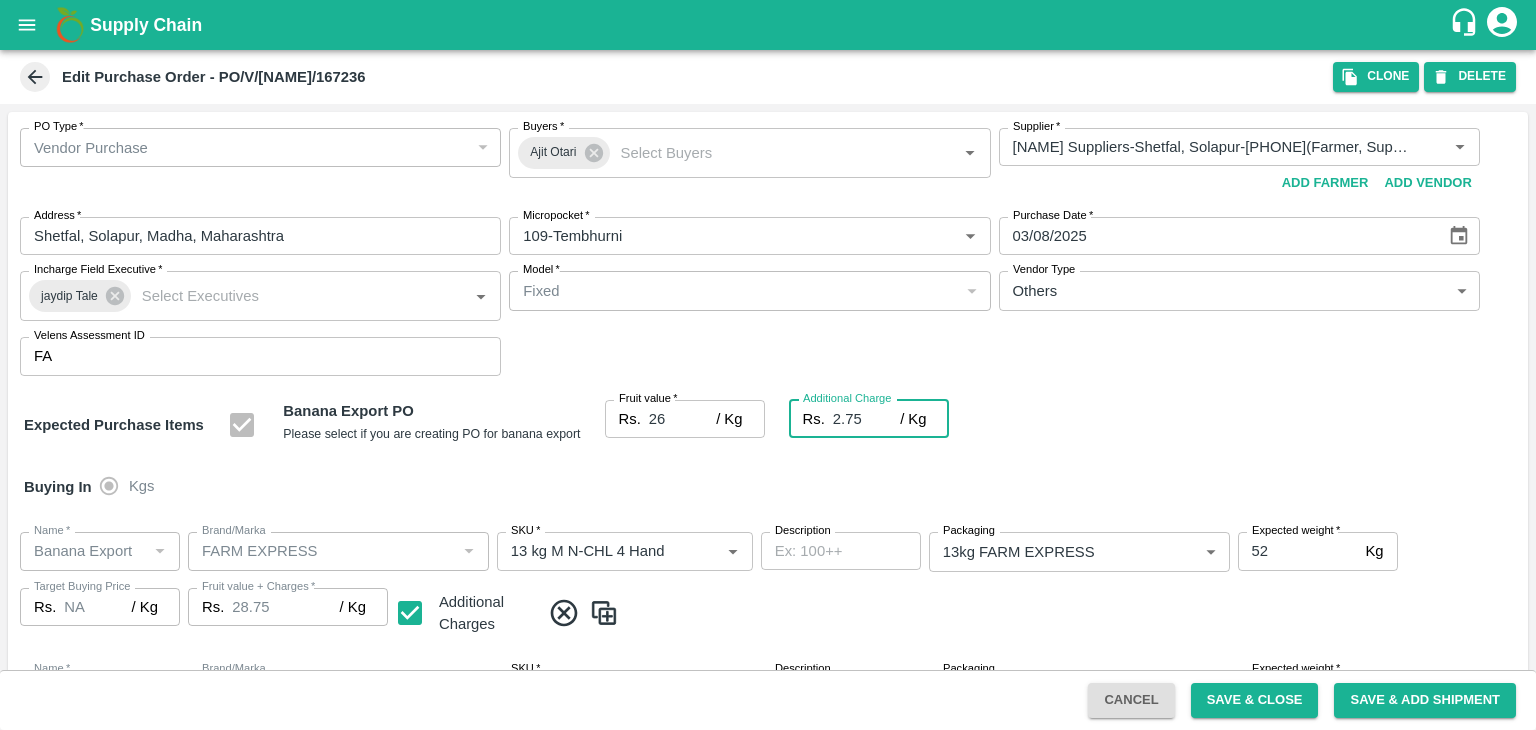 type on "2.75" 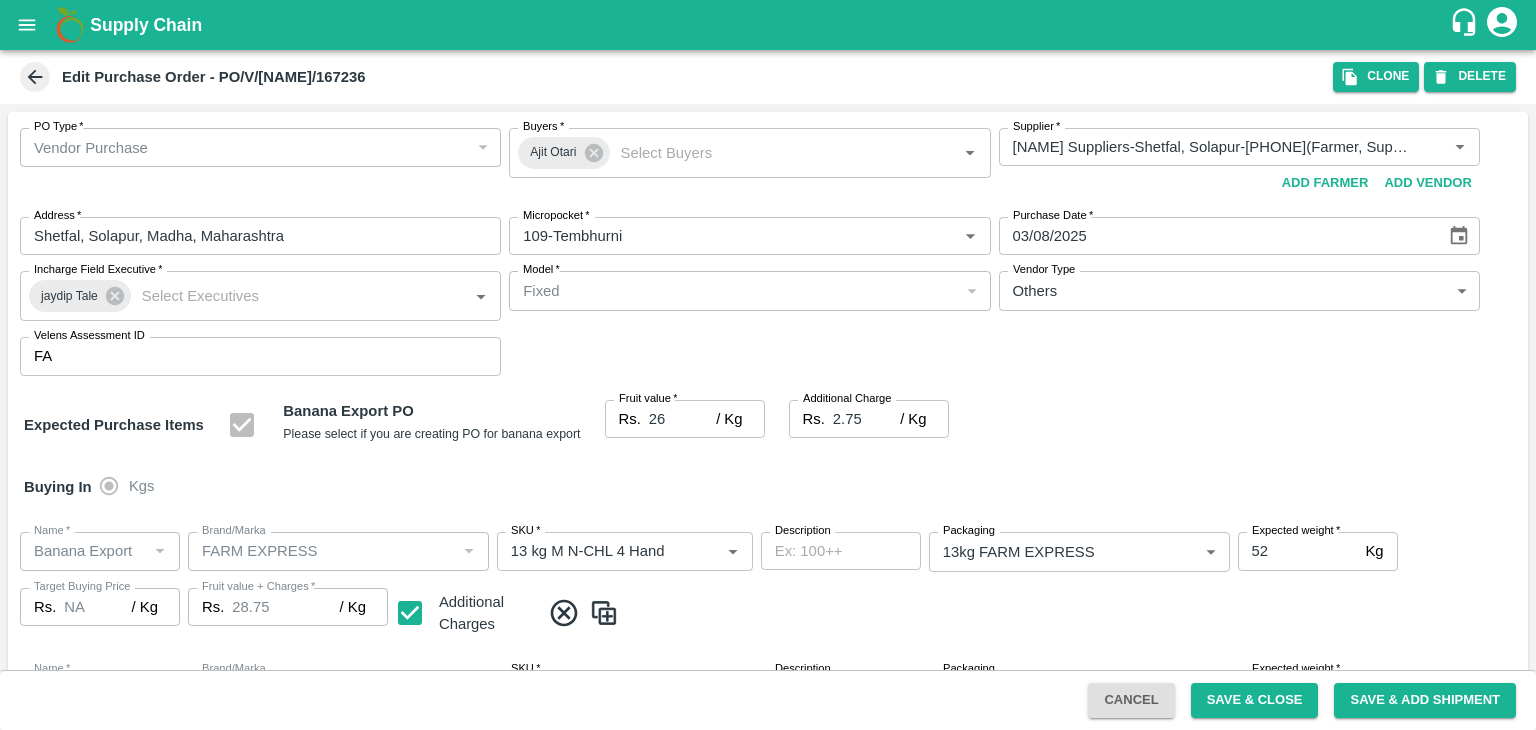 click on "Buying In Kgs" at bounding box center (768, 487) 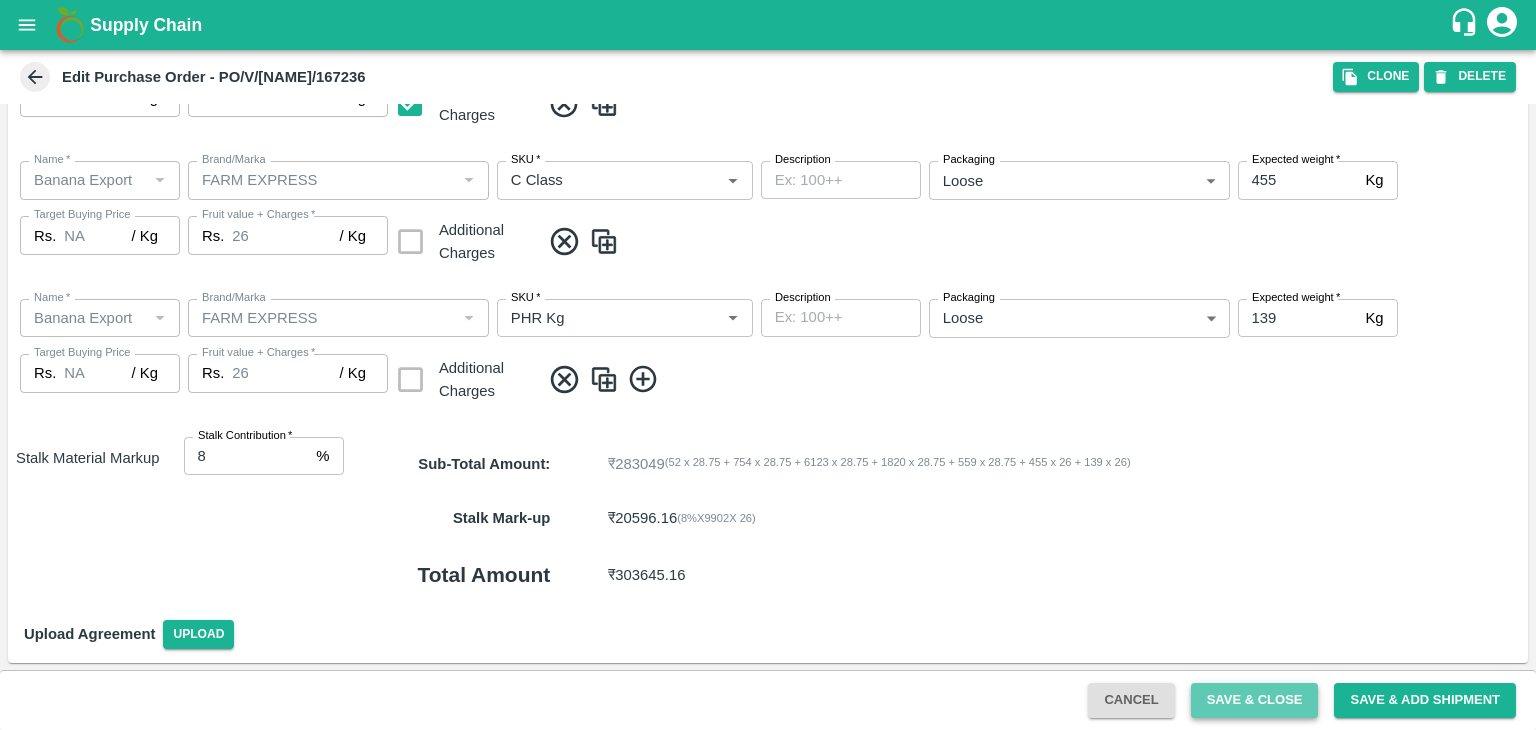 click on "Save & Close" at bounding box center (1255, 700) 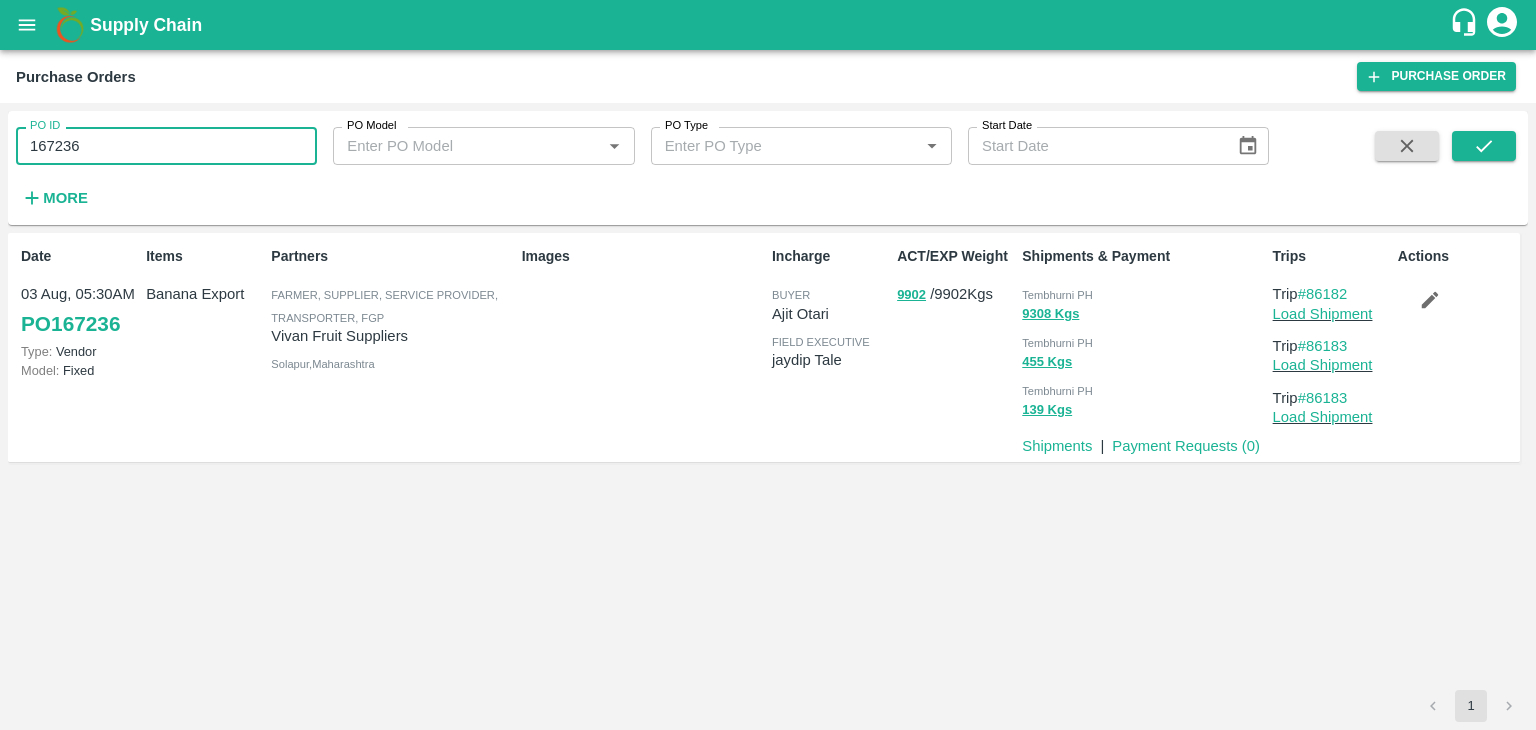 click on "167236" at bounding box center [166, 146] 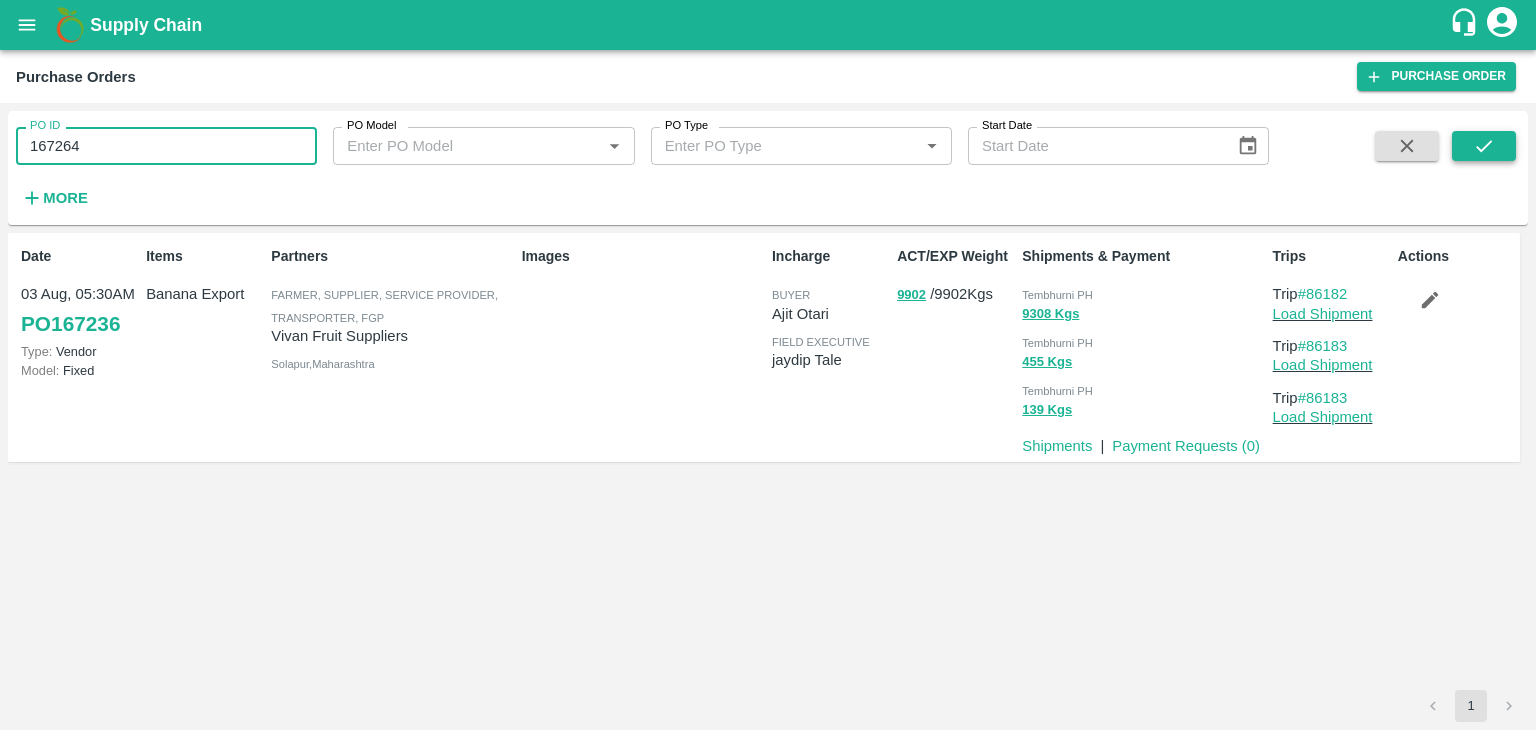 type on "167264" 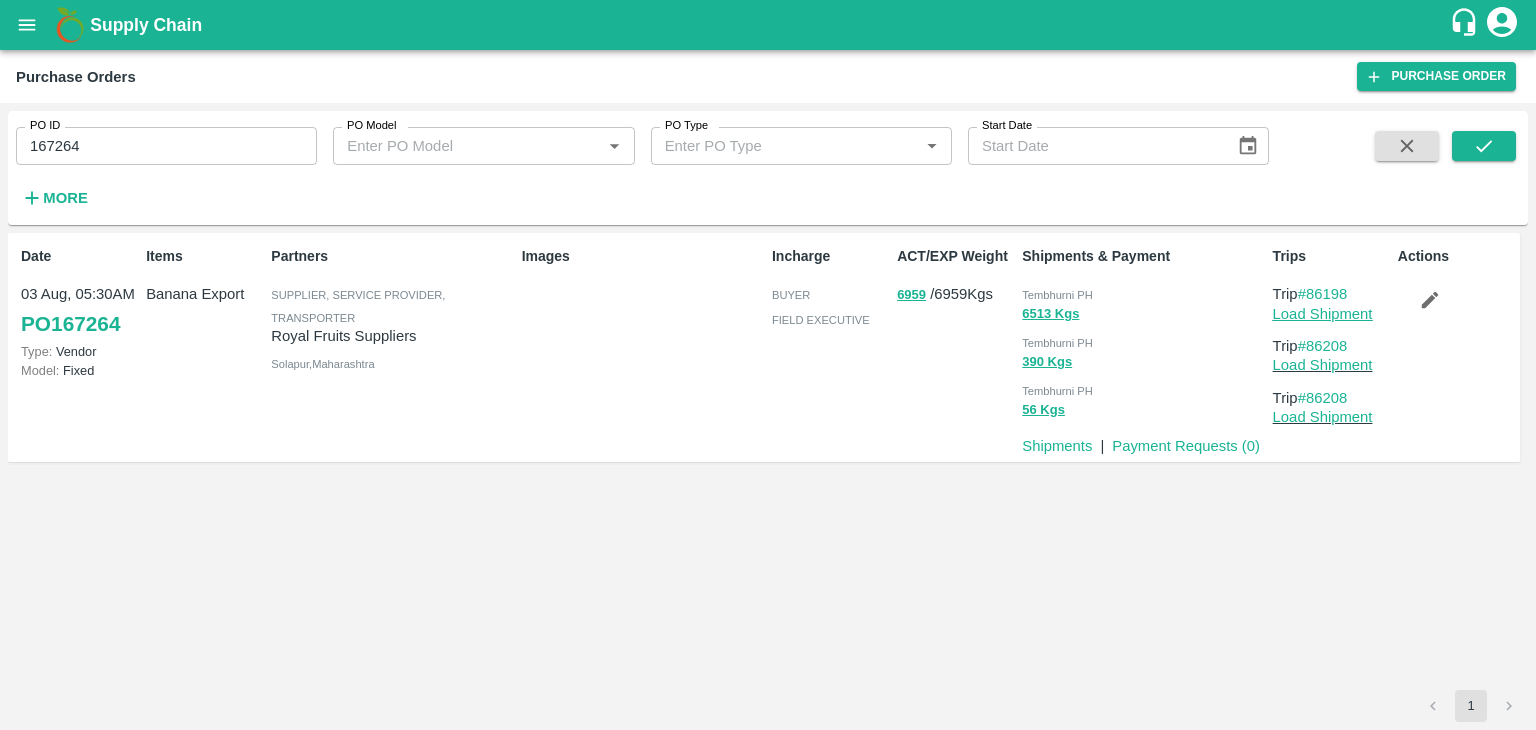 click on "Load Shipment" at bounding box center (1323, 314) 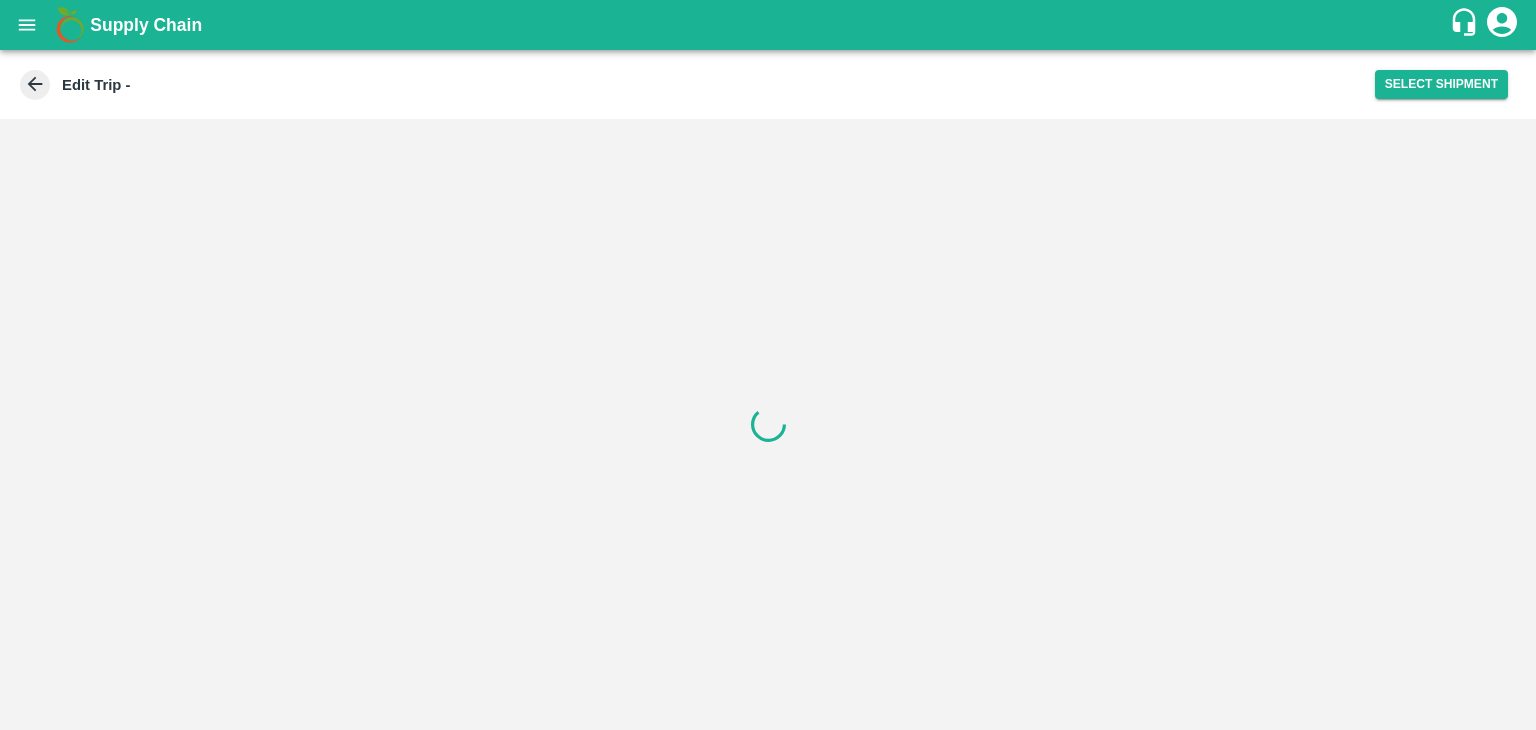 scroll, scrollTop: 0, scrollLeft: 0, axis: both 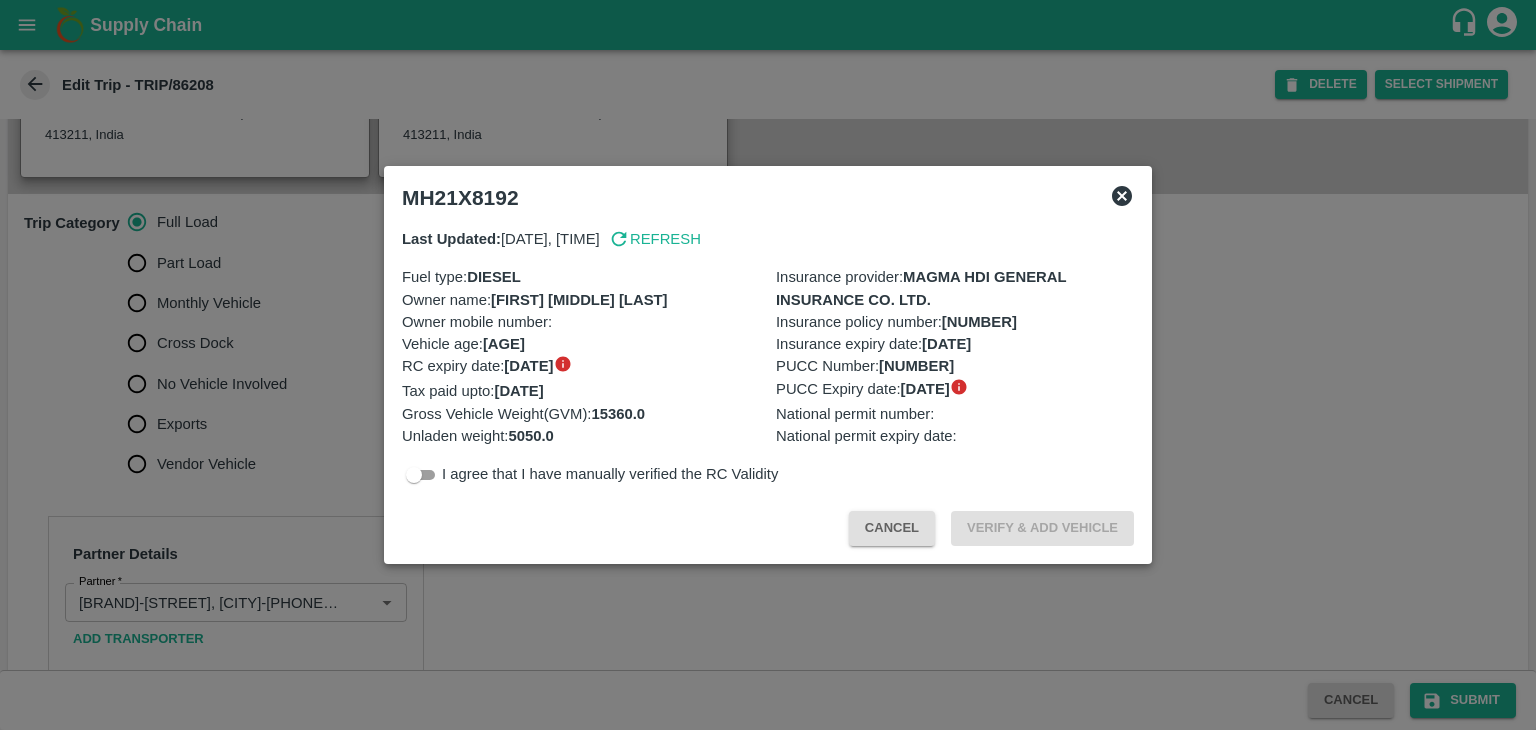 click at bounding box center [768, 365] 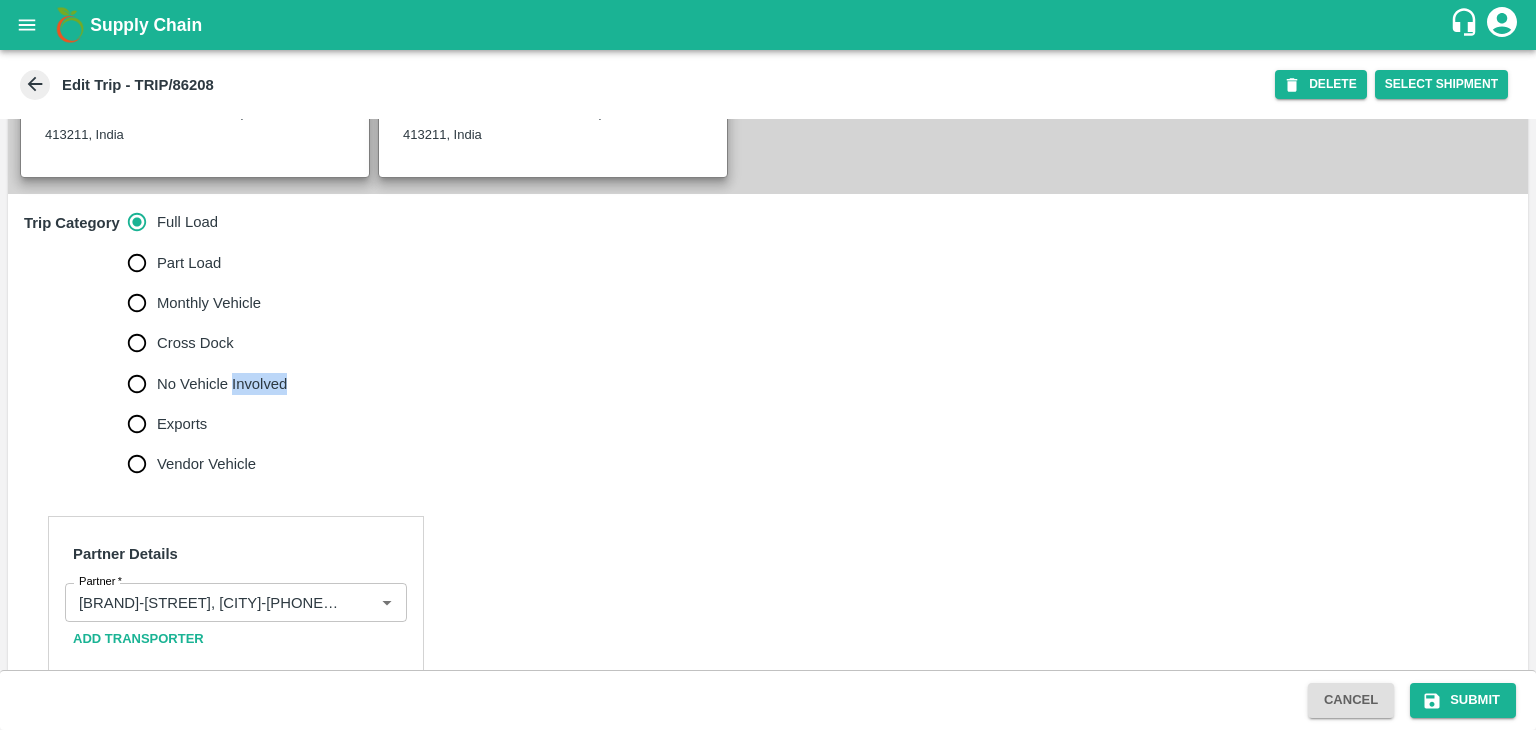click on "No Vehicle Involved" at bounding box center (222, 384) 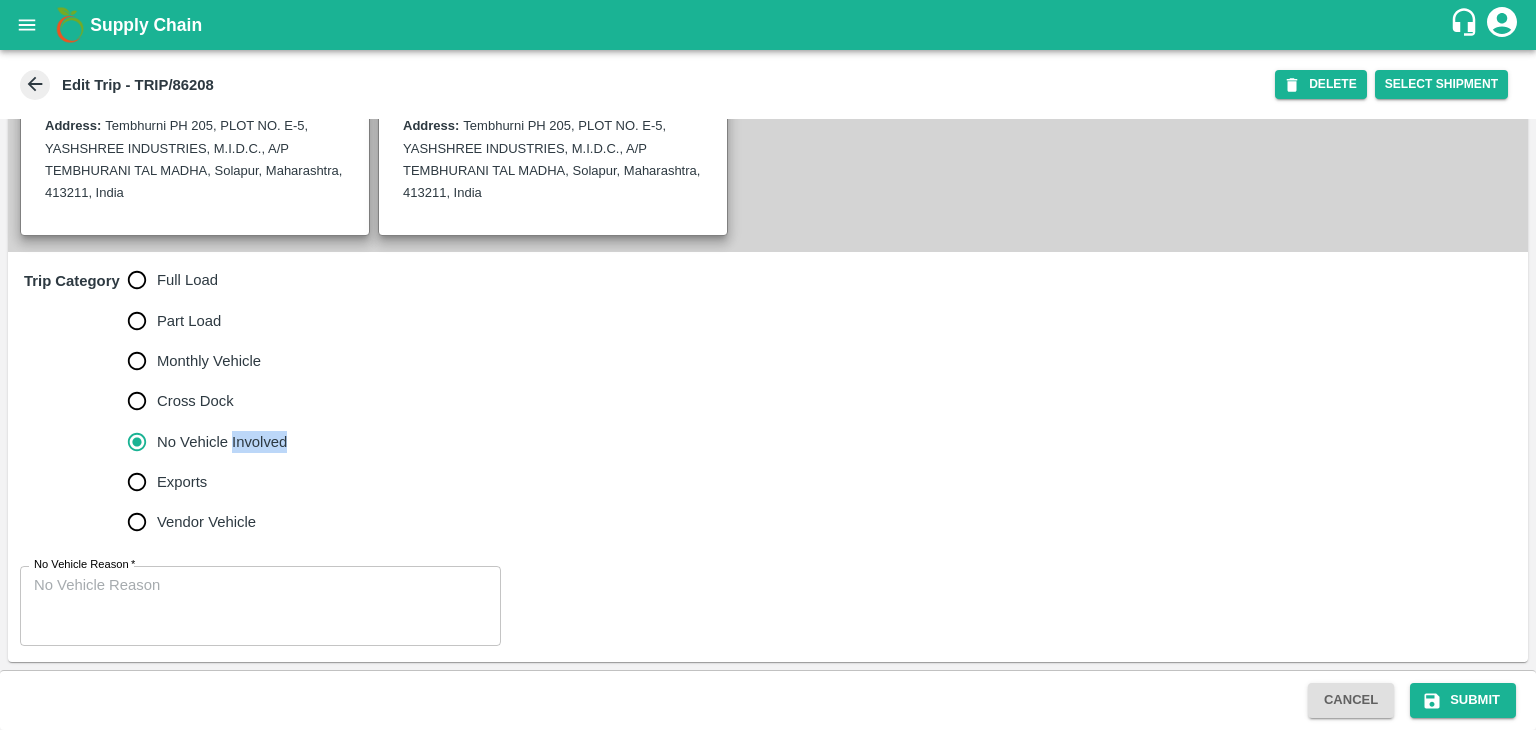 scroll, scrollTop: 491, scrollLeft: 0, axis: vertical 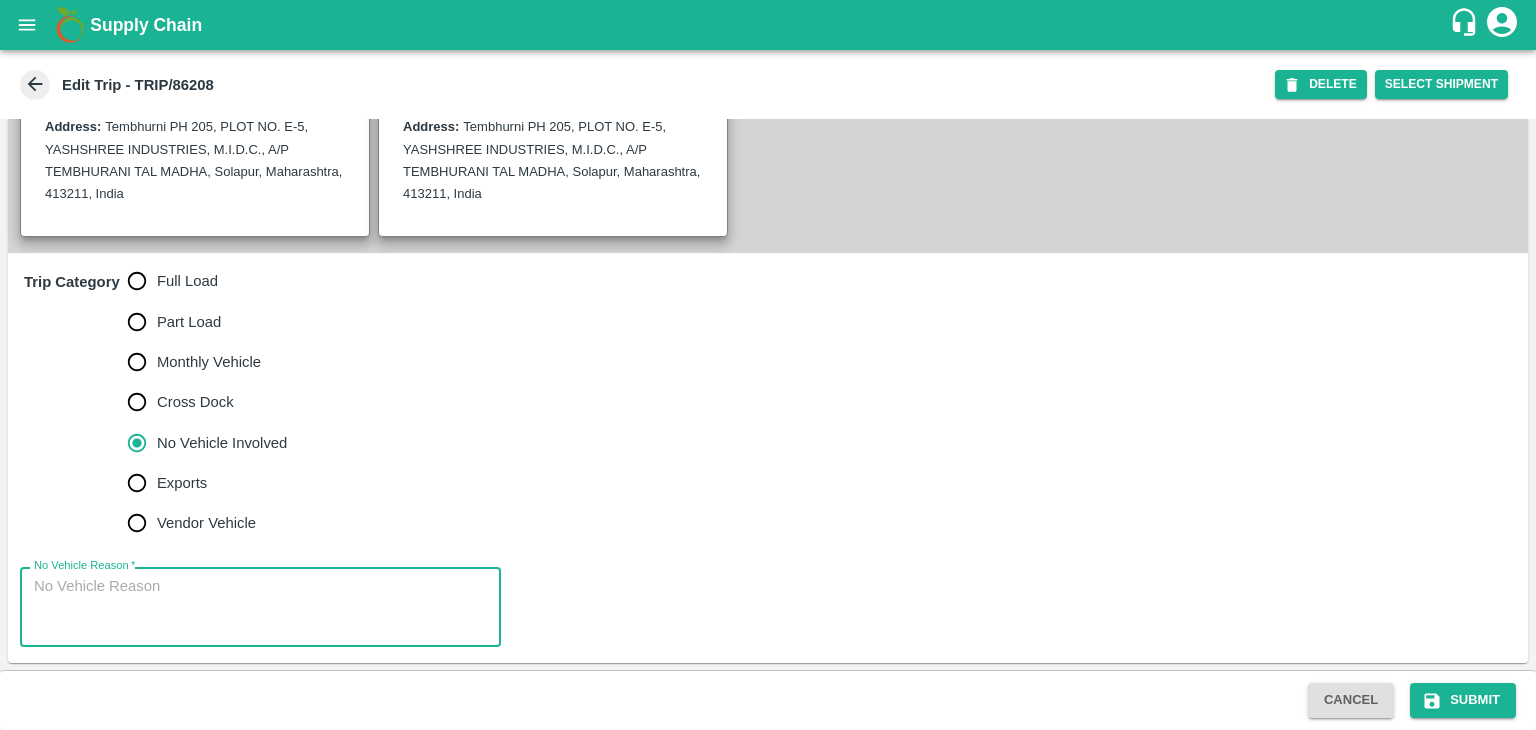 click on "No Vehicle Reason   *" at bounding box center [260, 607] 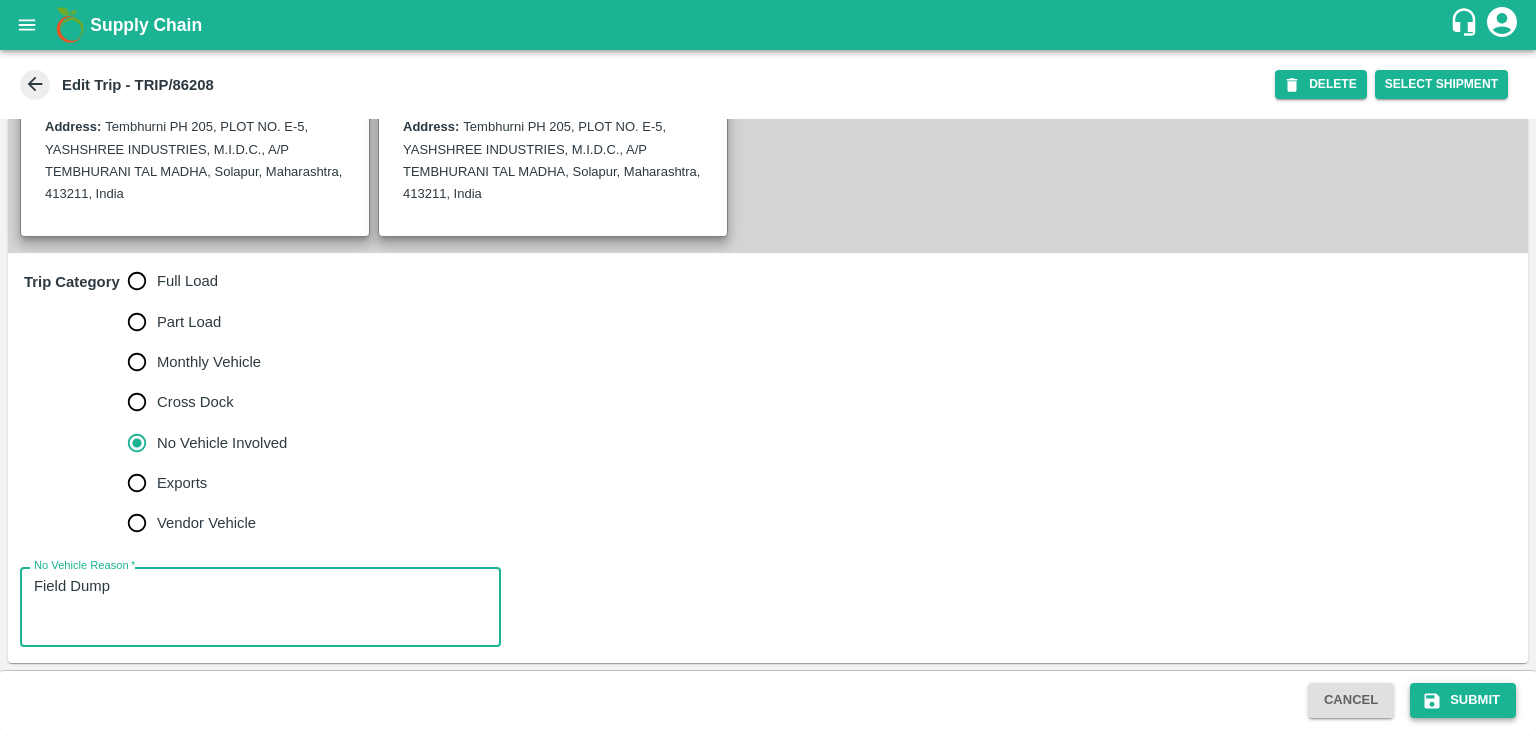 type on "Field Dump" 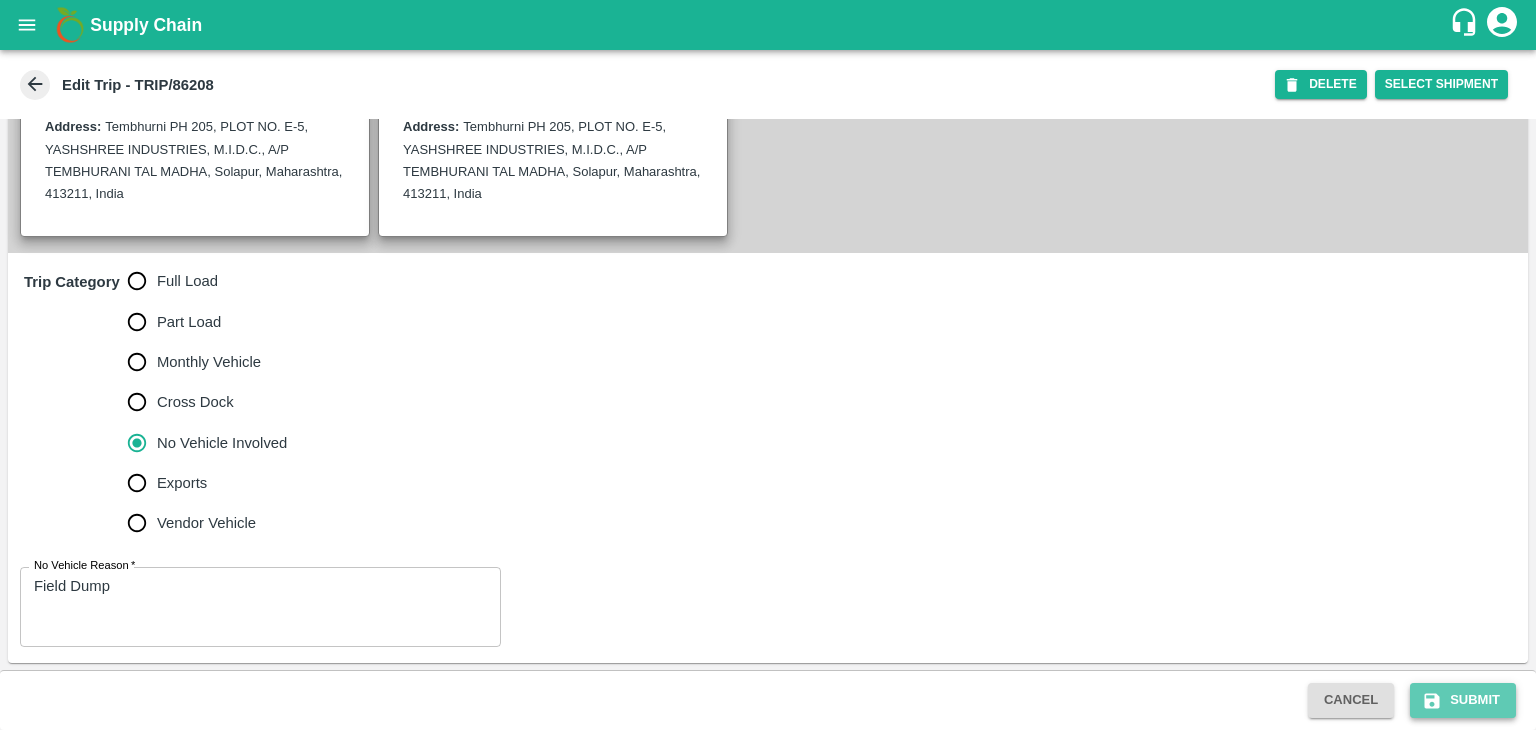 click on "Submit" at bounding box center [1463, 700] 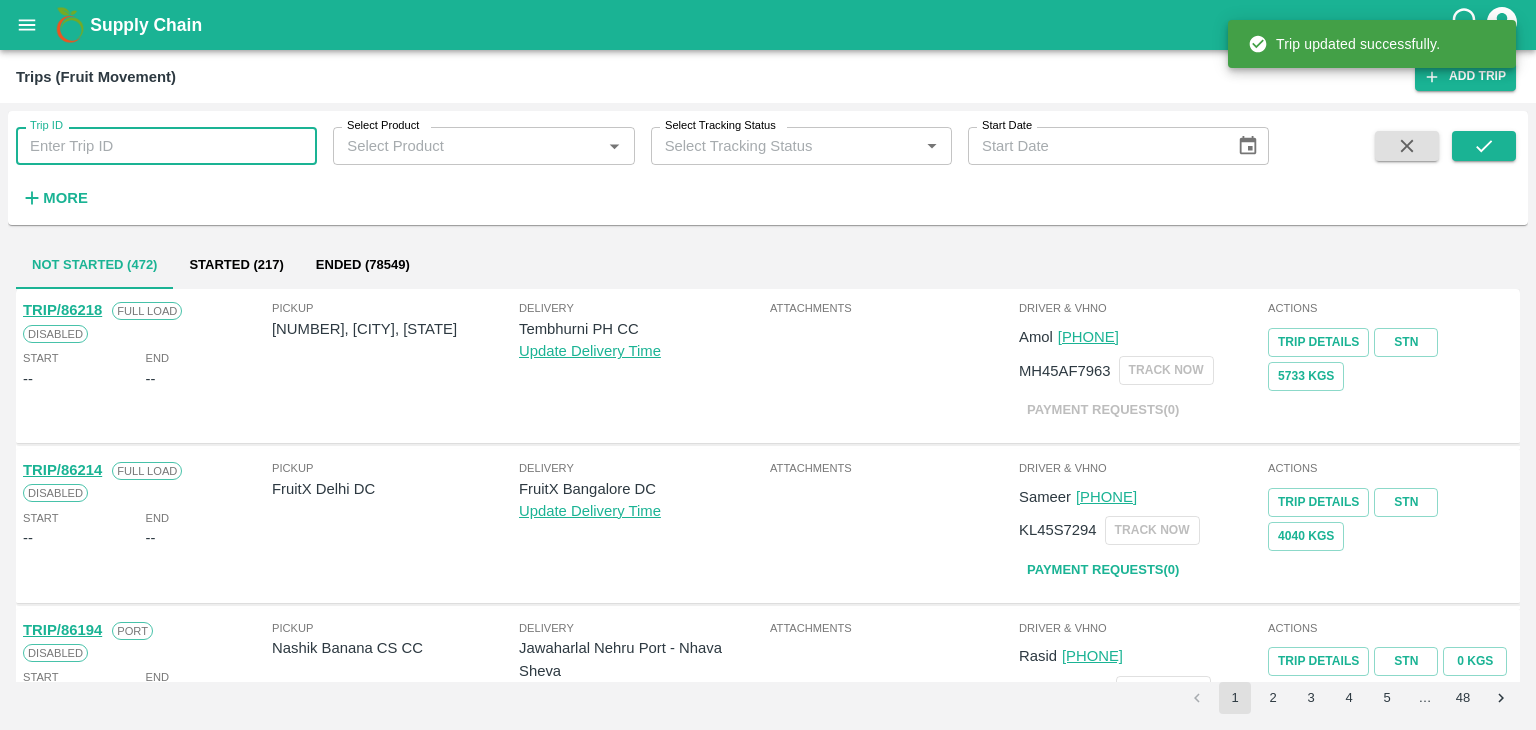 click on "Trip ID" at bounding box center (166, 146) 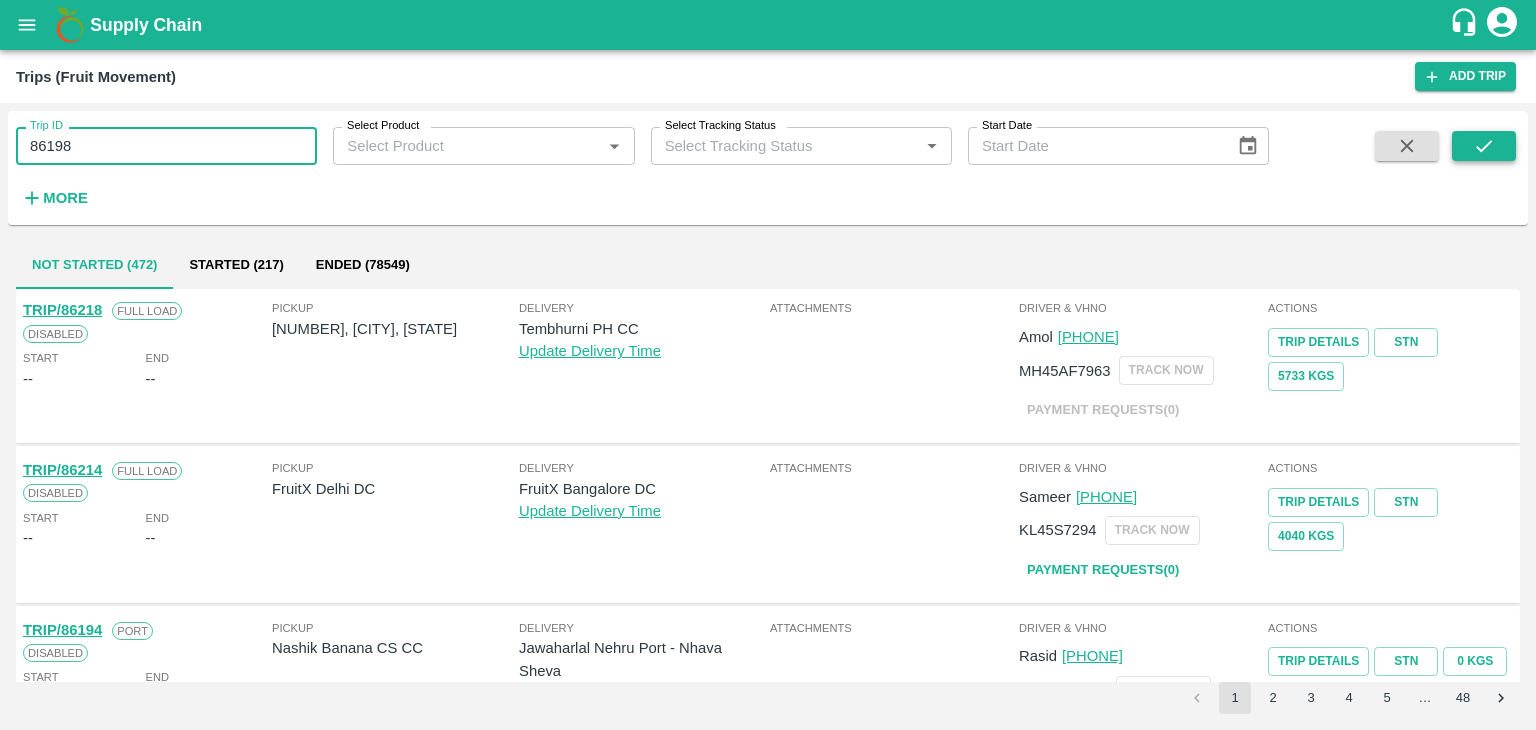 type on "86198" 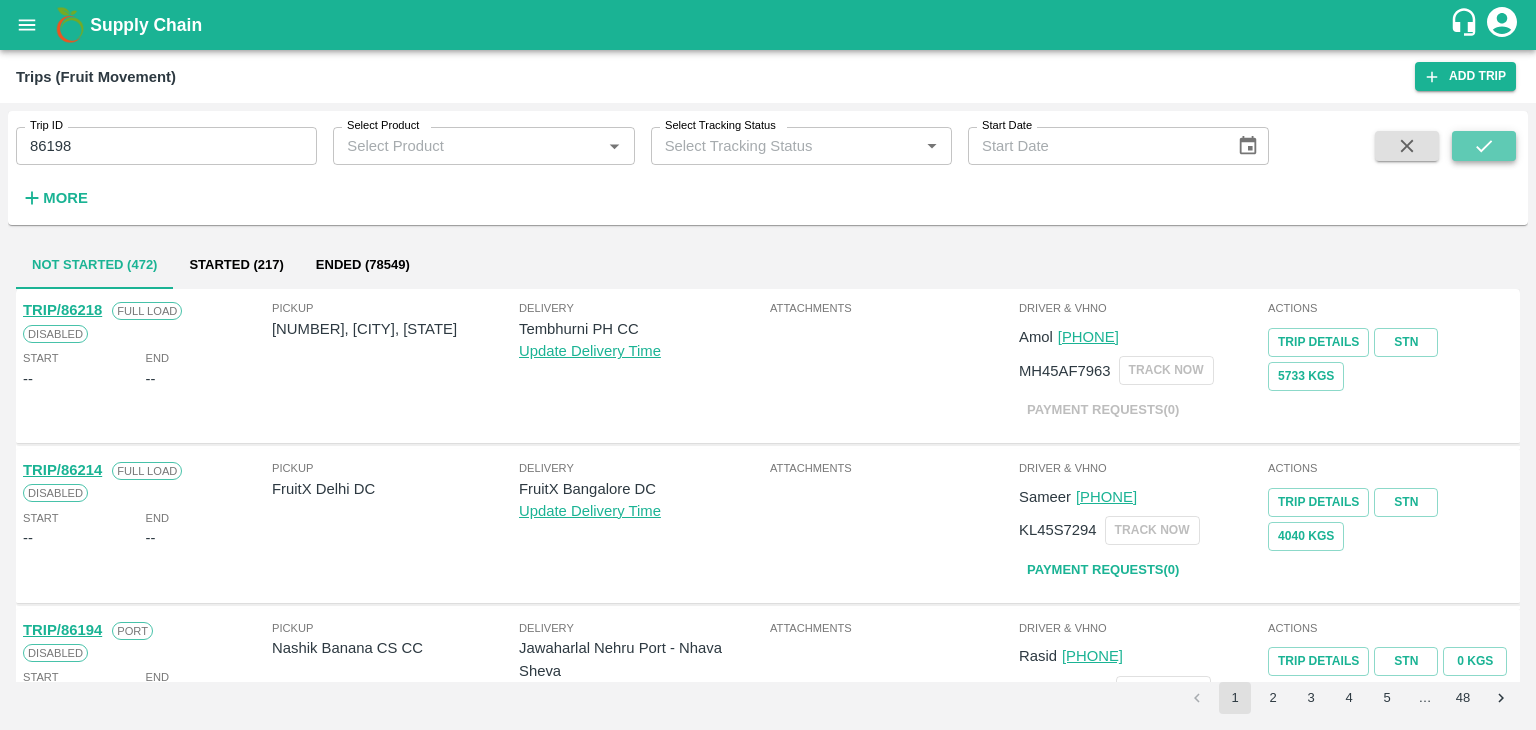 click at bounding box center [1484, 146] 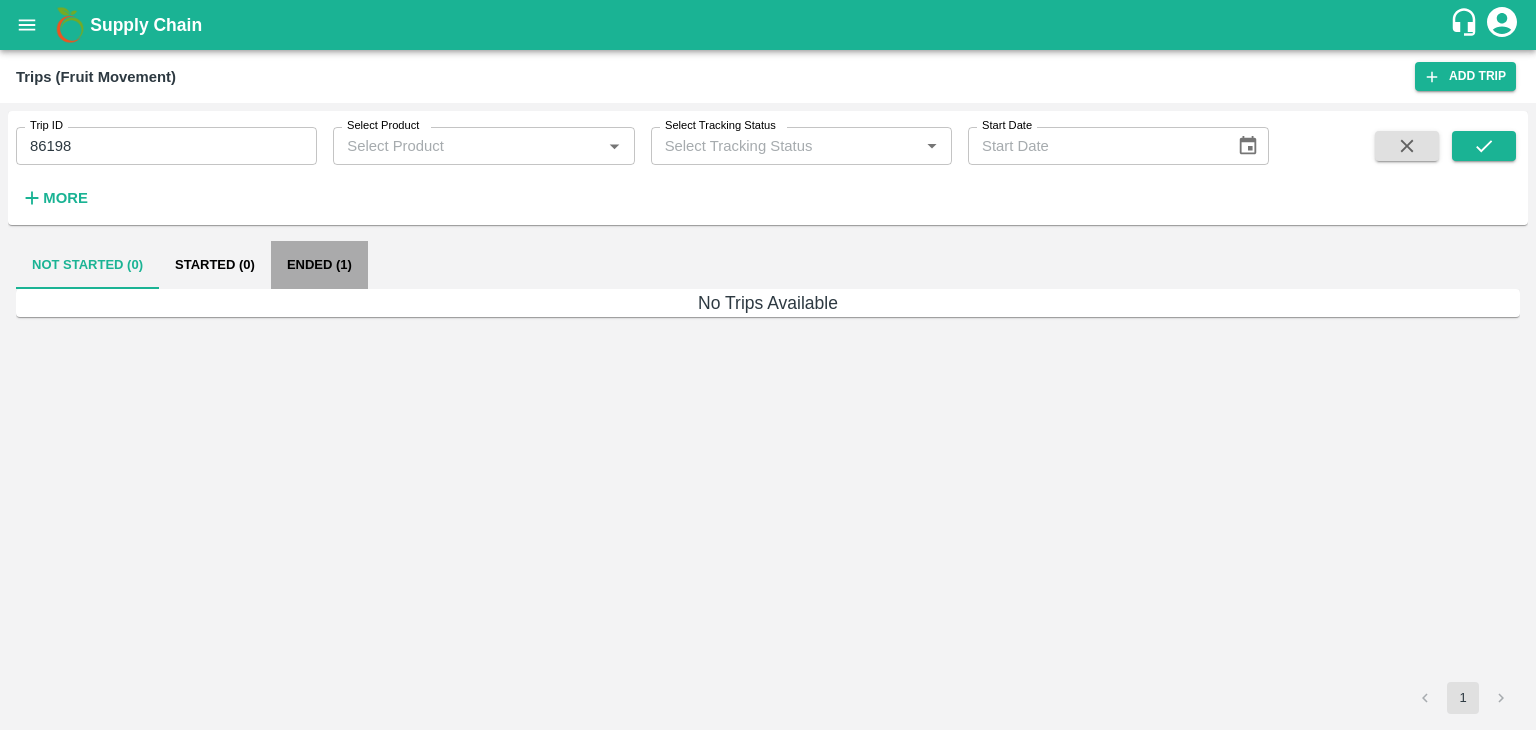 click on "Ended (1)" at bounding box center [319, 265] 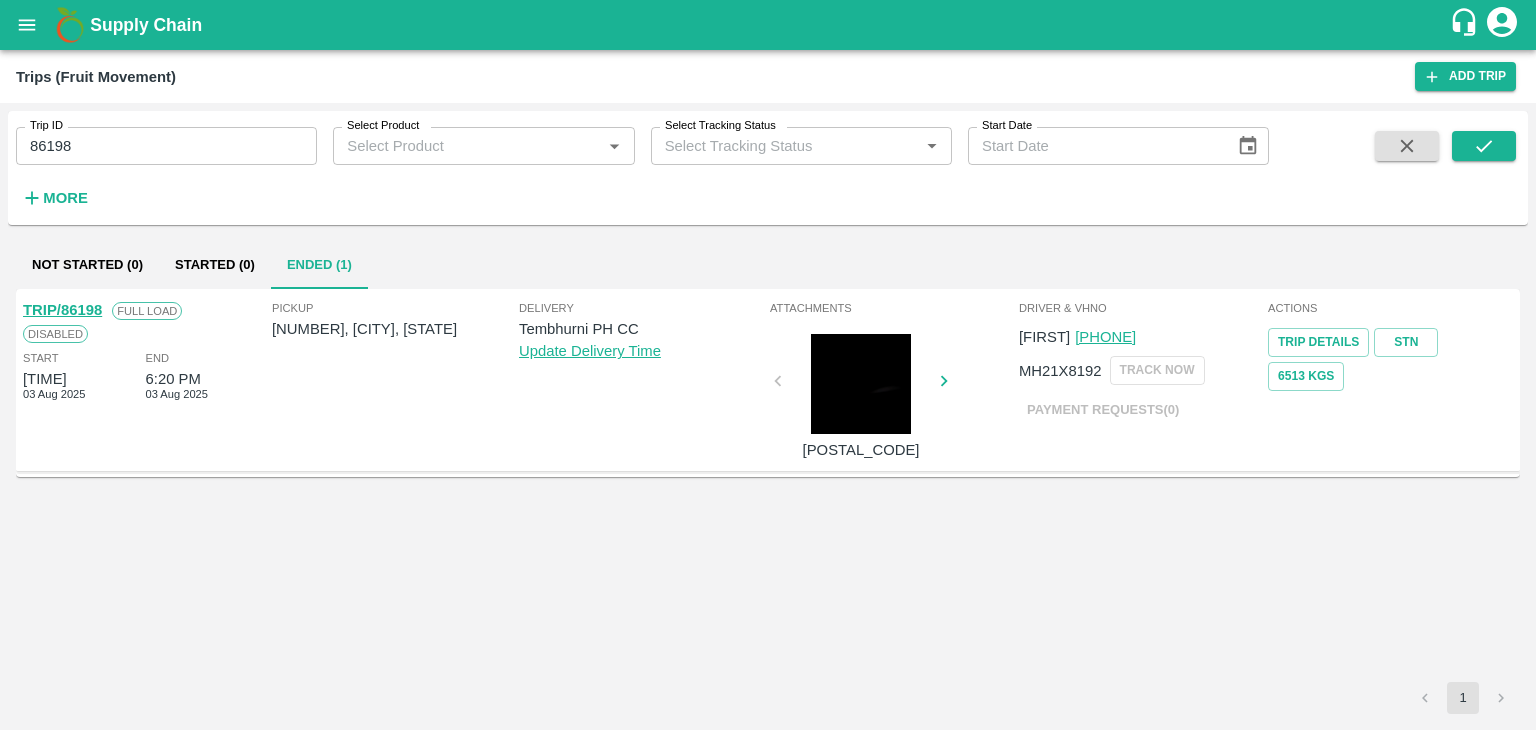 click on "TRIP/86198" at bounding box center (62, 310) 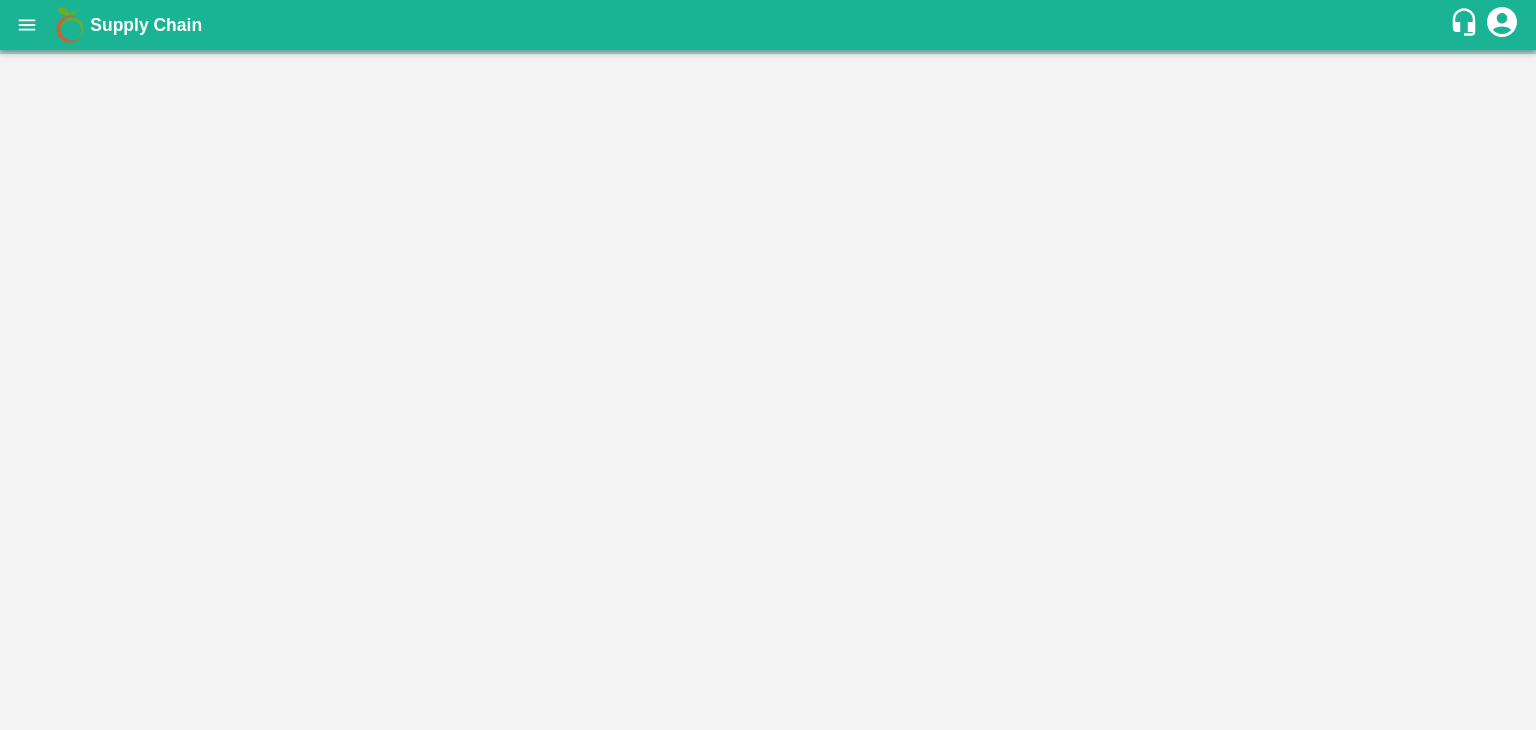 scroll, scrollTop: 0, scrollLeft: 0, axis: both 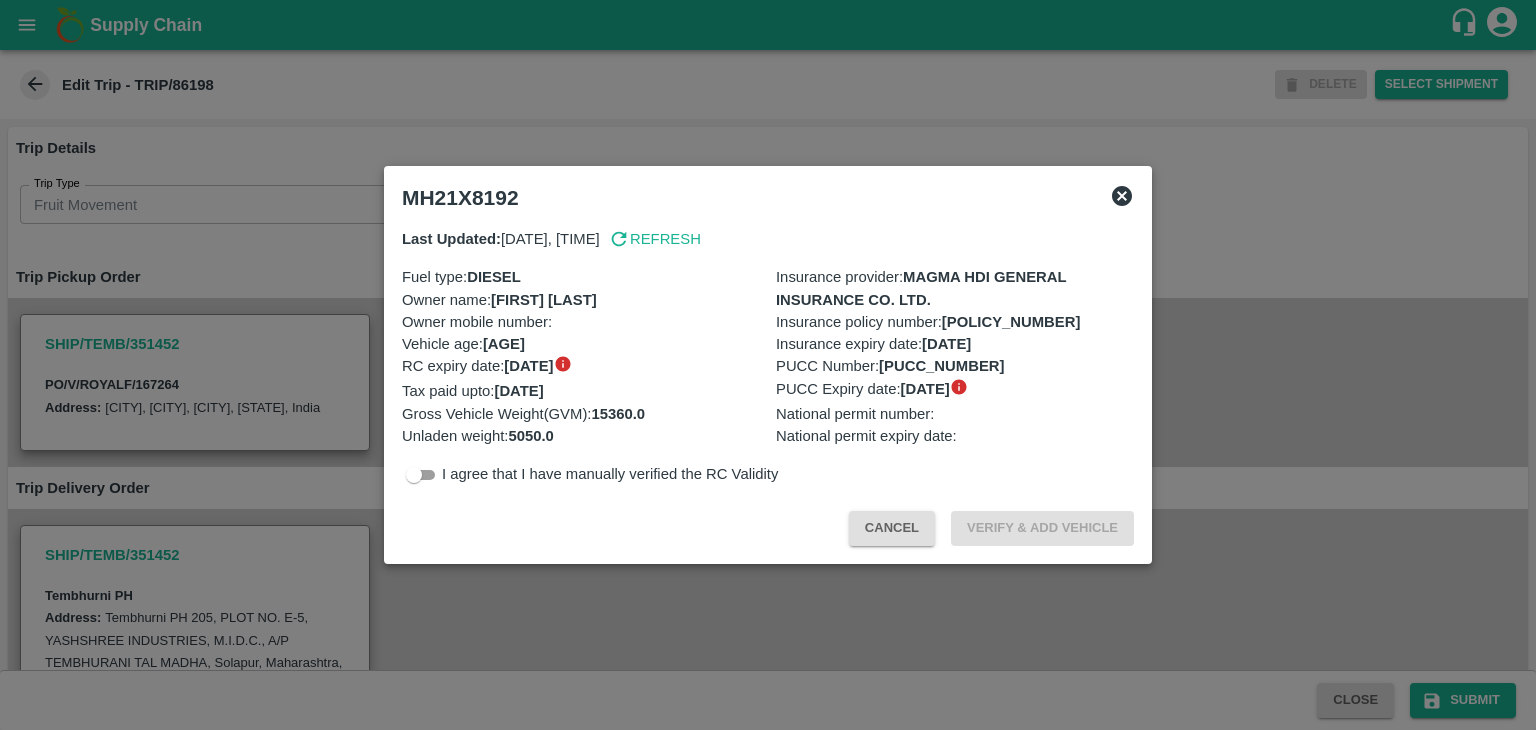 click at bounding box center [768, 365] 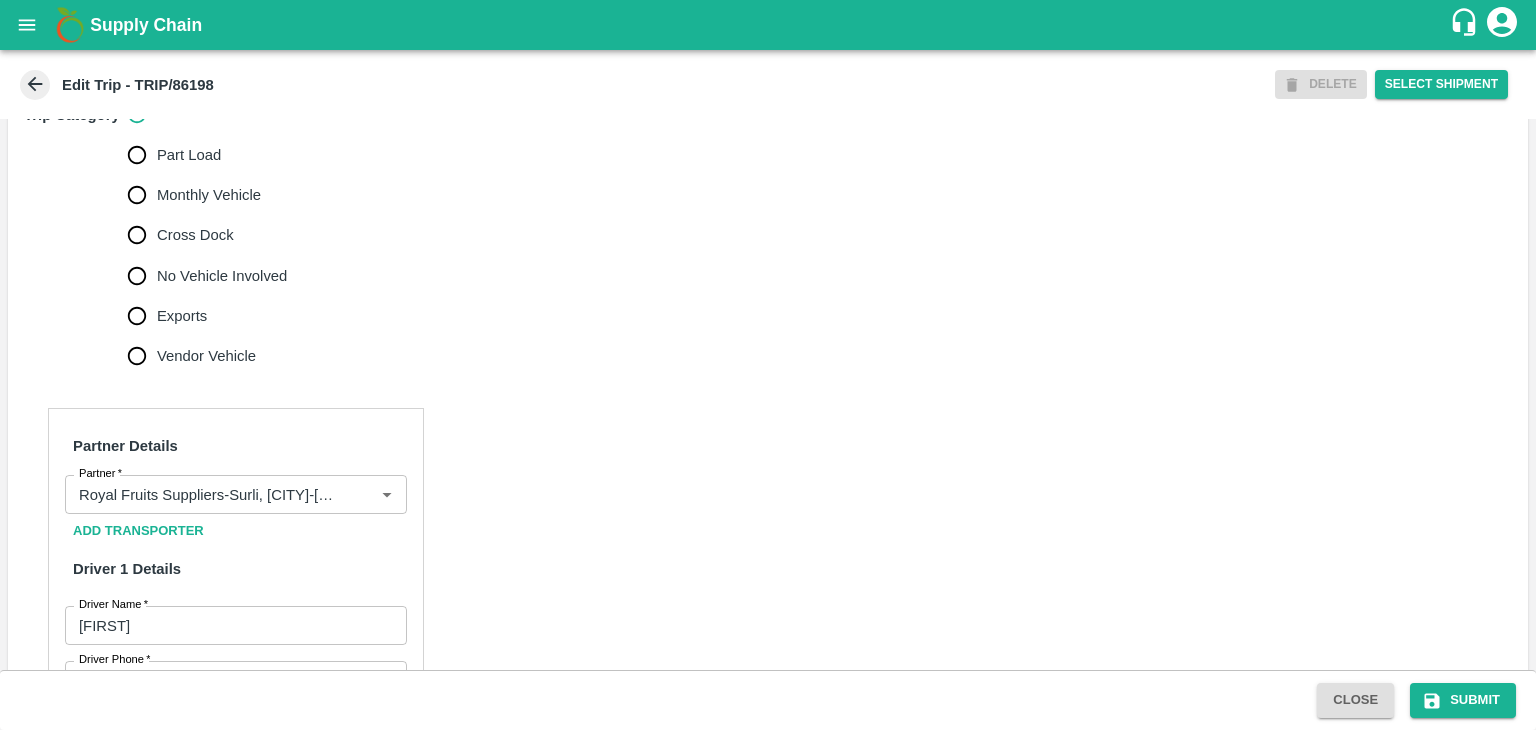 scroll, scrollTop: 1303, scrollLeft: 0, axis: vertical 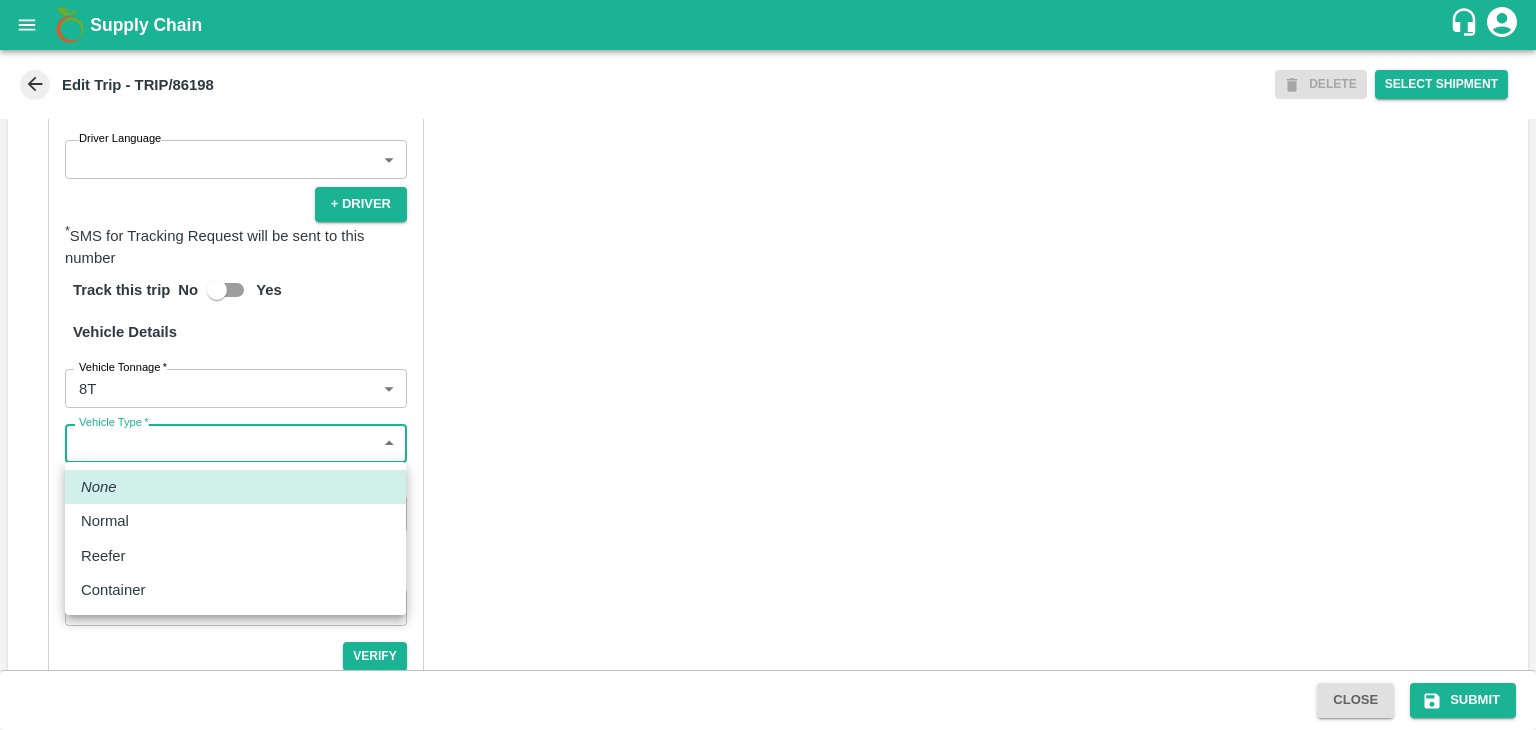 drag, startPoint x: 183, startPoint y: 447, endPoint x: 164, endPoint y: 520, distance: 75.43209 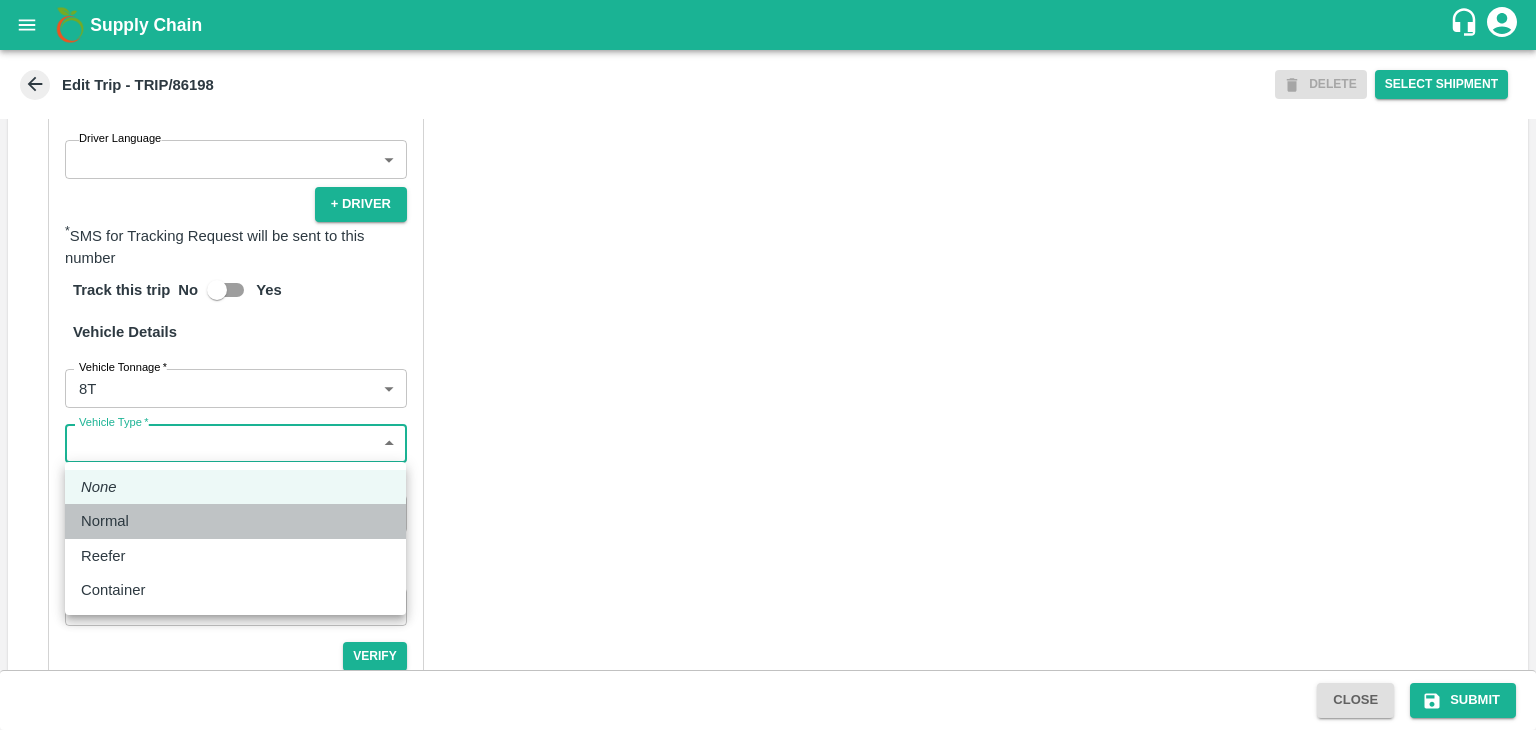 click on "Normal" at bounding box center [235, 521] 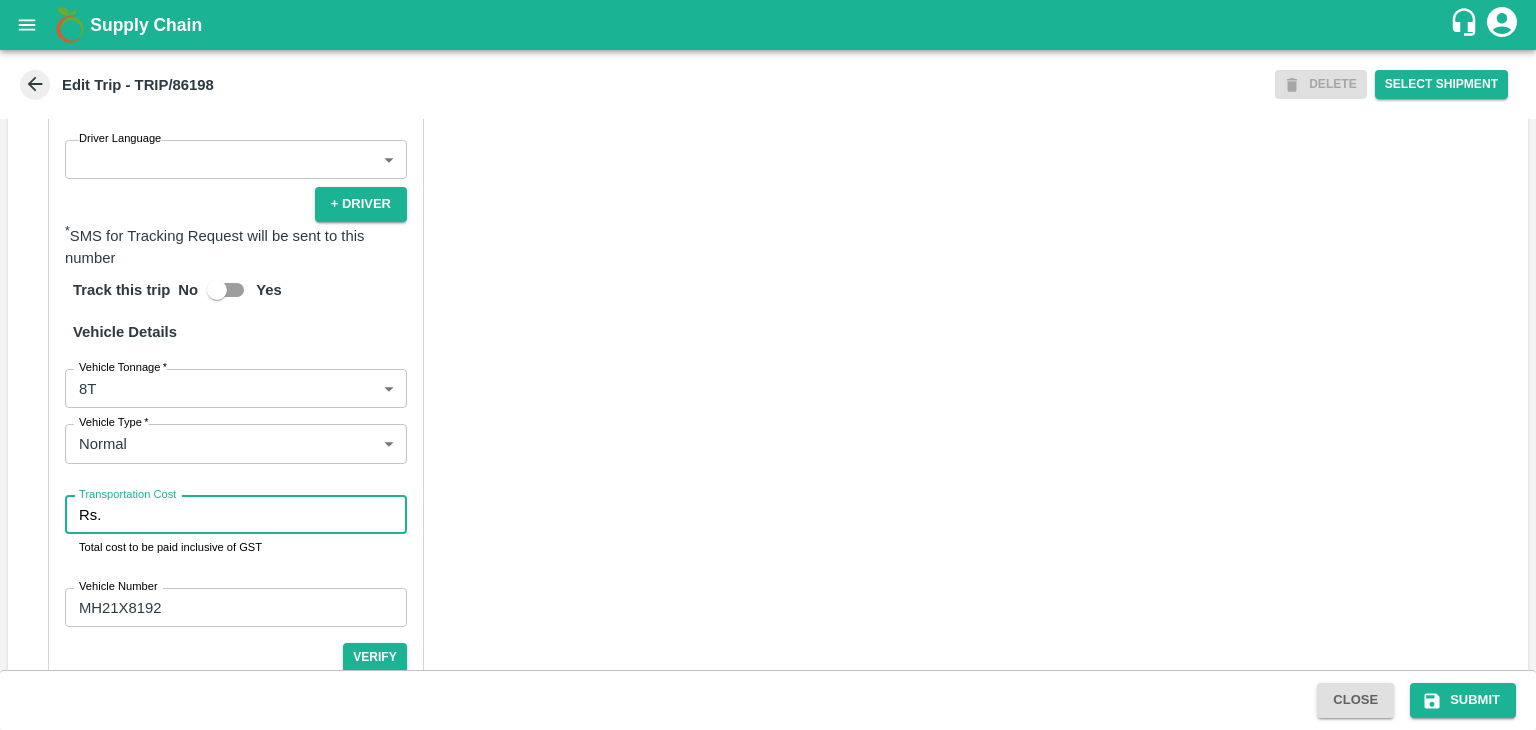 click on "Transportation Cost" at bounding box center (258, 515) 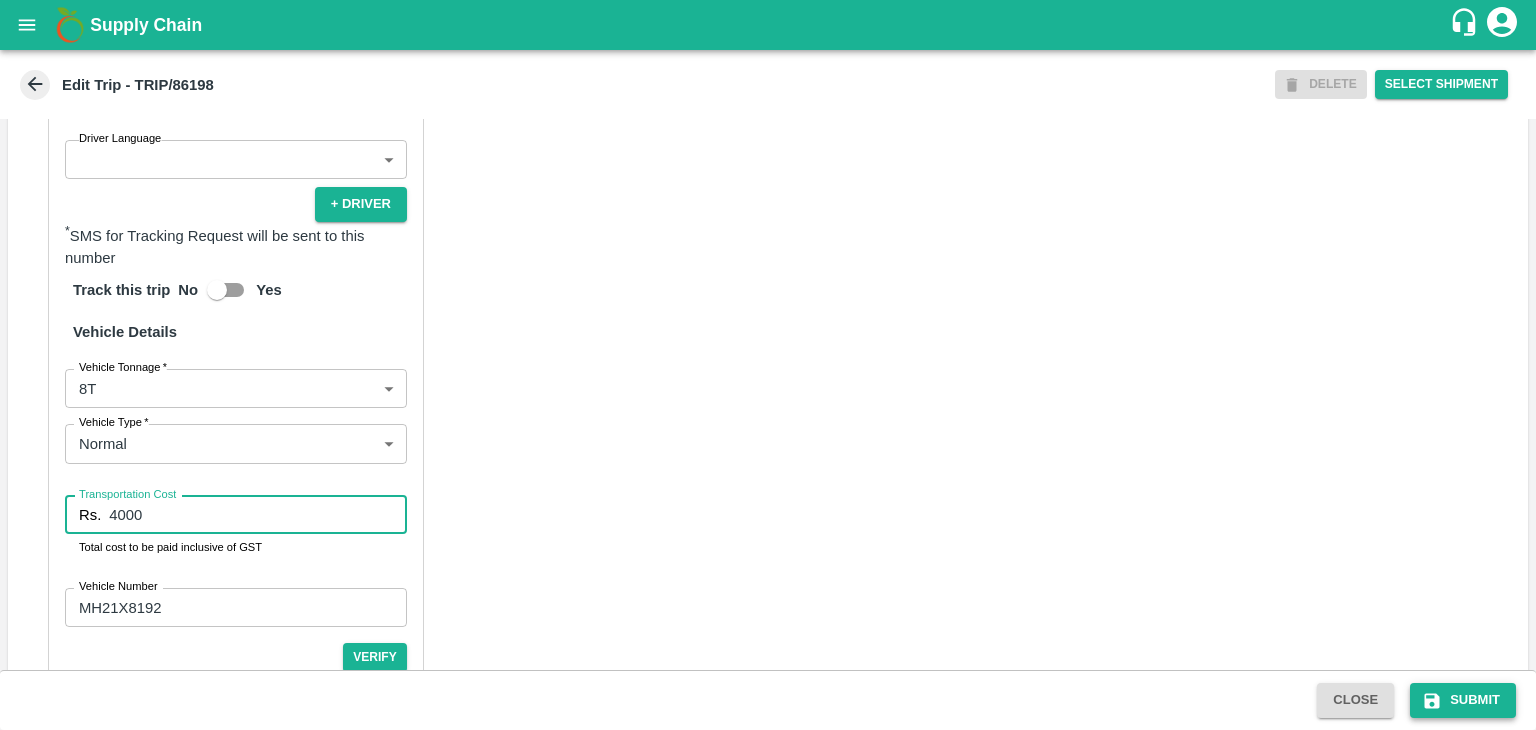 type on "4000" 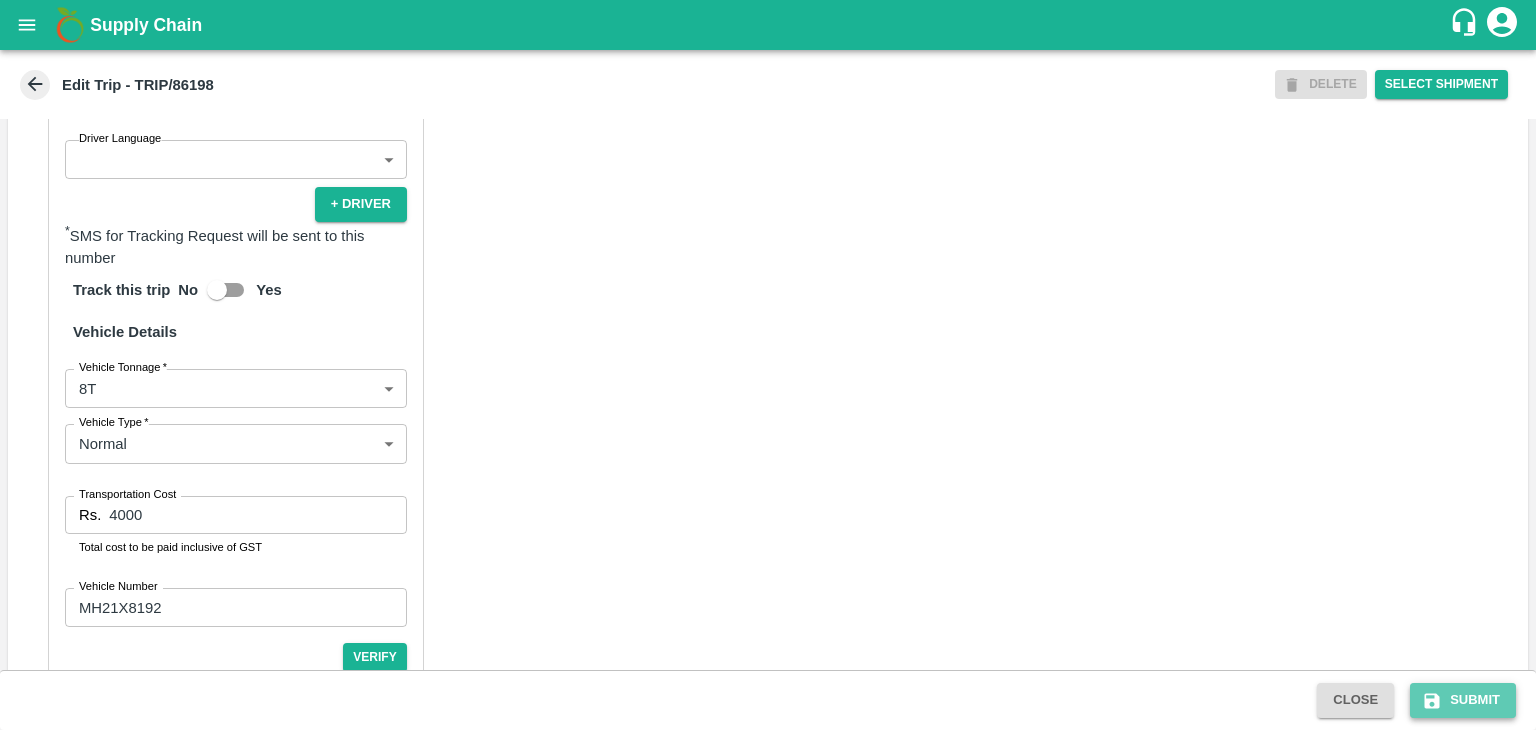 click on "Submit" at bounding box center (1463, 700) 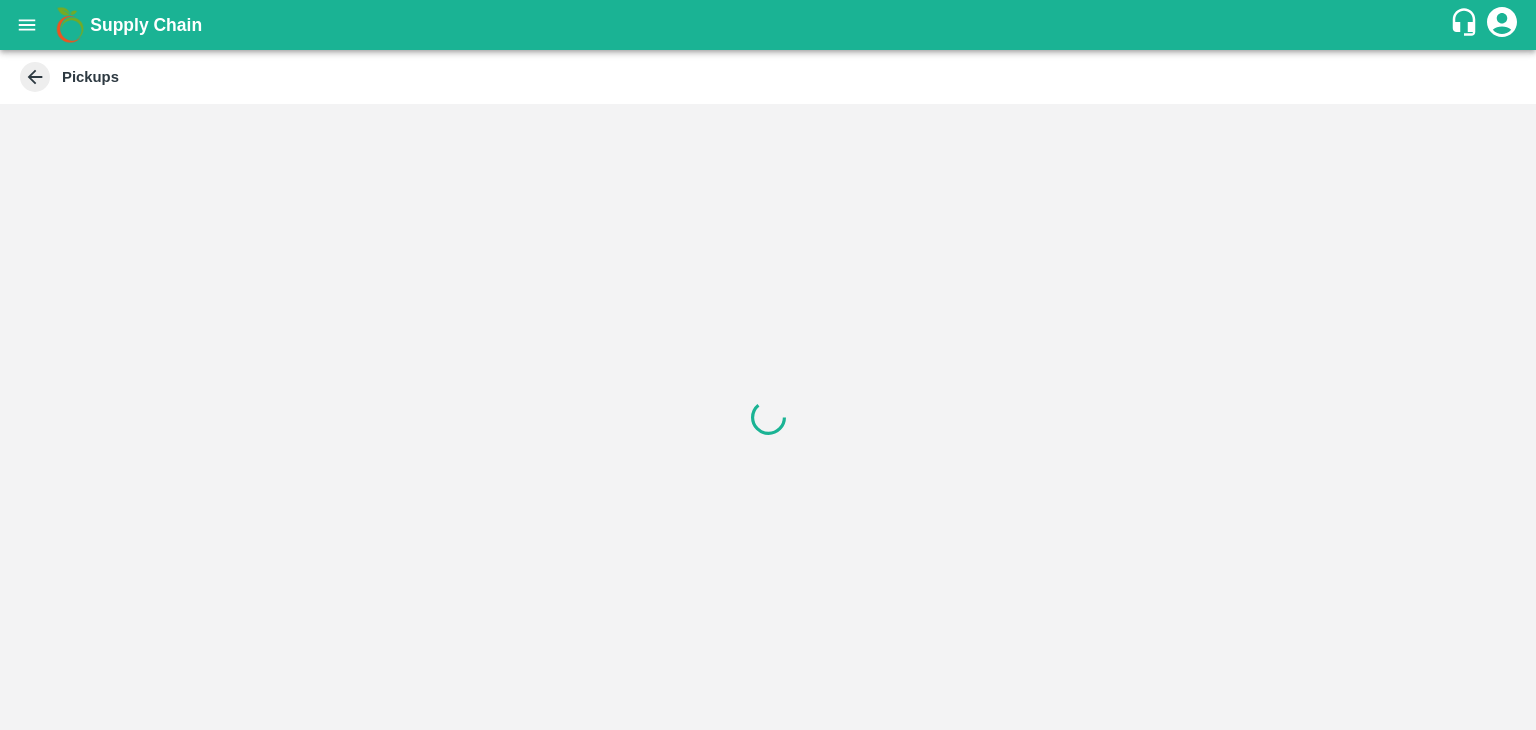 scroll, scrollTop: 0, scrollLeft: 0, axis: both 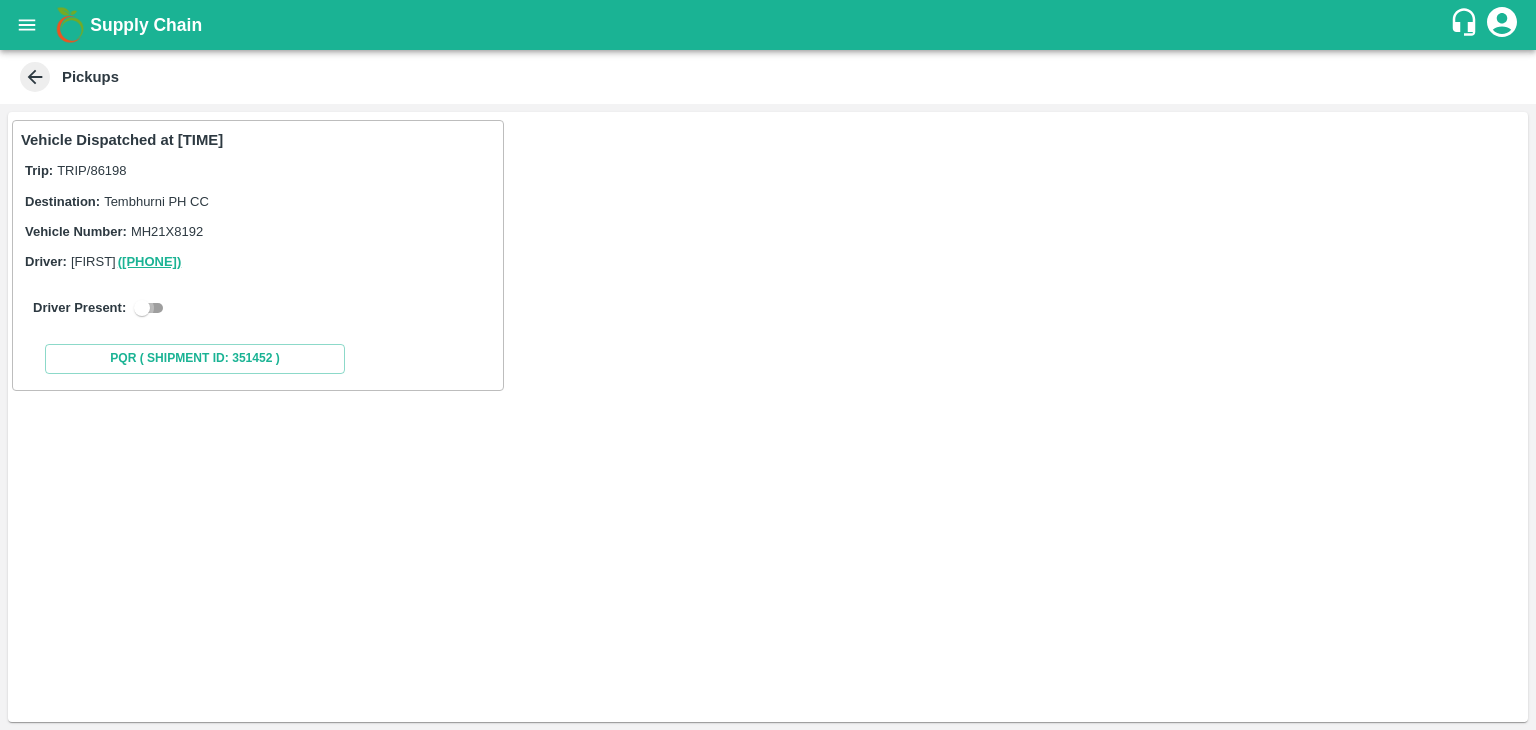 click at bounding box center [142, 308] 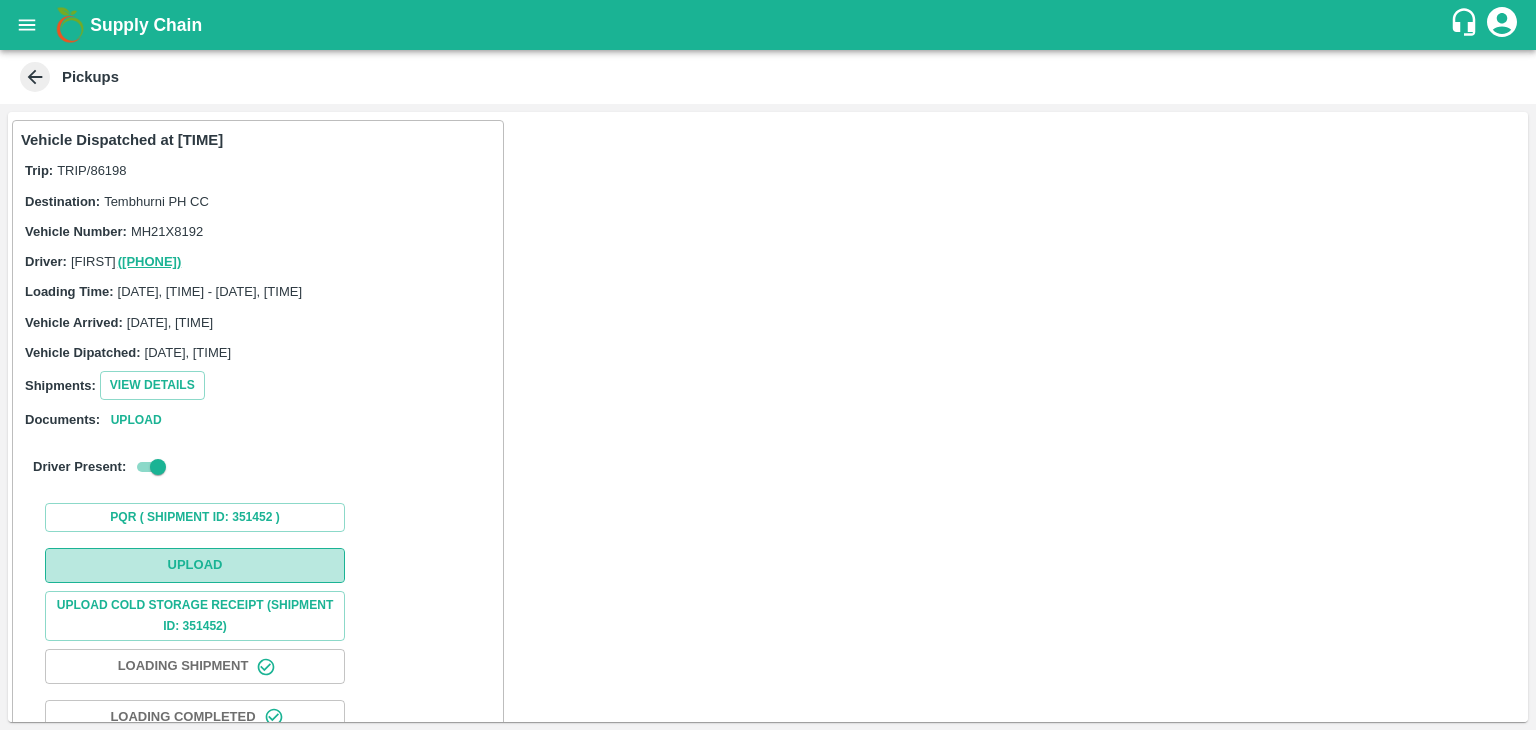 click on "Upload" at bounding box center [195, 565] 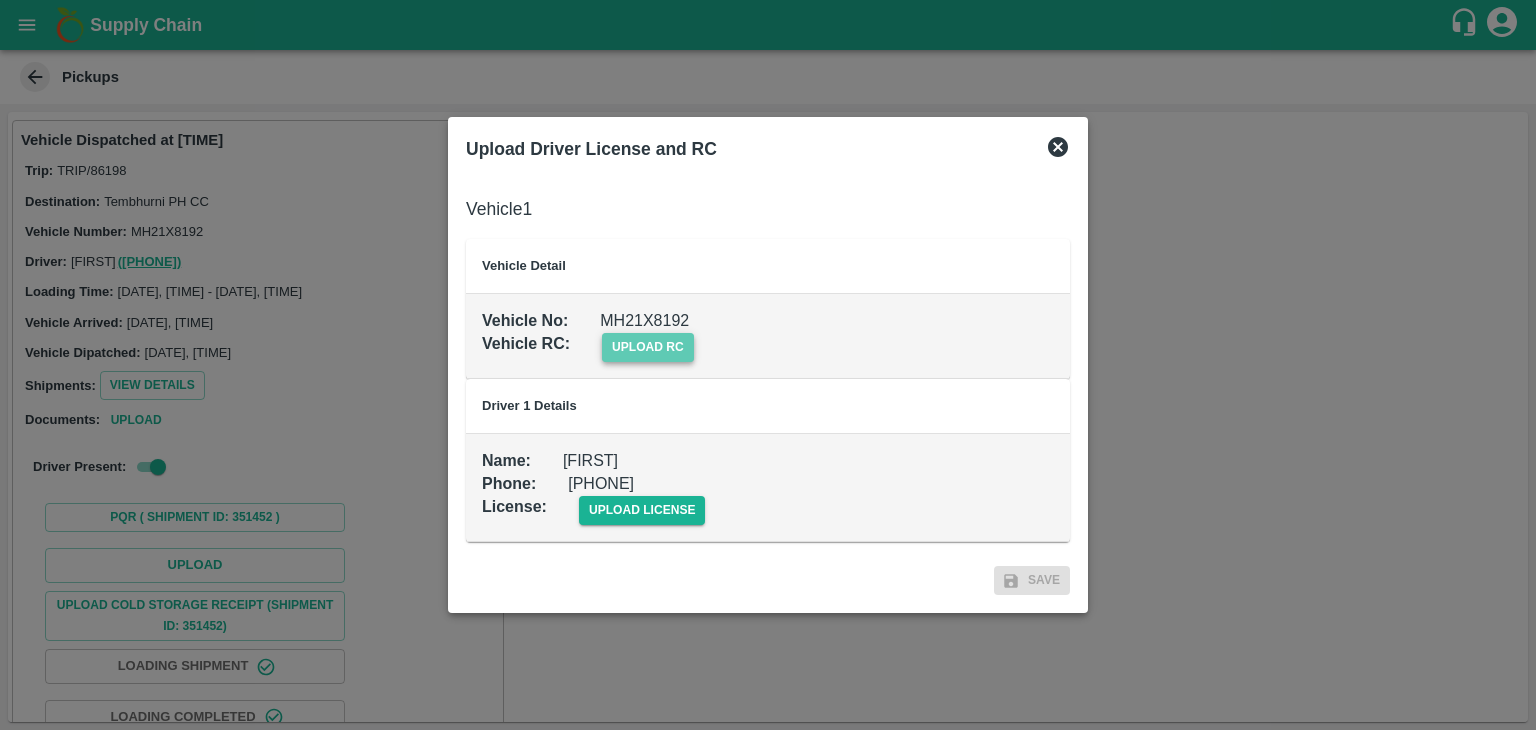 click on "upload rc" at bounding box center [648, 347] 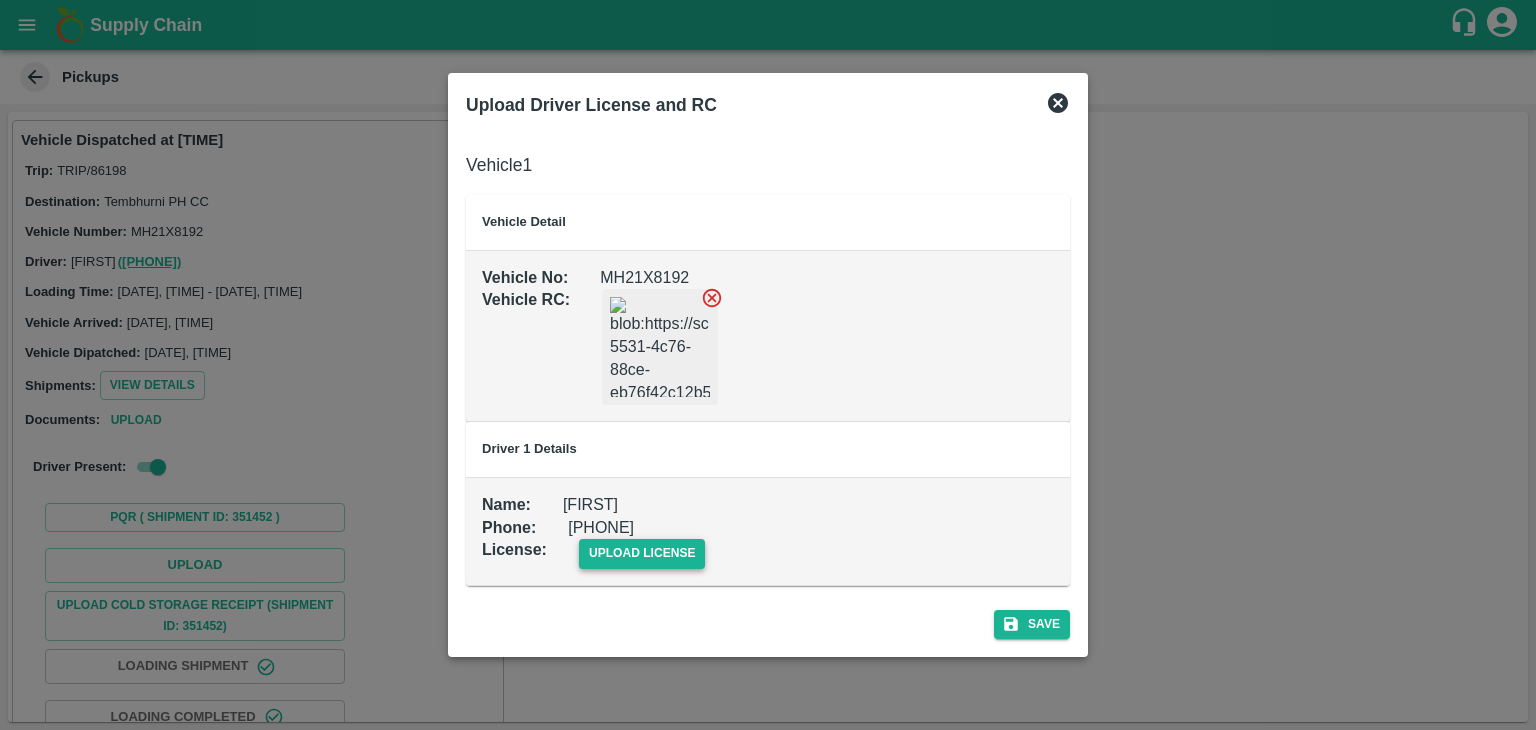 drag, startPoint x: 656, startPoint y: 534, endPoint x: 669, endPoint y: 549, distance: 19.849434 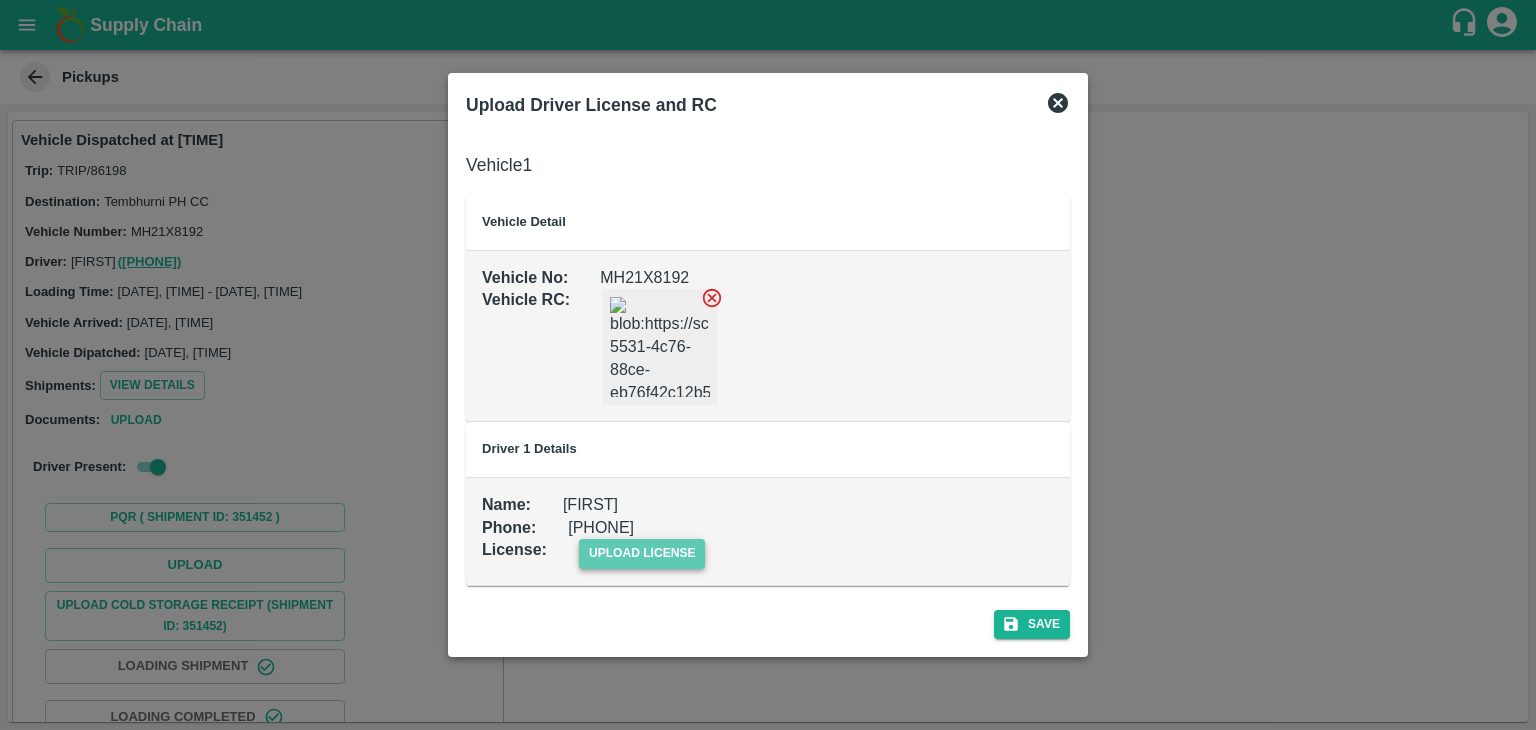 click on "upload license" at bounding box center (642, 553) 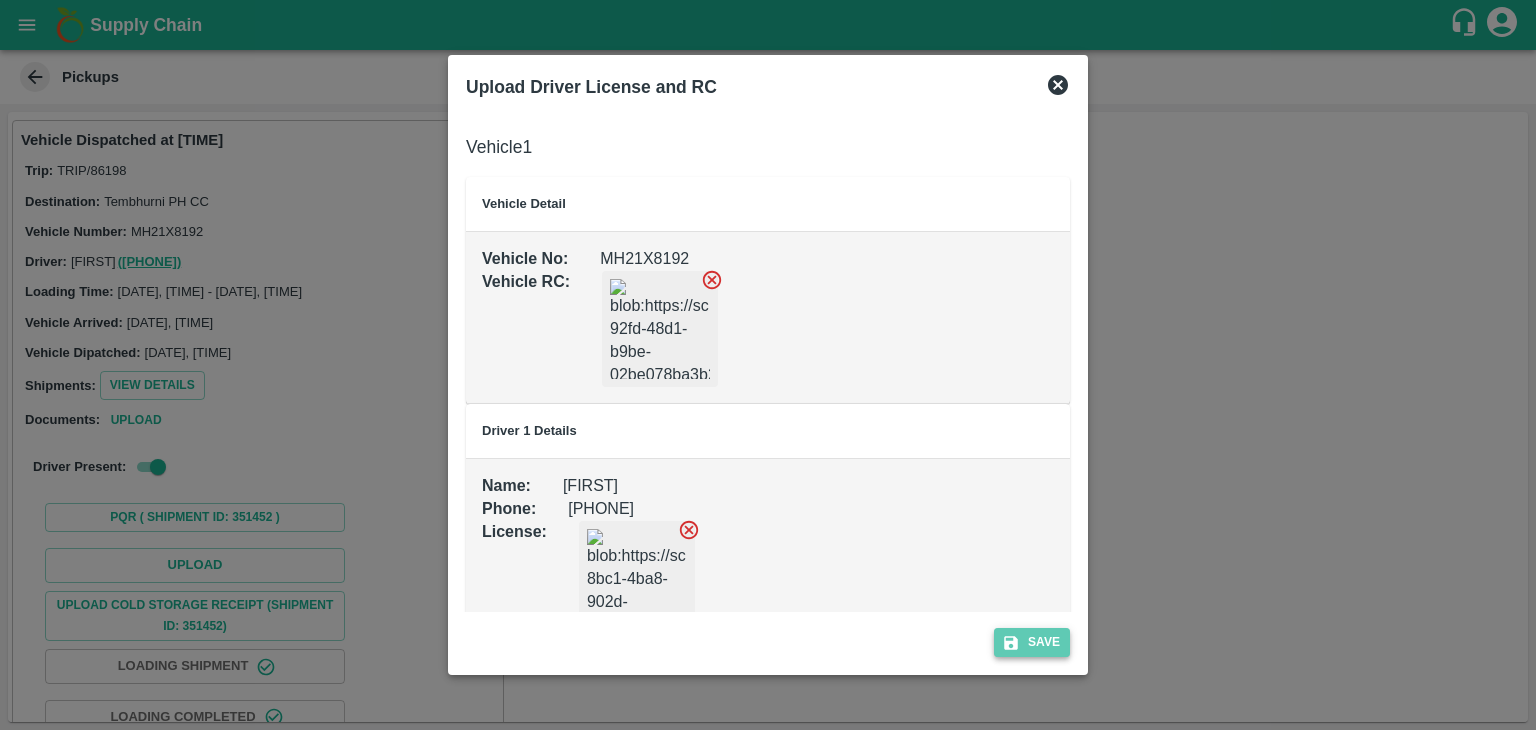 click on "Save" at bounding box center (1032, 642) 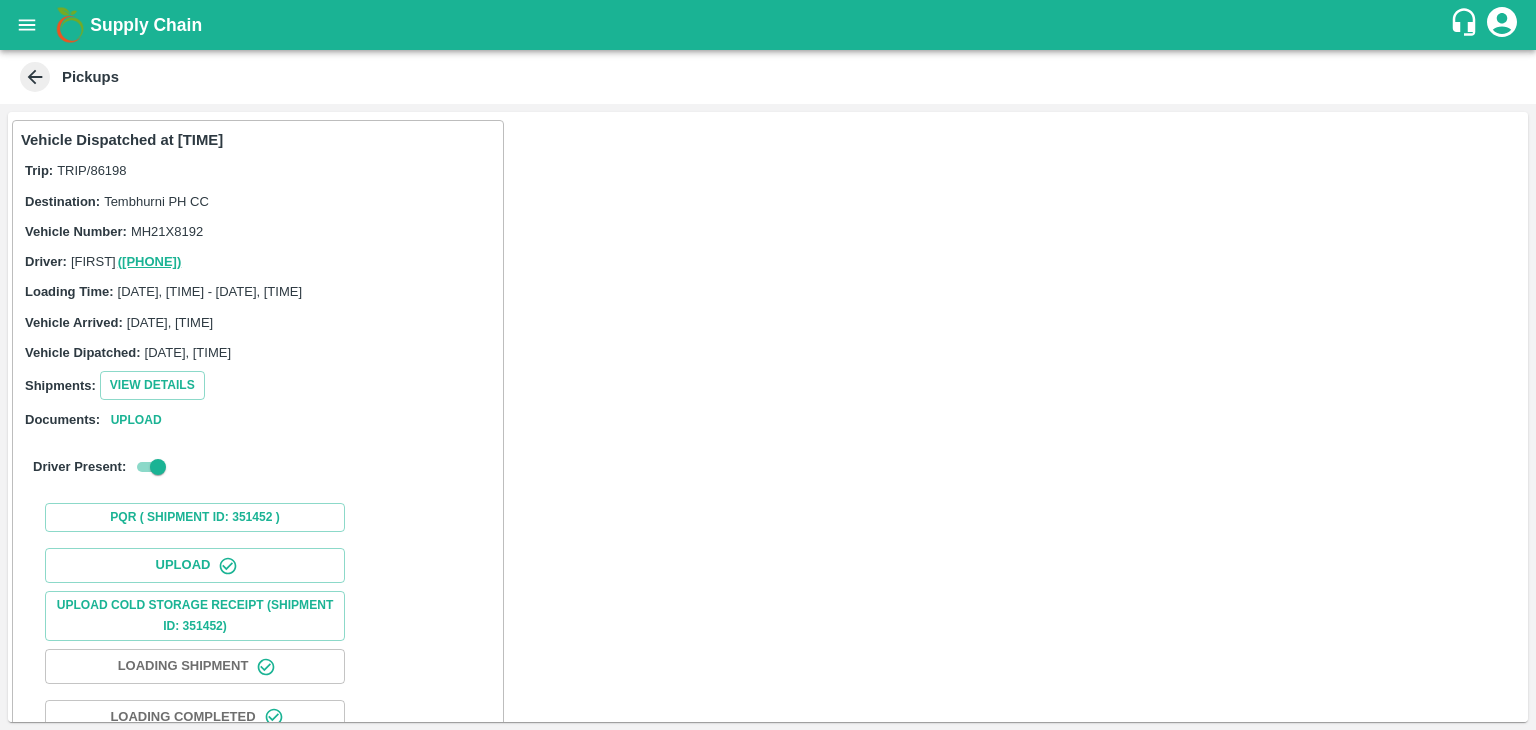 scroll, scrollTop: 209, scrollLeft: 0, axis: vertical 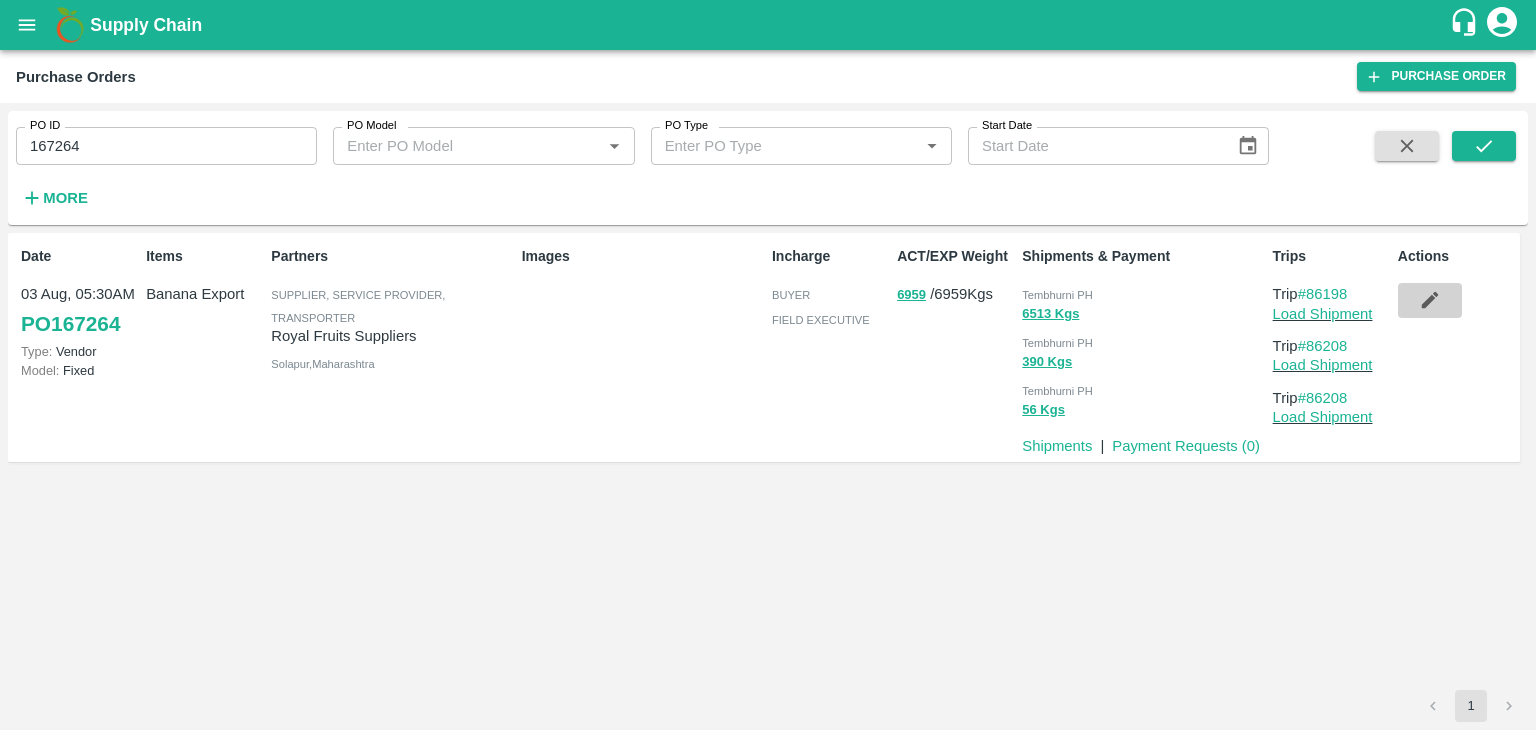 click 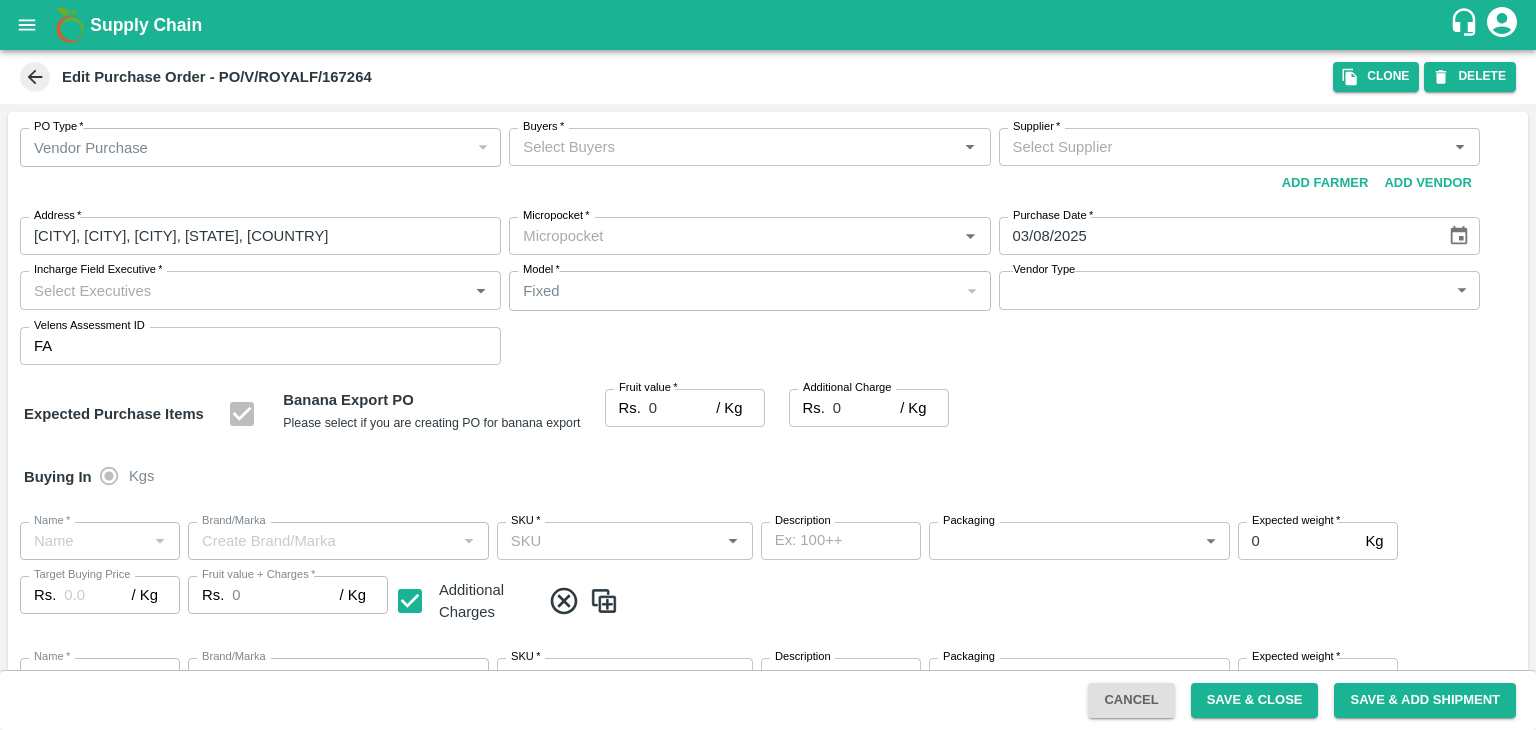 click on "Buyers   *" at bounding box center (733, 147) 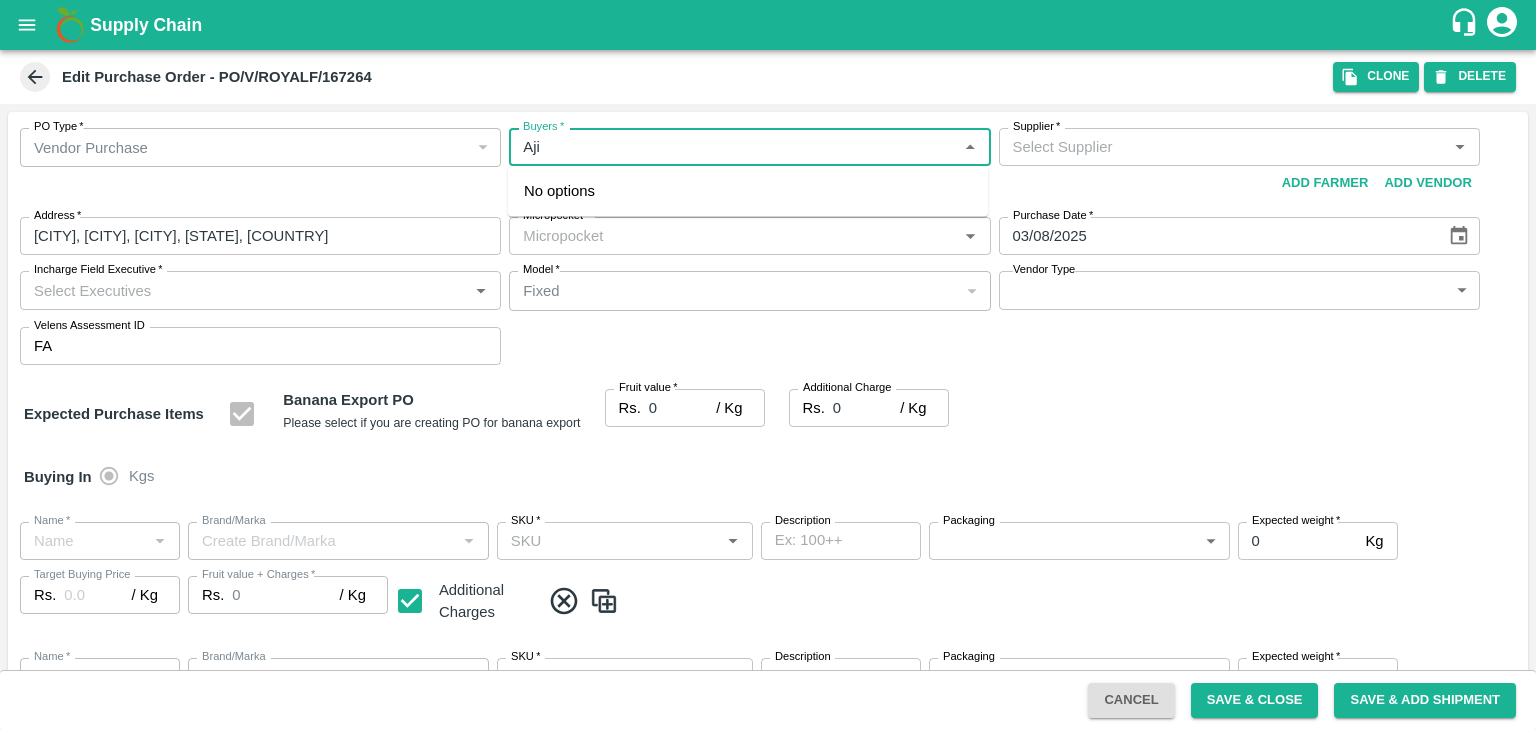 type on "[FIRST]" 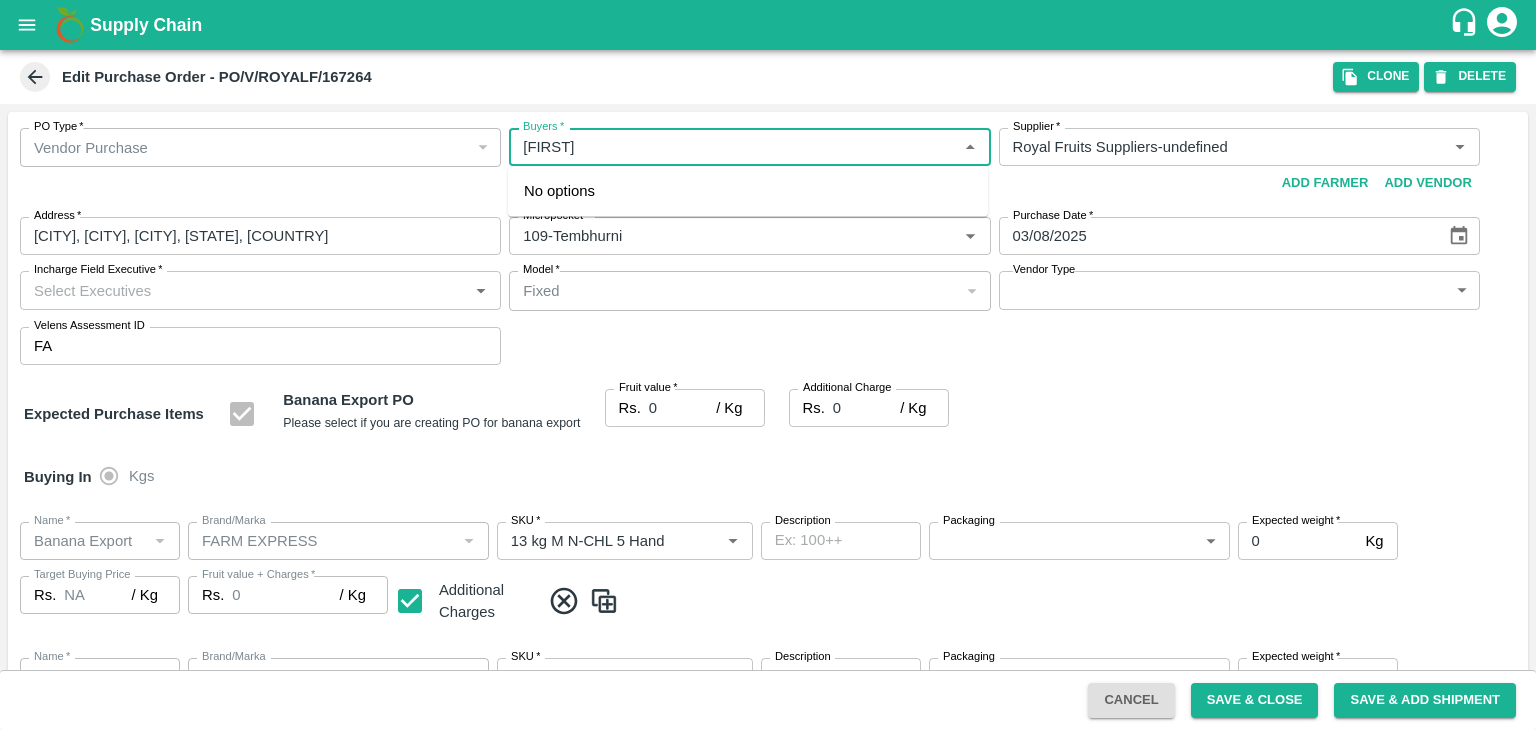 type on "Royal Fruits Suppliers-undefined" 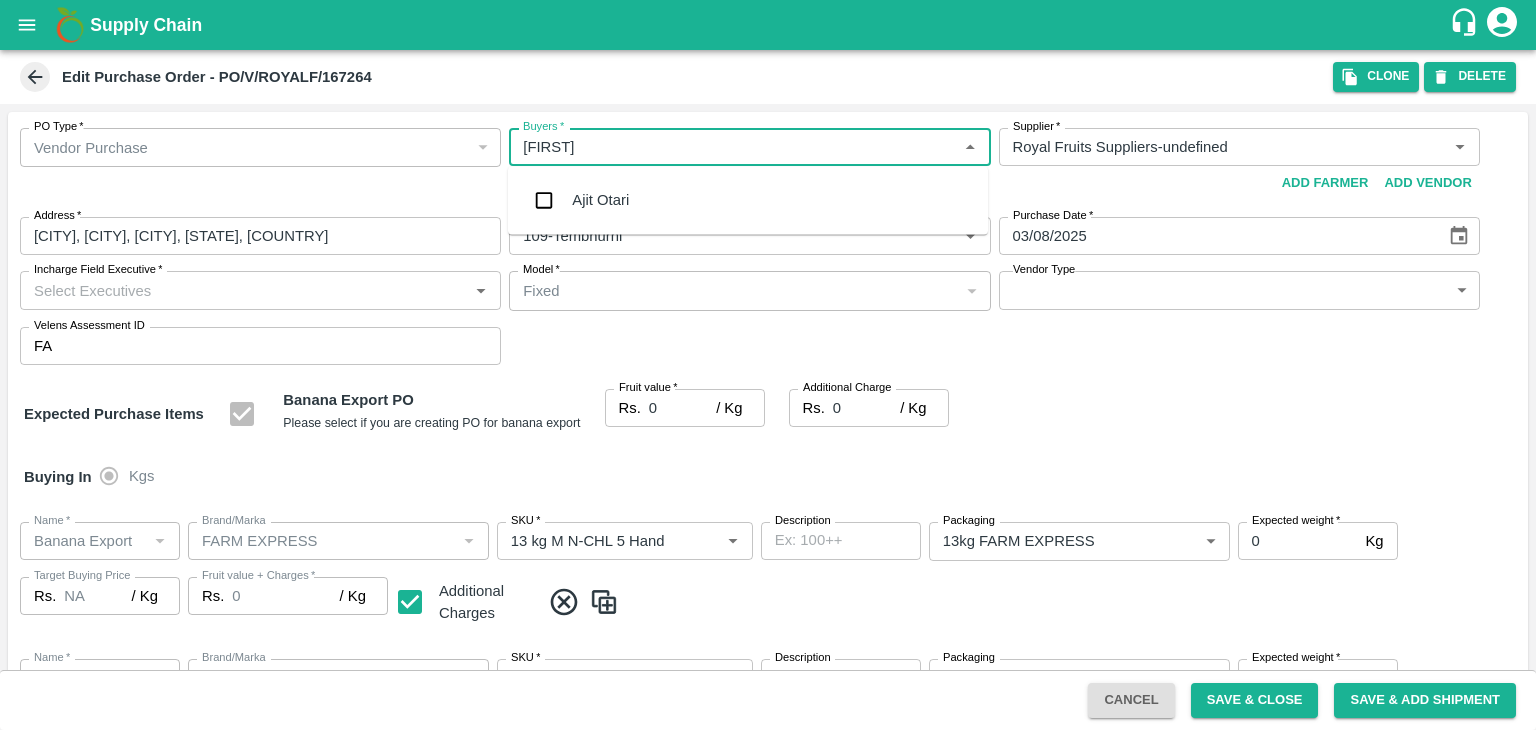 click on "Ajit Otari" at bounding box center (748, 200) 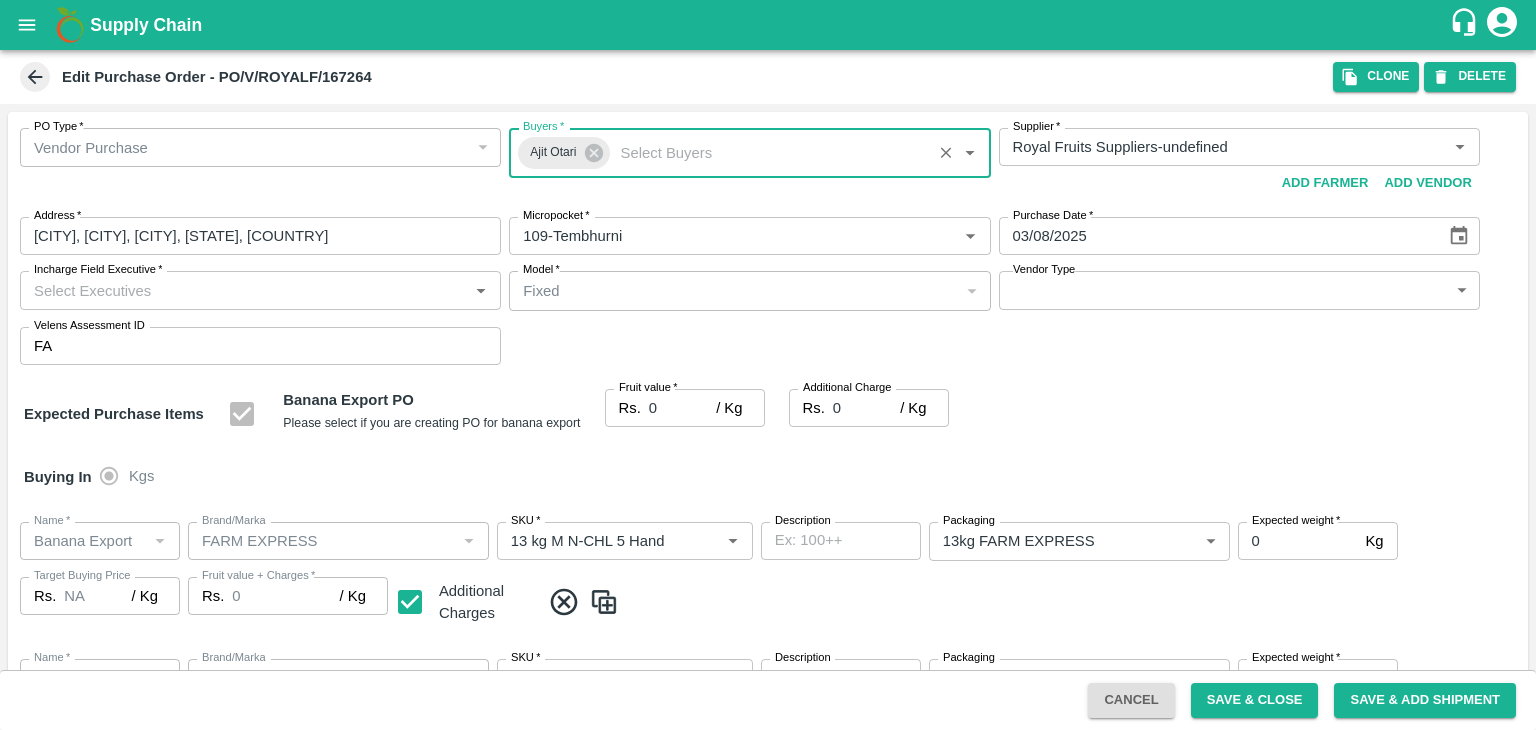click on "Incharge Field Executive   *" at bounding box center [244, 290] 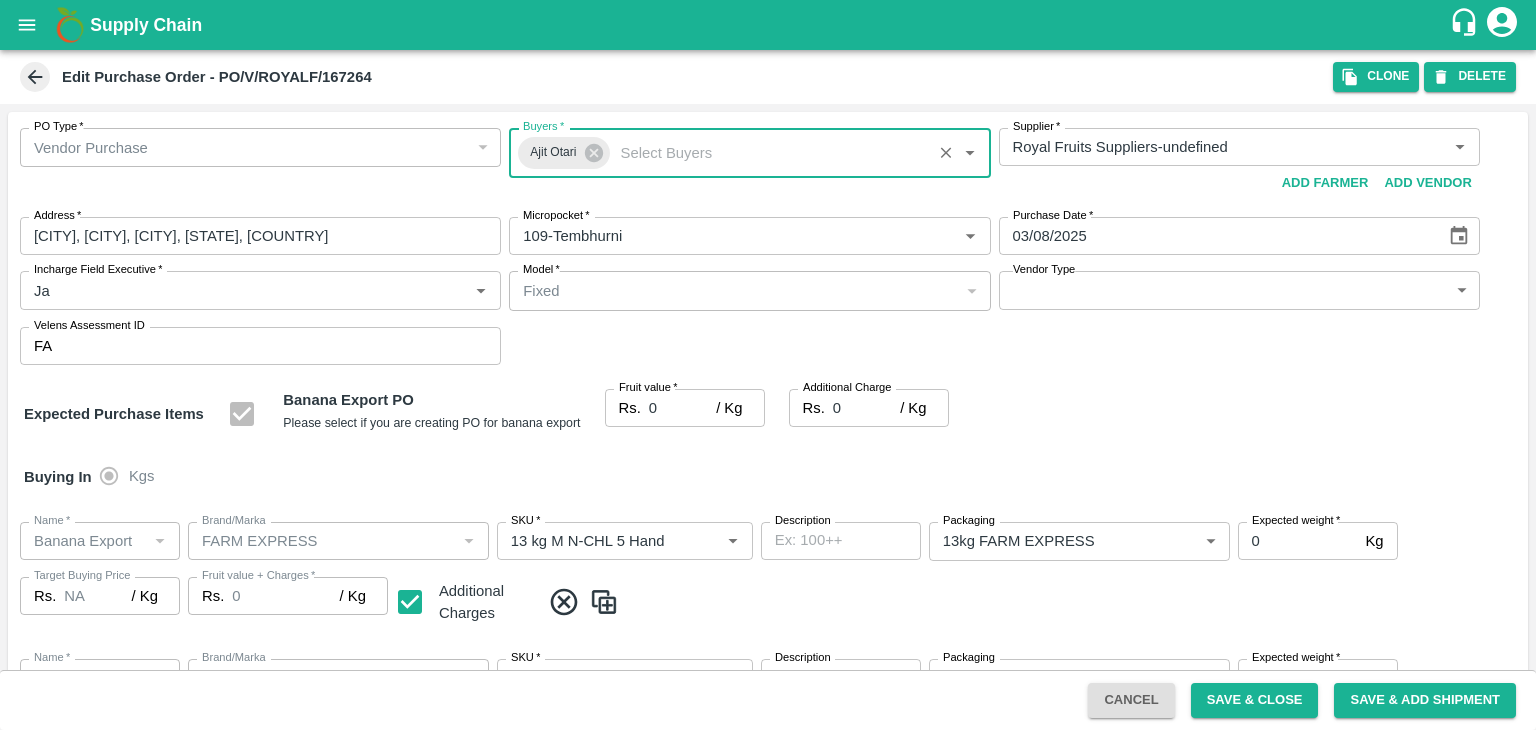 type on "Jay" 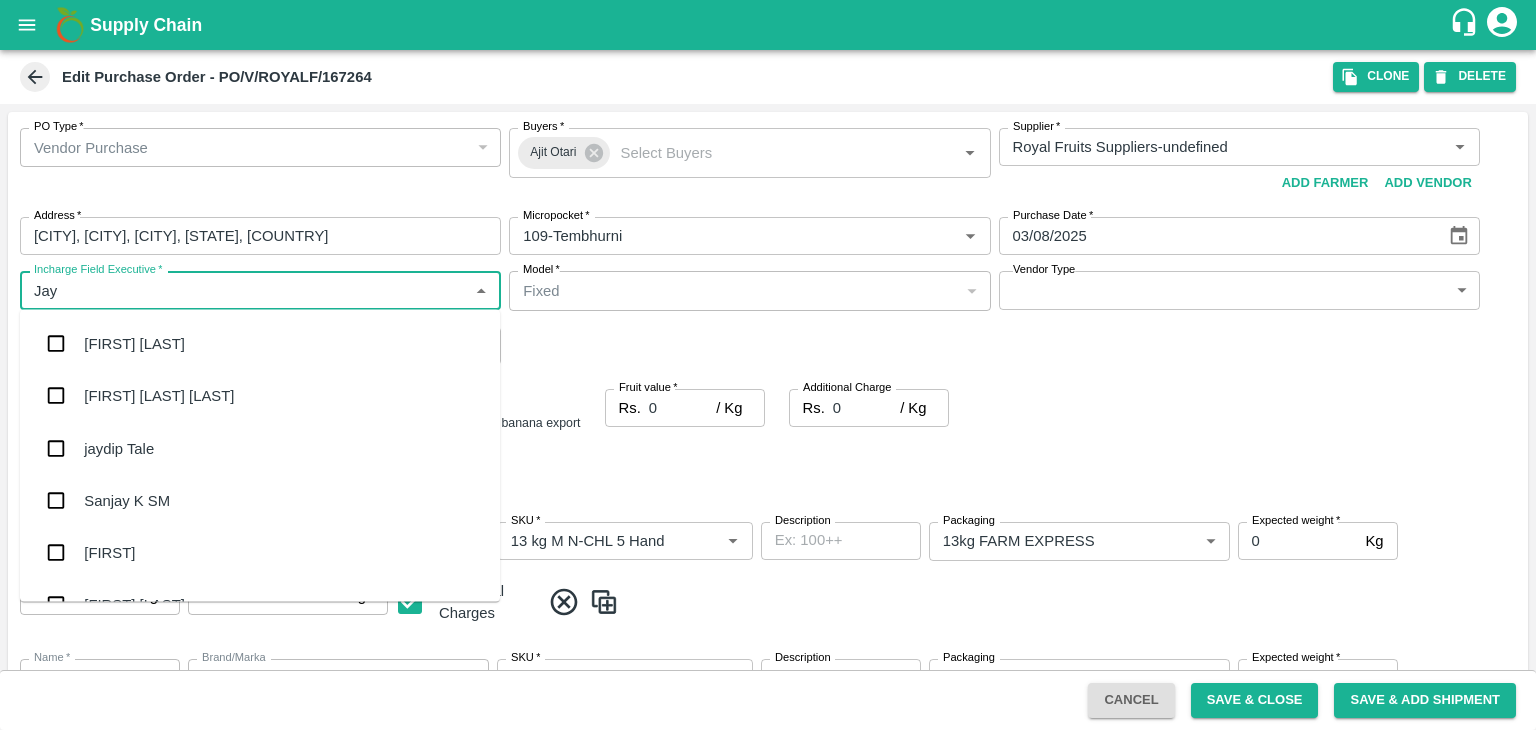 click on "jaydip Tale" at bounding box center [260, 448] 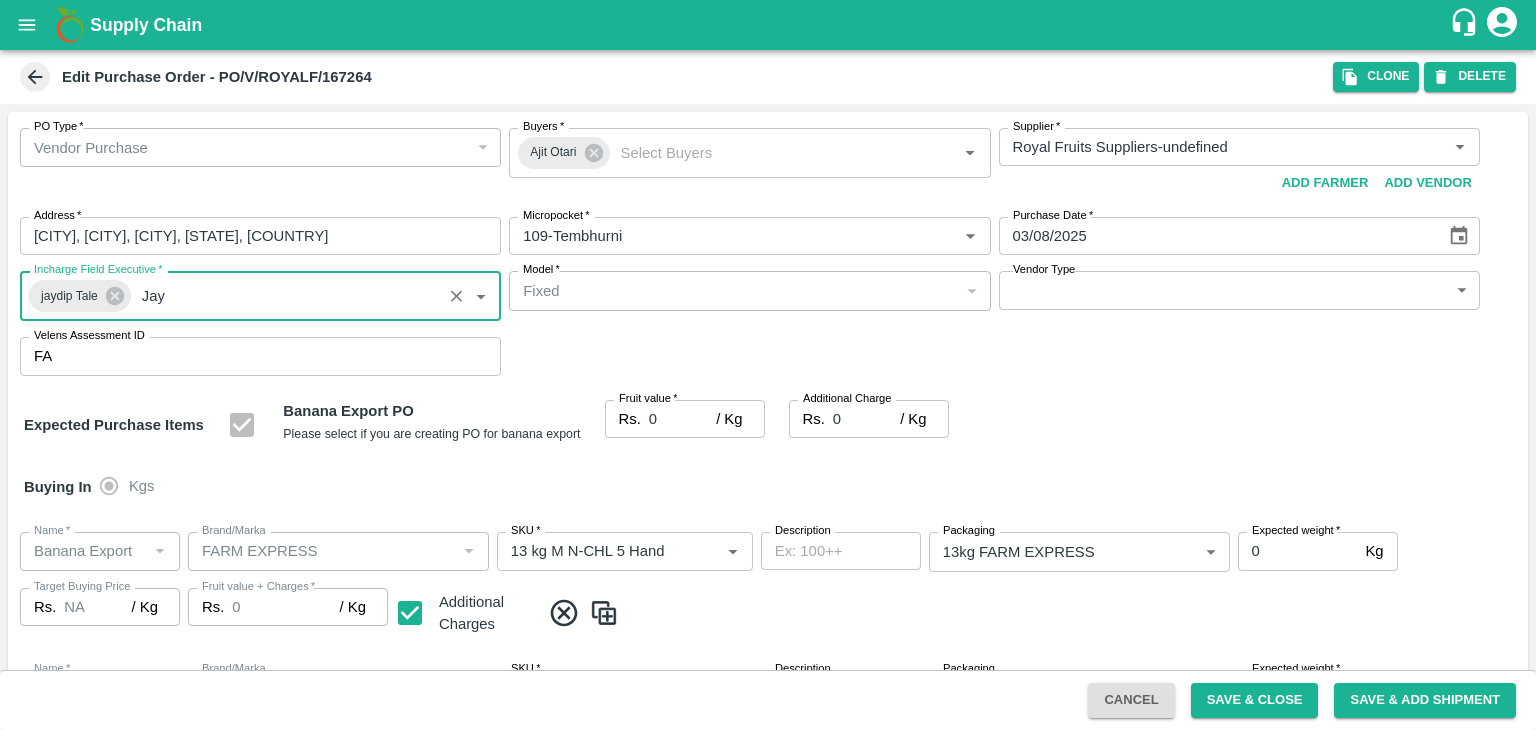 type 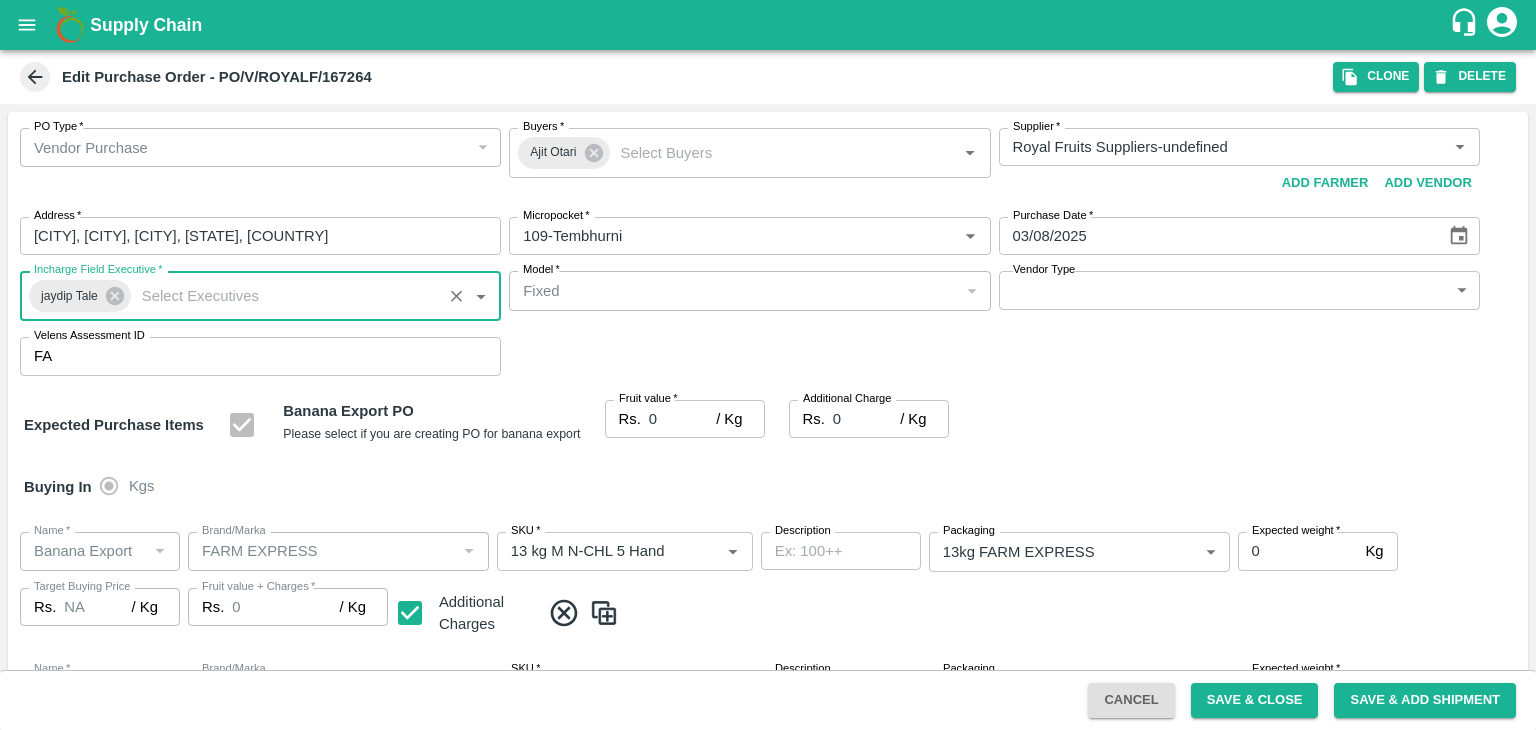 click on "0" at bounding box center (682, 419) 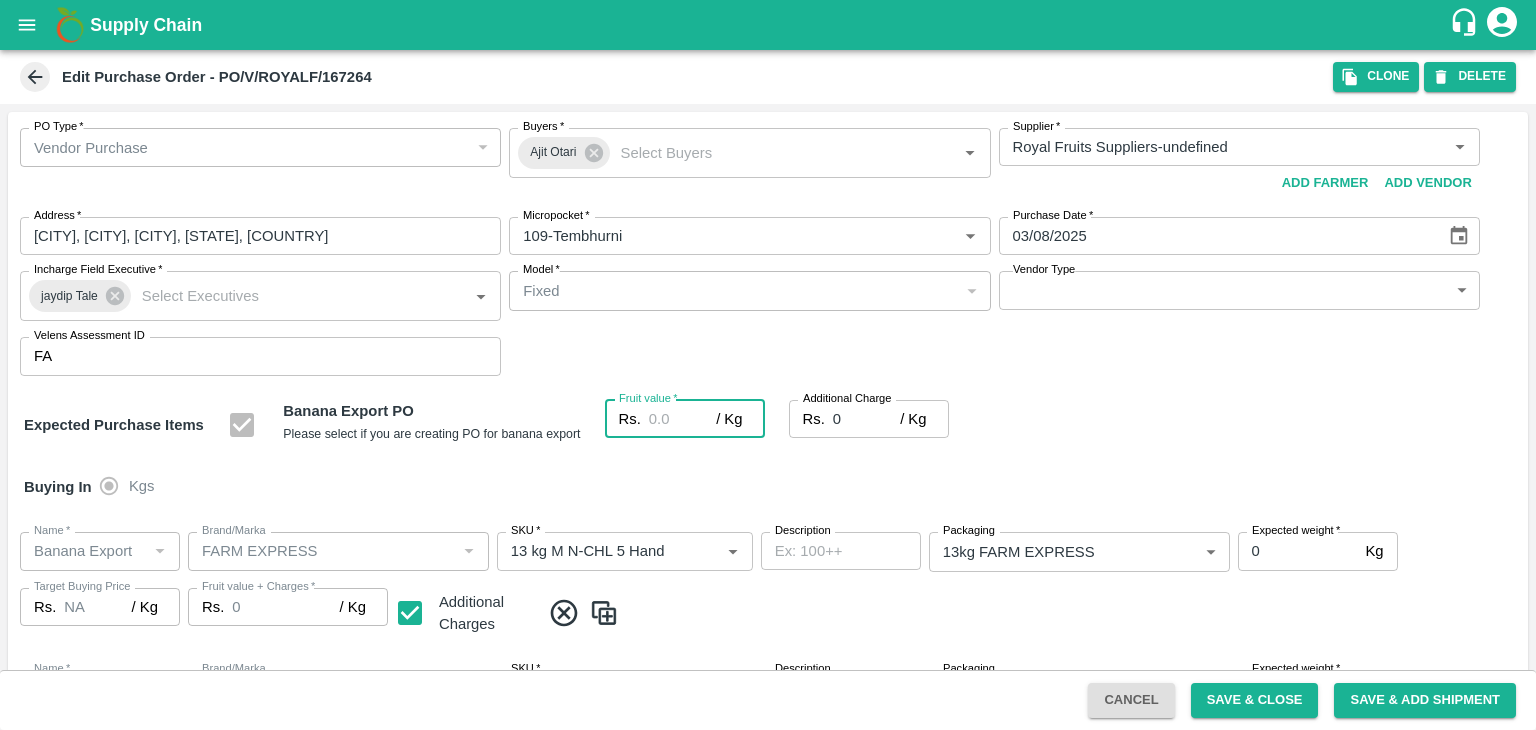 type on "2" 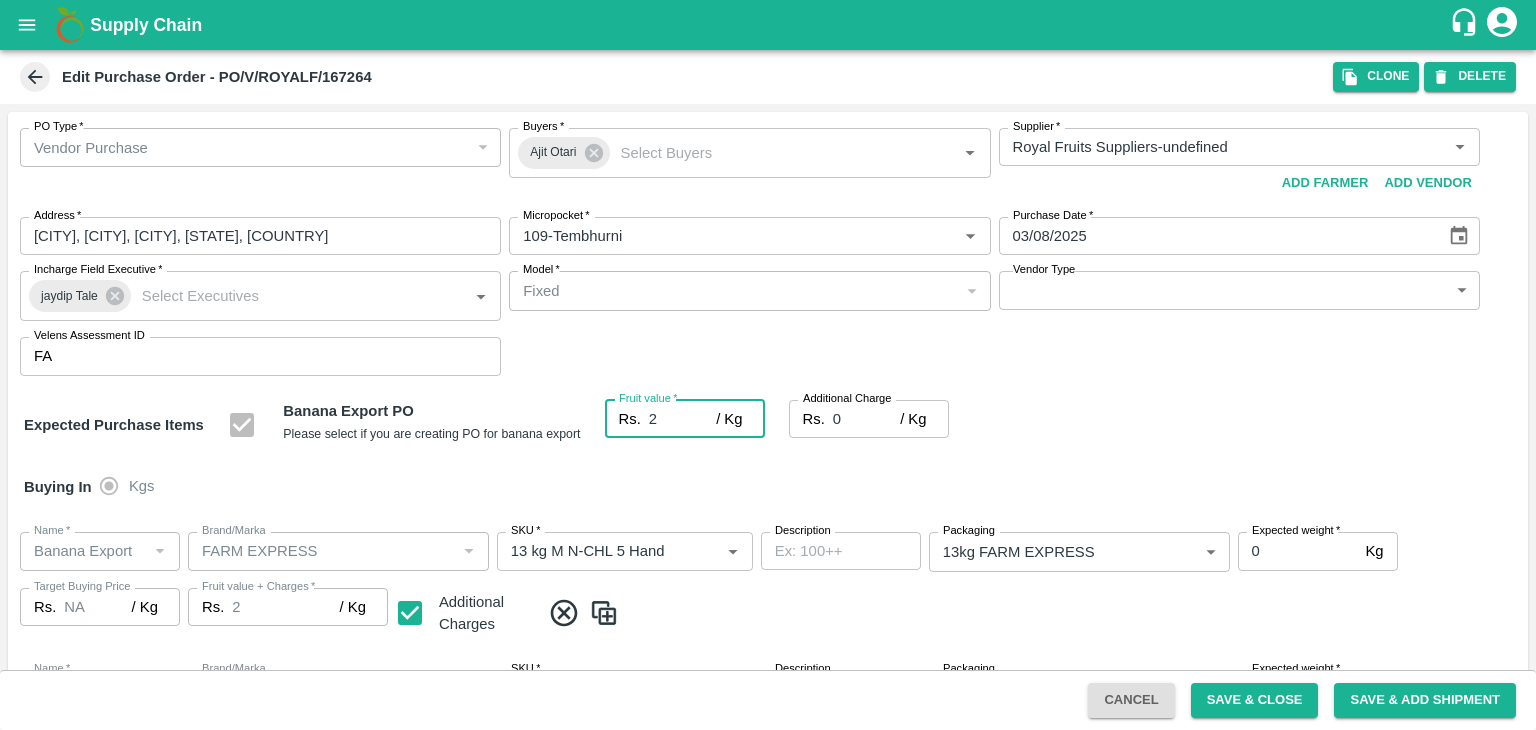 type on "2" 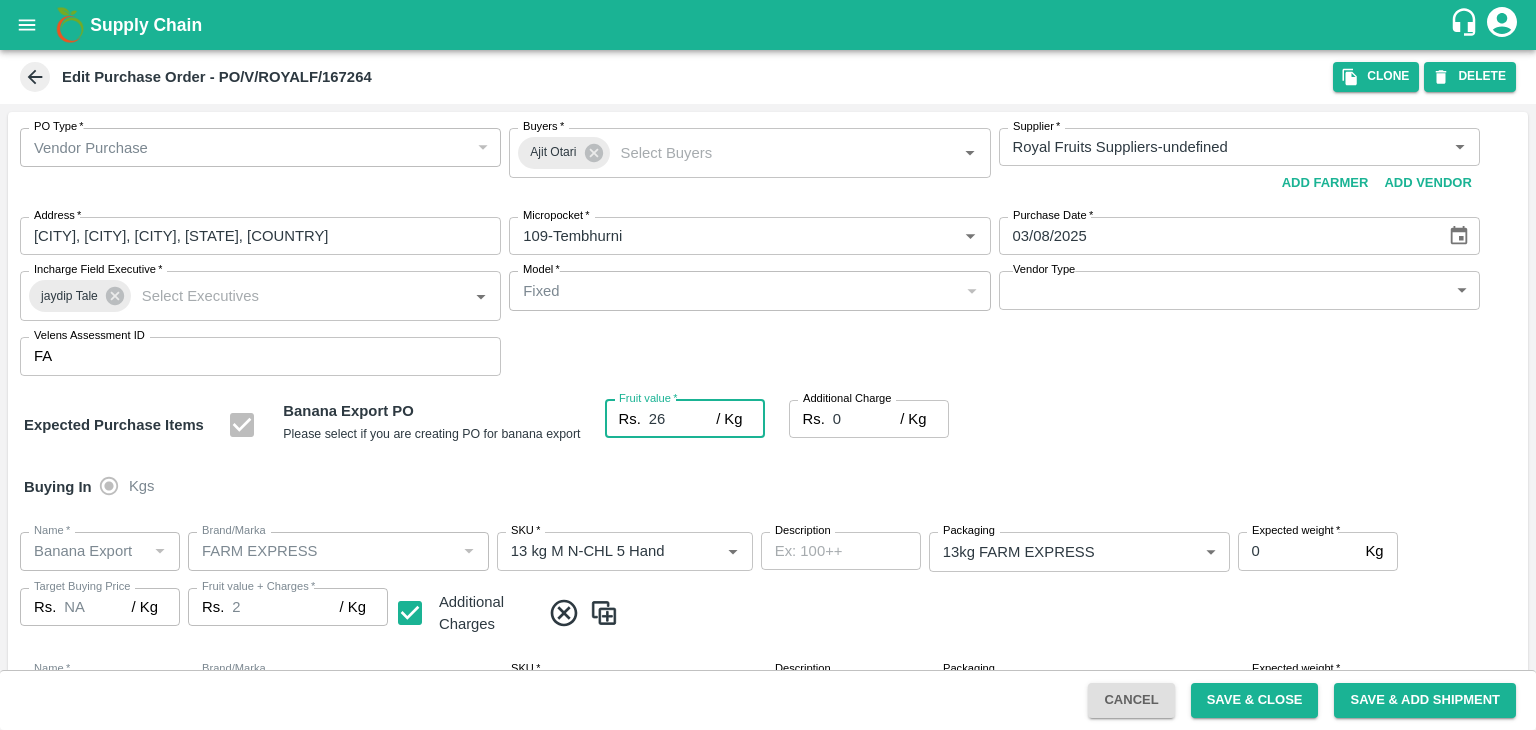 type on "2" 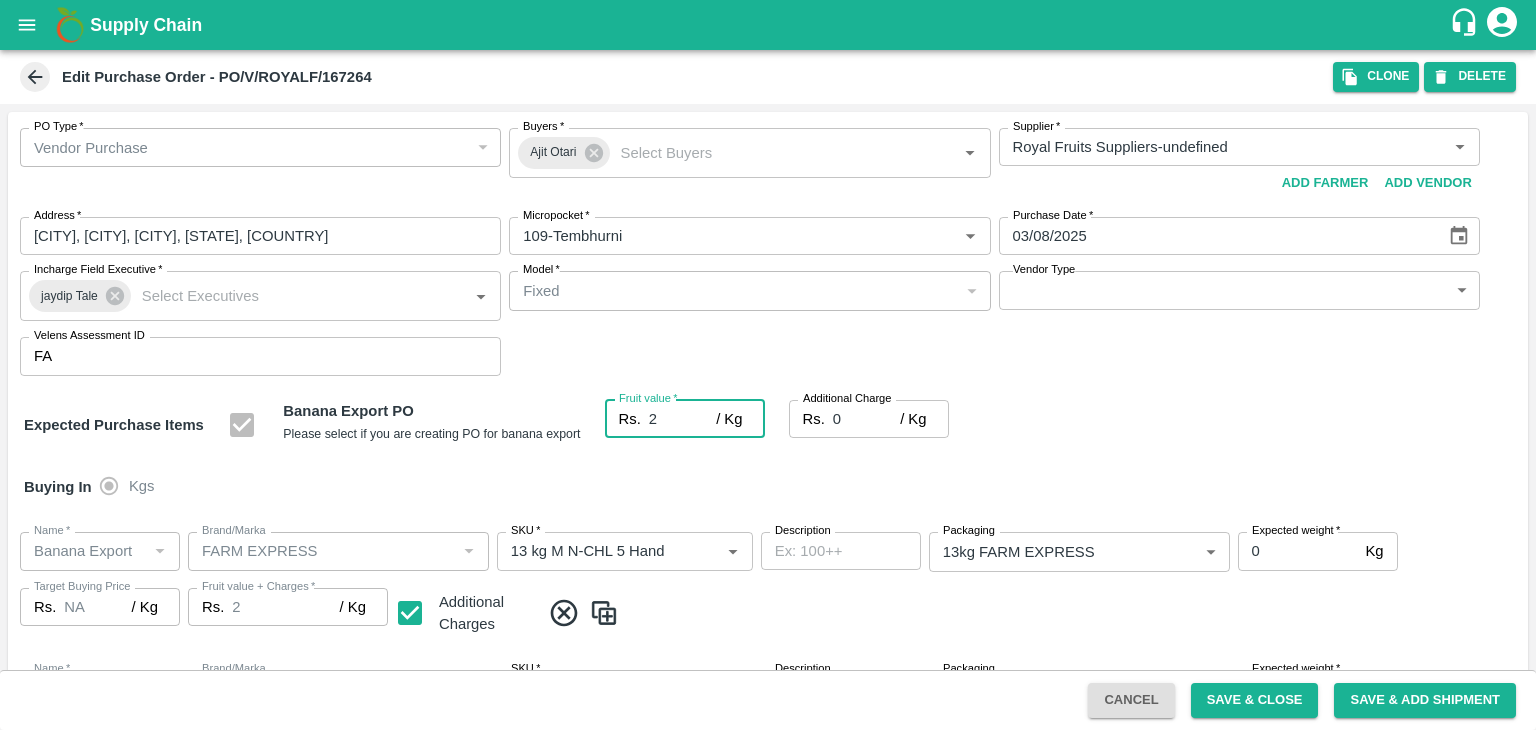 type on "2" 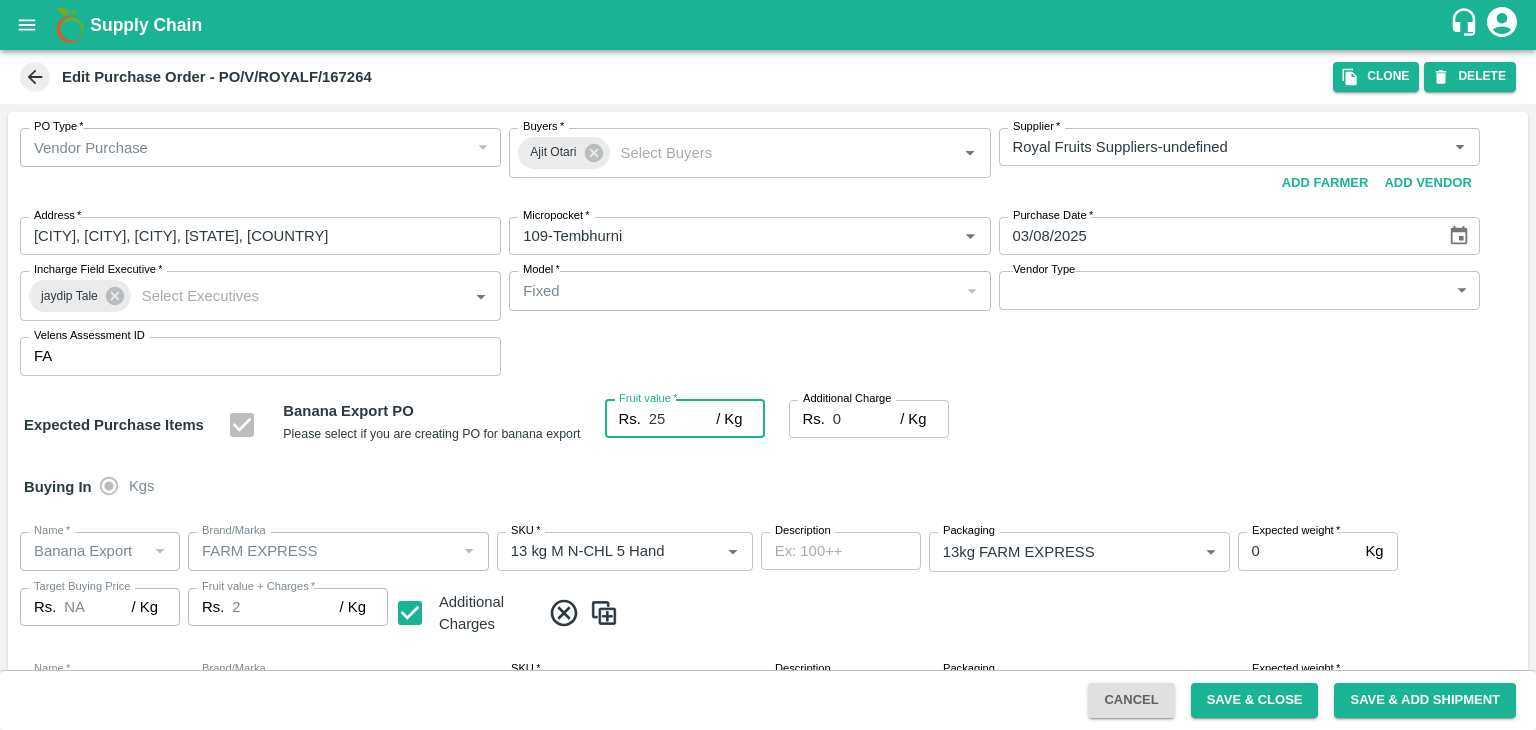 type on "25" 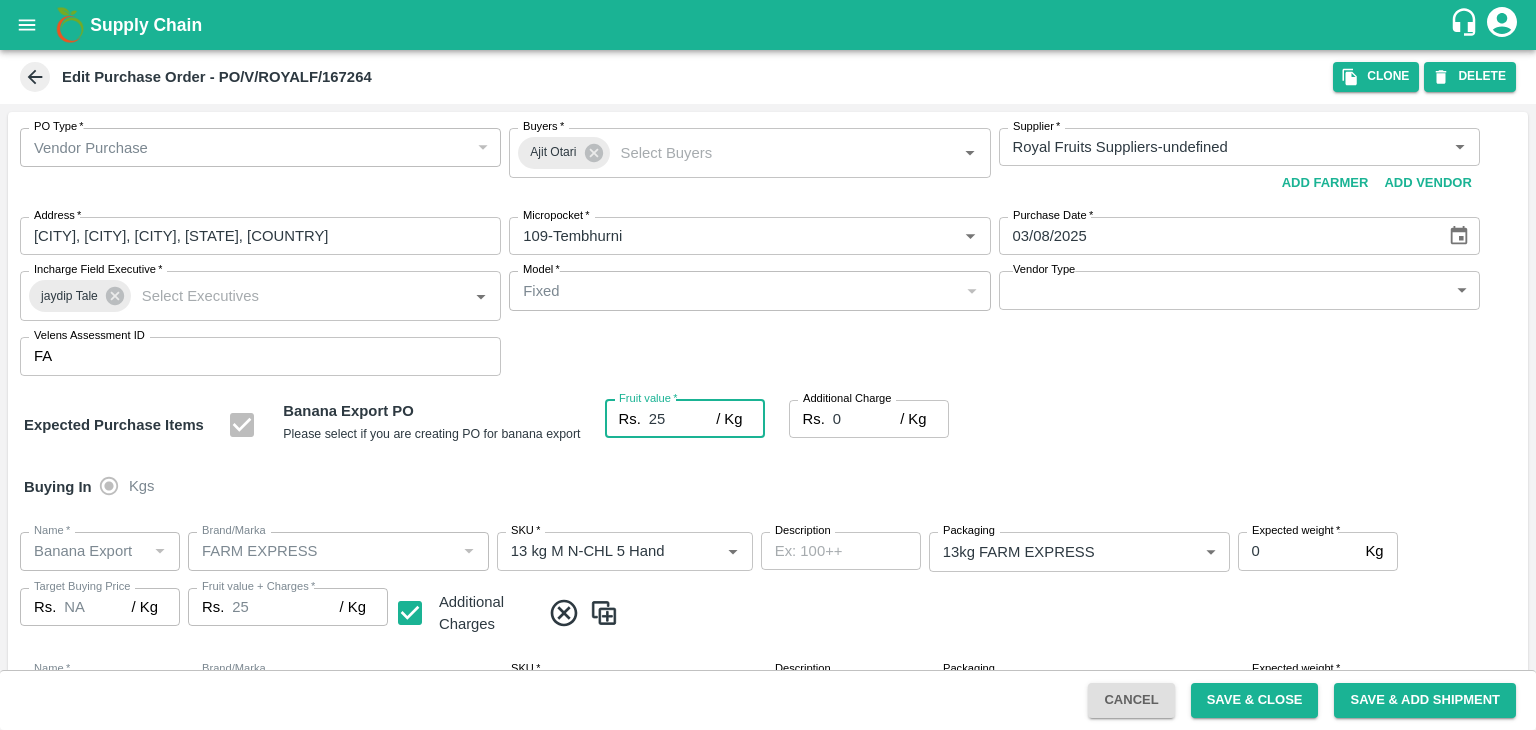 type on "25.5" 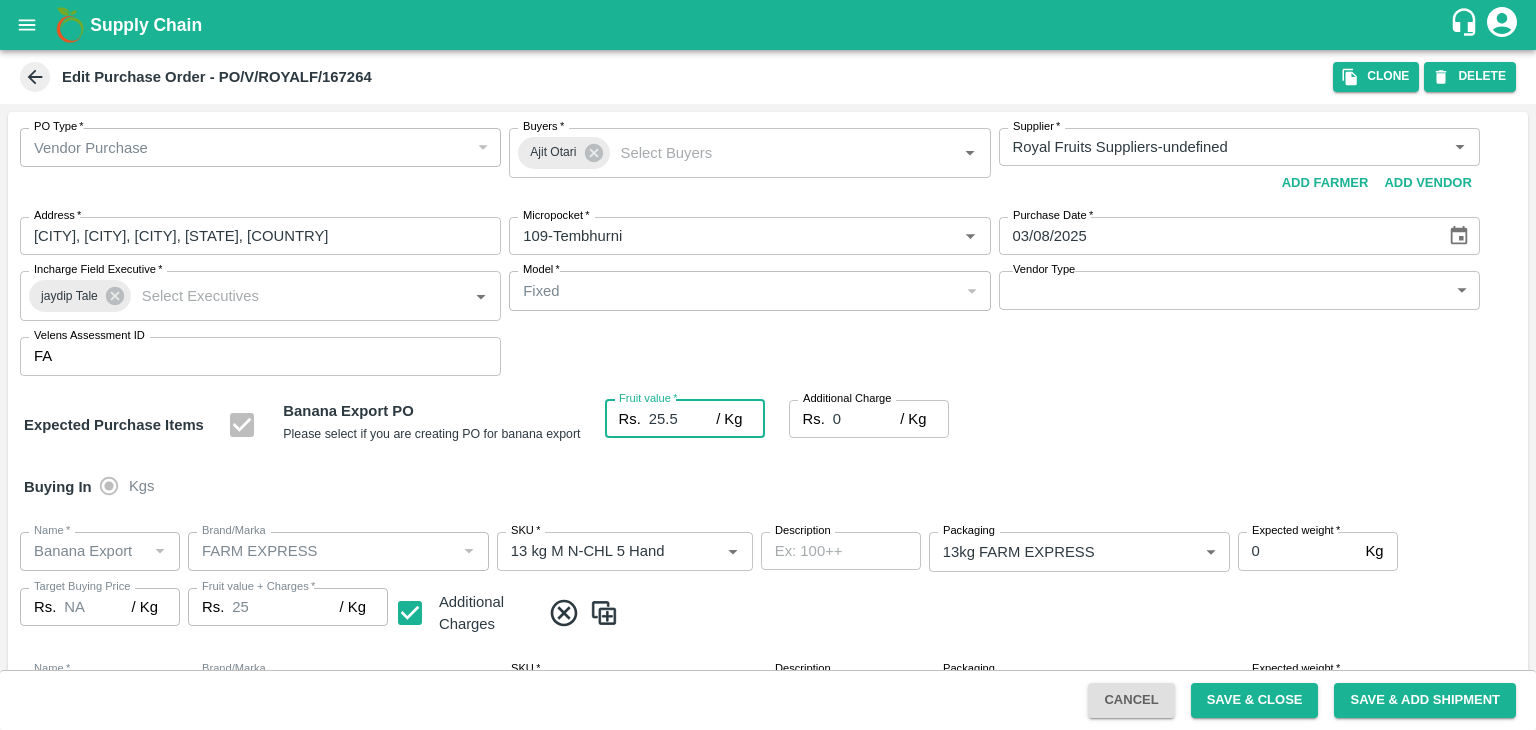 type on "25.5" 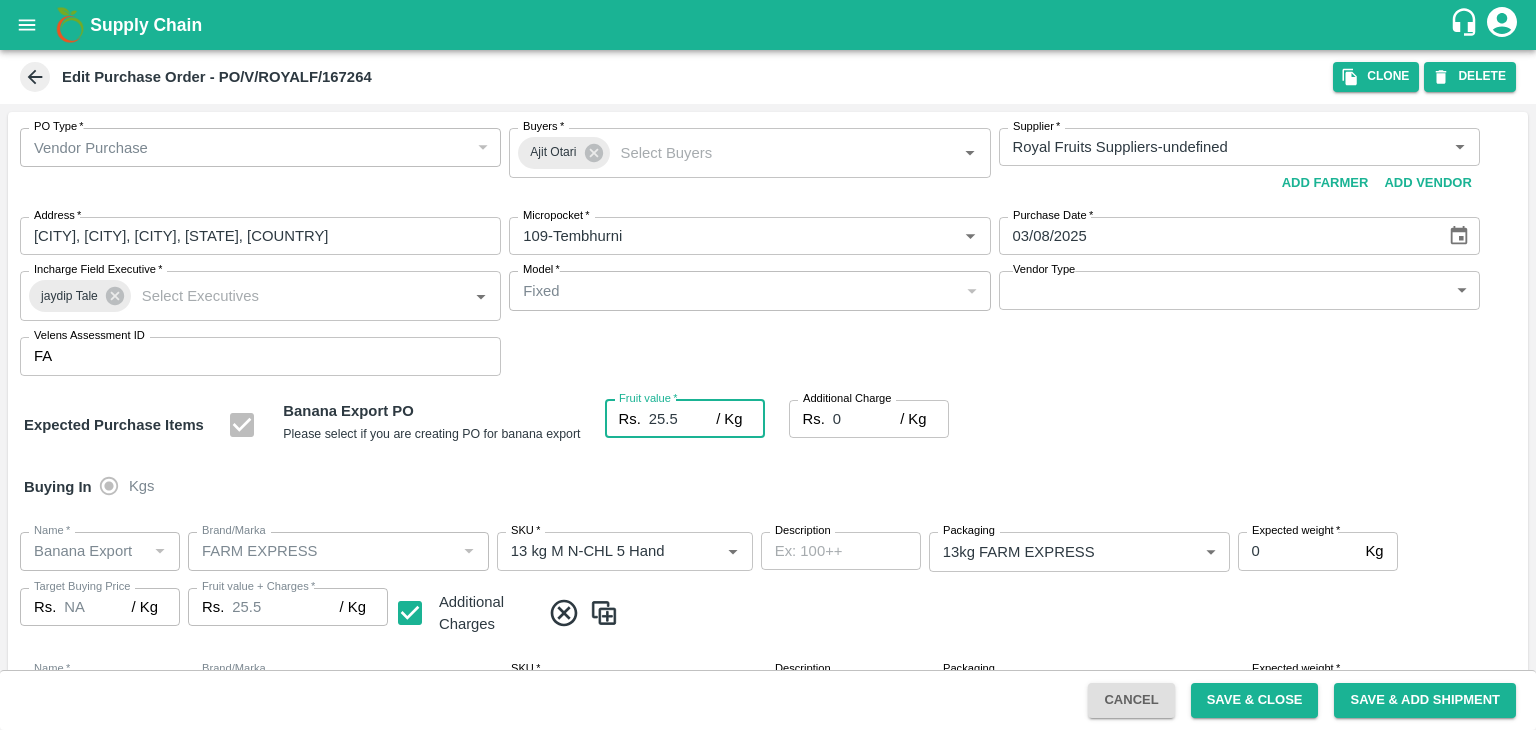 click on "25.5" at bounding box center [682, 419] 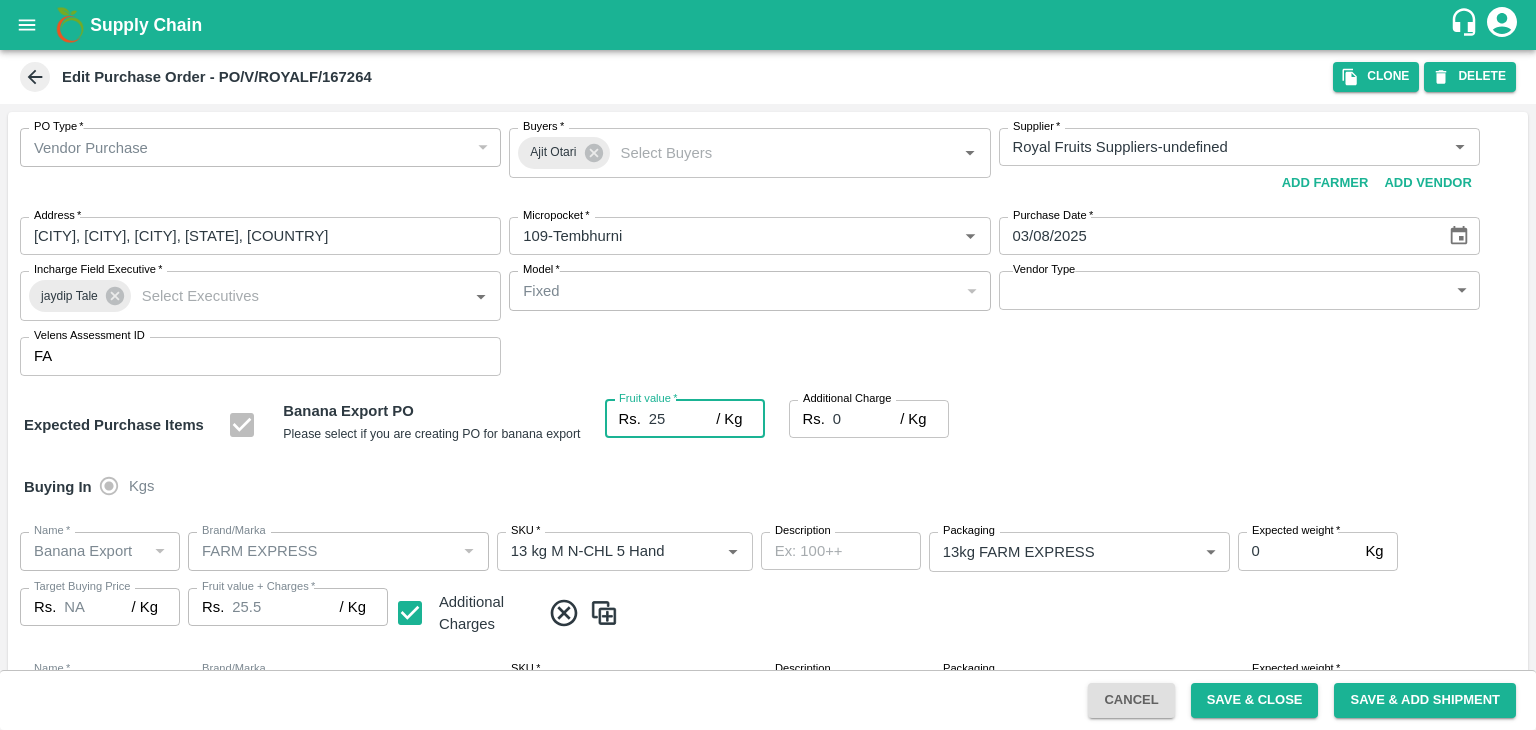 type on "25" 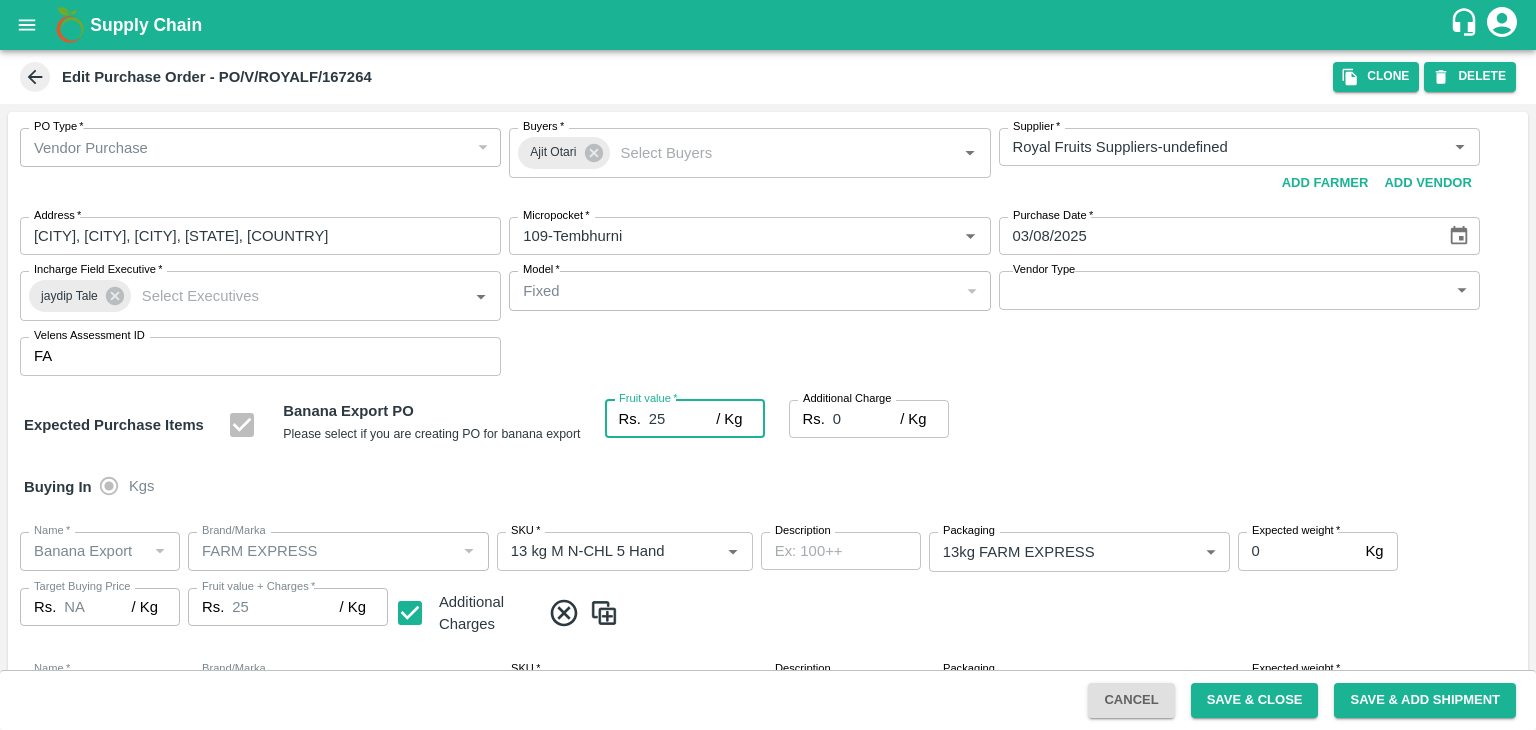 type on "25" 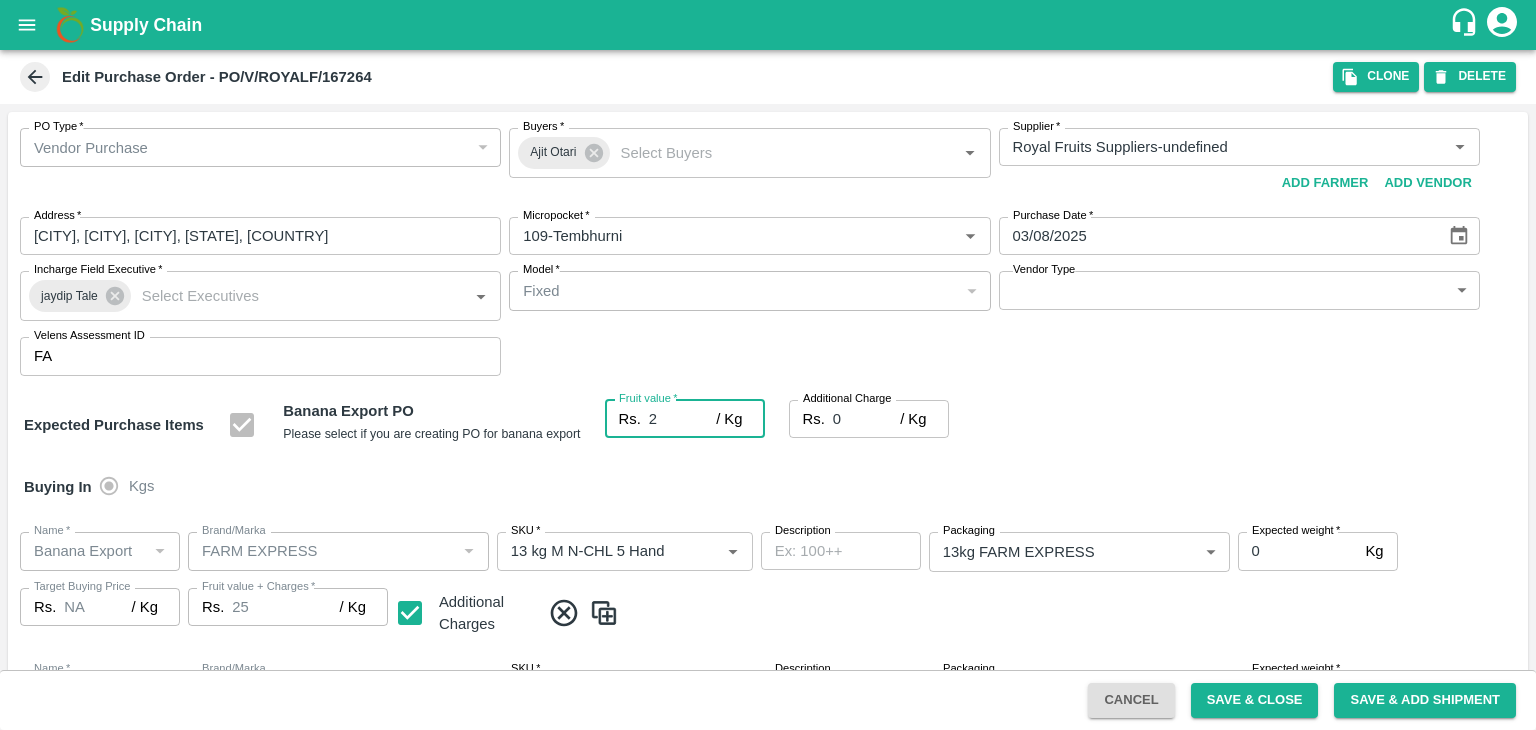 type on "2" 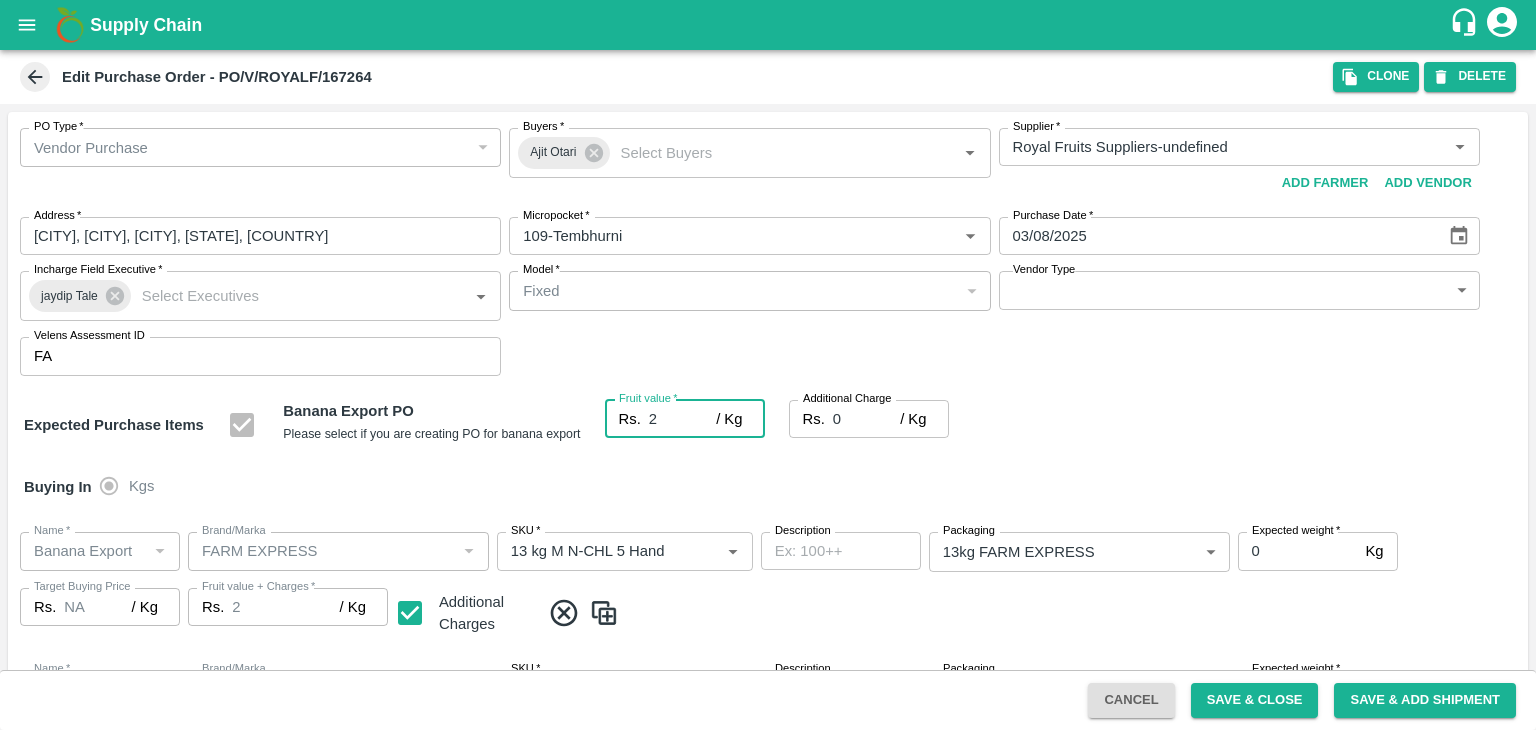 type on "26" 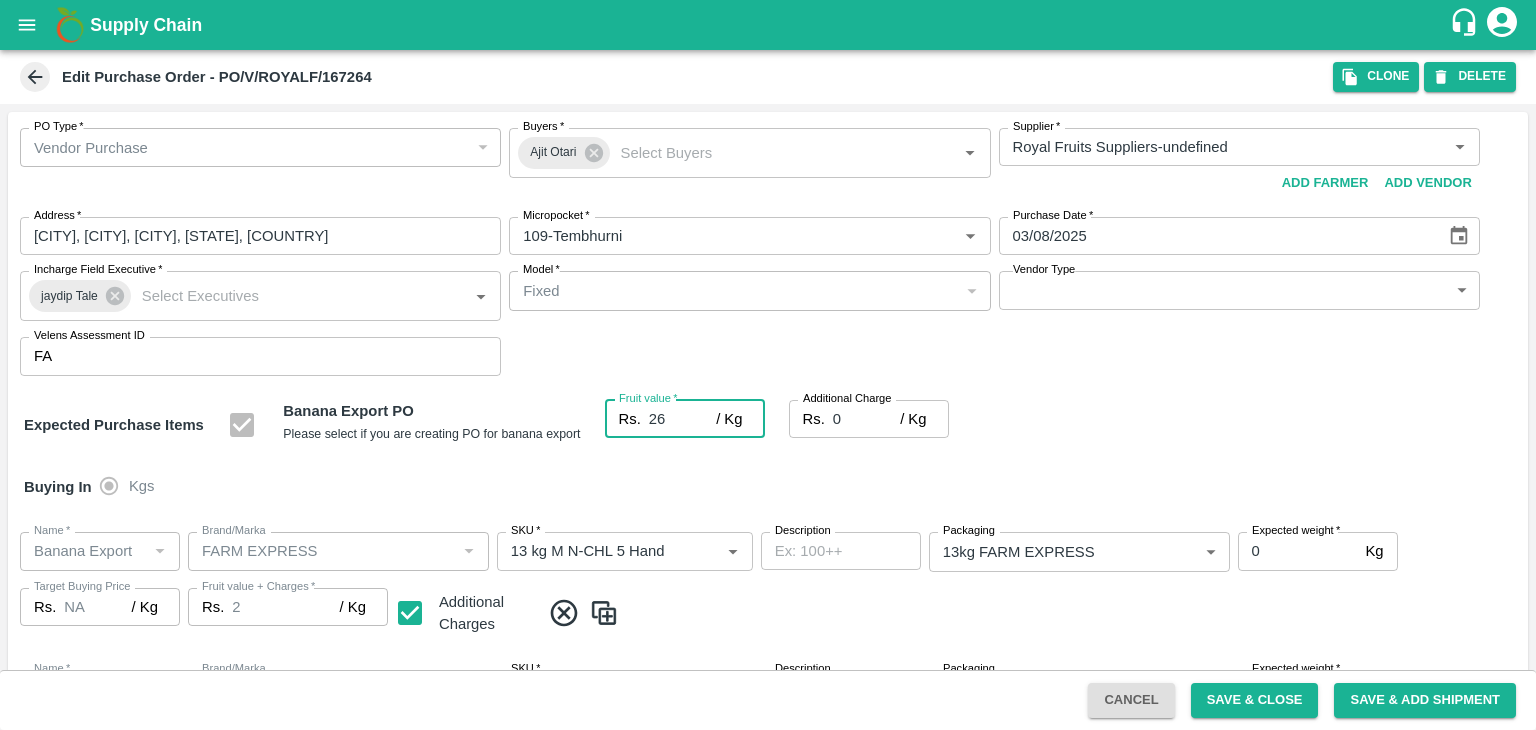 type on "26" 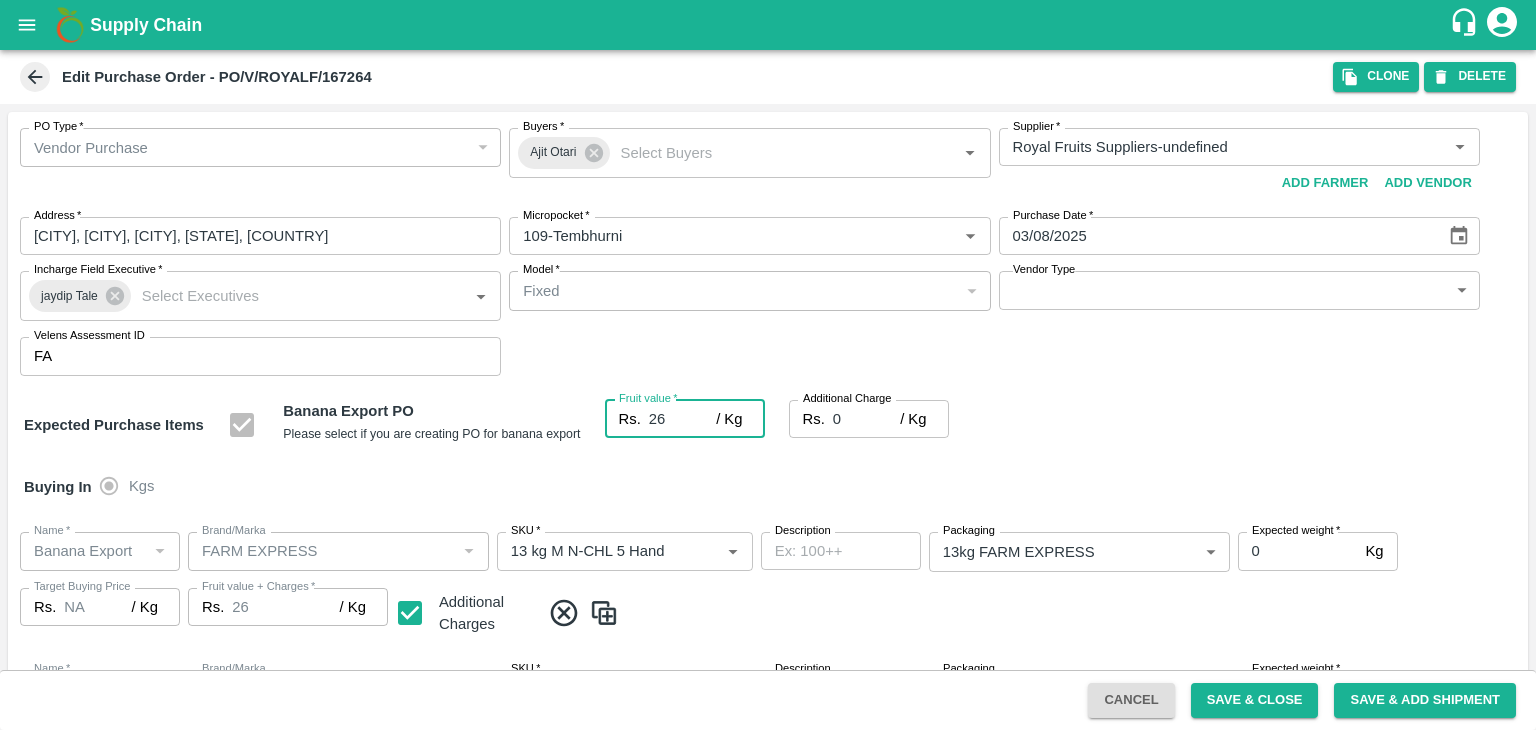 type on "26.5" 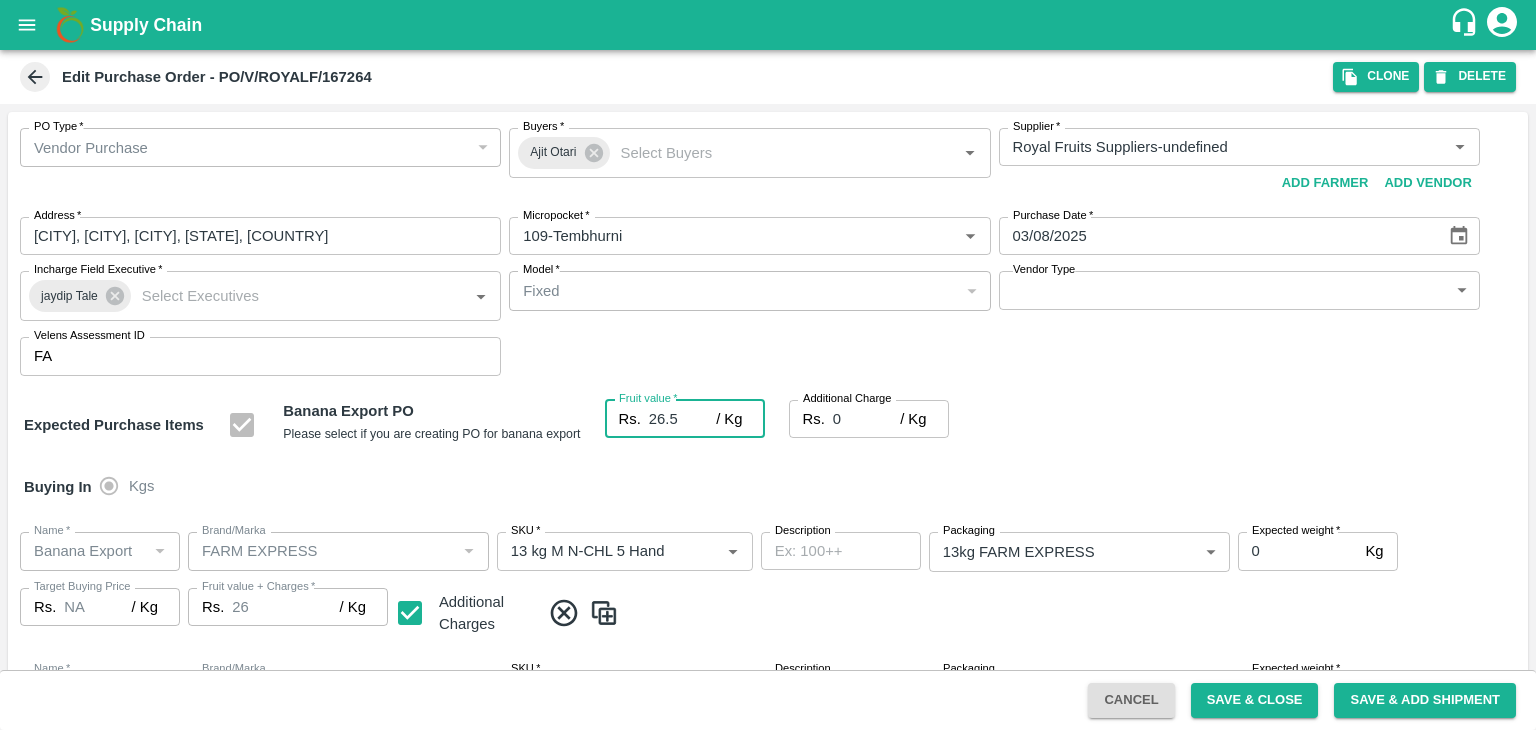 type on "26.5" 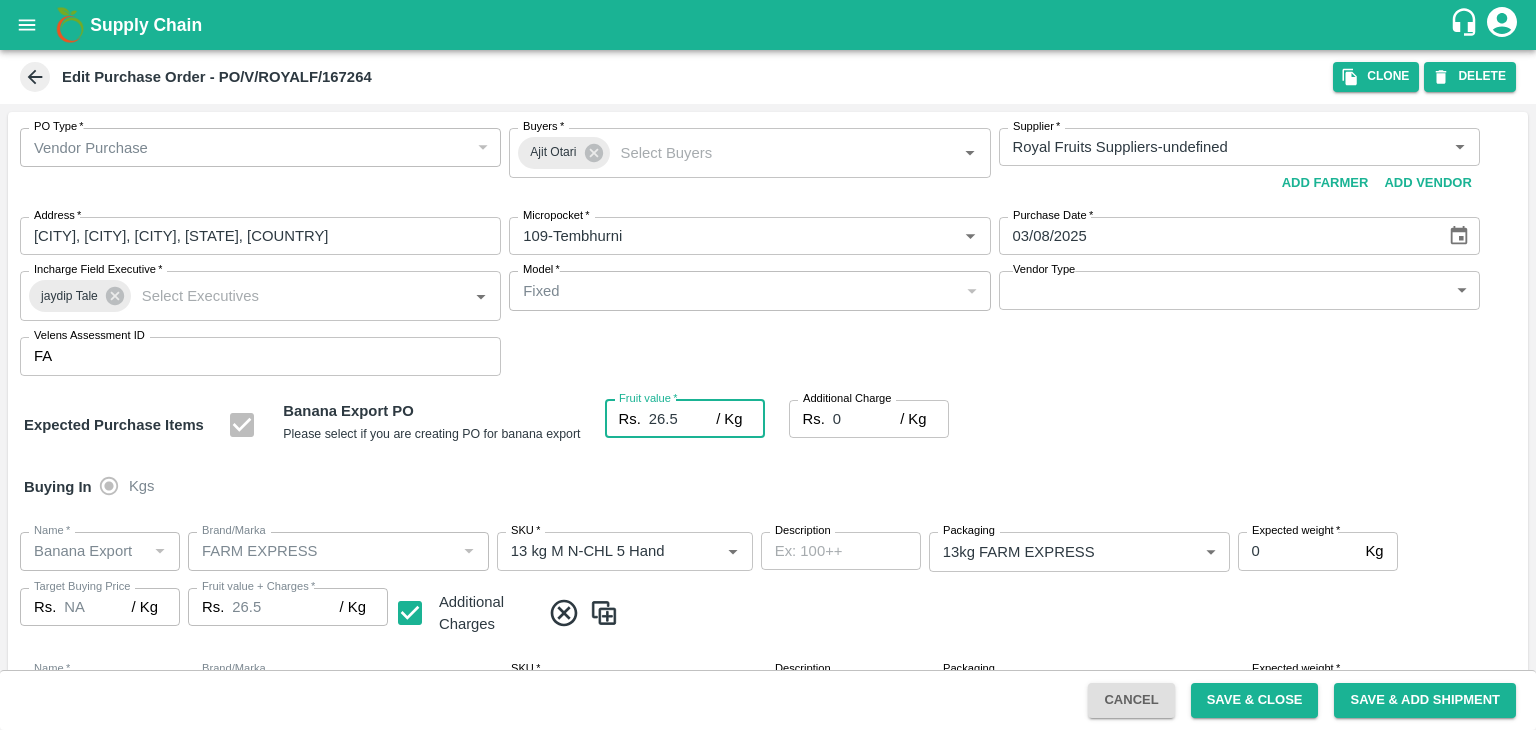 type on "26.5" 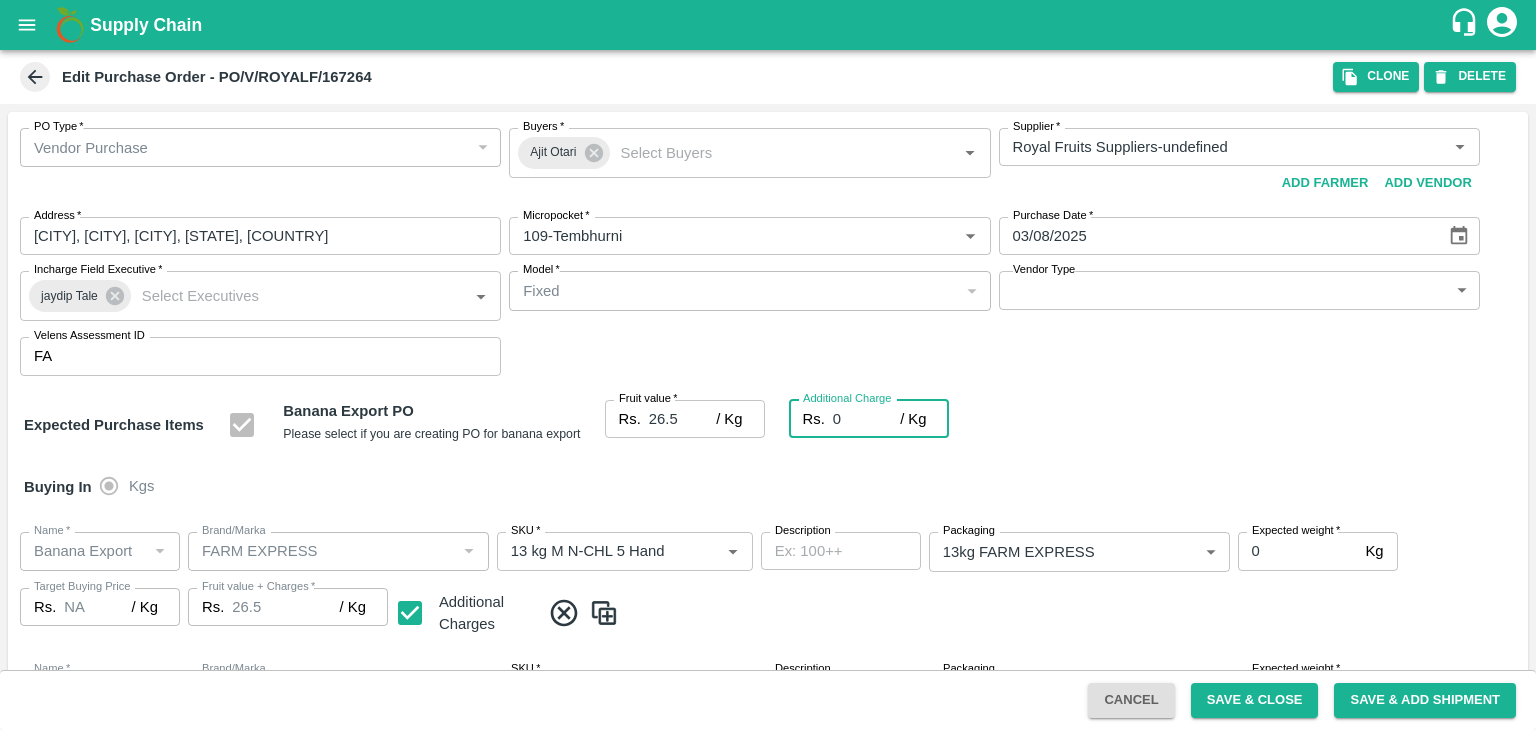 click on "0" at bounding box center (866, 419) 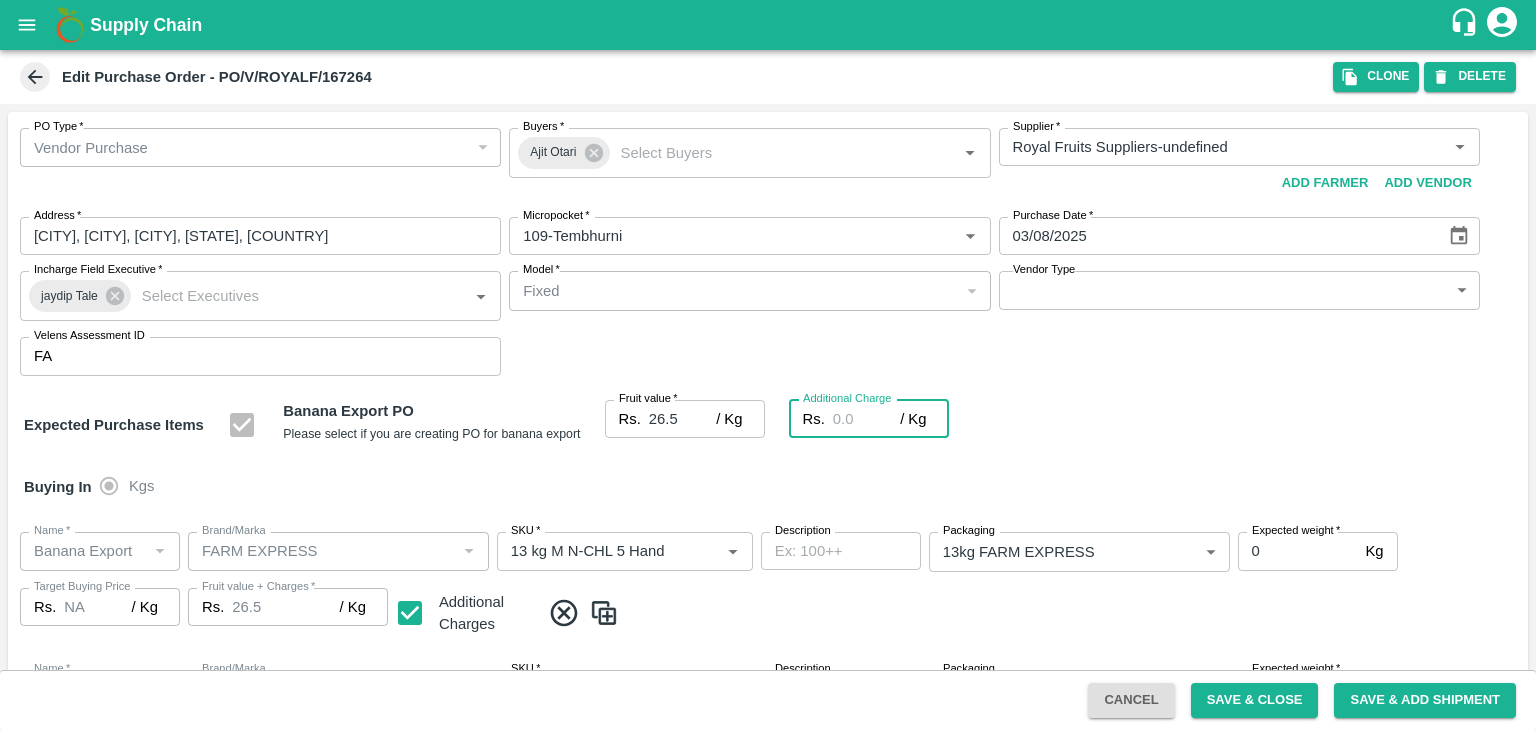 type on "2" 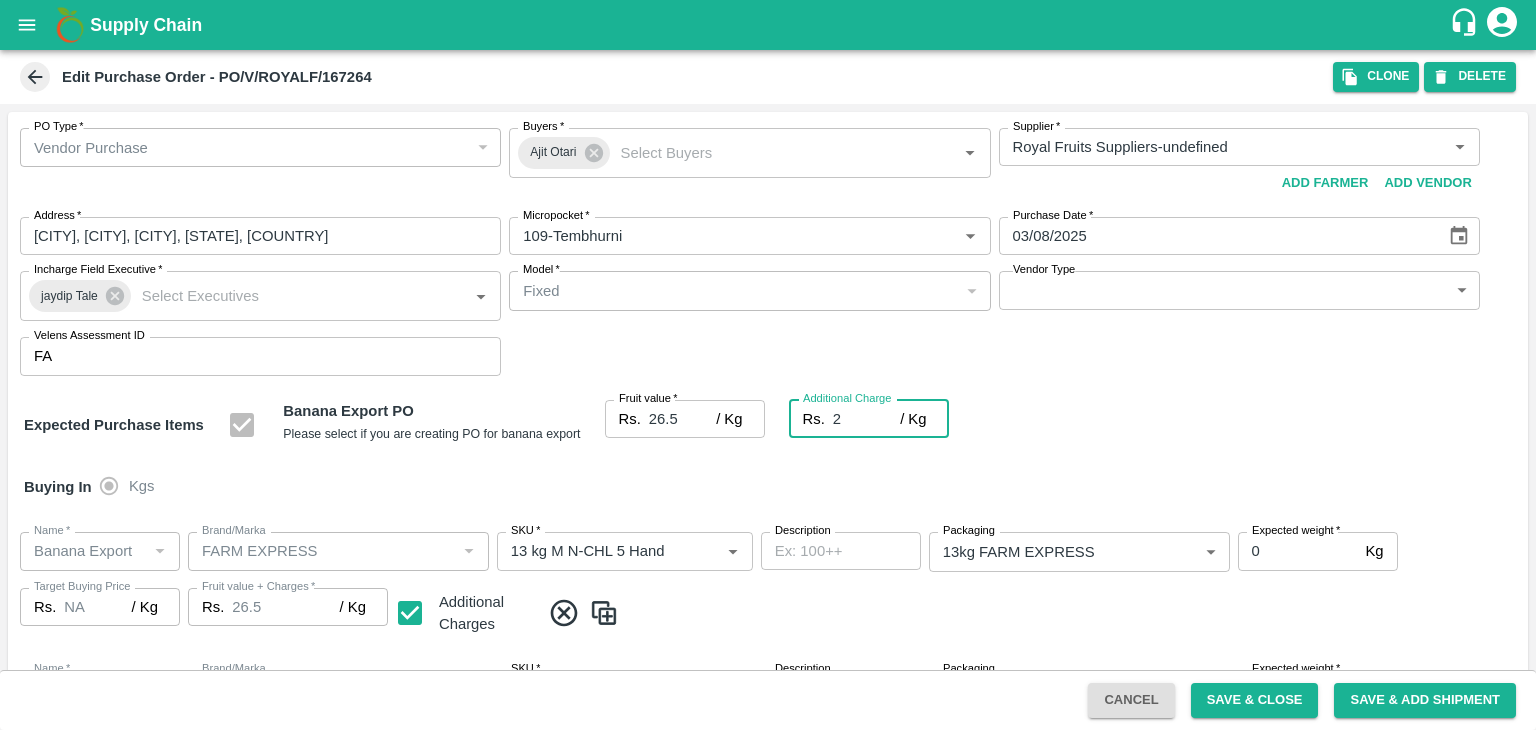 type on "28.5" 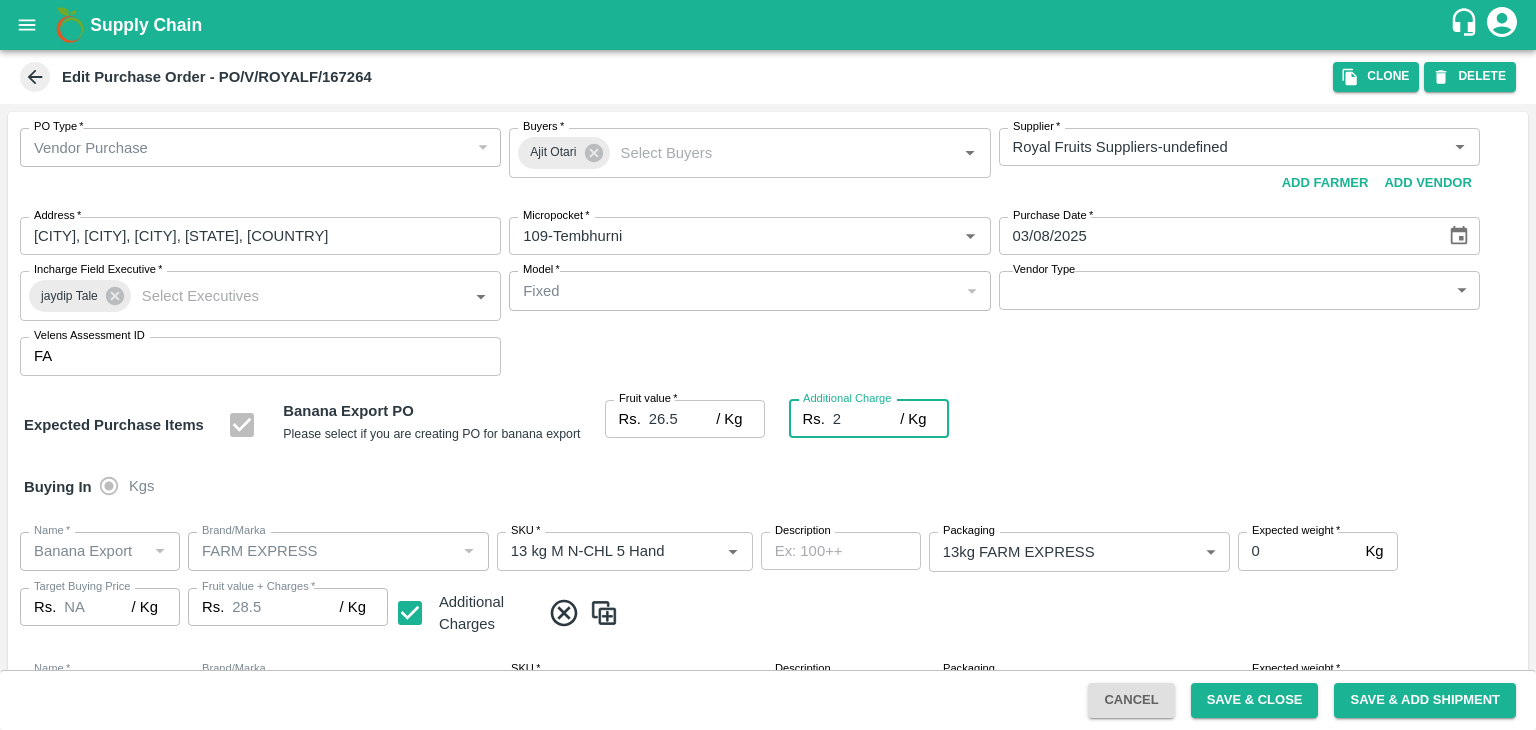 type on "28.5" 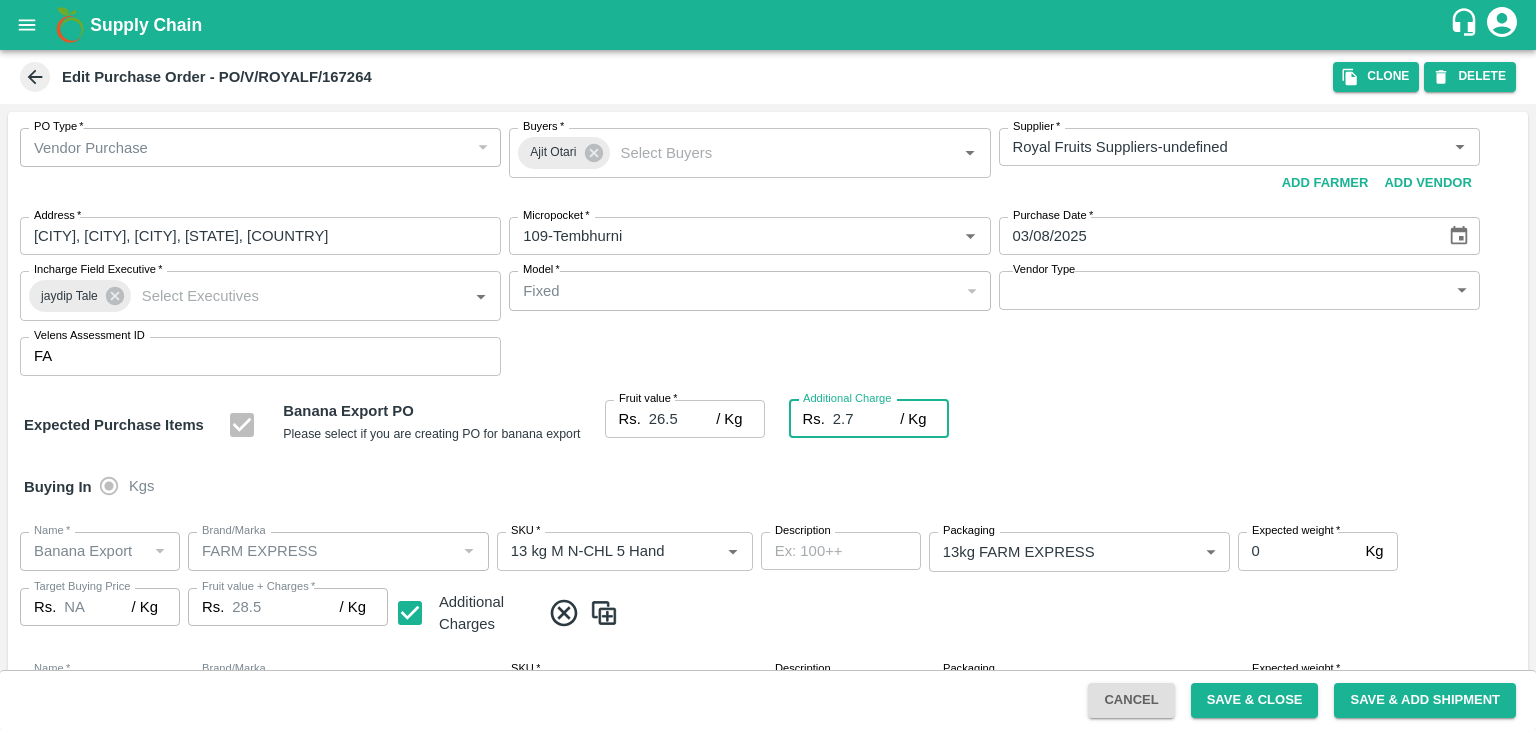 type on "29.2" 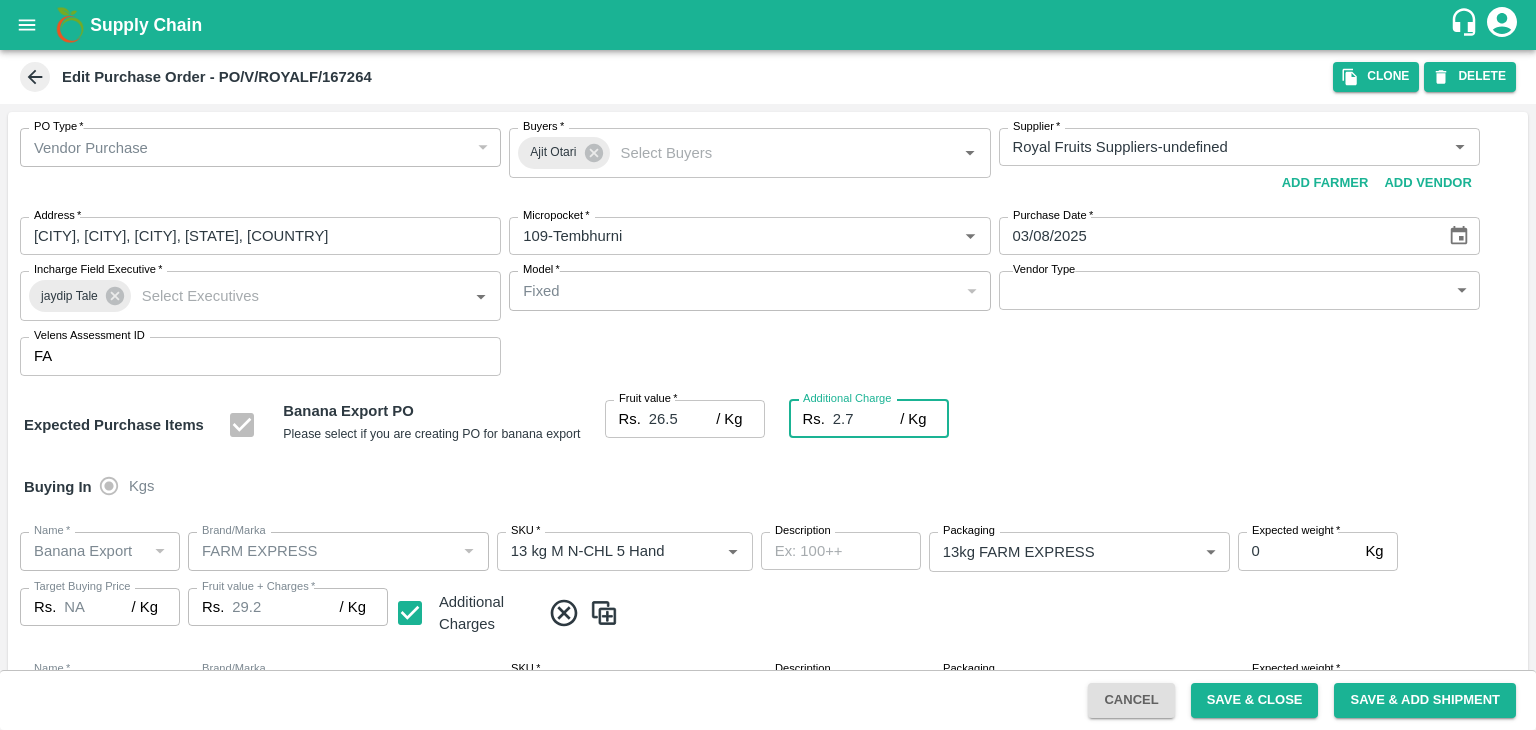 type on "2.75" 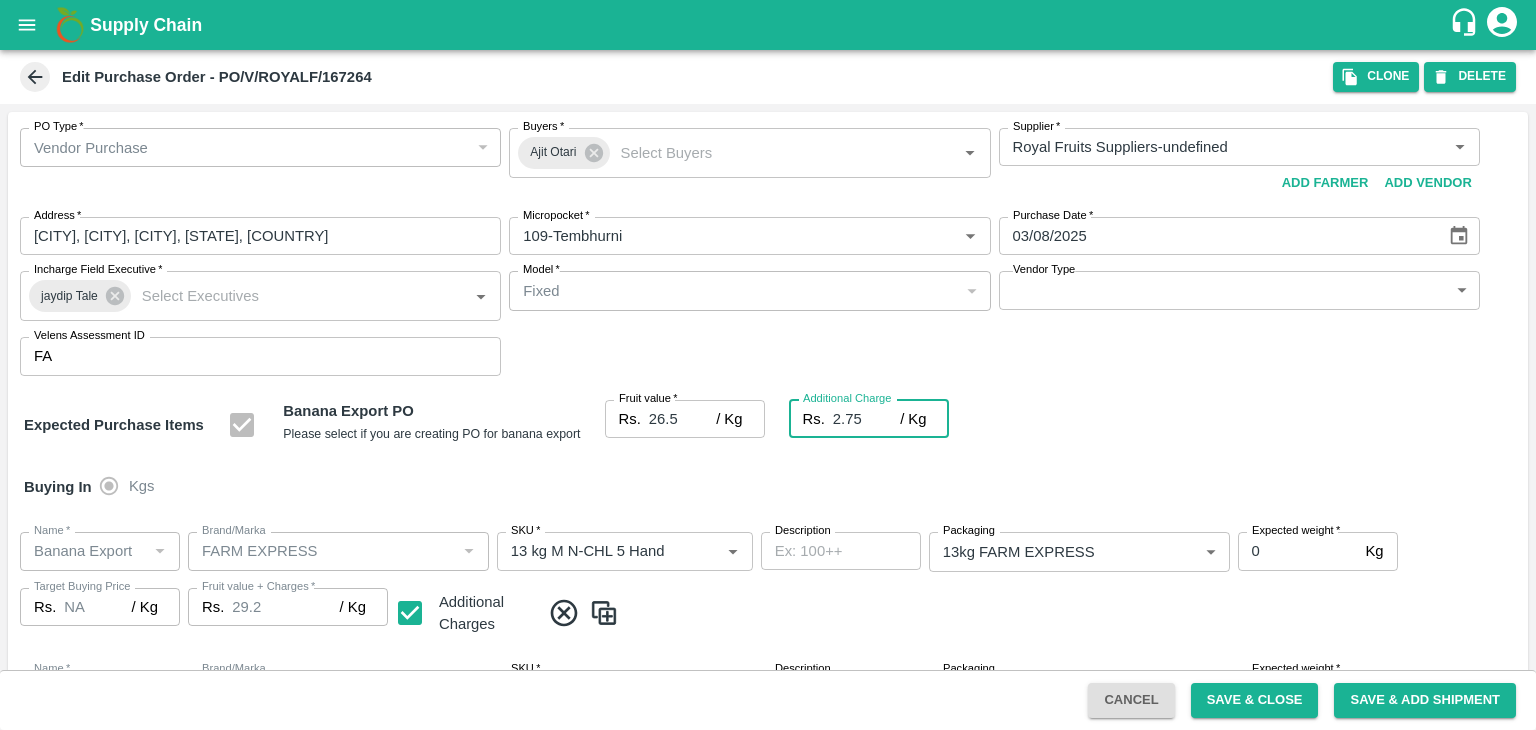type on "29.25" 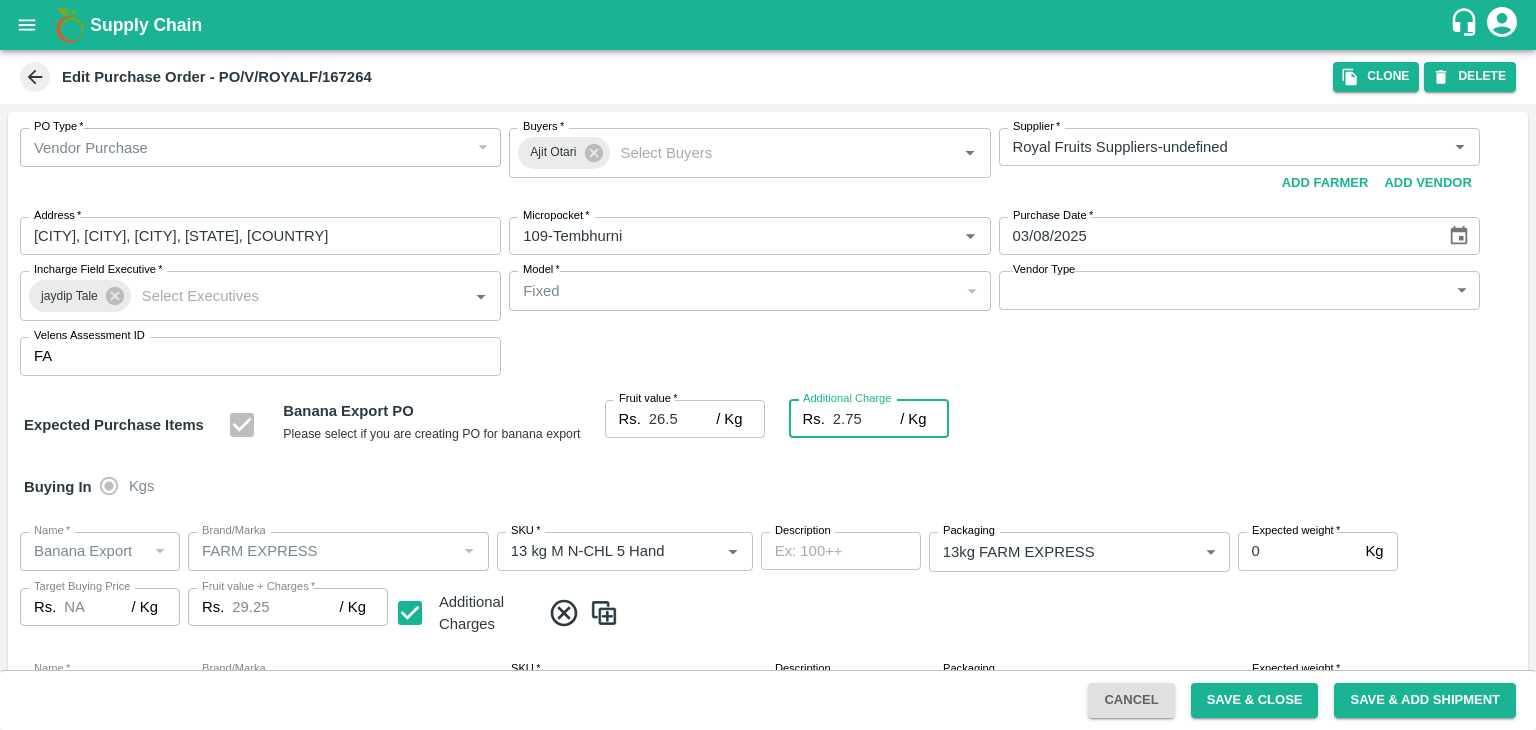 type on "2.75" 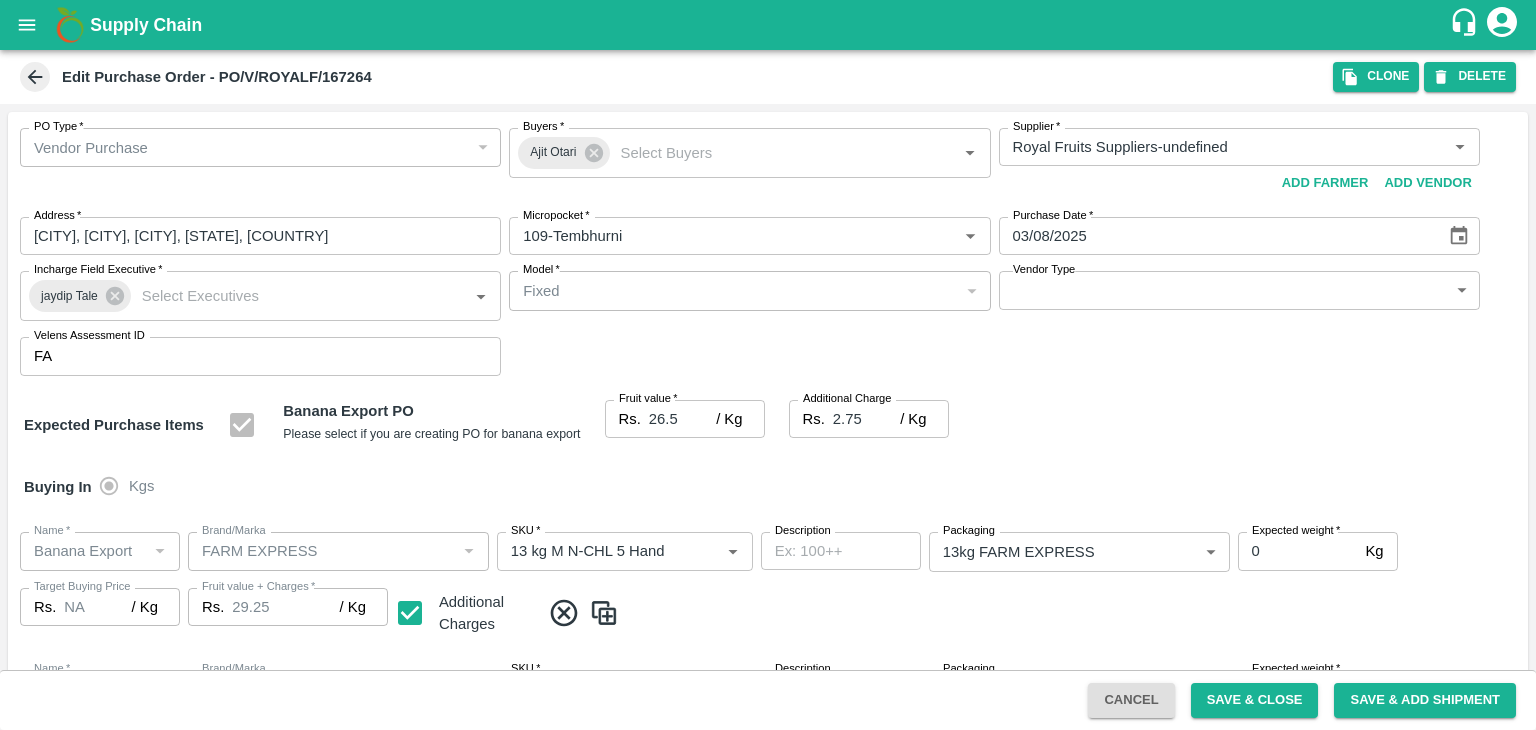 click on "Buying In Kgs" at bounding box center (768, 487) 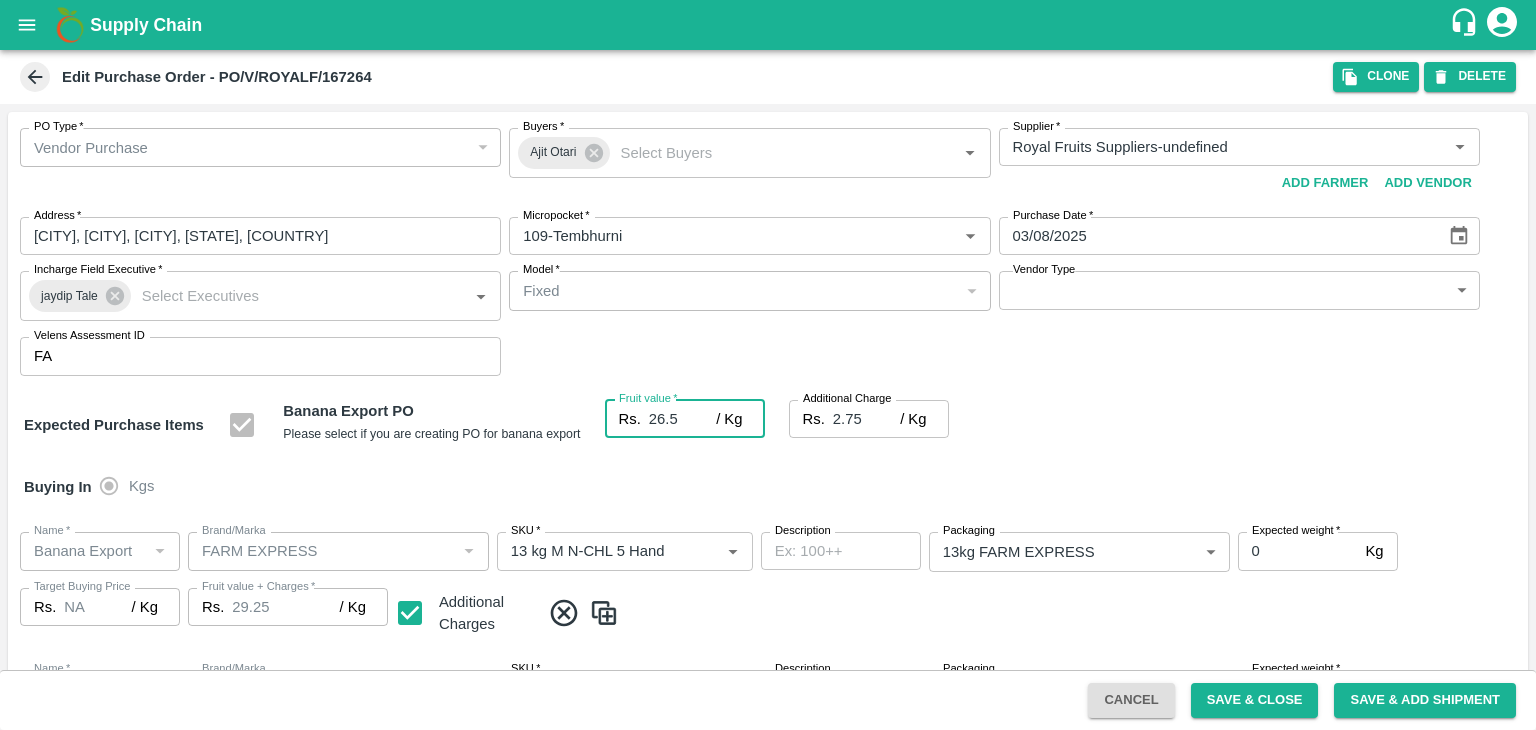 click on "26.5" at bounding box center (682, 419) 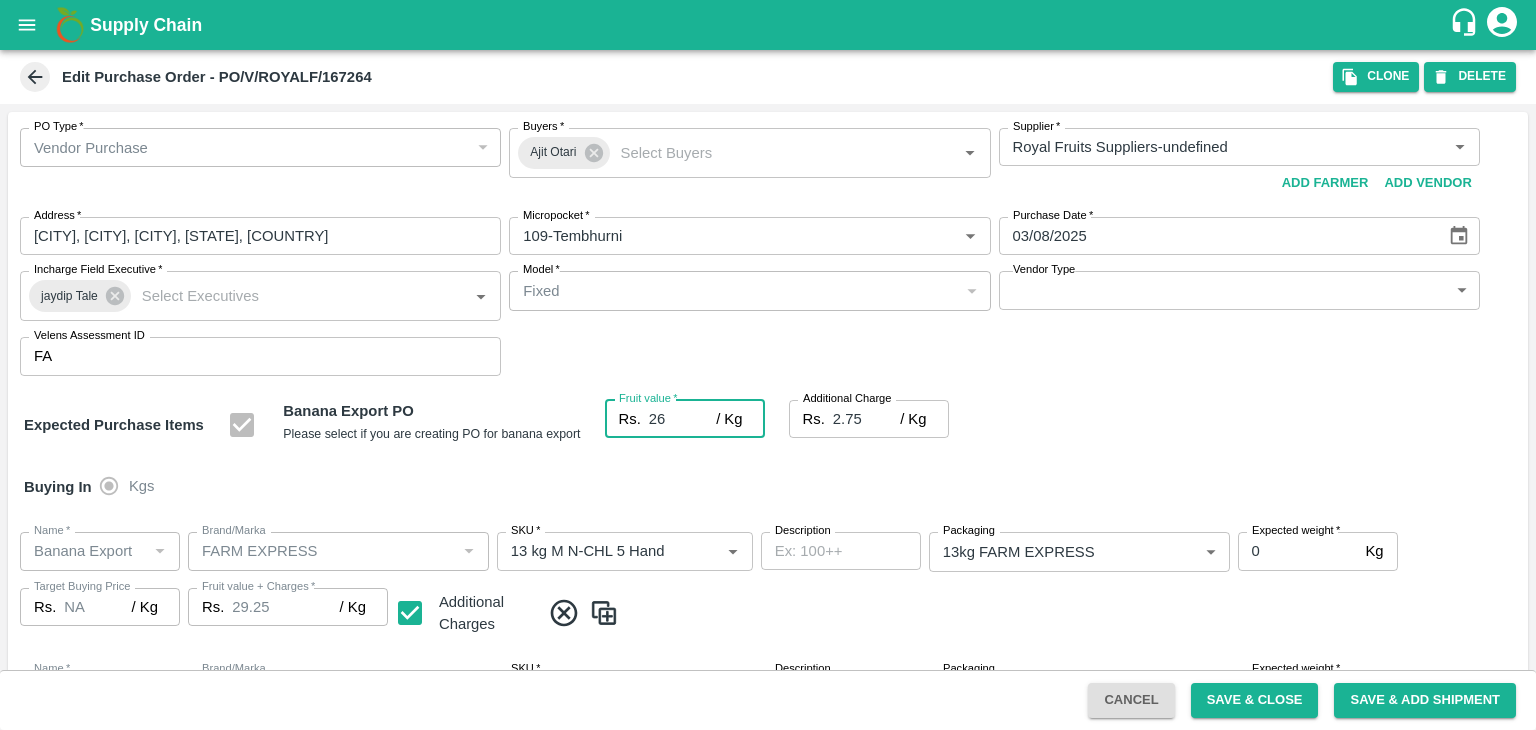 type on "28.75" 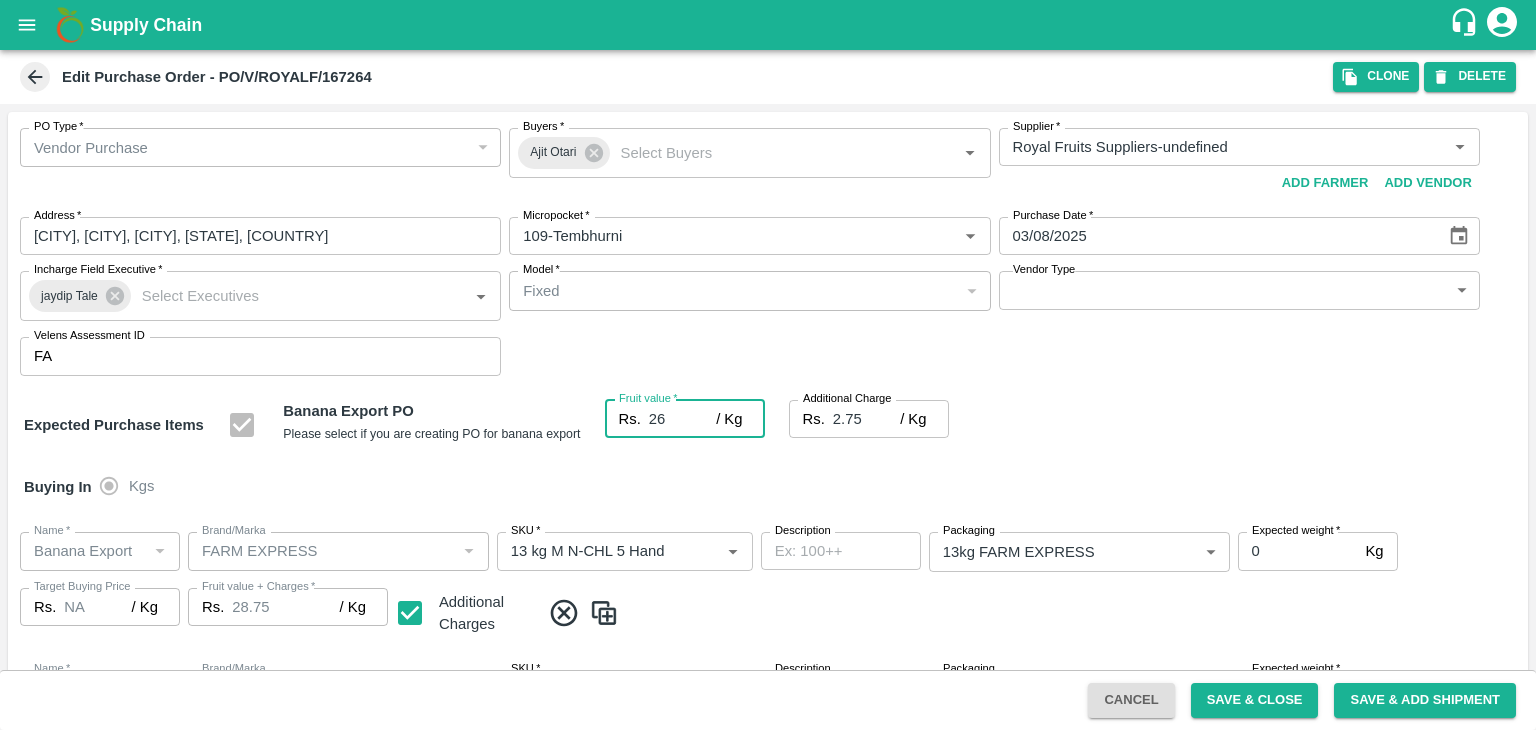 type on "2" 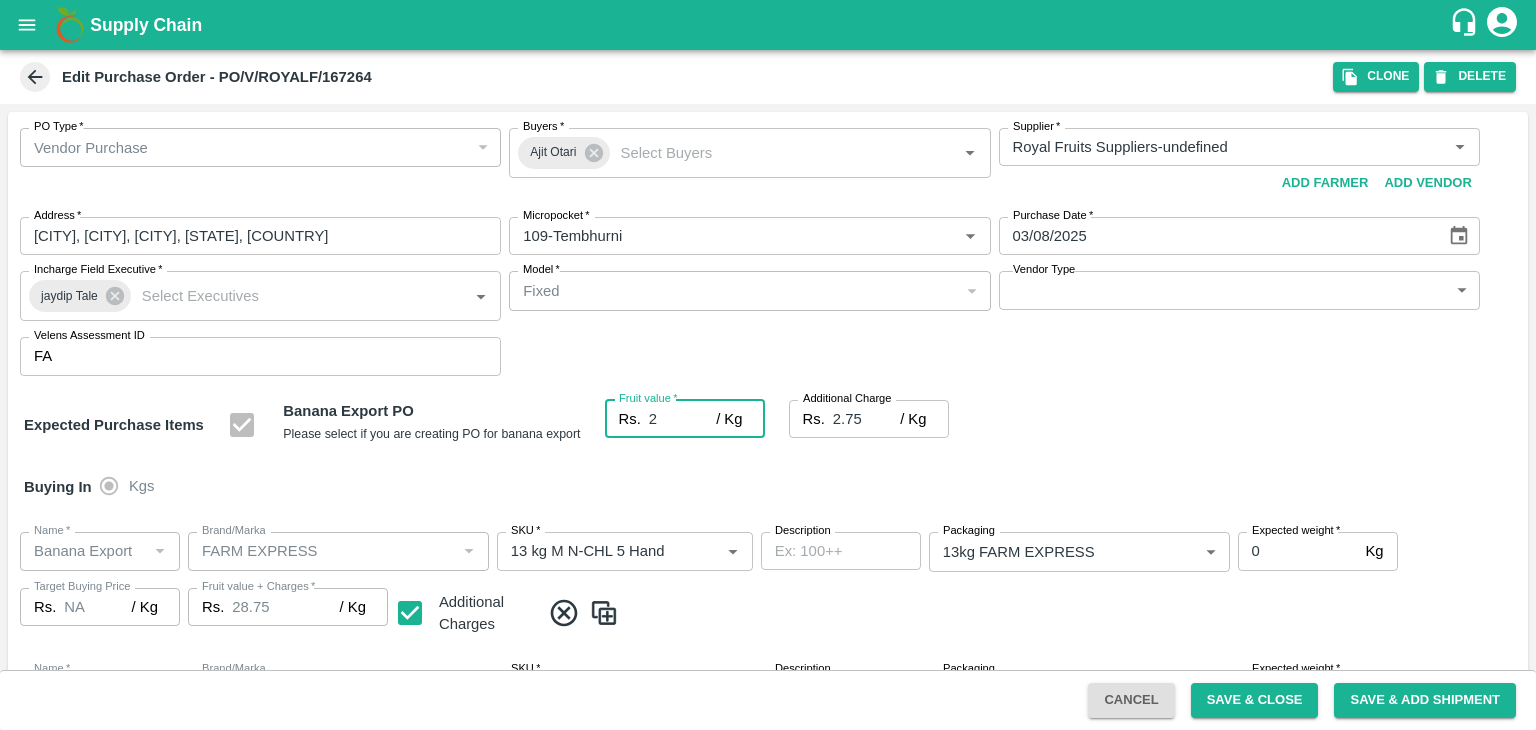 type on "4.75" 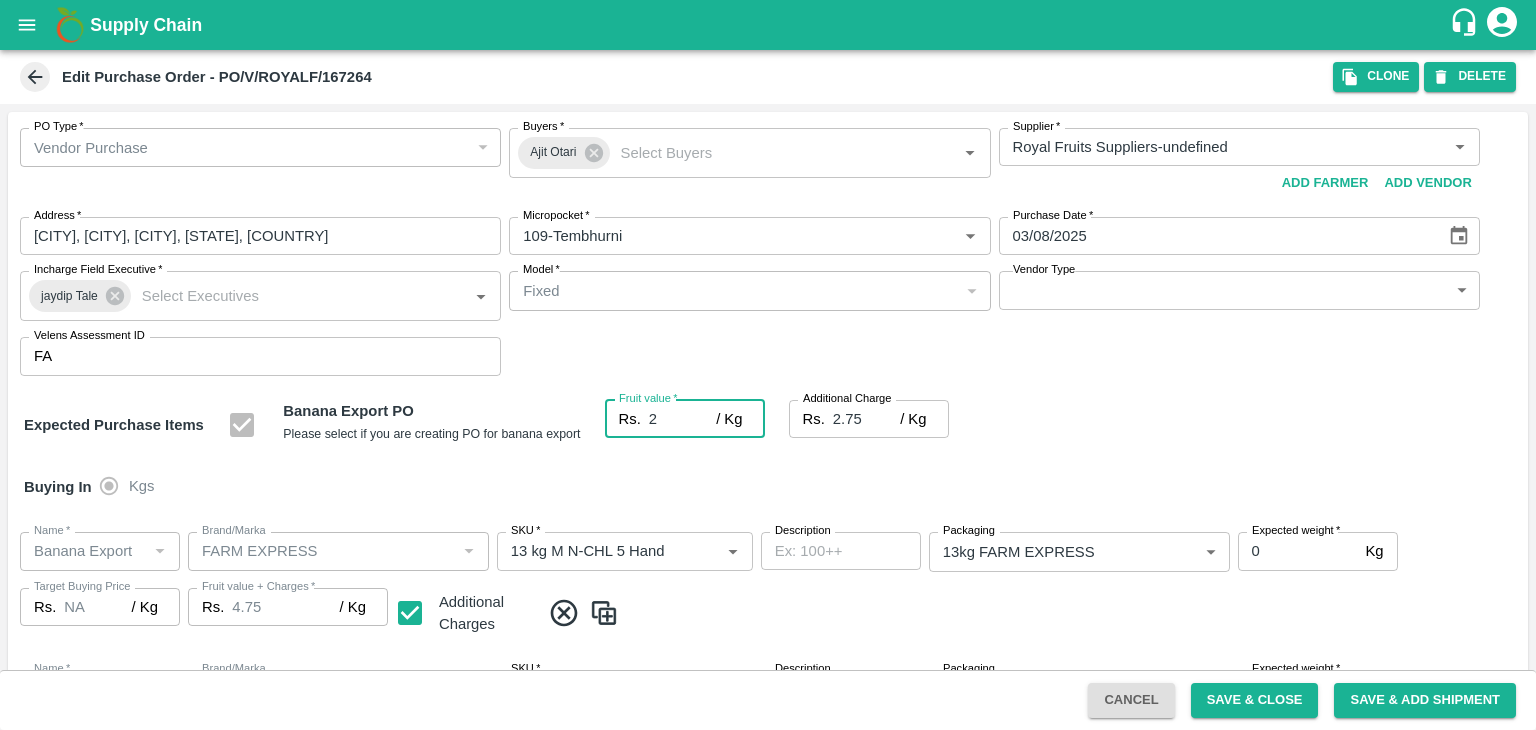 type on "25" 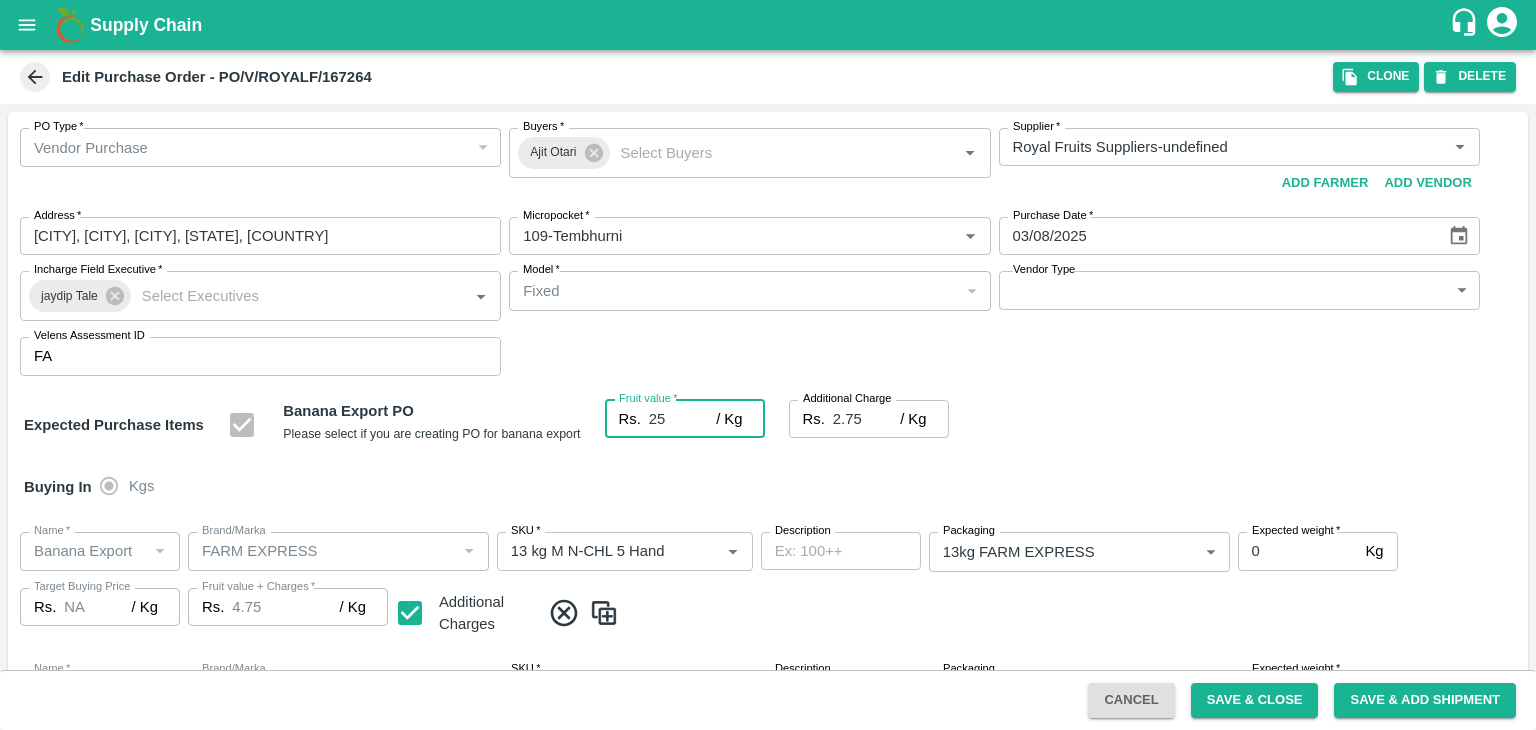 type on "27.75" 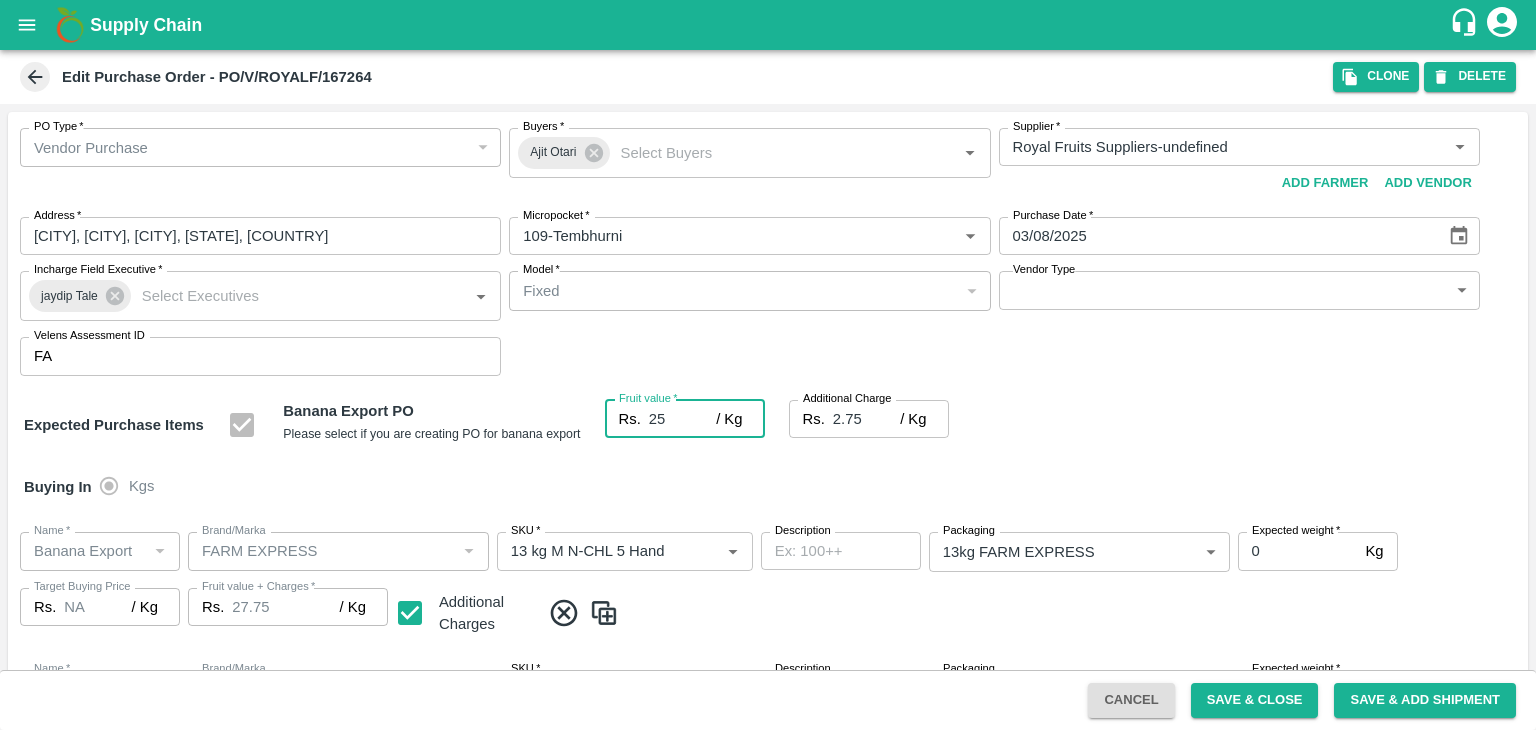 type on "25.5" 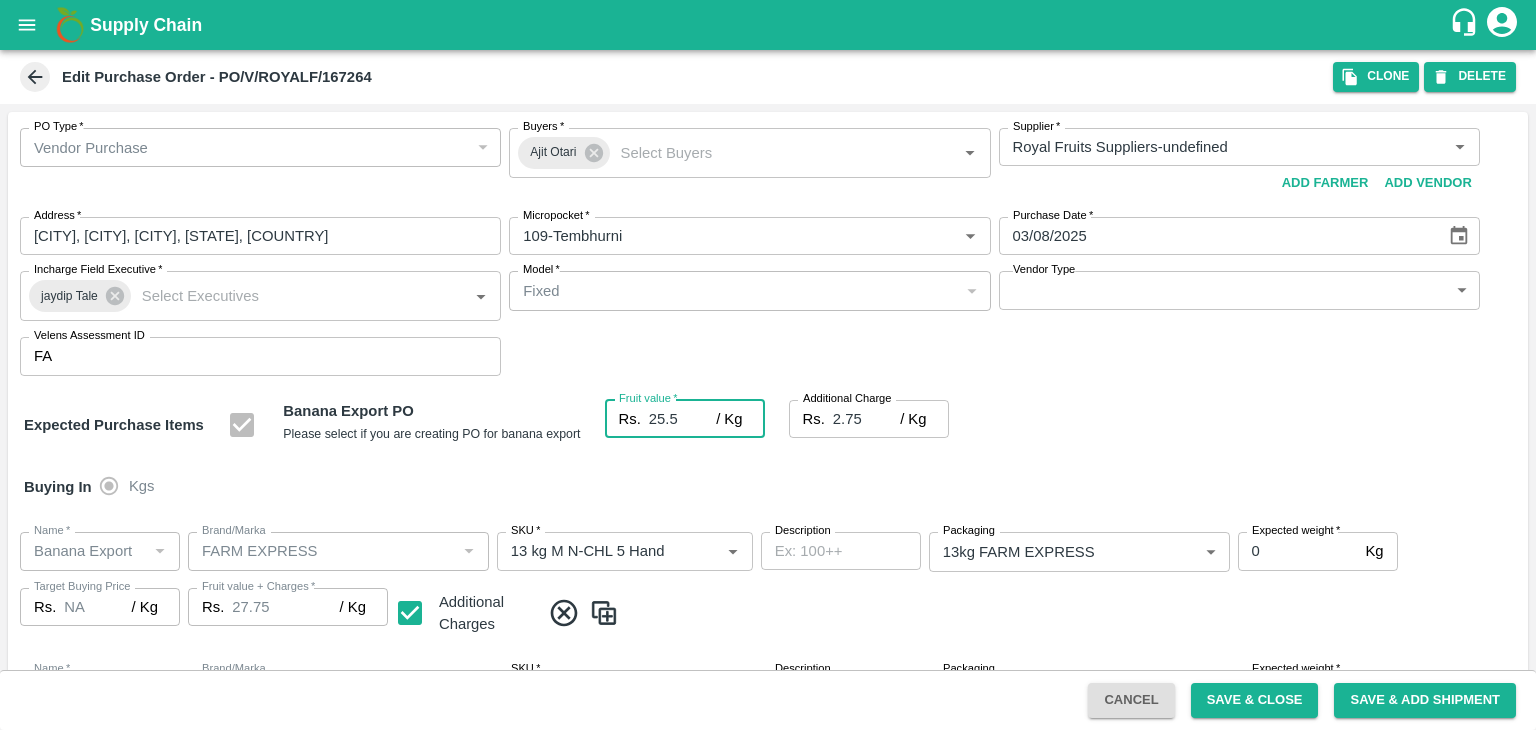 type on "28.25" 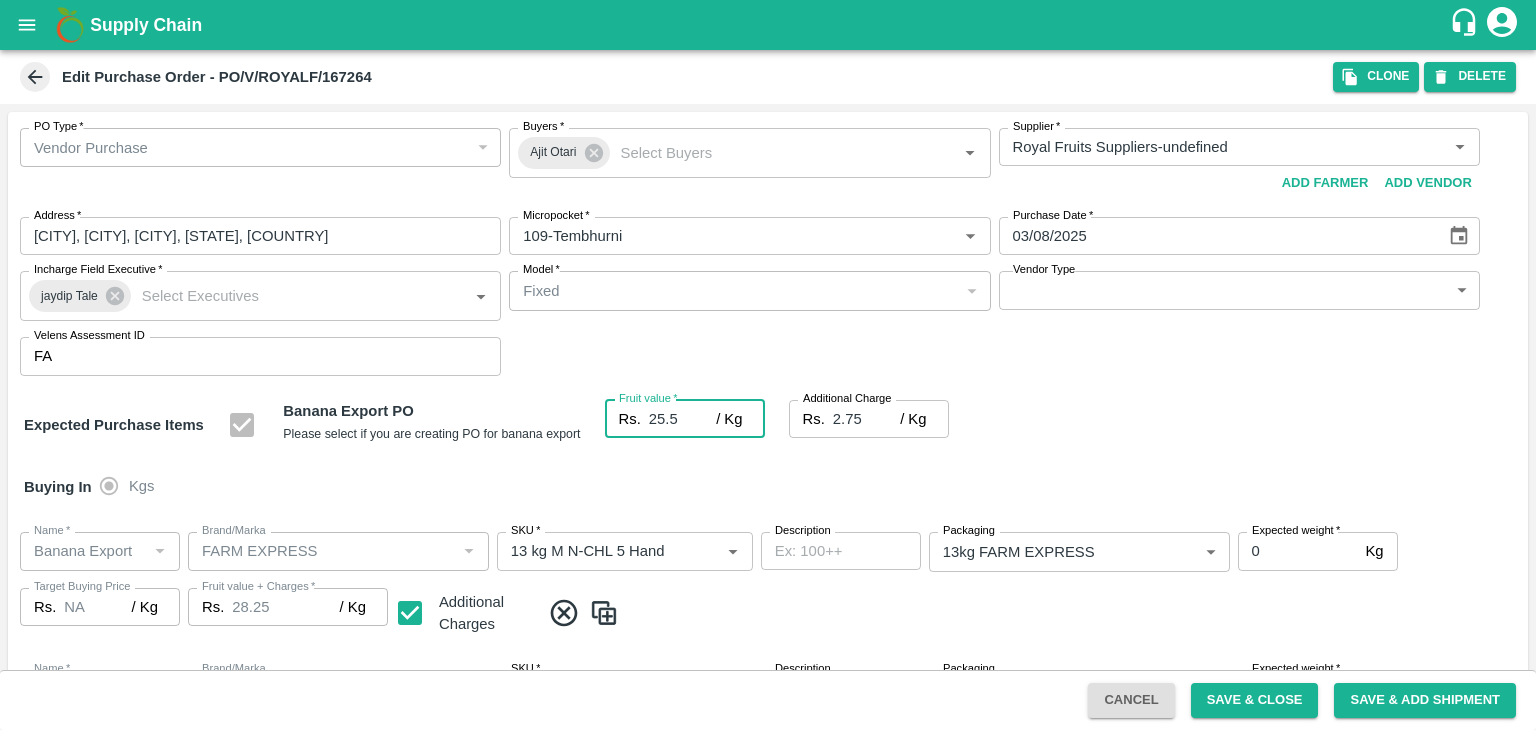 type on "25.5" 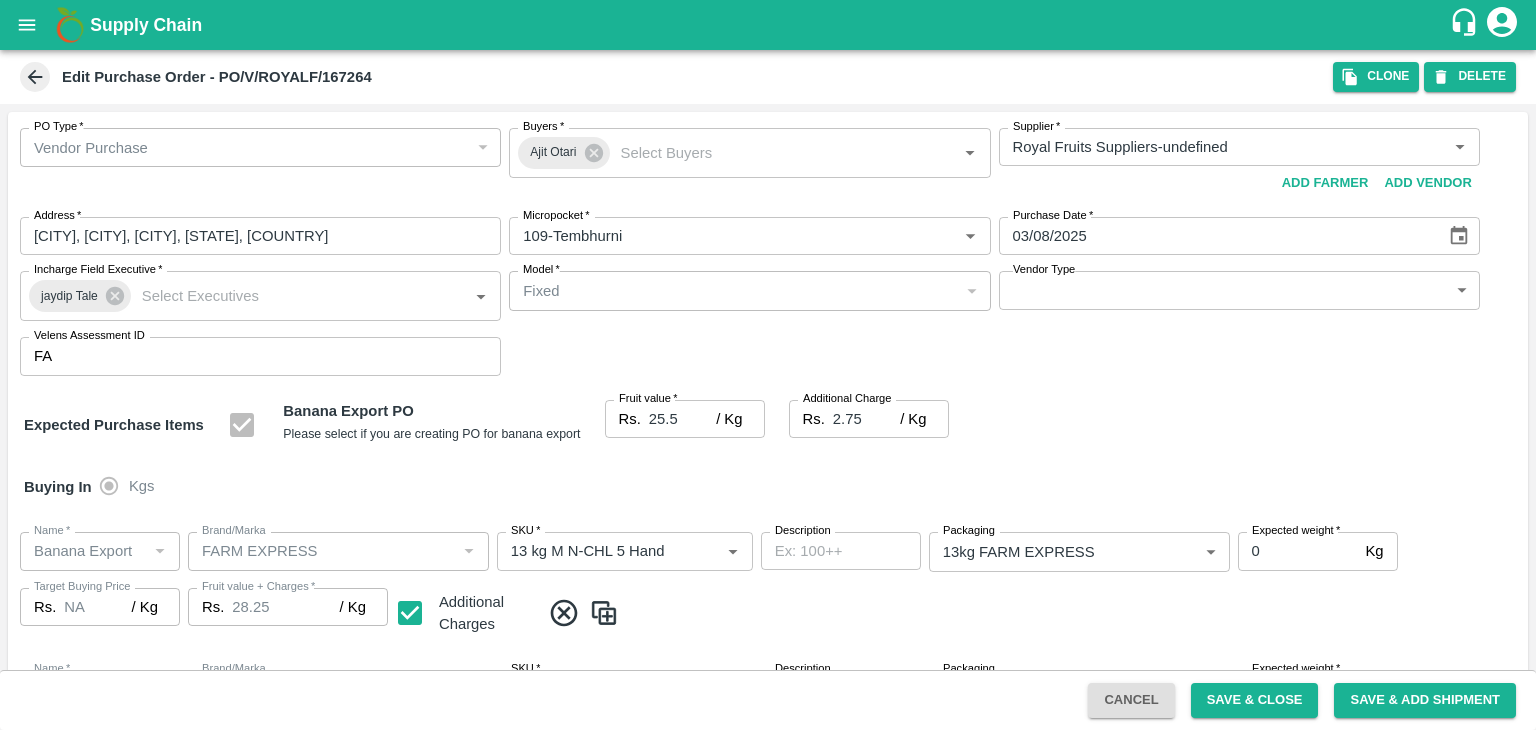 scroll, scrollTop: 923, scrollLeft: 0, axis: vertical 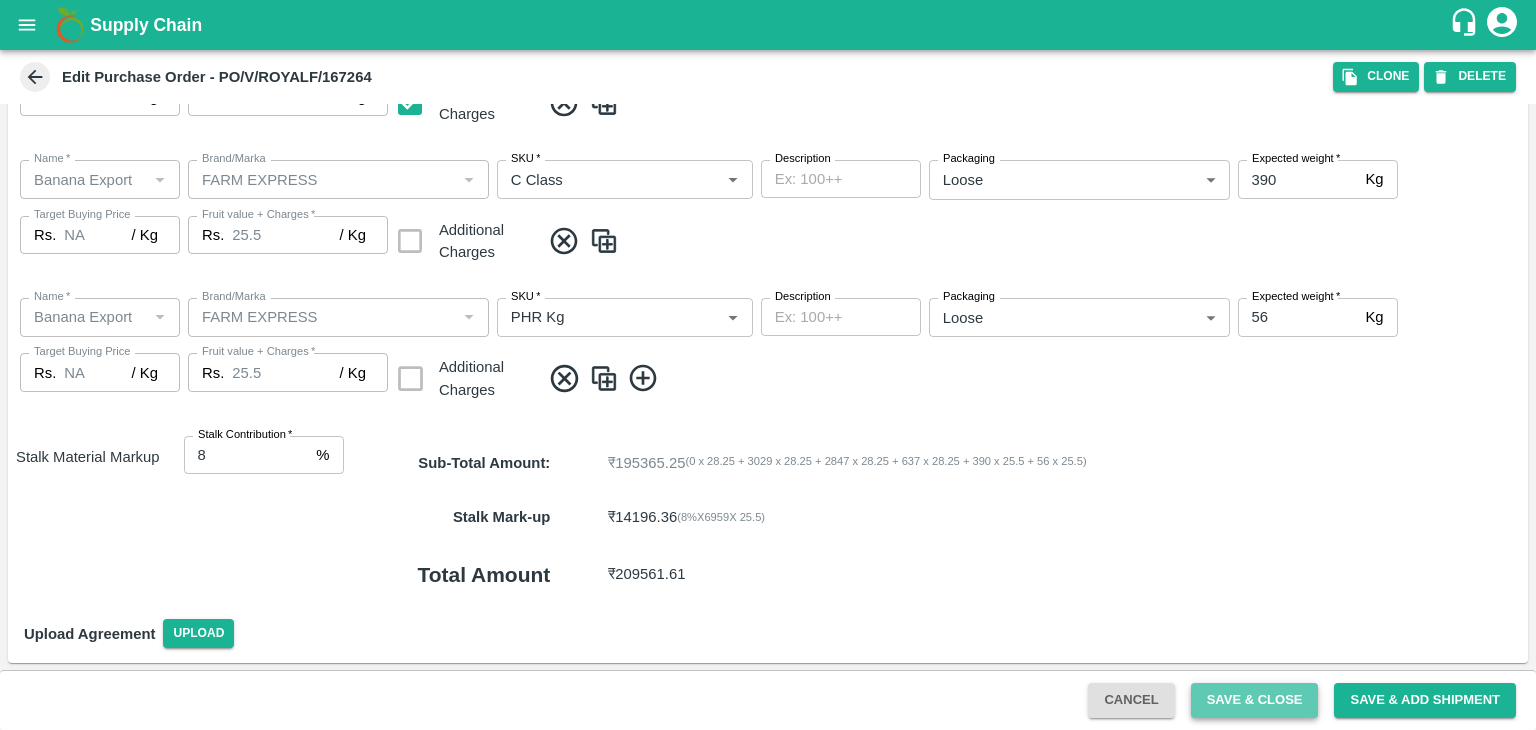 click on "Save & Close" at bounding box center [1255, 700] 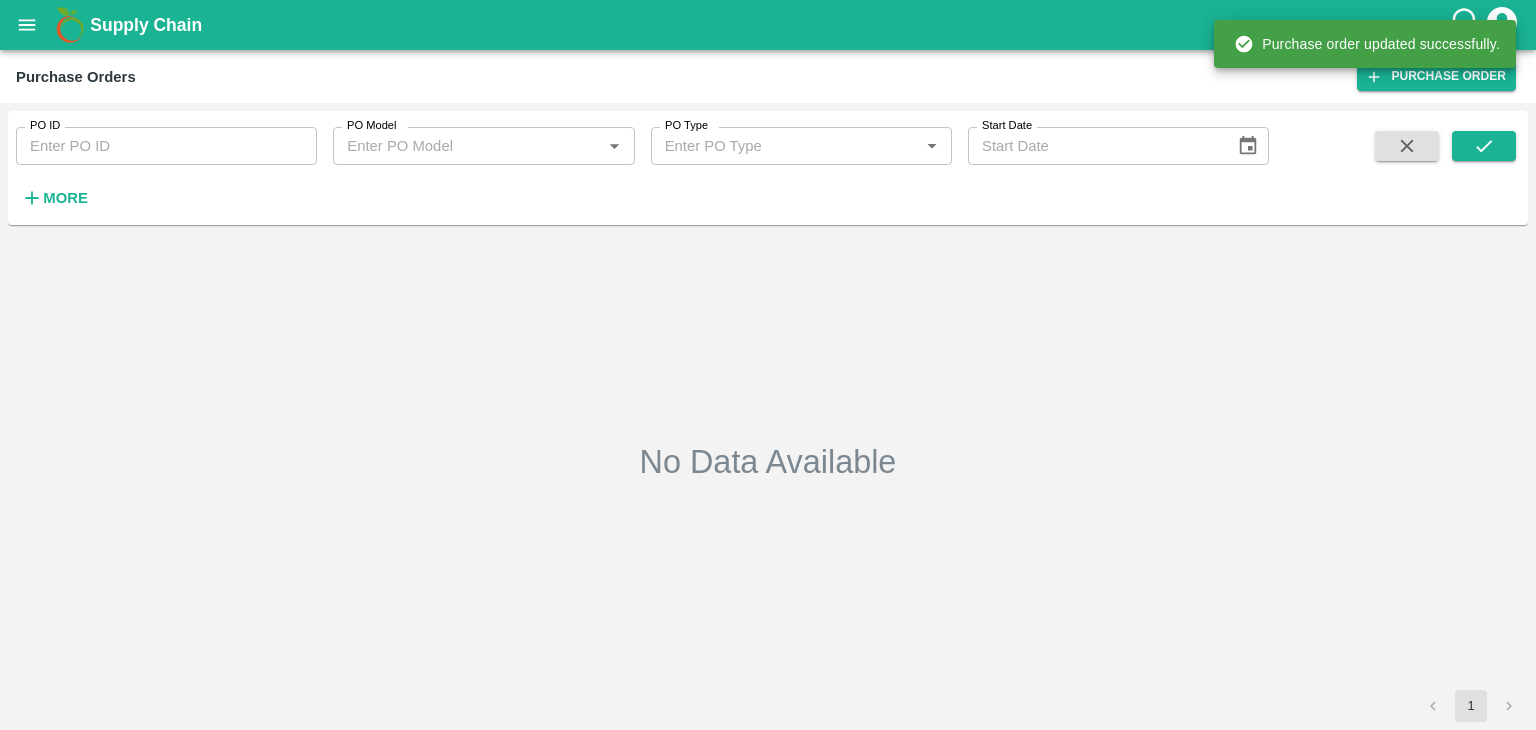 type on "167264" 